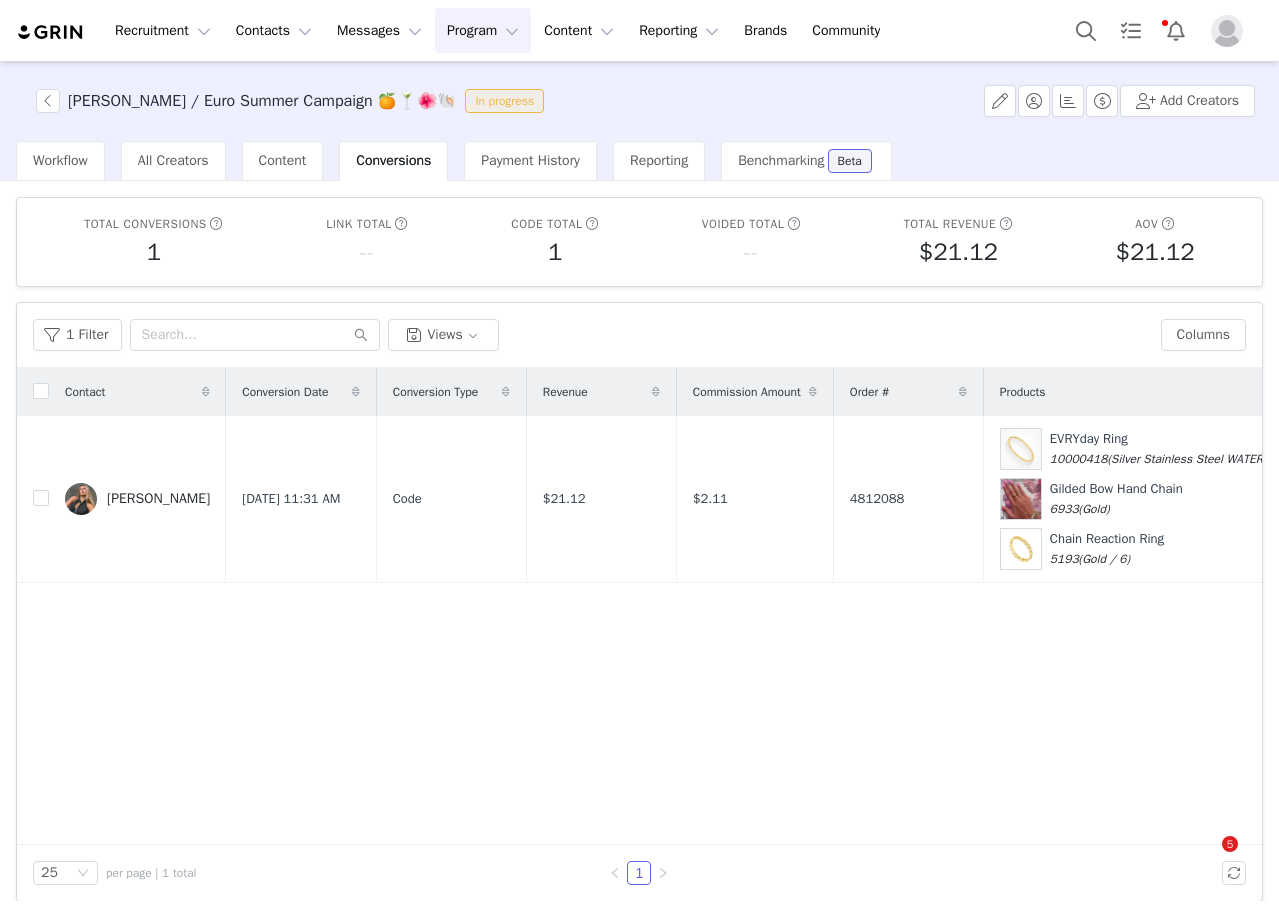 scroll, scrollTop: 0, scrollLeft: 0, axis: both 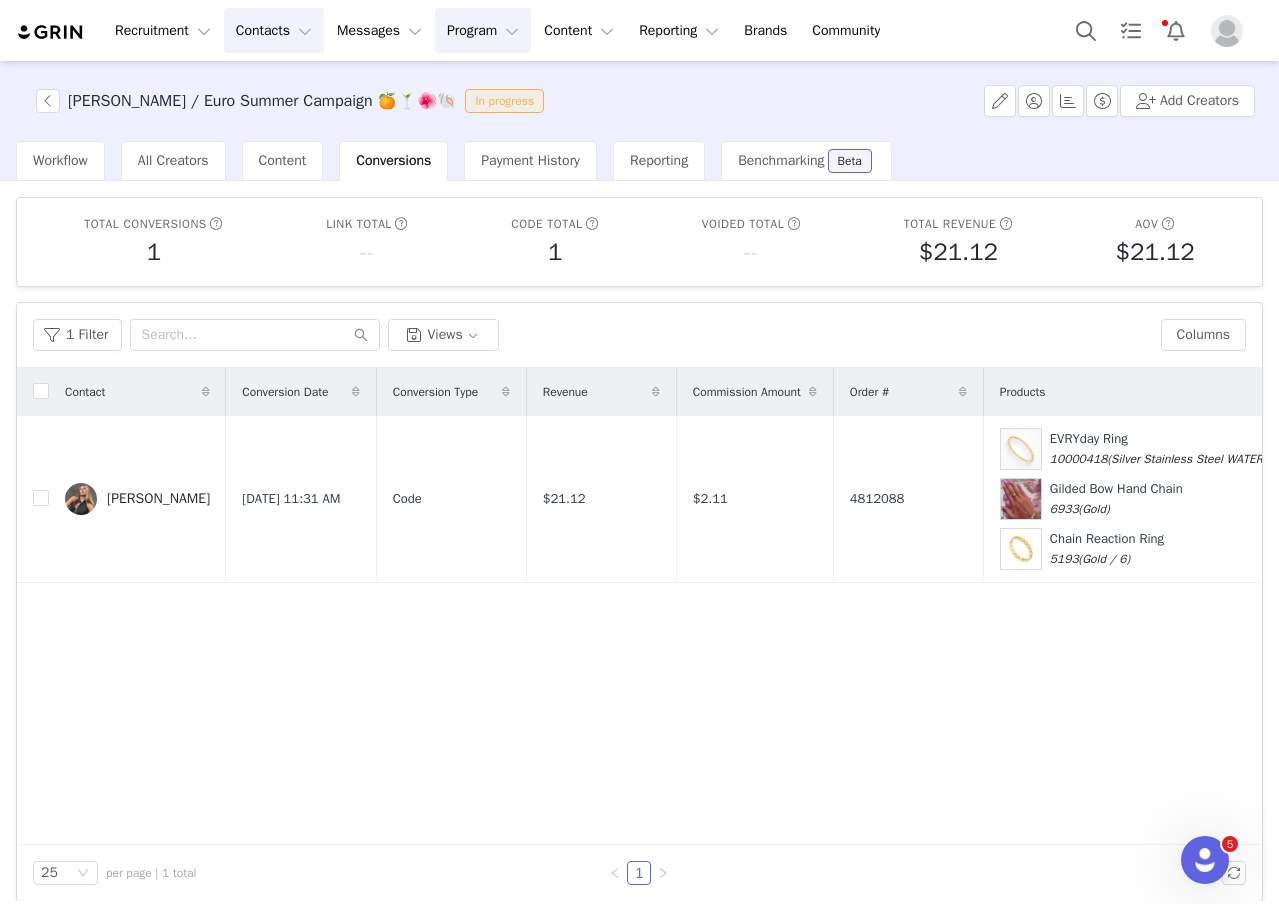 click on "Contacts Contacts" at bounding box center [274, 30] 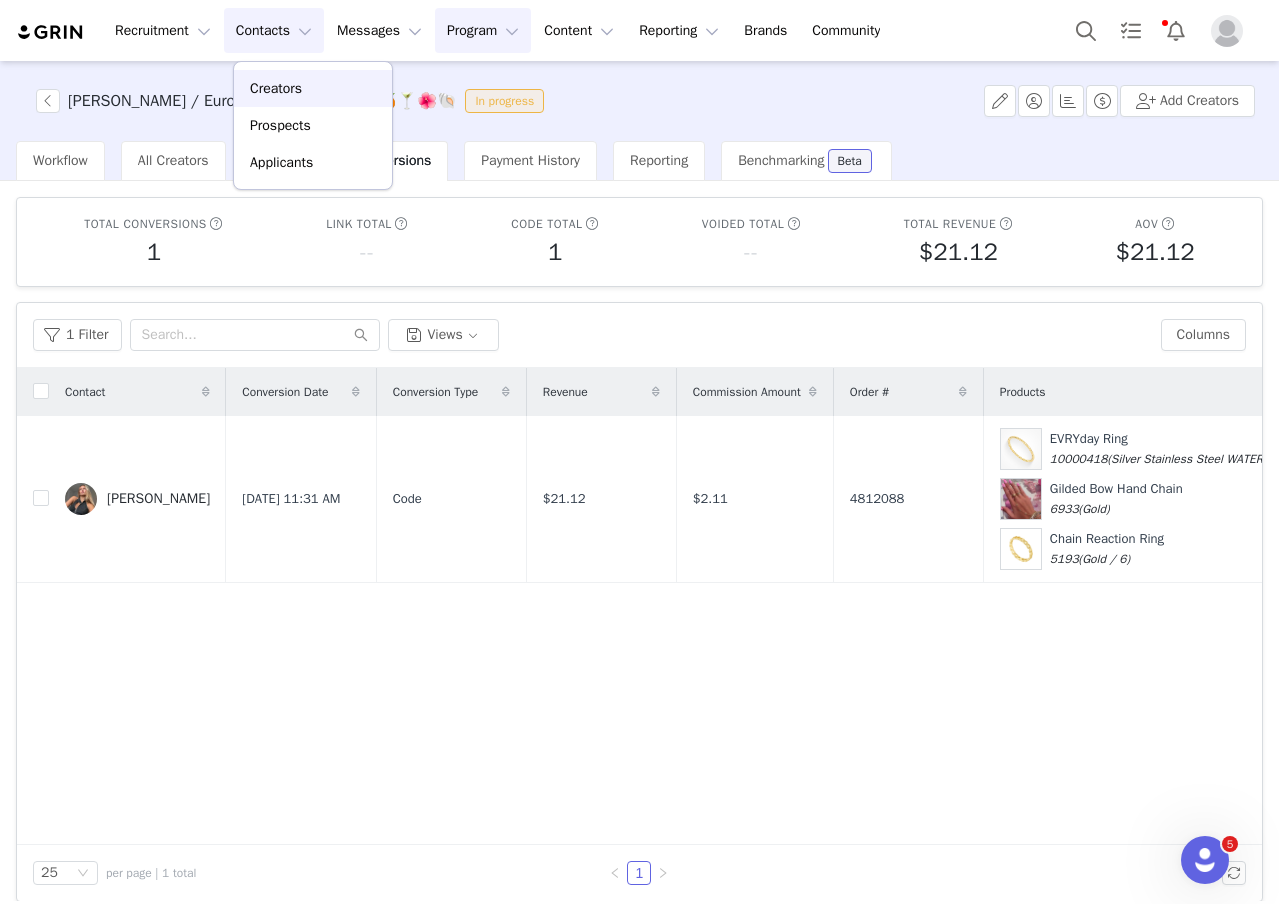 click on "Creators" at bounding box center (313, 88) 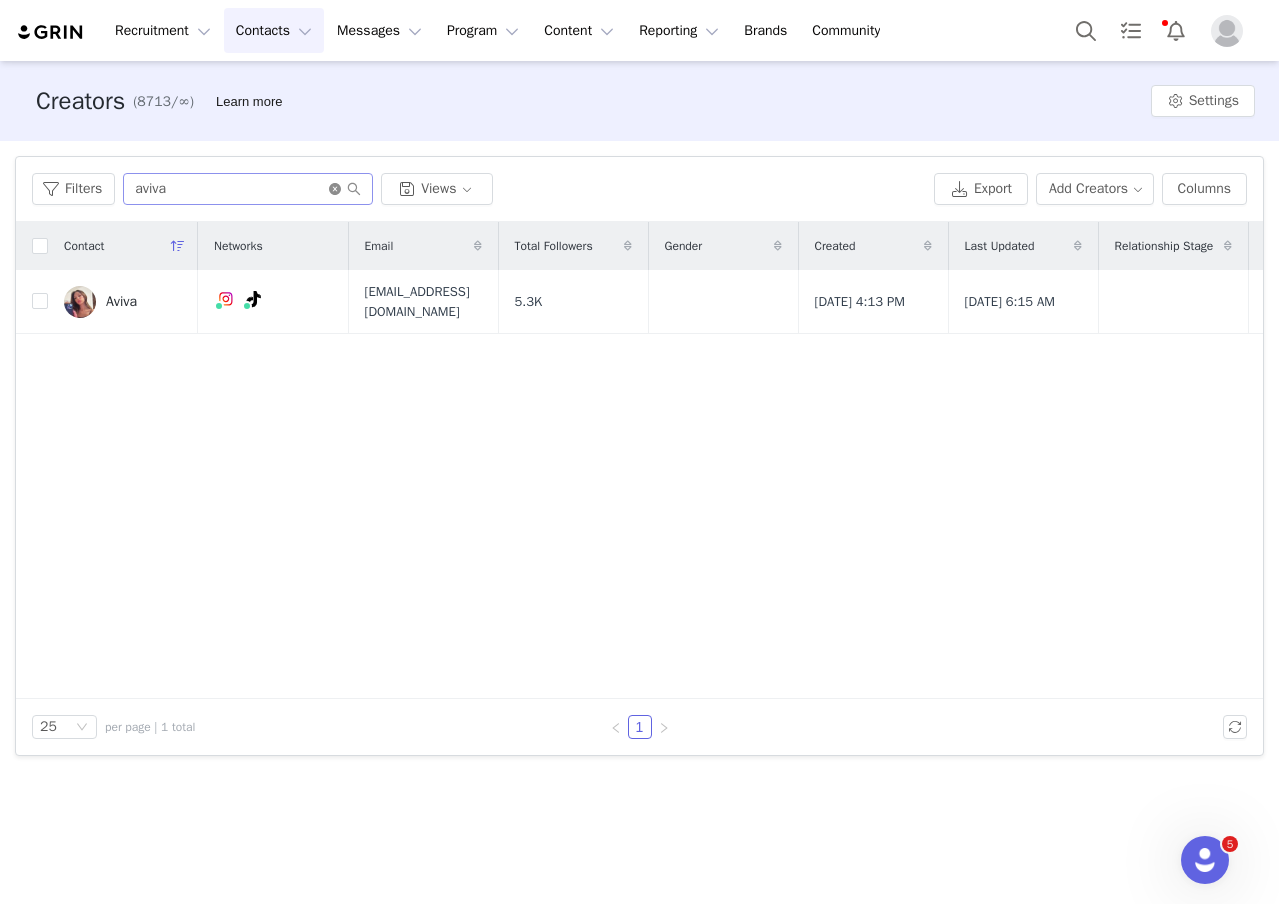 click 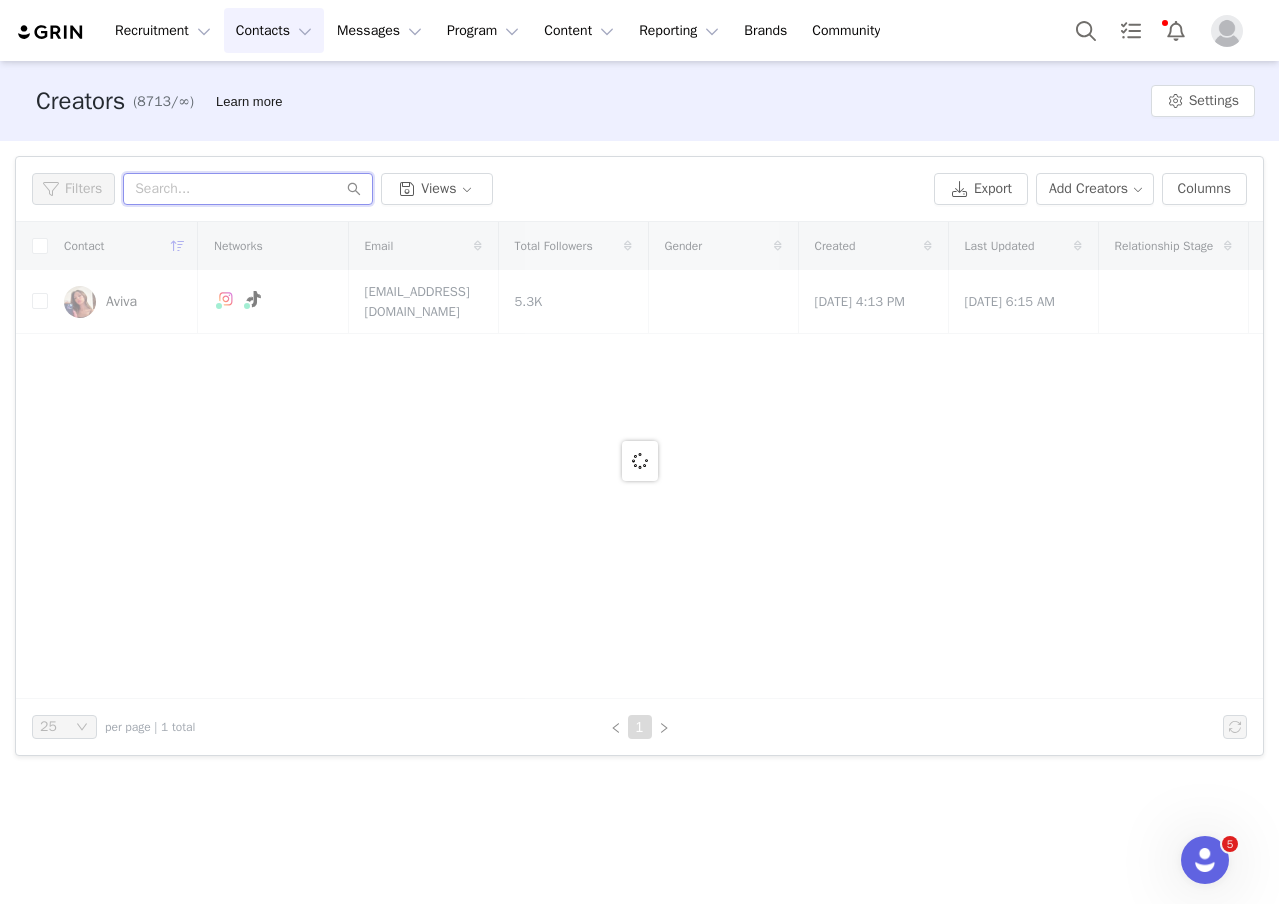 click at bounding box center [248, 189] 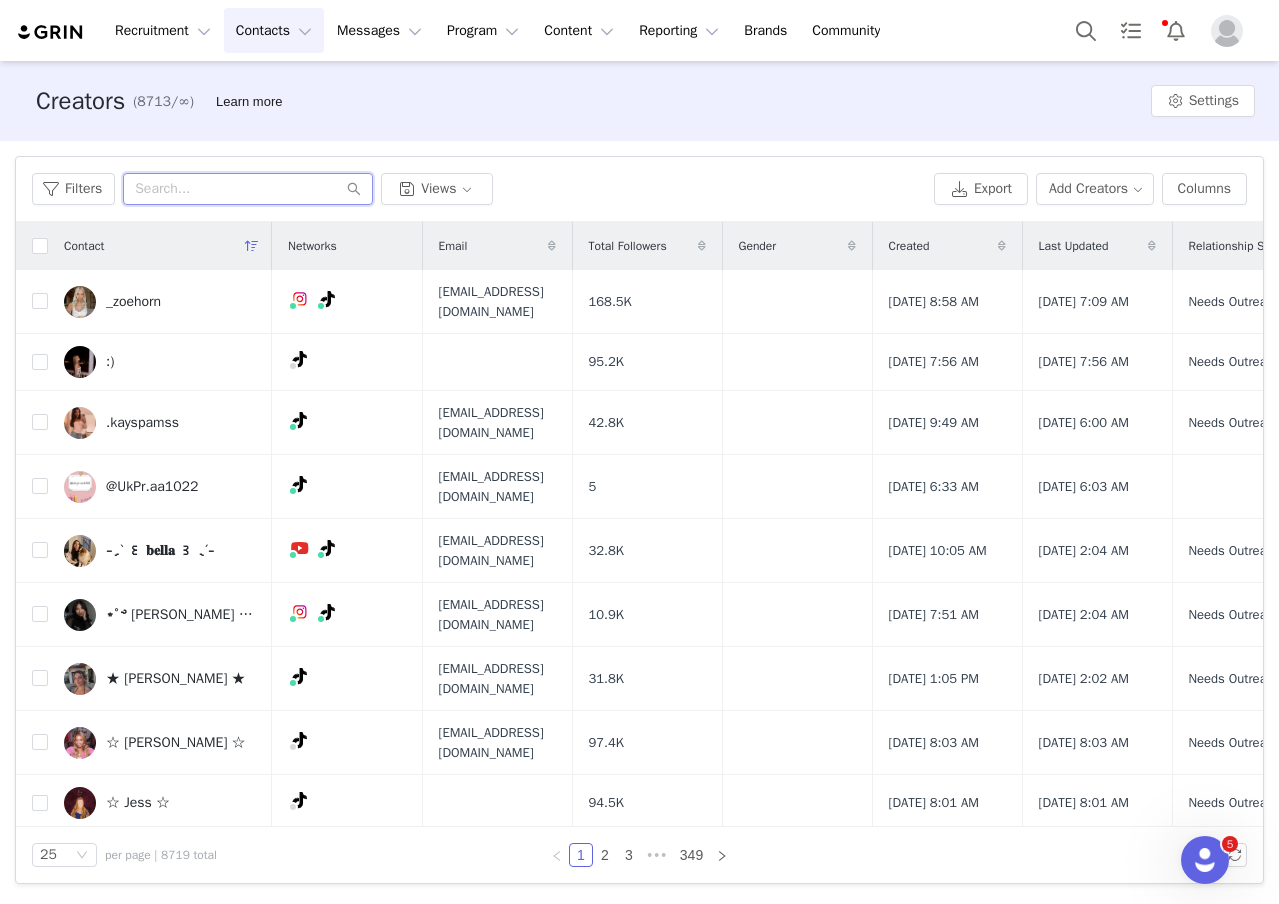 paste on "[EMAIL_ADDRESS][DOMAIN_NAME]" 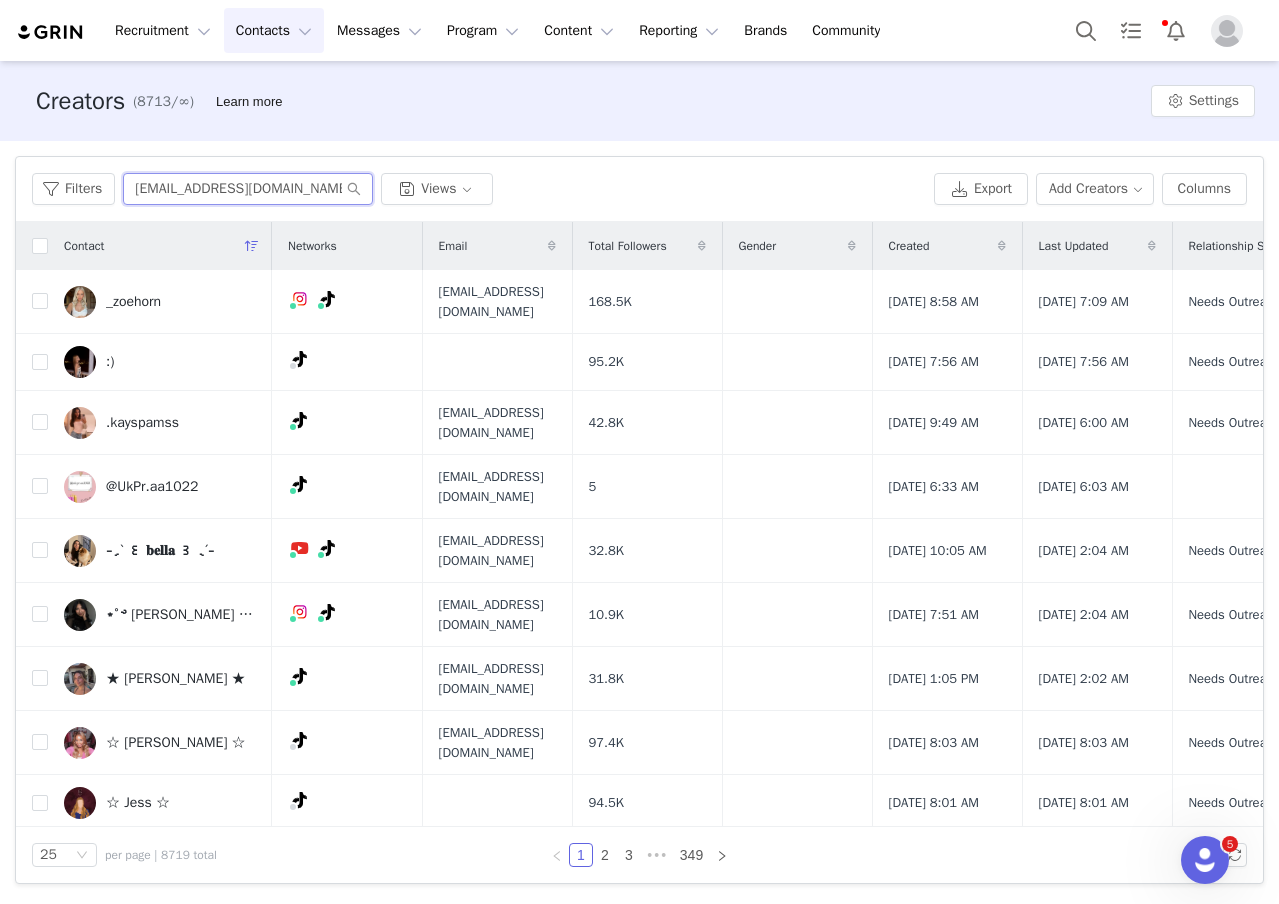 scroll, scrollTop: 0, scrollLeft: 22, axis: horizontal 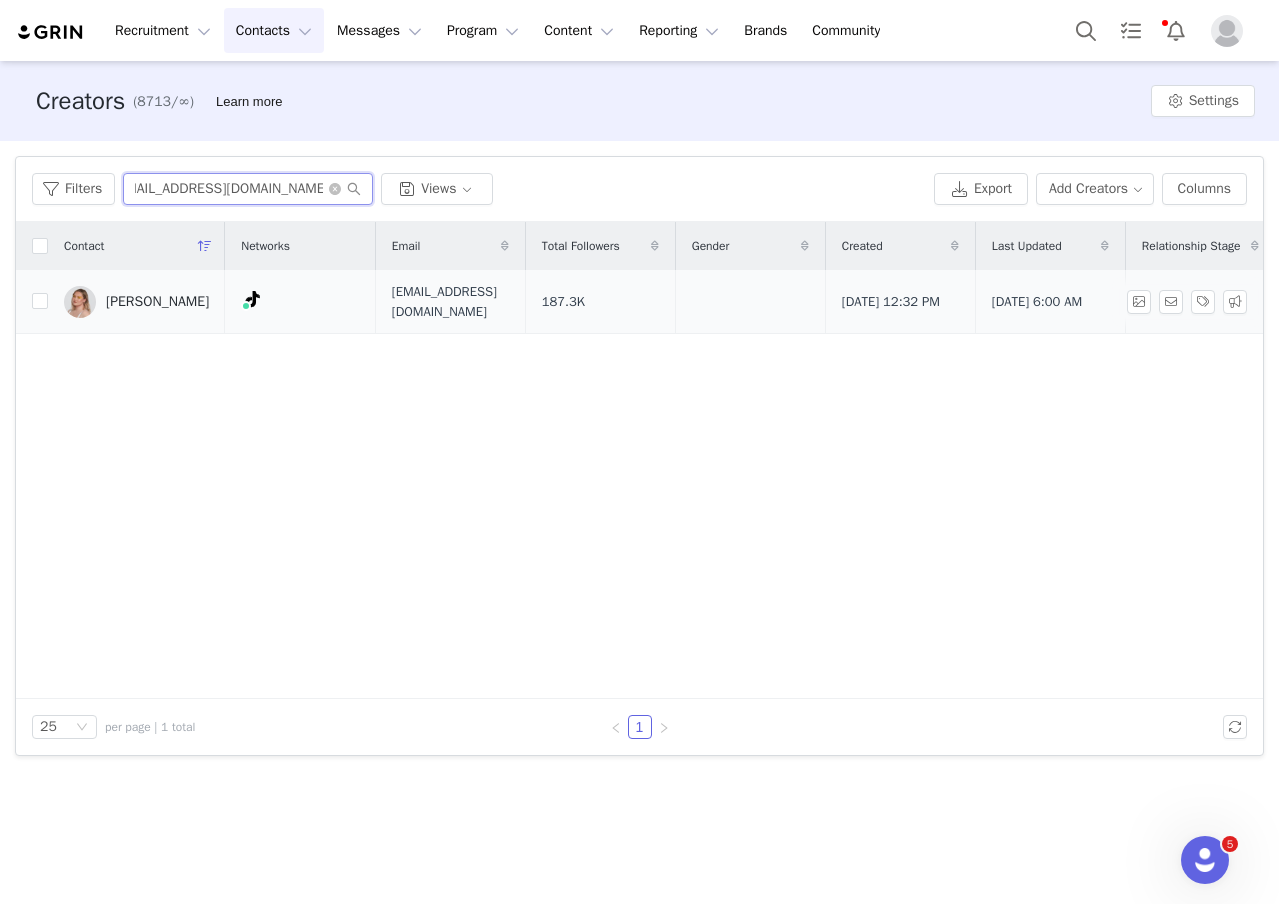type on "[EMAIL_ADDRESS][DOMAIN_NAME]" 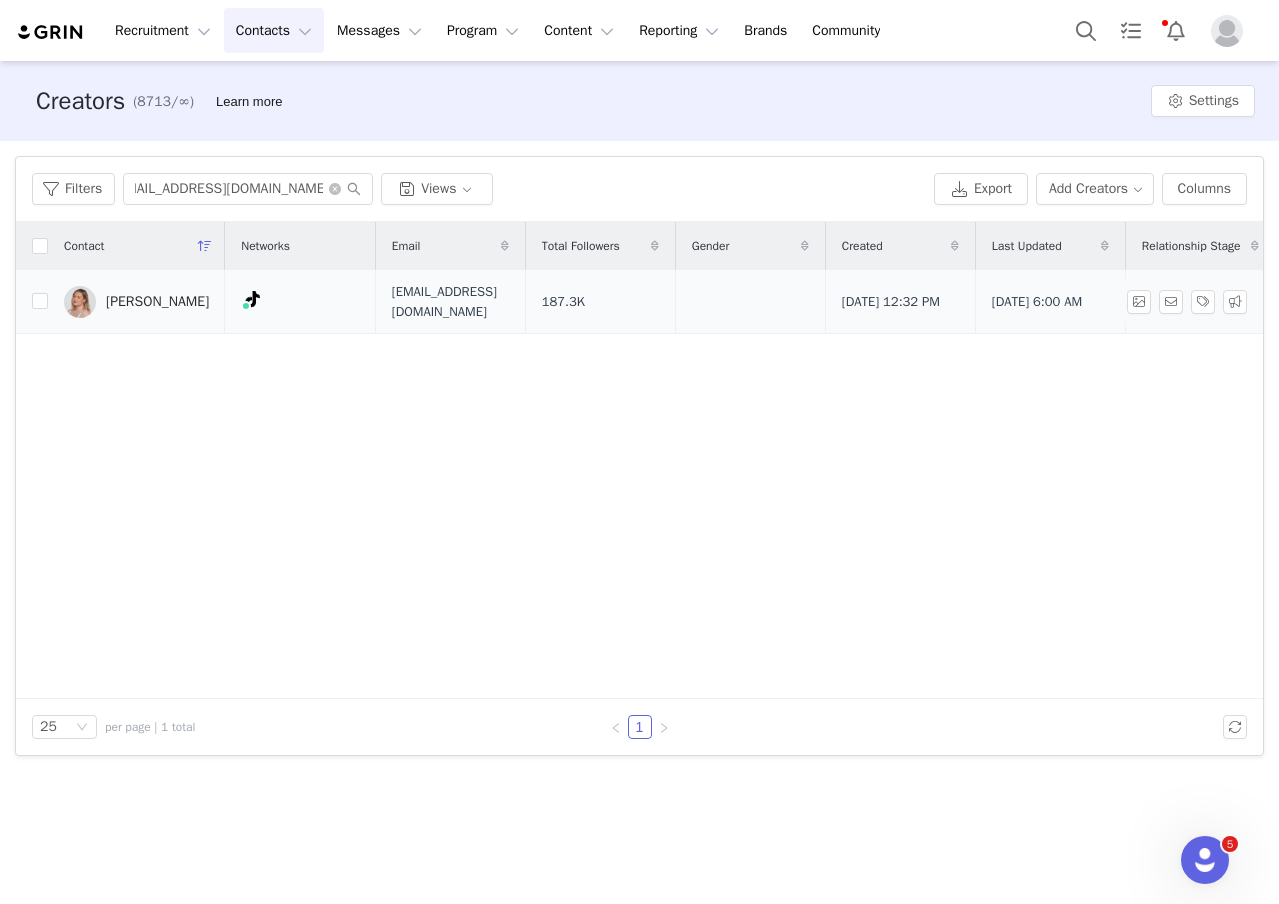 click at bounding box center (80, 302) 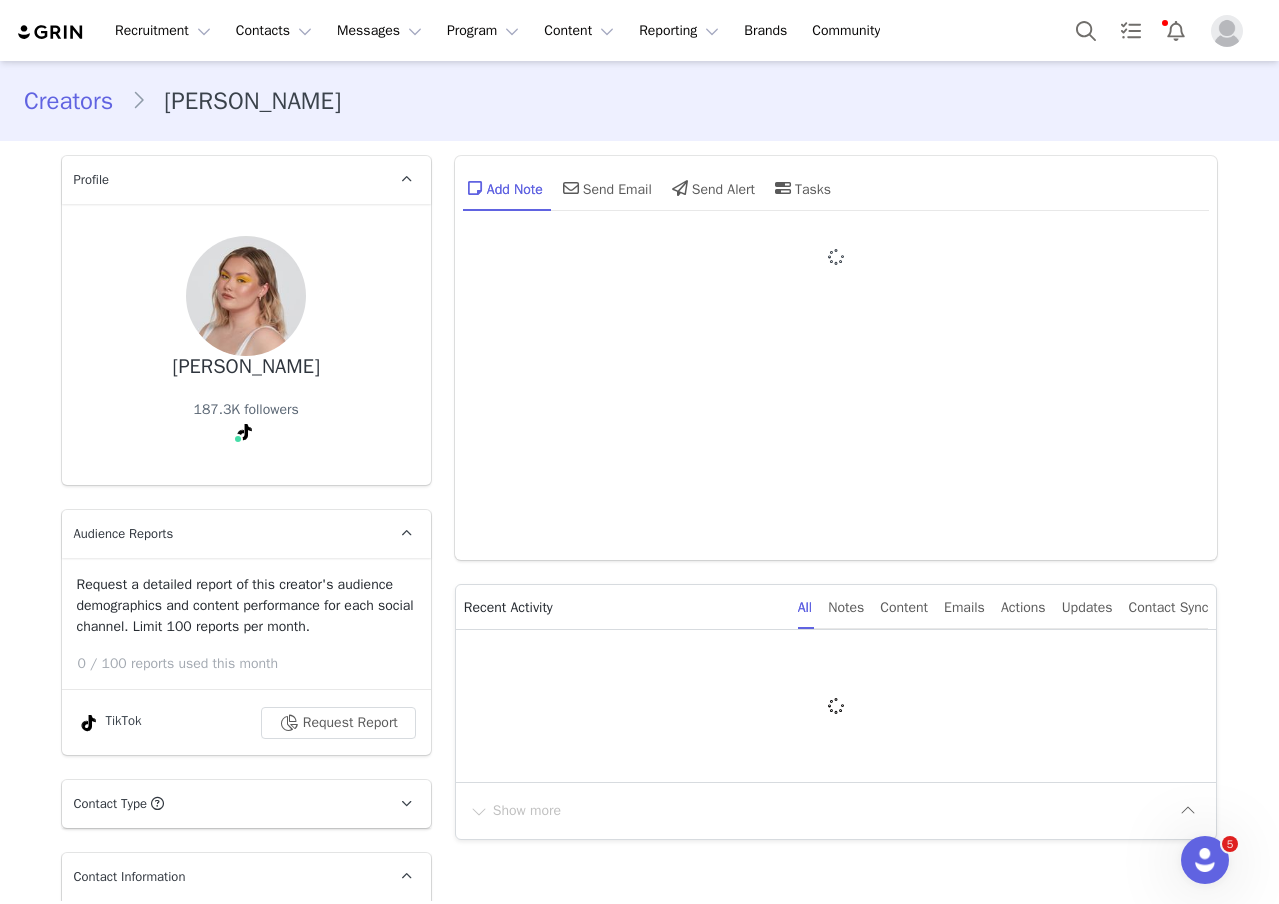 type on "+1 ([GEOGRAPHIC_DATA])" 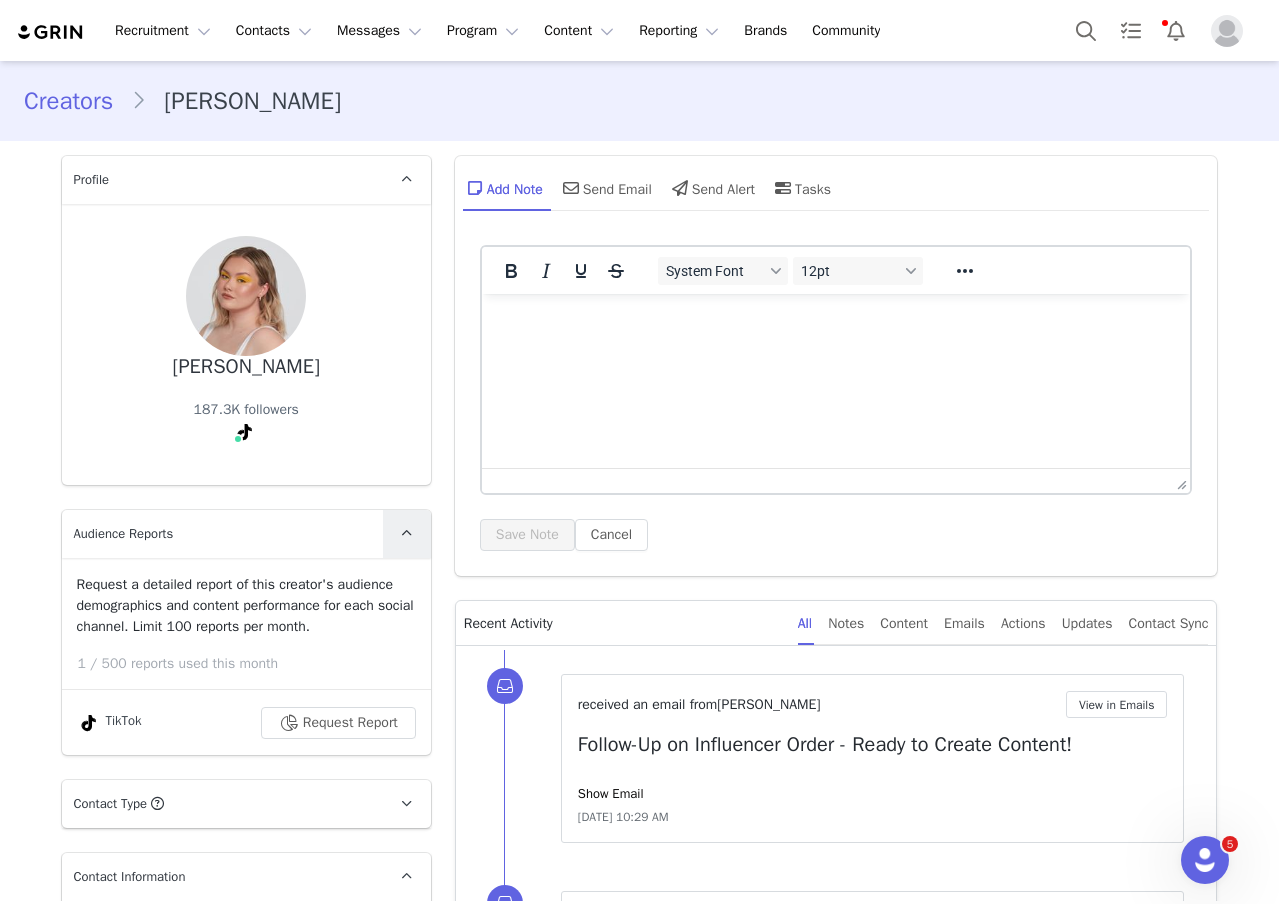 scroll, scrollTop: 0, scrollLeft: 0, axis: both 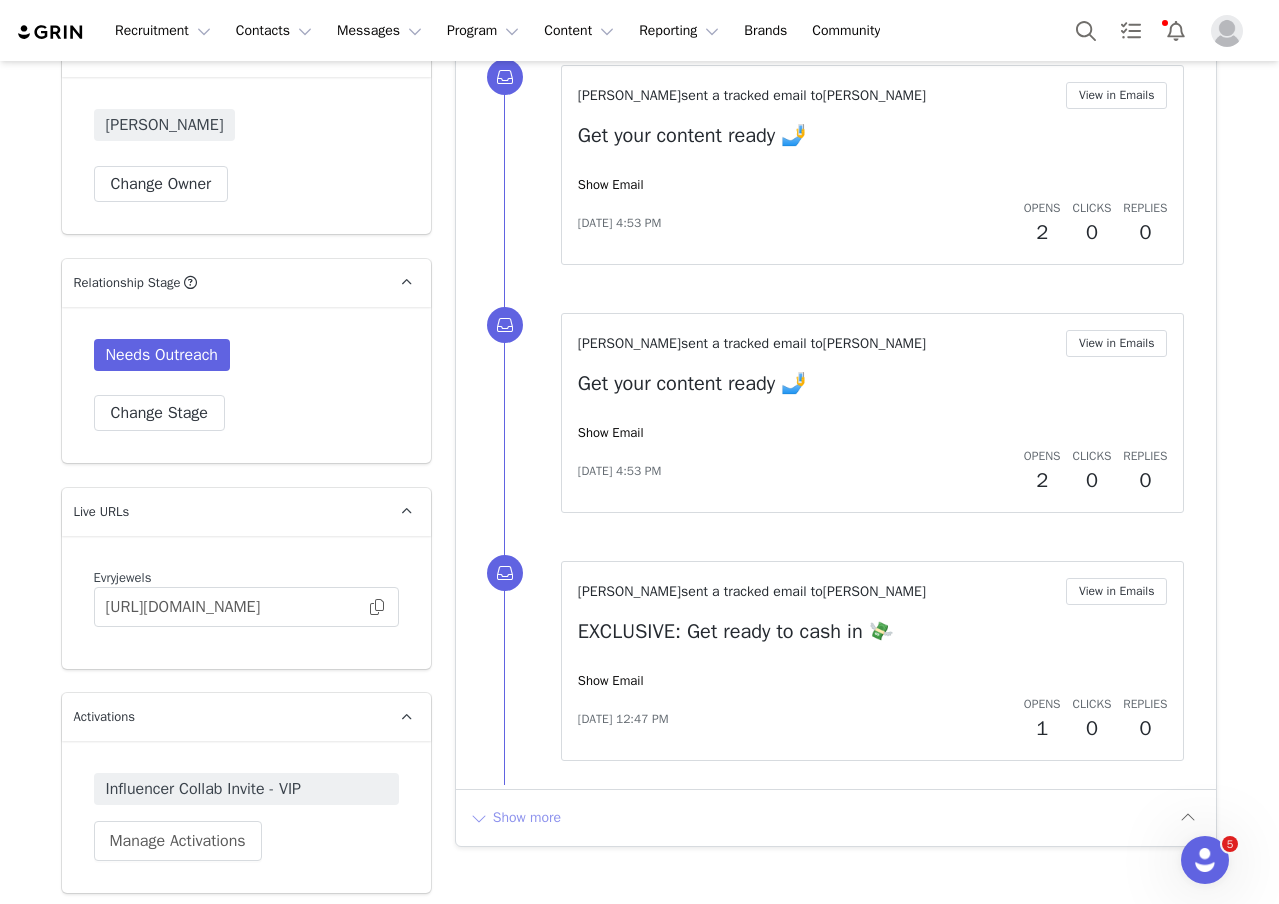 click on "Show more" at bounding box center [515, 818] 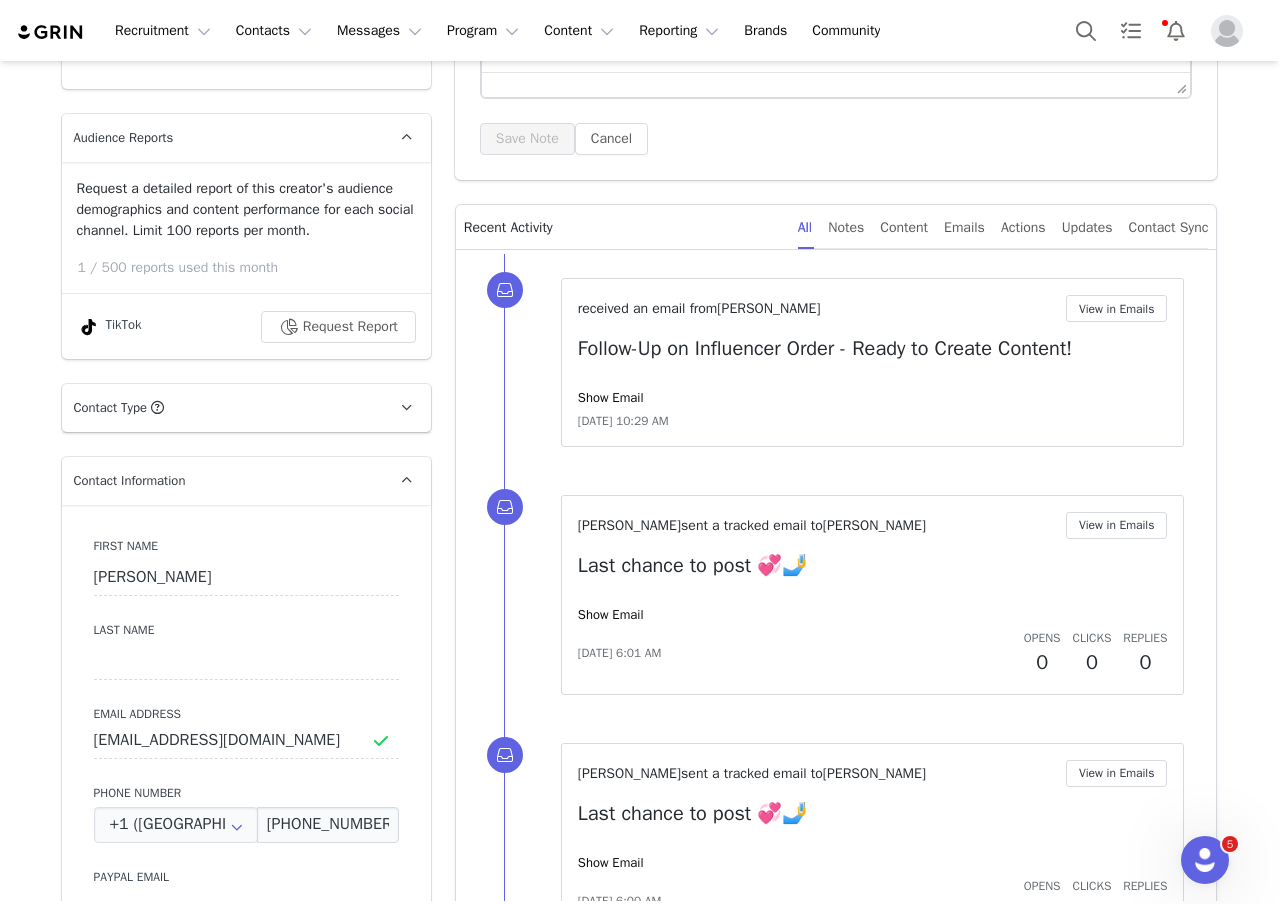 scroll, scrollTop: 0, scrollLeft: 0, axis: both 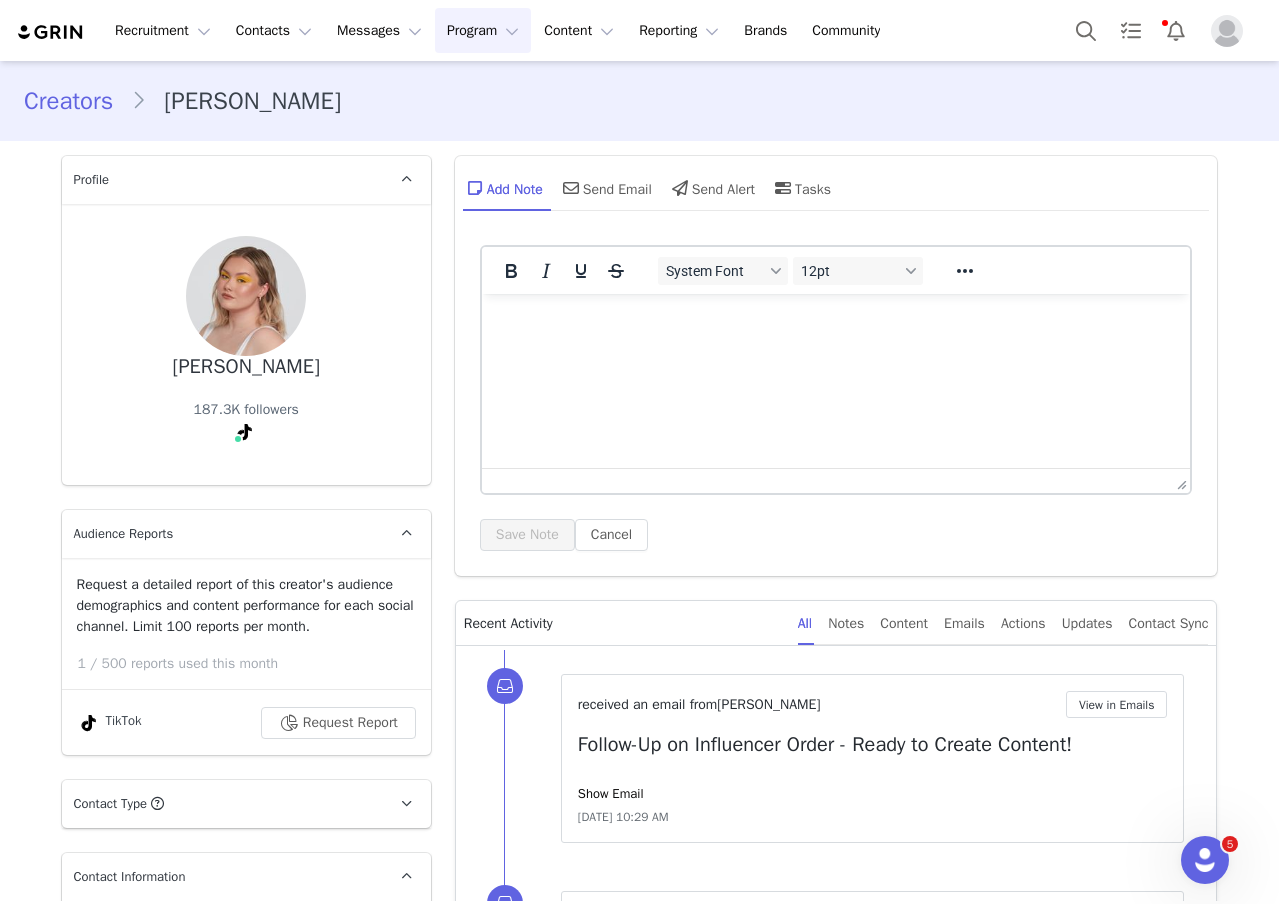 click on "Program Program" at bounding box center [483, 30] 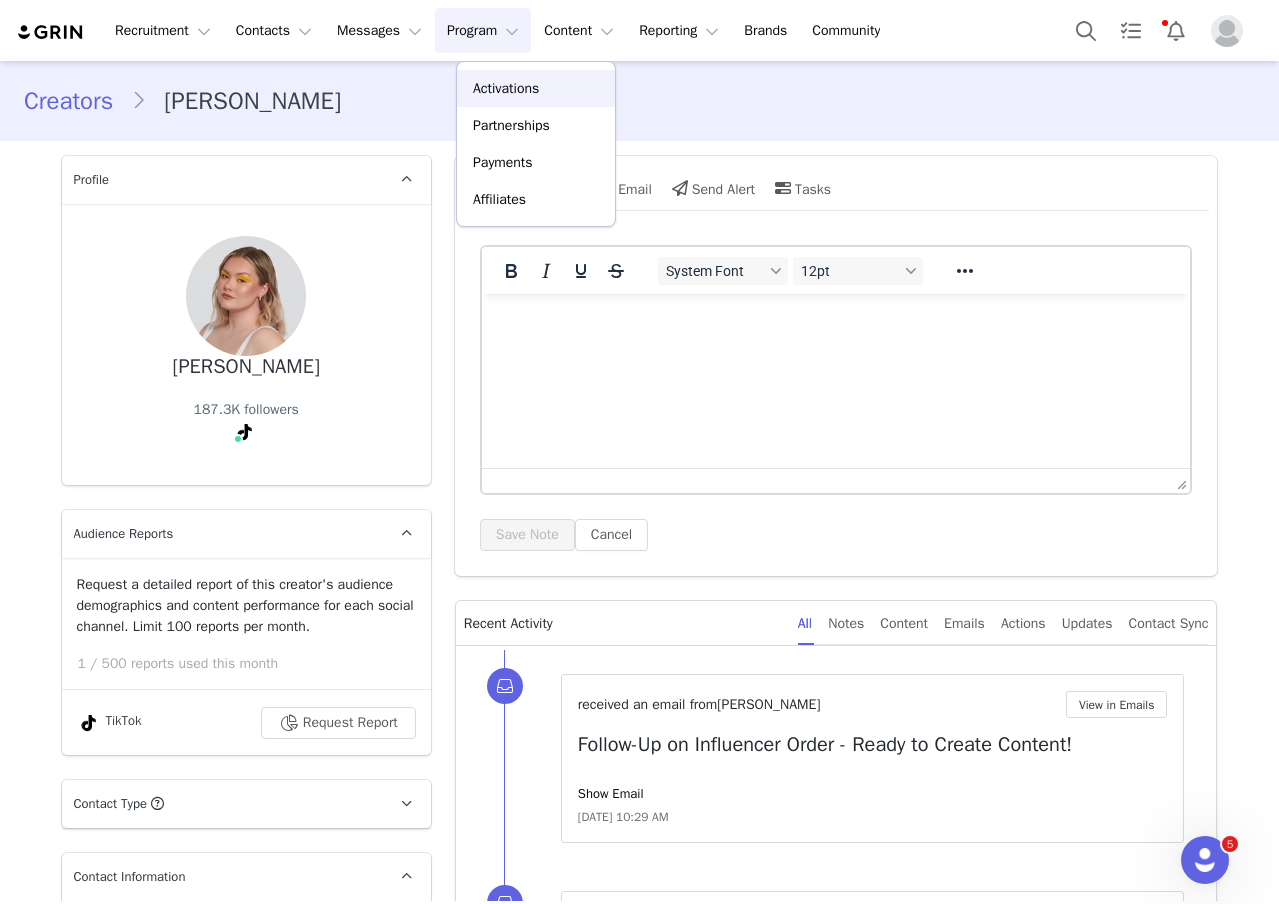 click on "Activations" at bounding box center [506, 88] 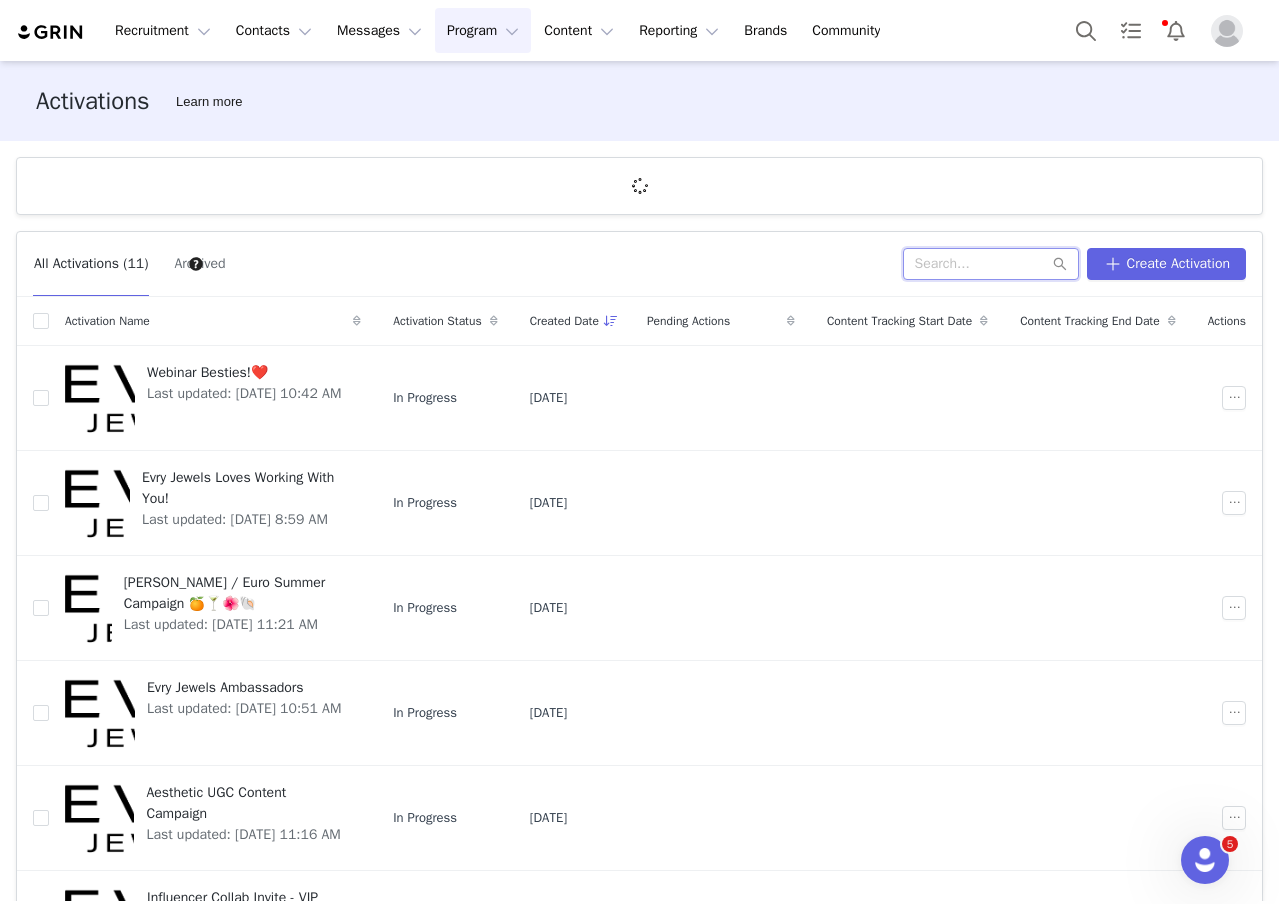 click at bounding box center [991, 264] 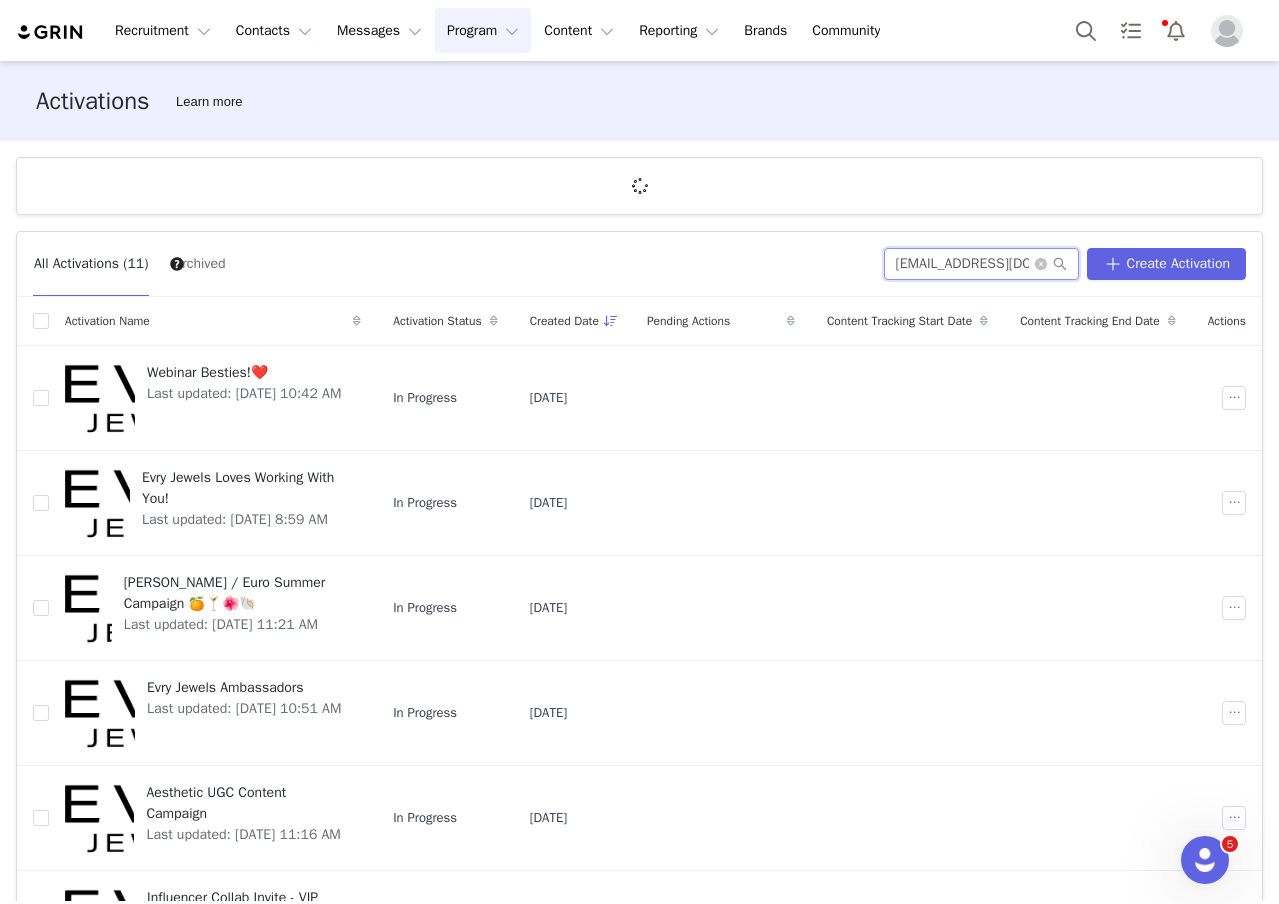 scroll, scrollTop: 0, scrollLeft: 75, axis: horizontal 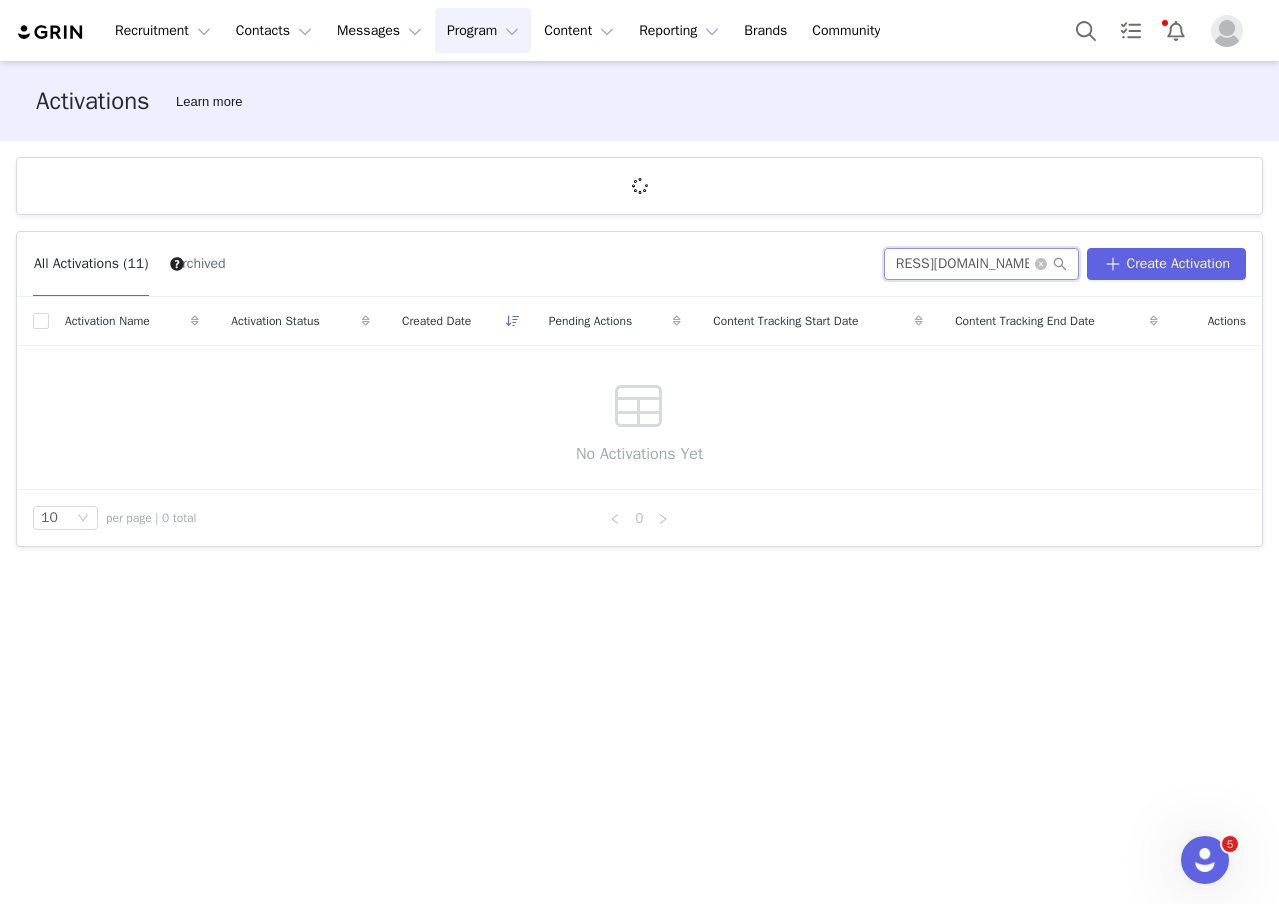 click on "[EMAIL_ADDRESS][DOMAIN_NAME]" at bounding box center [981, 264] 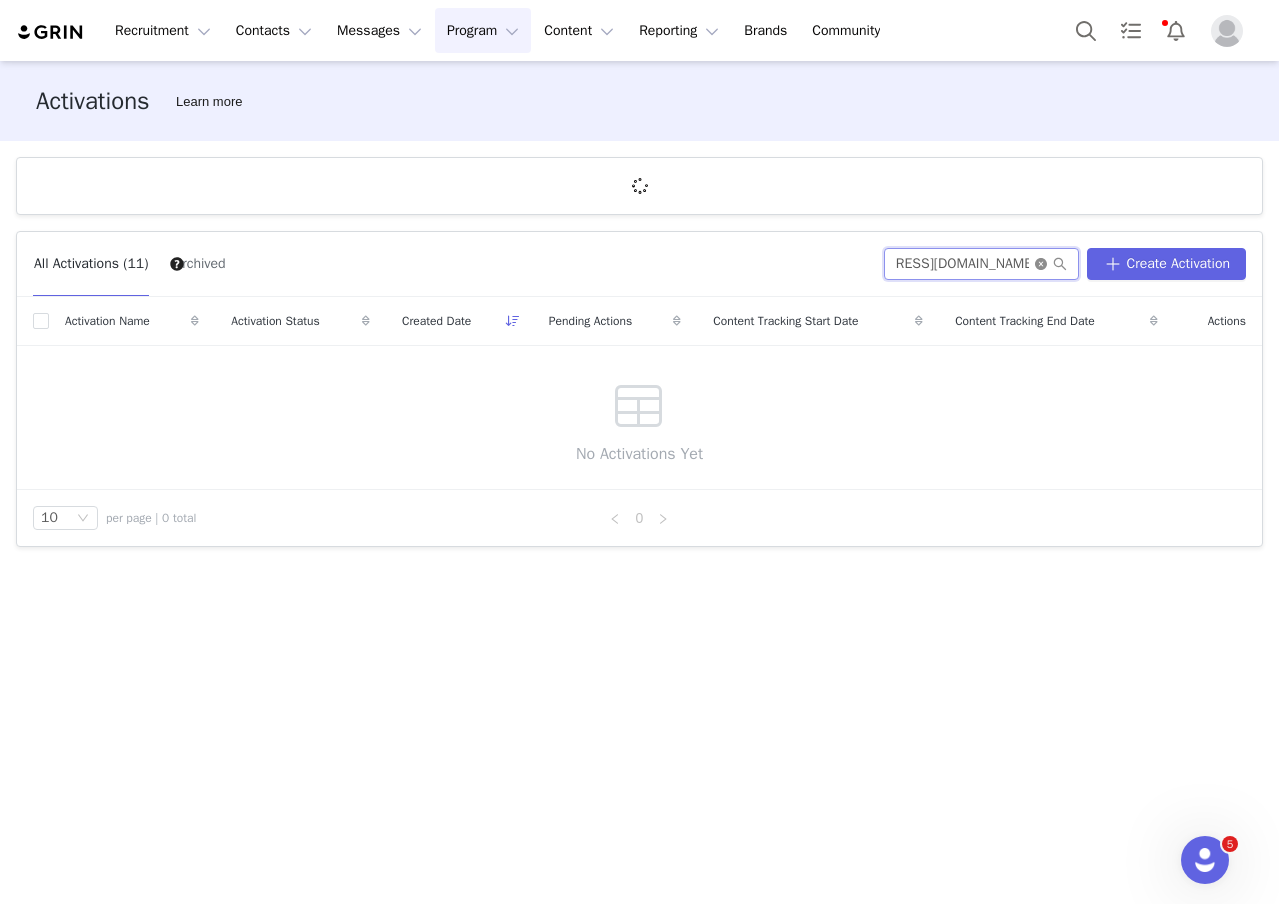 type on "[EMAIL_ADDRESS][DOMAIN_NAME]" 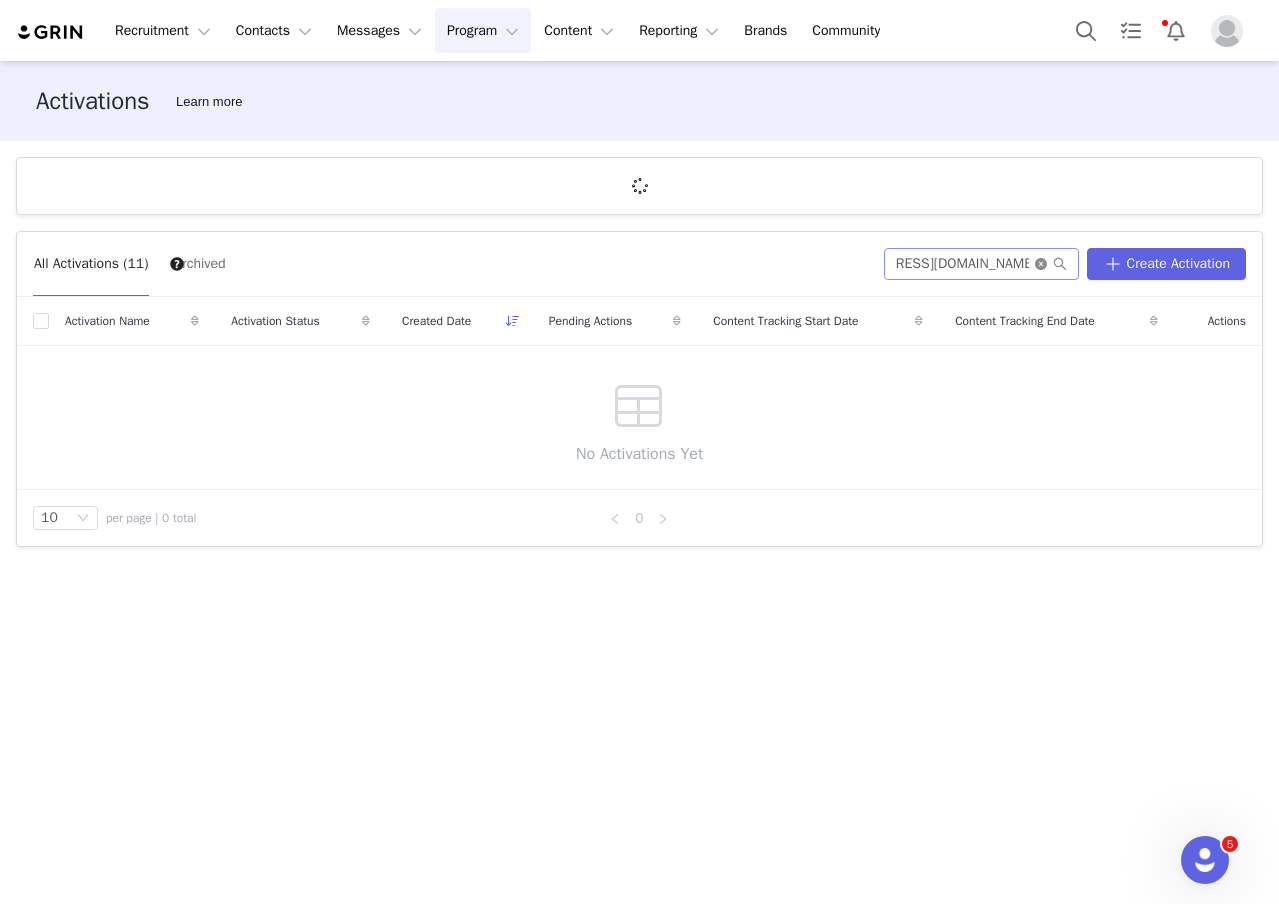 scroll, scrollTop: 0, scrollLeft: 0, axis: both 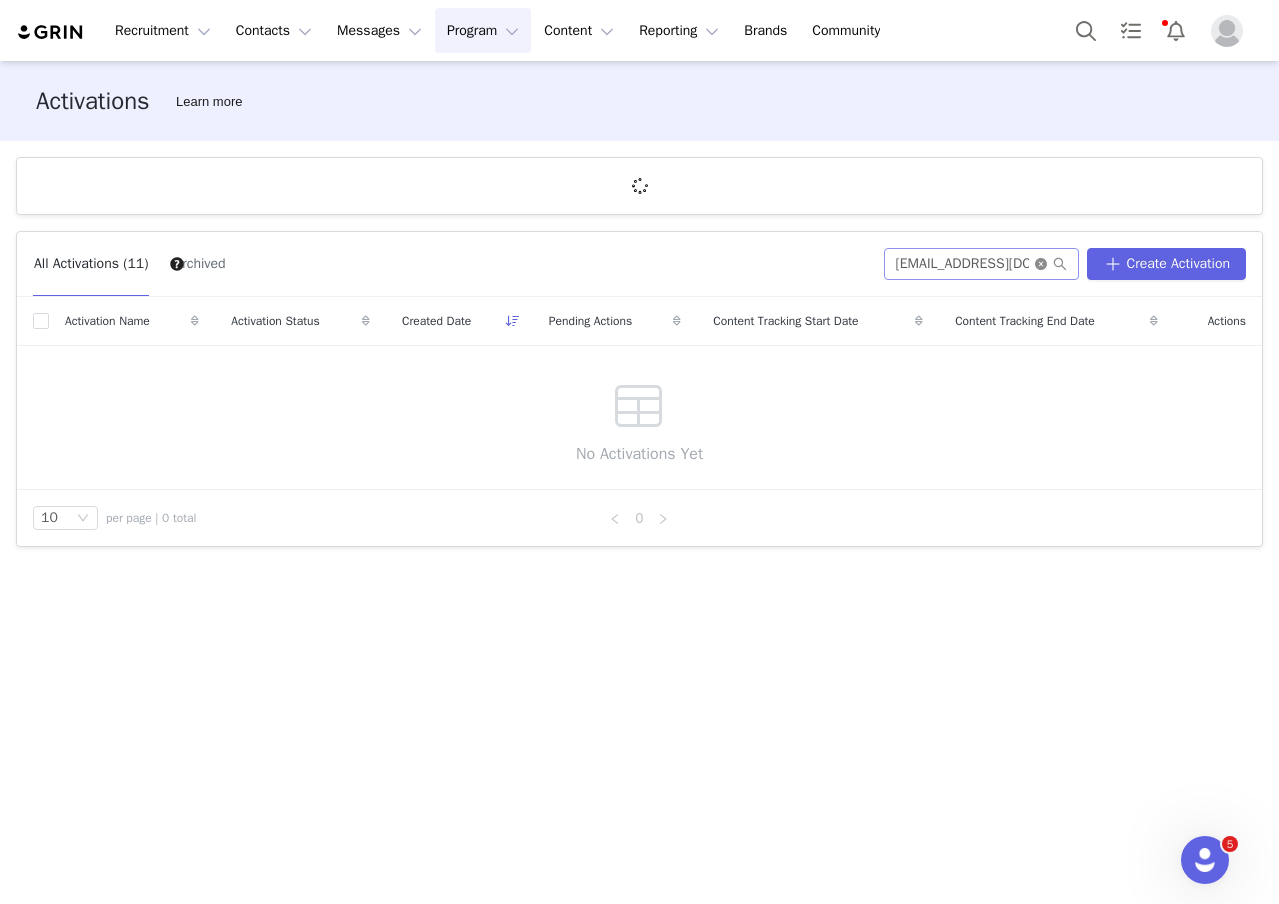 click 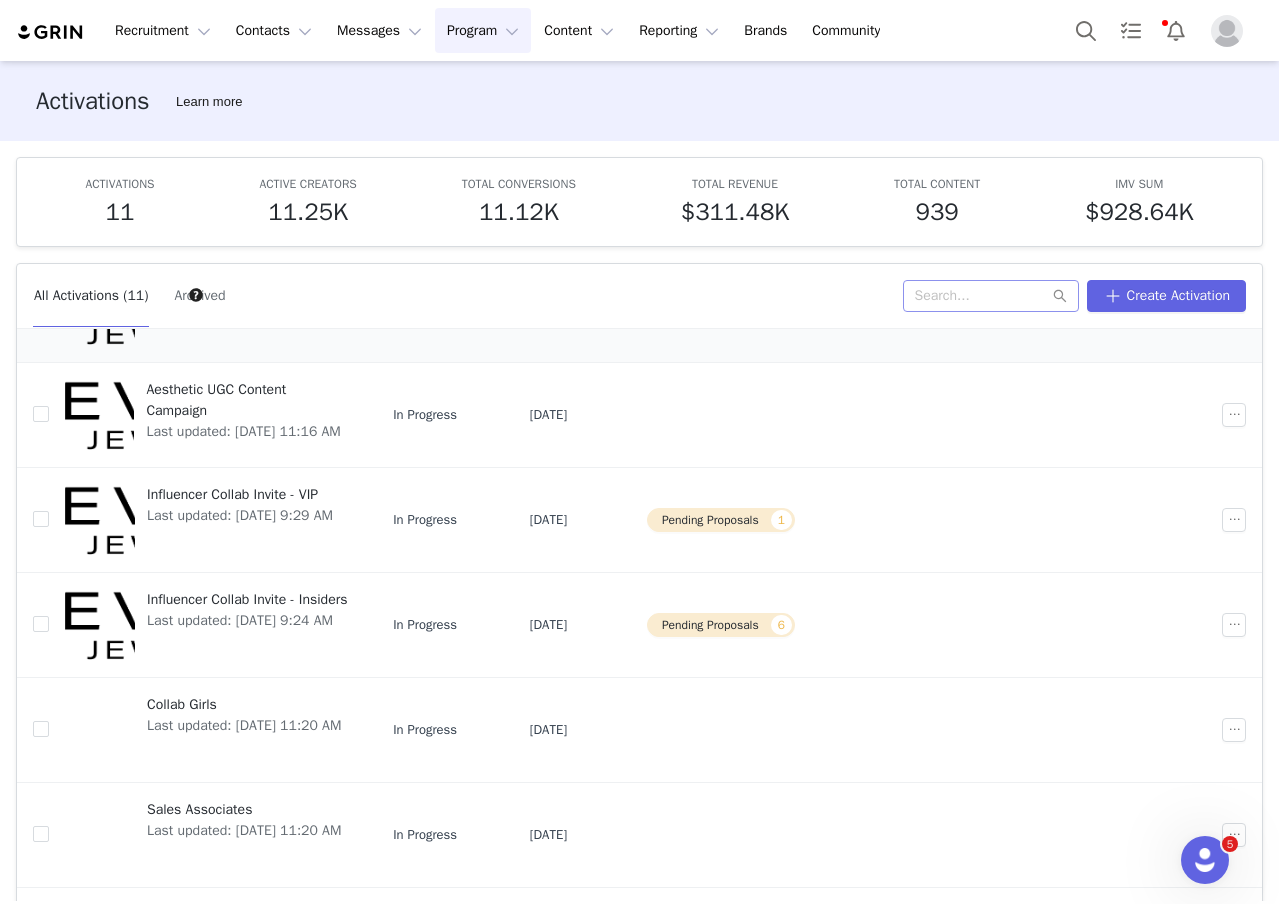 scroll, scrollTop: 467, scrollLeft: 0, axis: vertical 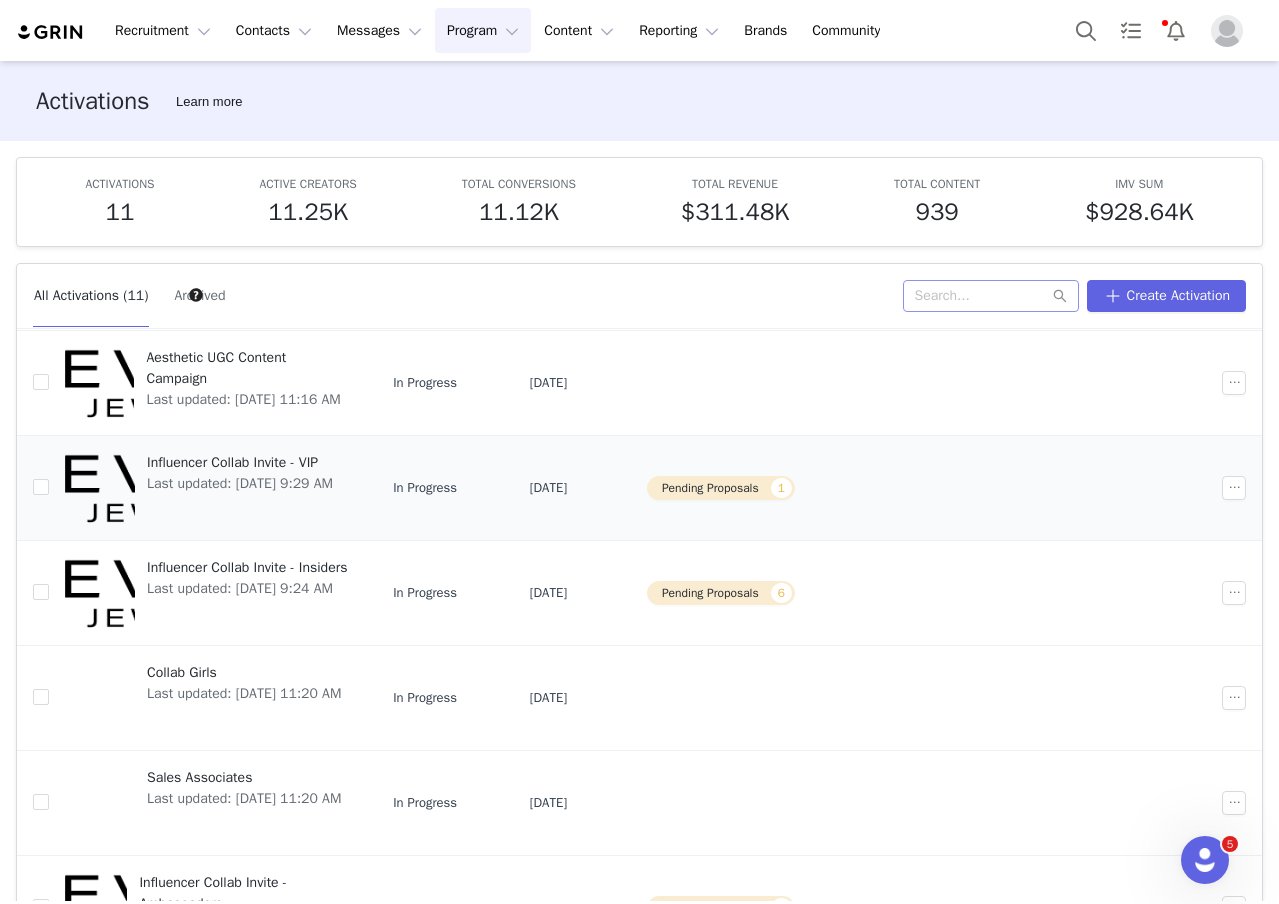 click at bounding box center [100, 488] 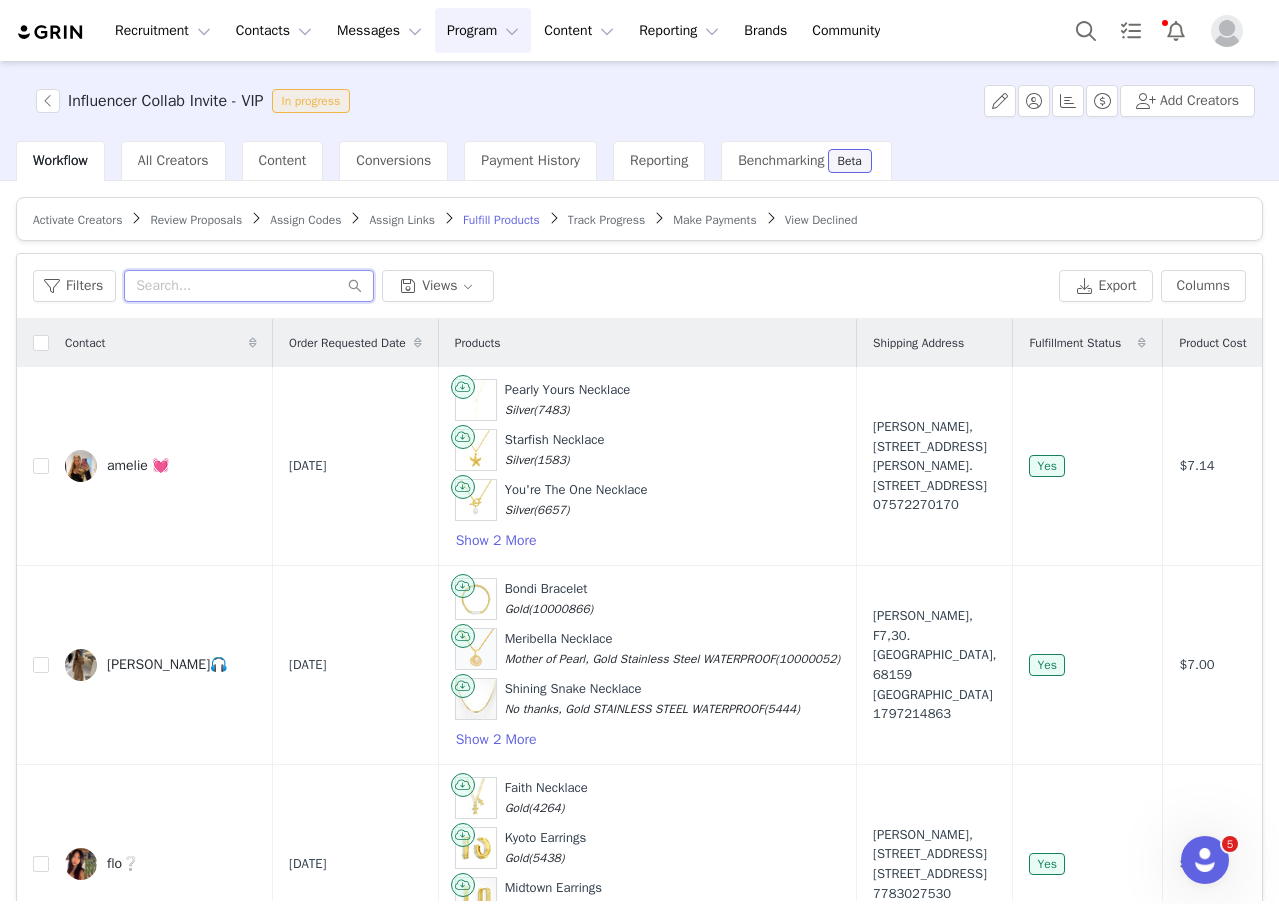 click at bounding box center [249, 286] 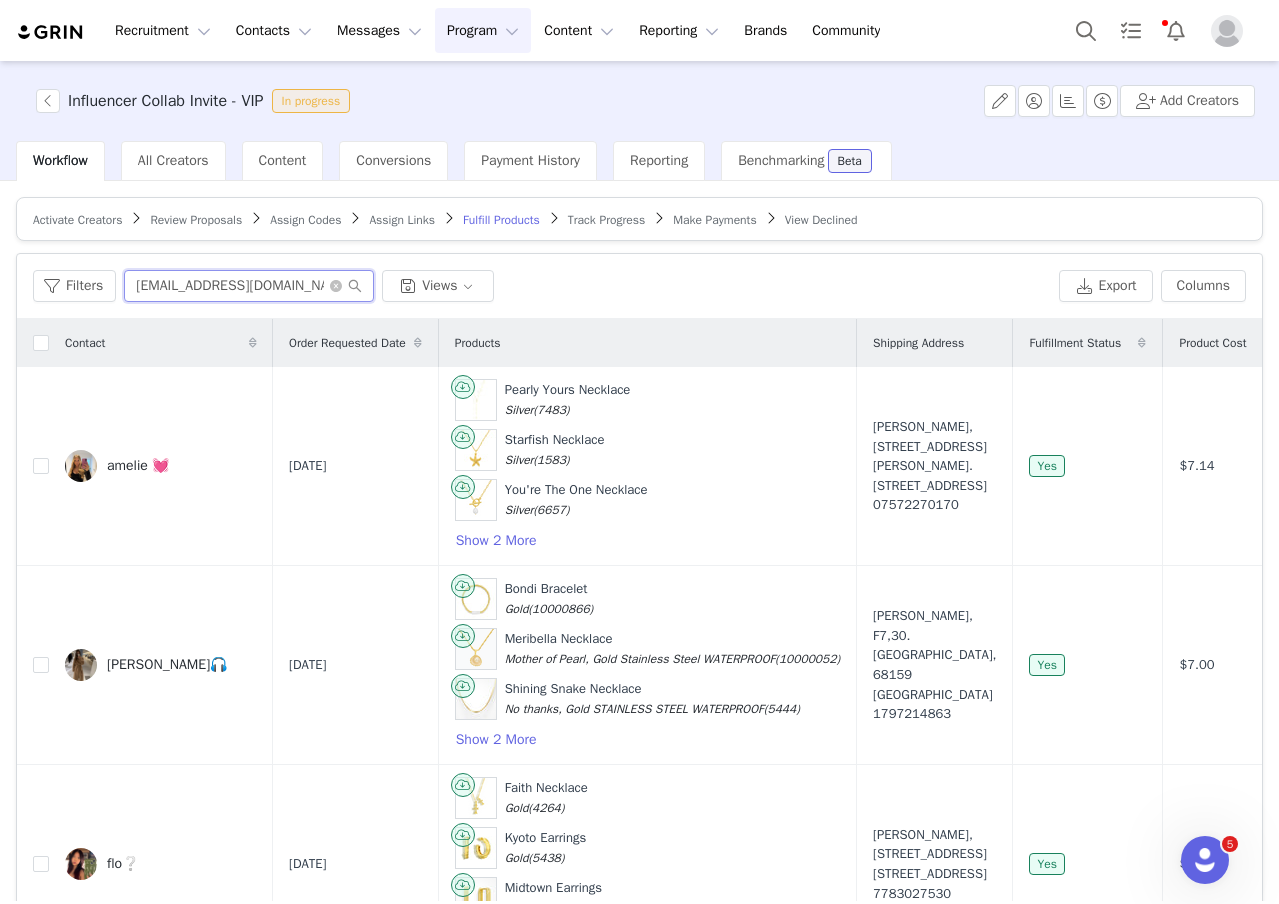 scroll, scrollTop: 0, scrollLeft: 22, axis: horizontal 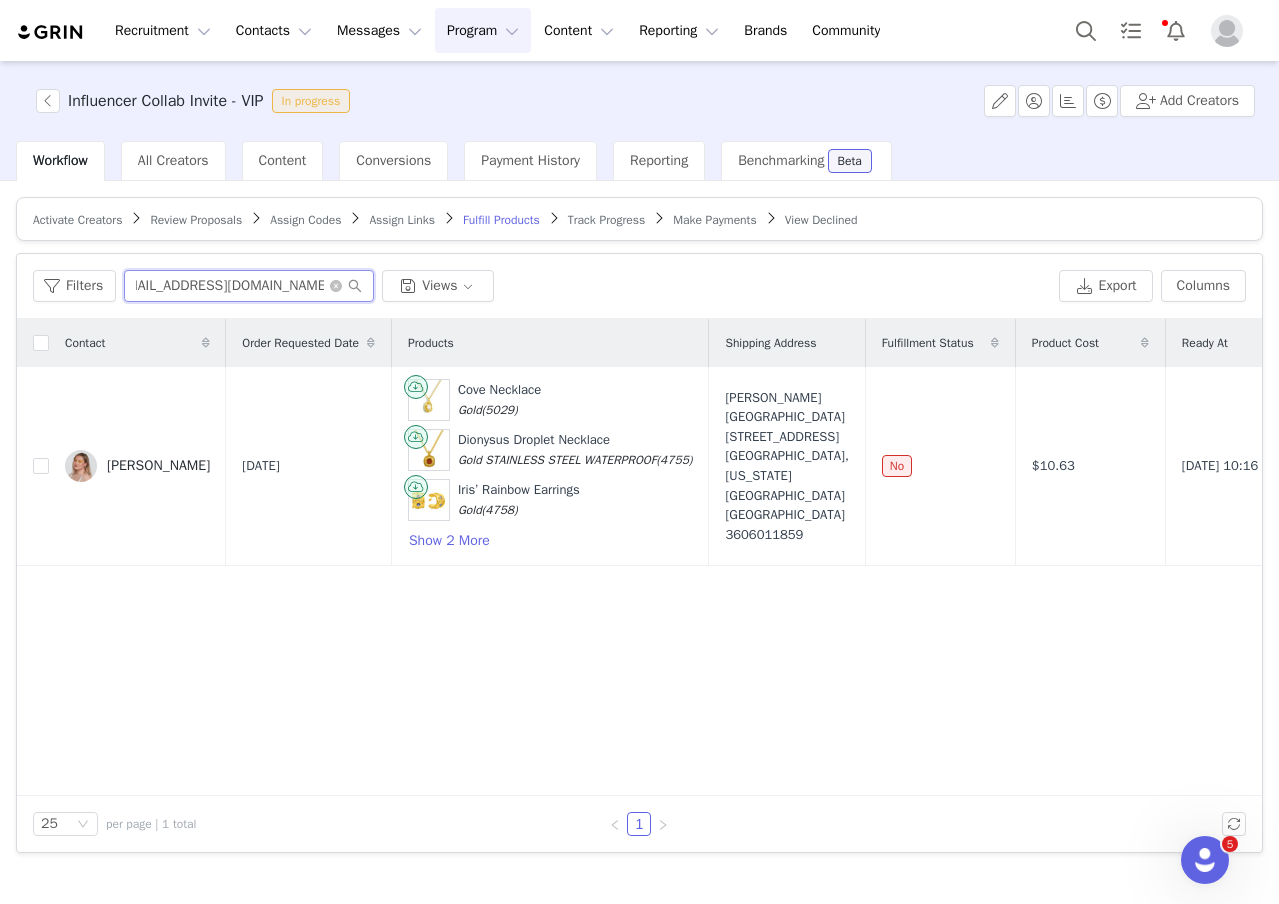 type on "[EMAIL_ADDRESS][DOMAIN_NAME]" 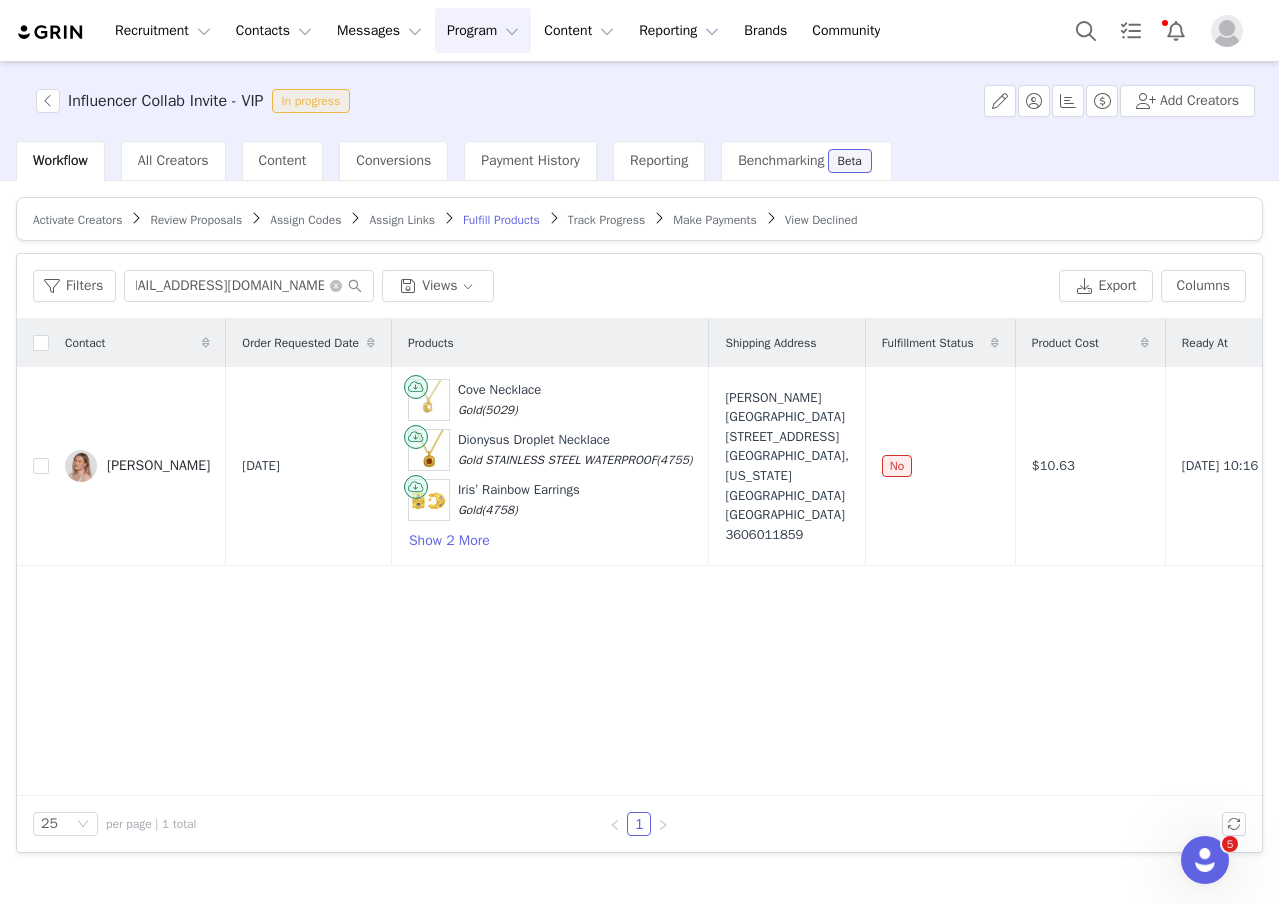 scroll, scrollTop: 0, scrollLeft: 0, axis: both 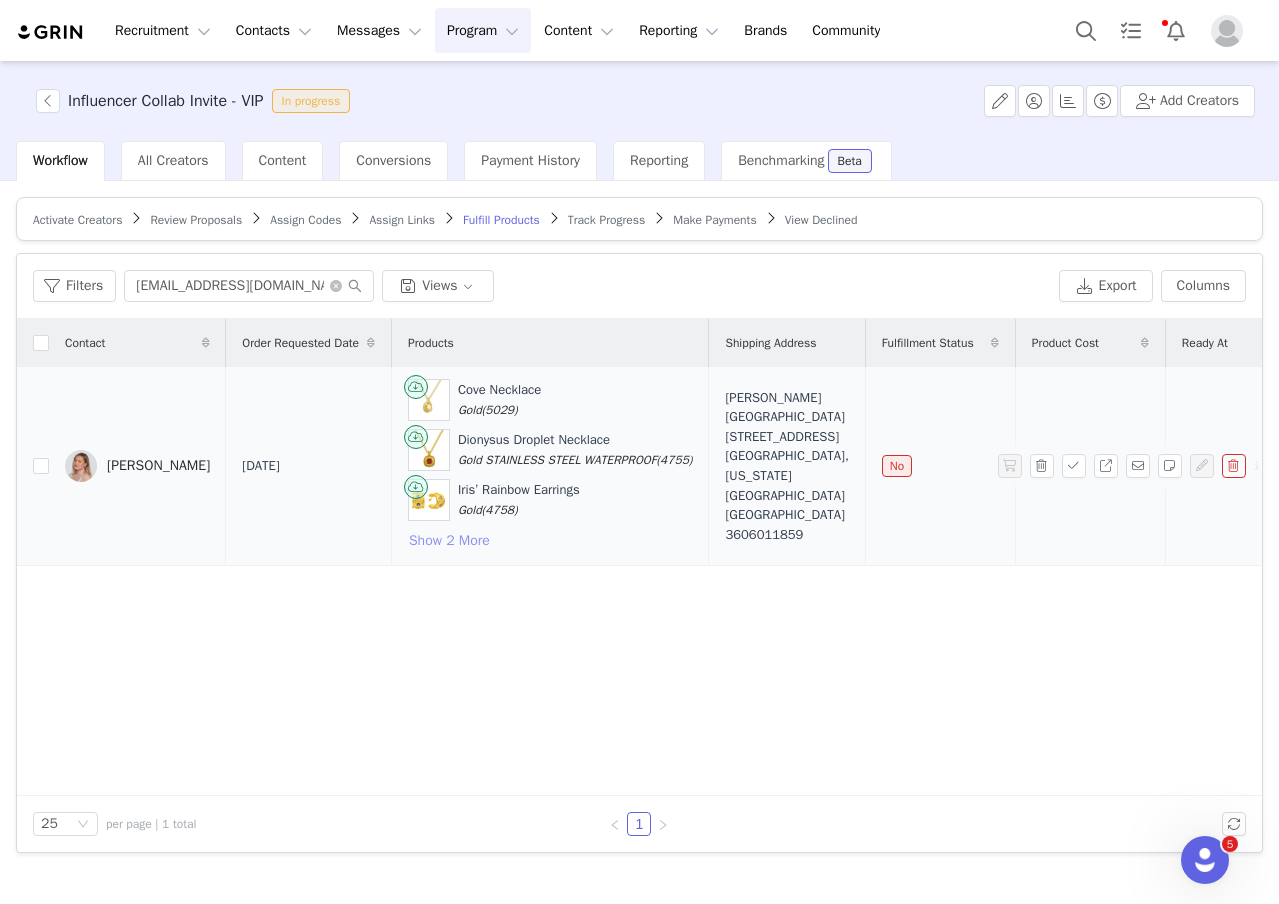 click on "Show 2 More" at bounding box center (449, 541) 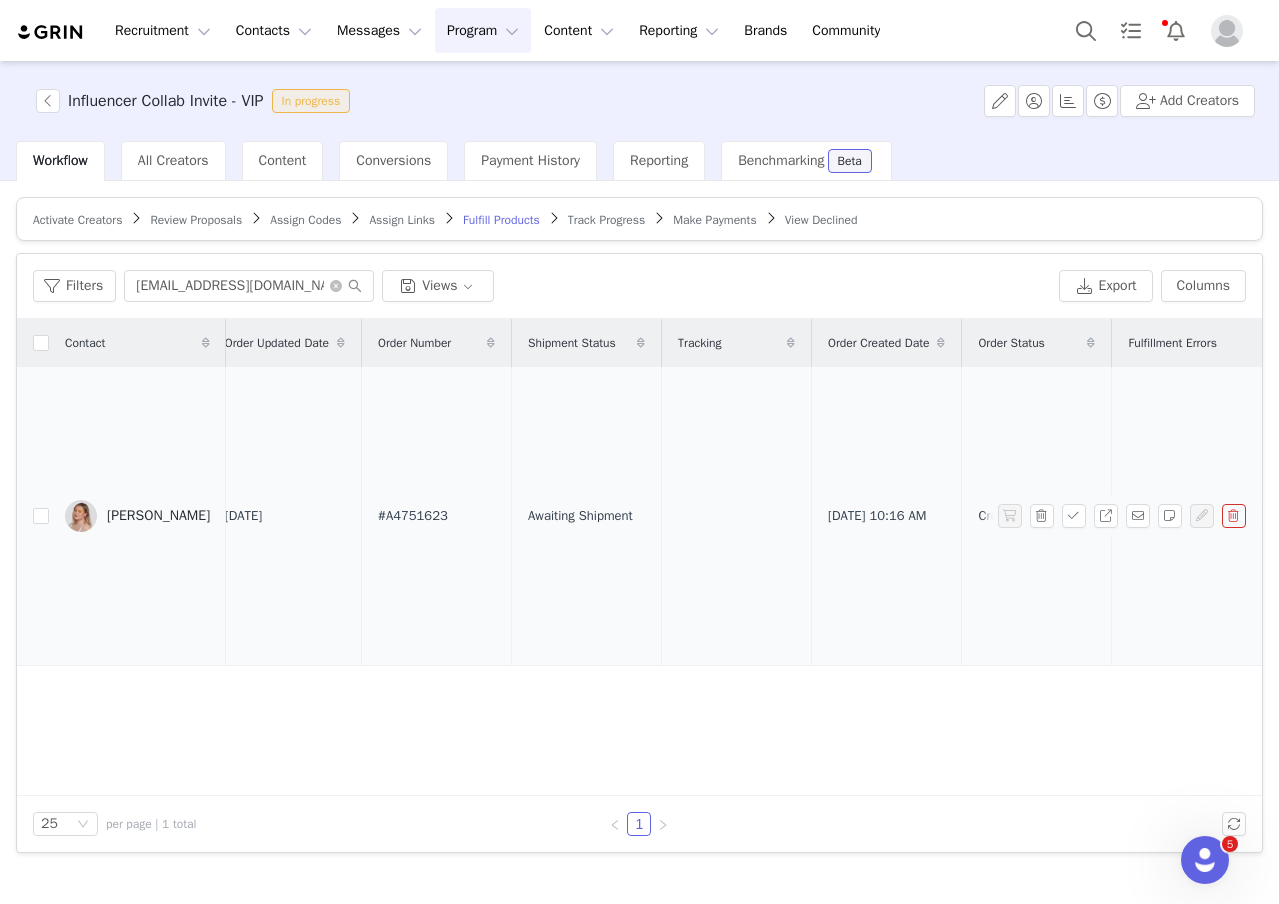 scroll, scrollTop: 0, scrollLeft: 1155, axis: horizontal 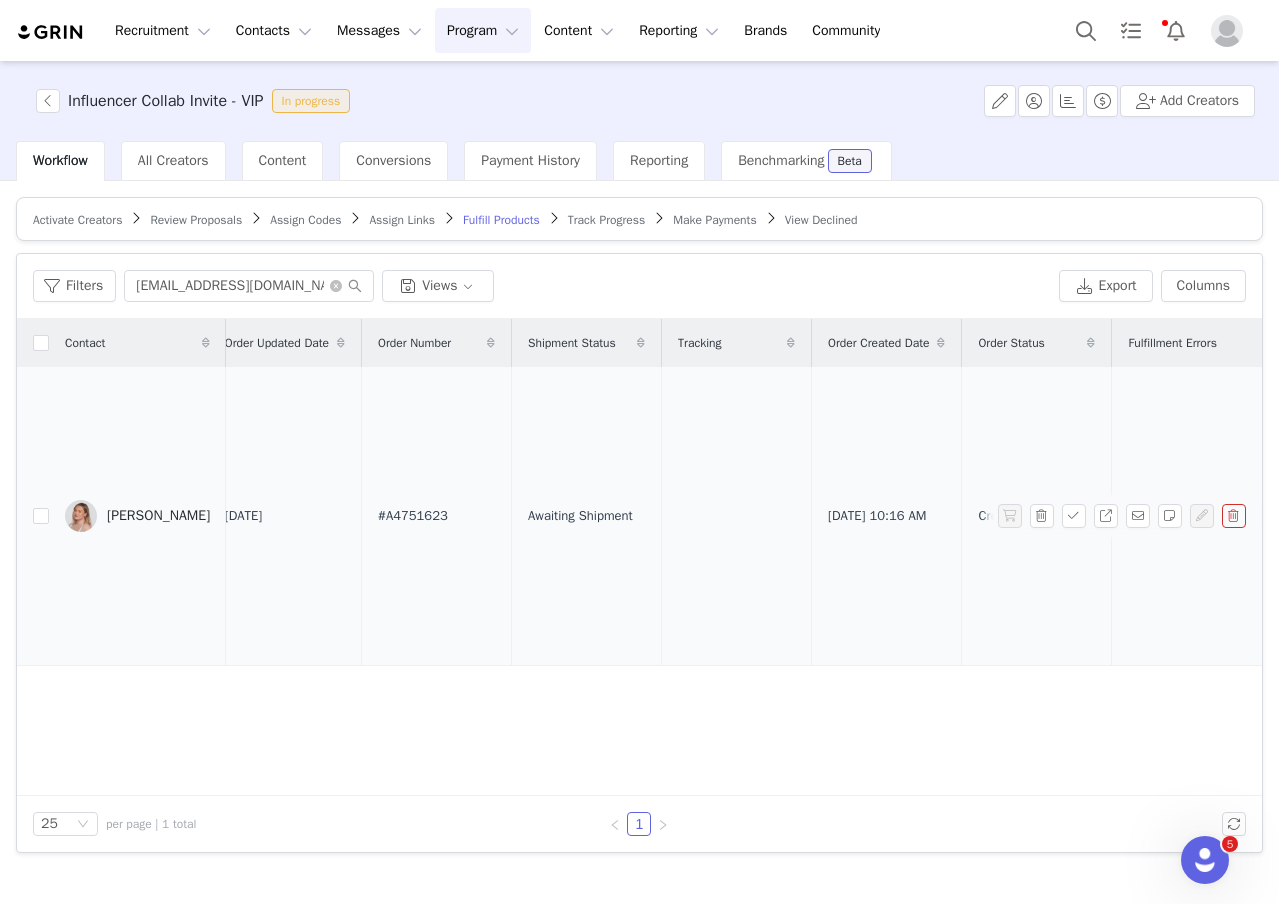 drag, startPoint x: 456, startPoint y: 518, endPoint x: 340, endPoint y: 518, distance: 116 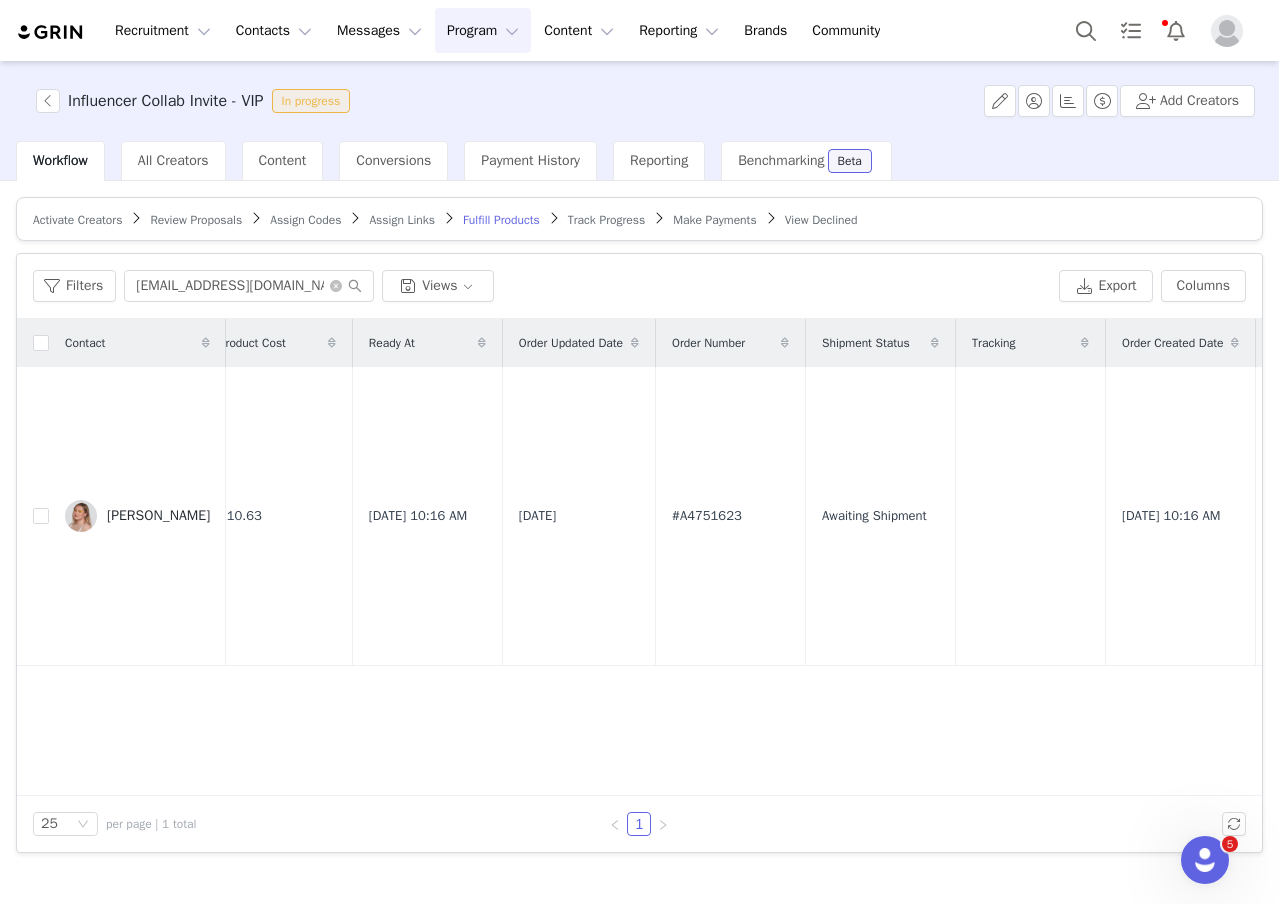 scroll, scrollTop: 0, scrollLeft: 861, axis: horizontal 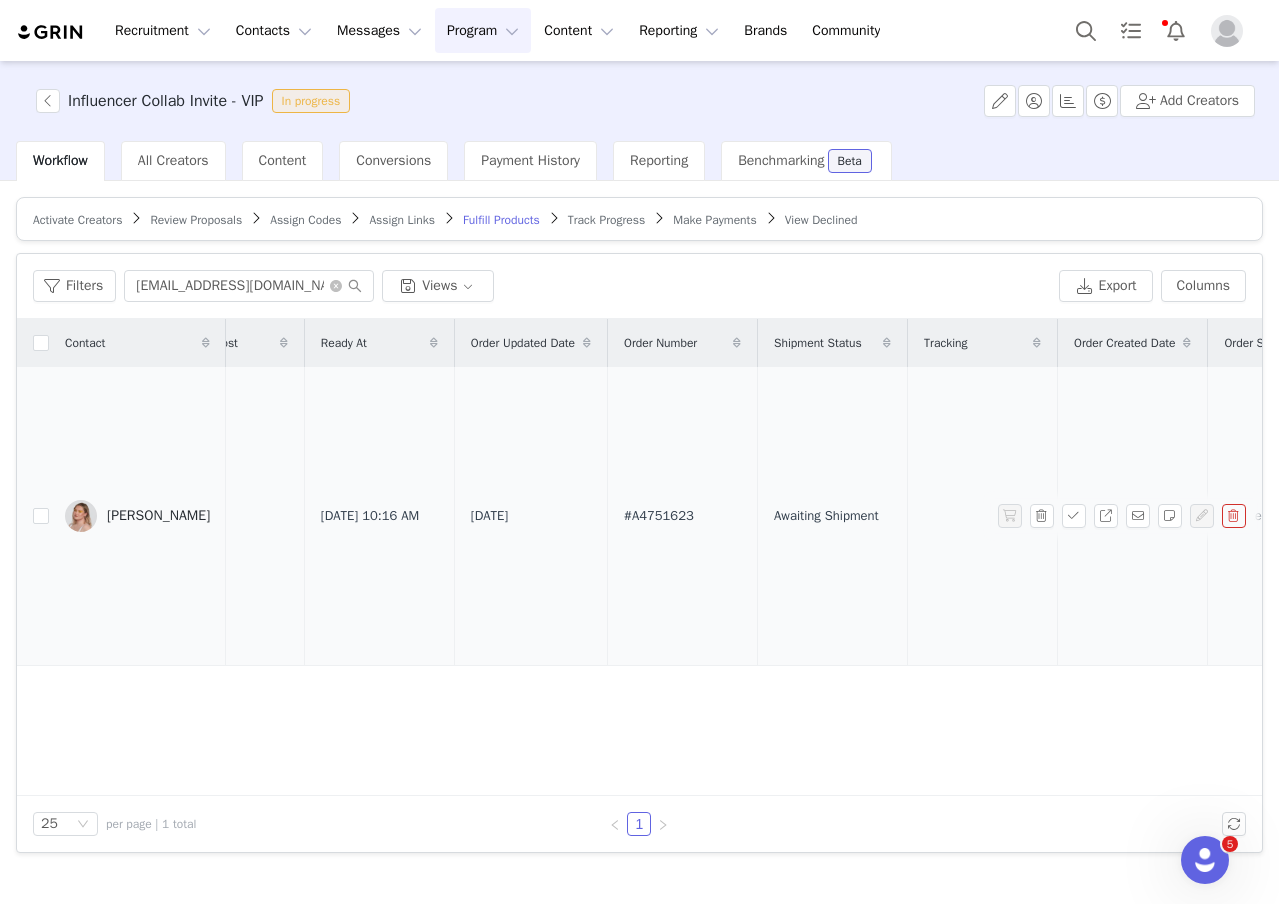 click on "#A4751623" at bounding box center (683, 516) 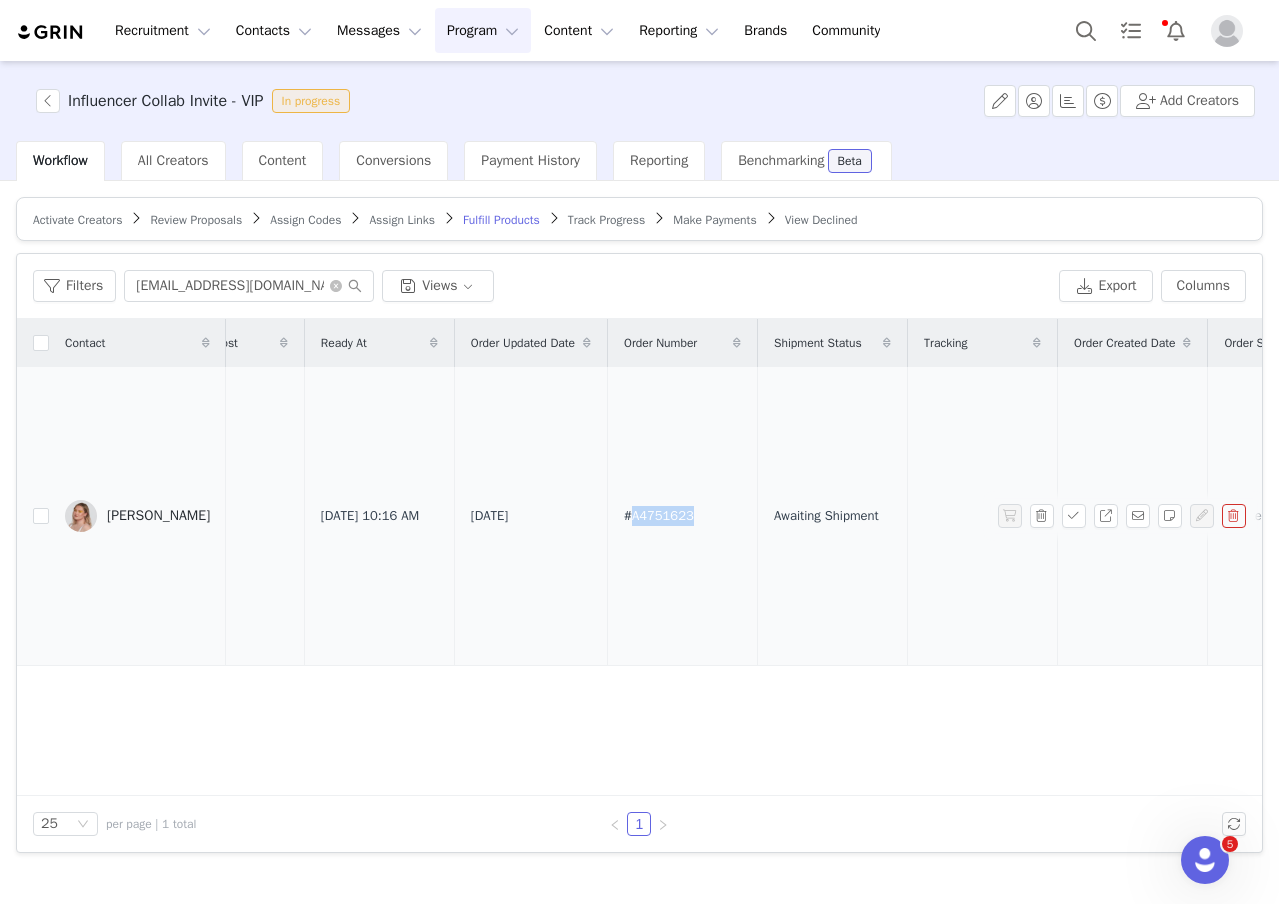 drag, startPoint x: 734, startPoint y: 514, endPoint x: 686, endPoint y: 513, distance: 48.010414 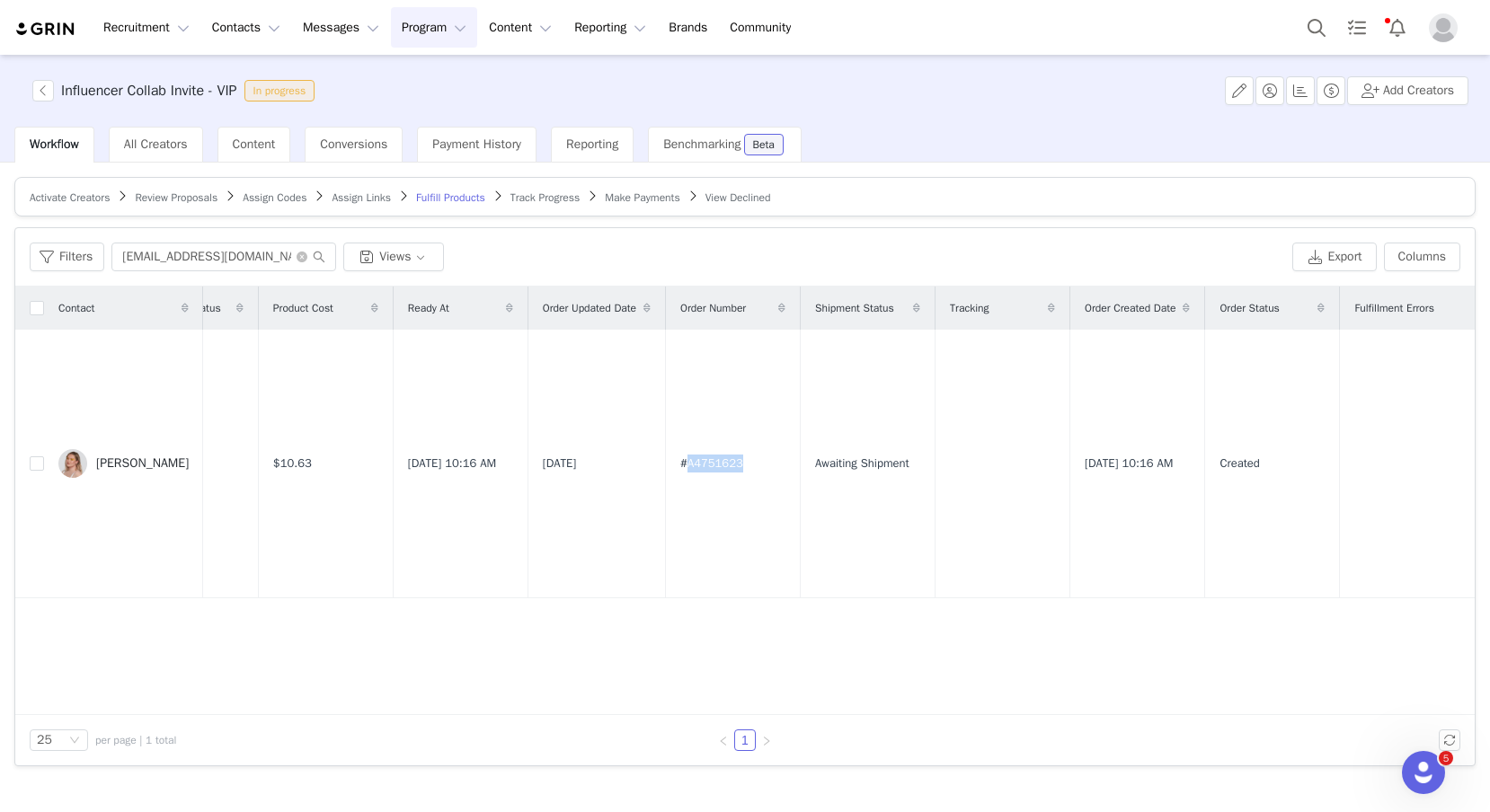 scroll, scrollTop: 0, scrollLeft: 697, axis: horizontal 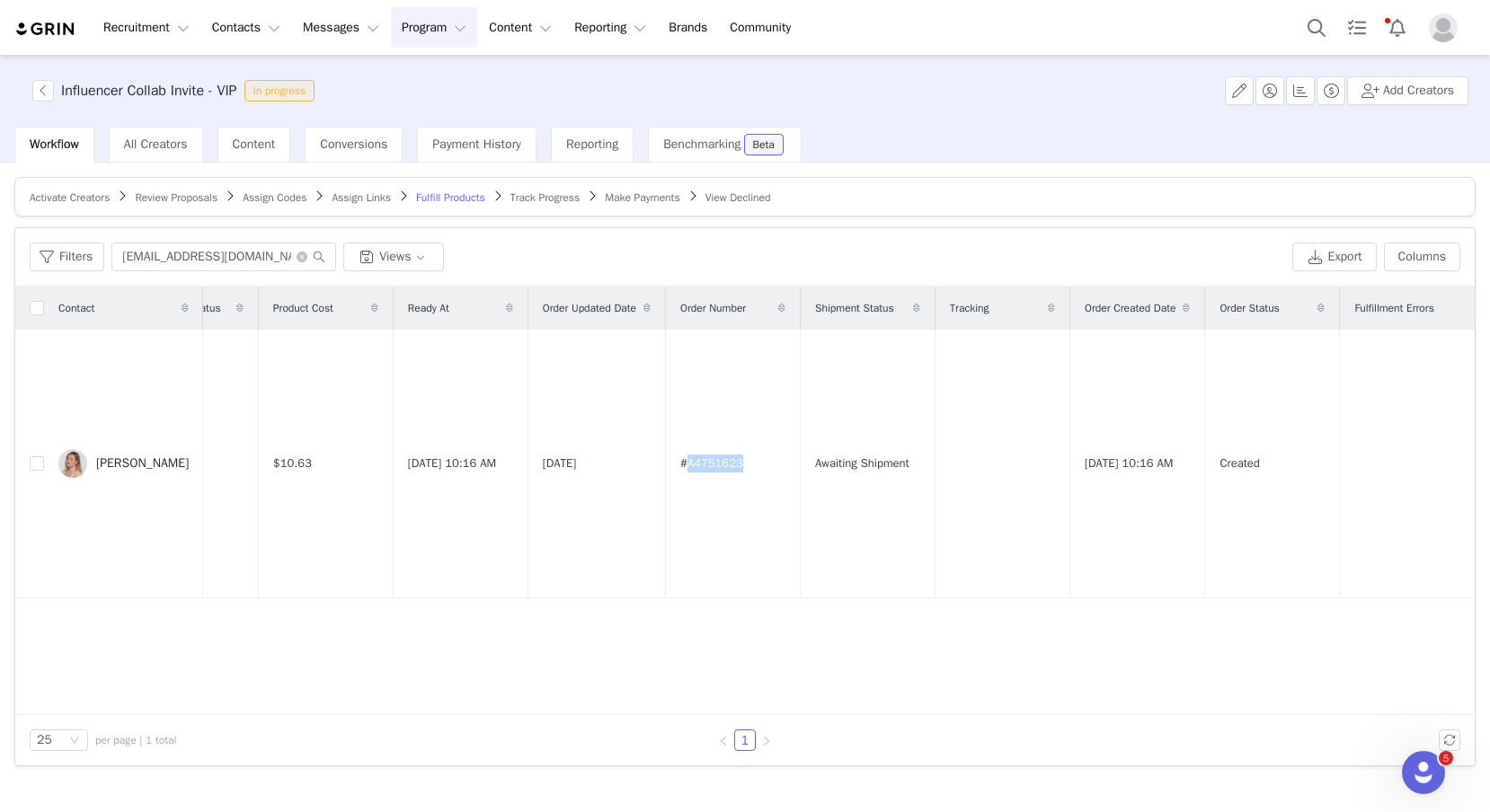 click on "Program Program" at bounding box center (434, 27) 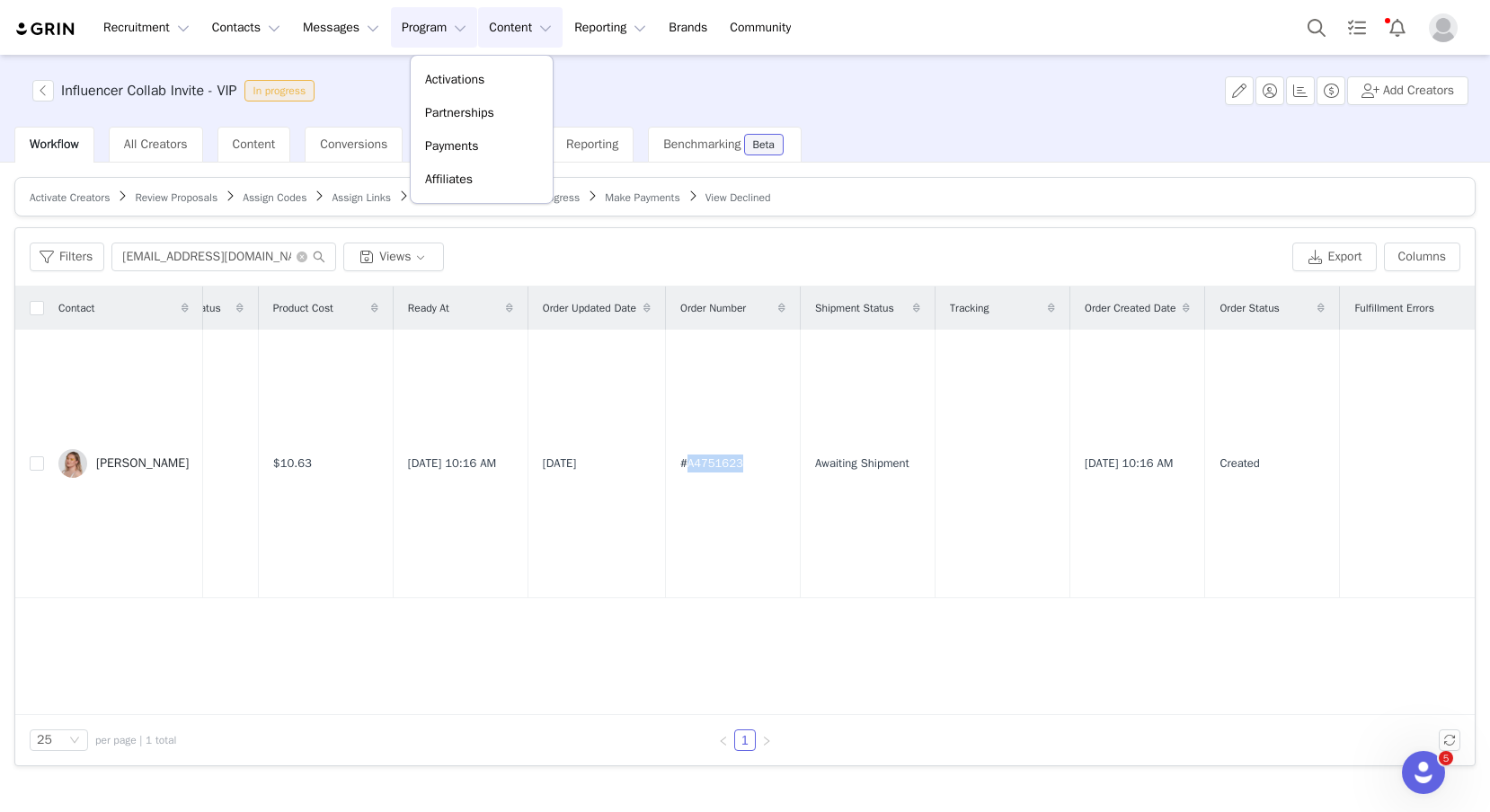 click on "Content Content" at bounding box center [520, 27] 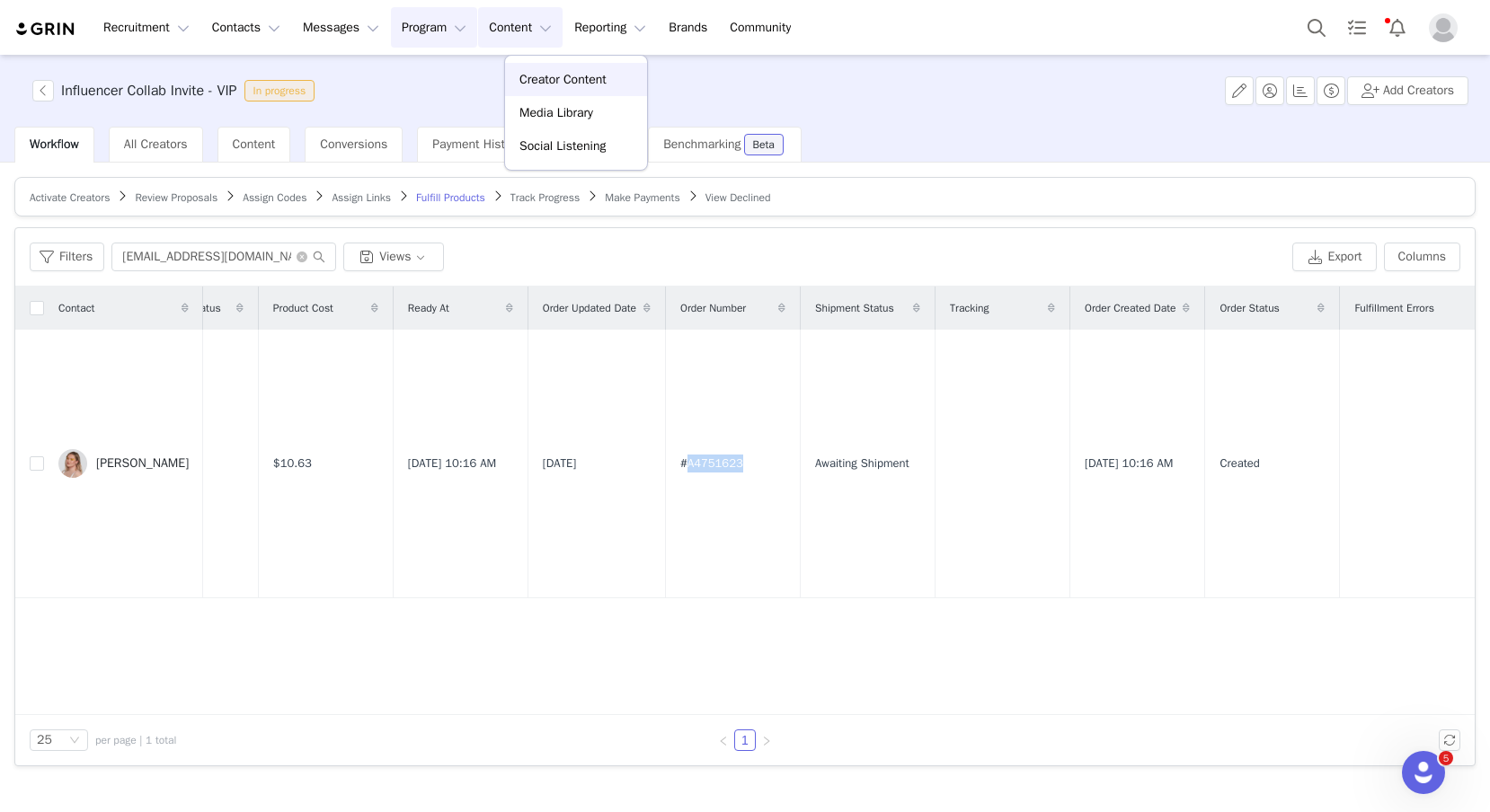 click on "Creator Content" at bounding box center [563, 79] 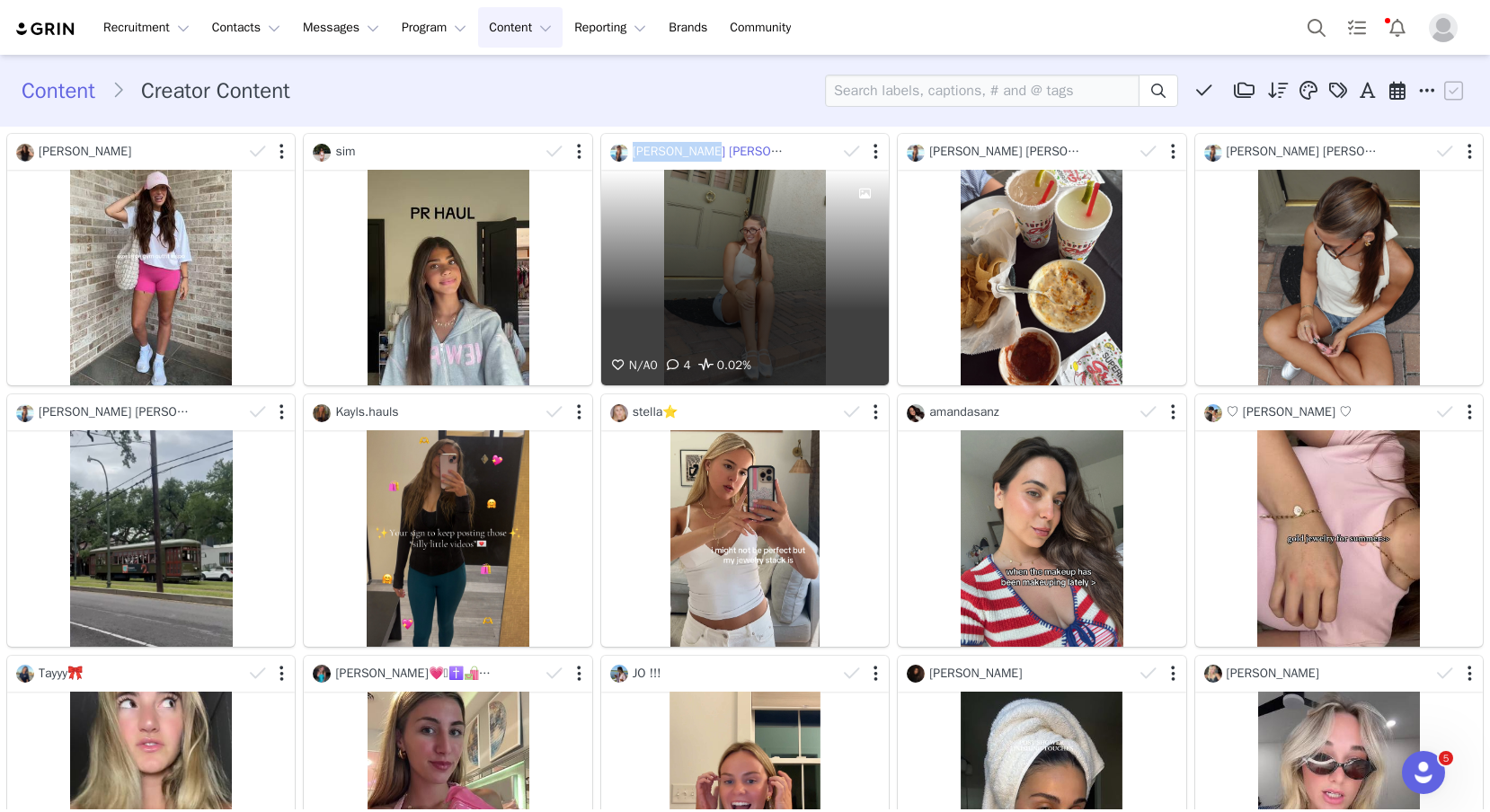 drag, startPoint x: 717, startPoint y: 152, endPoint x: 629, endPoint y: 152, distance: 88 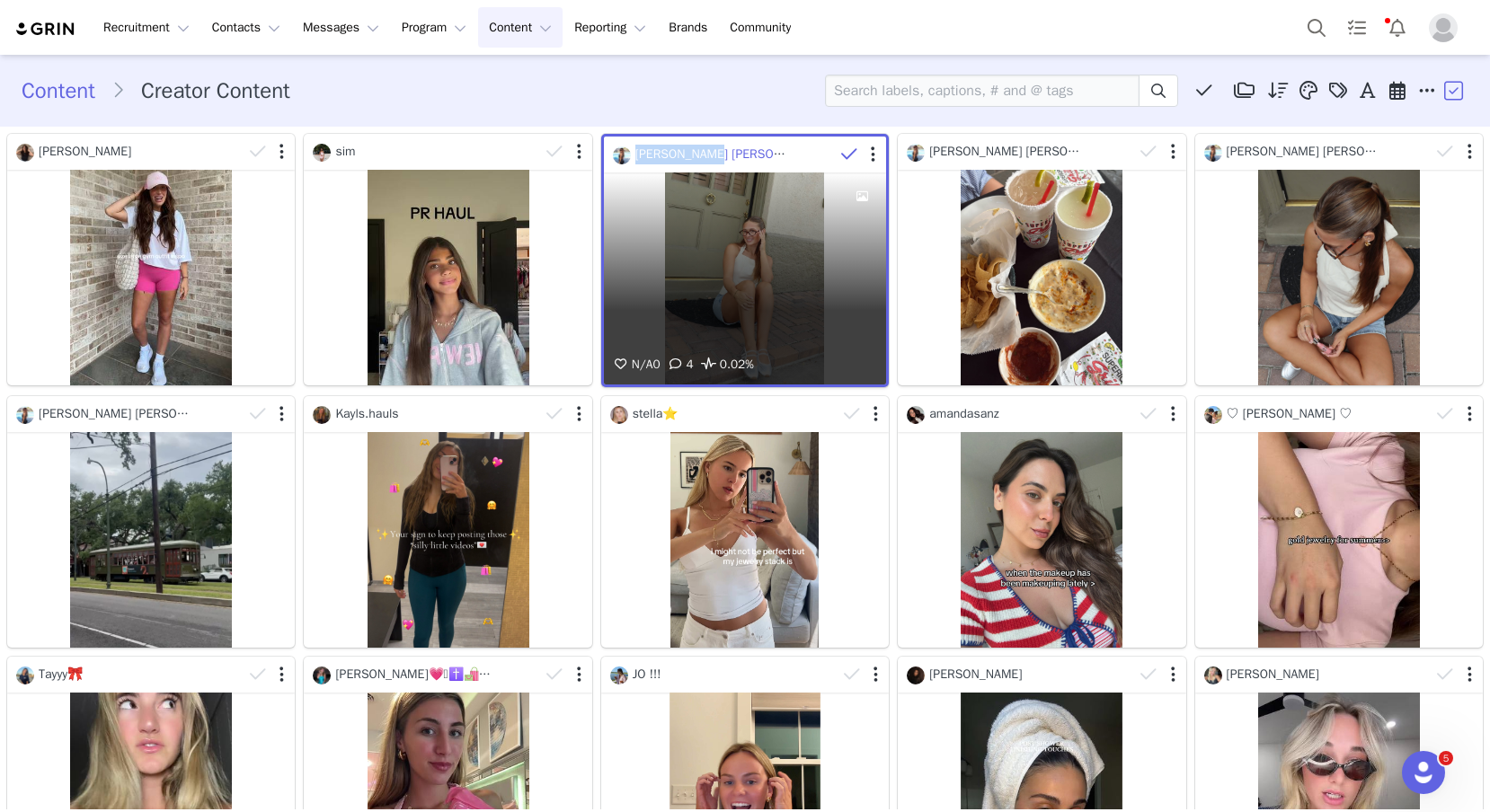 copy on "[PERSON_NAME] [PERSON_NAME]" 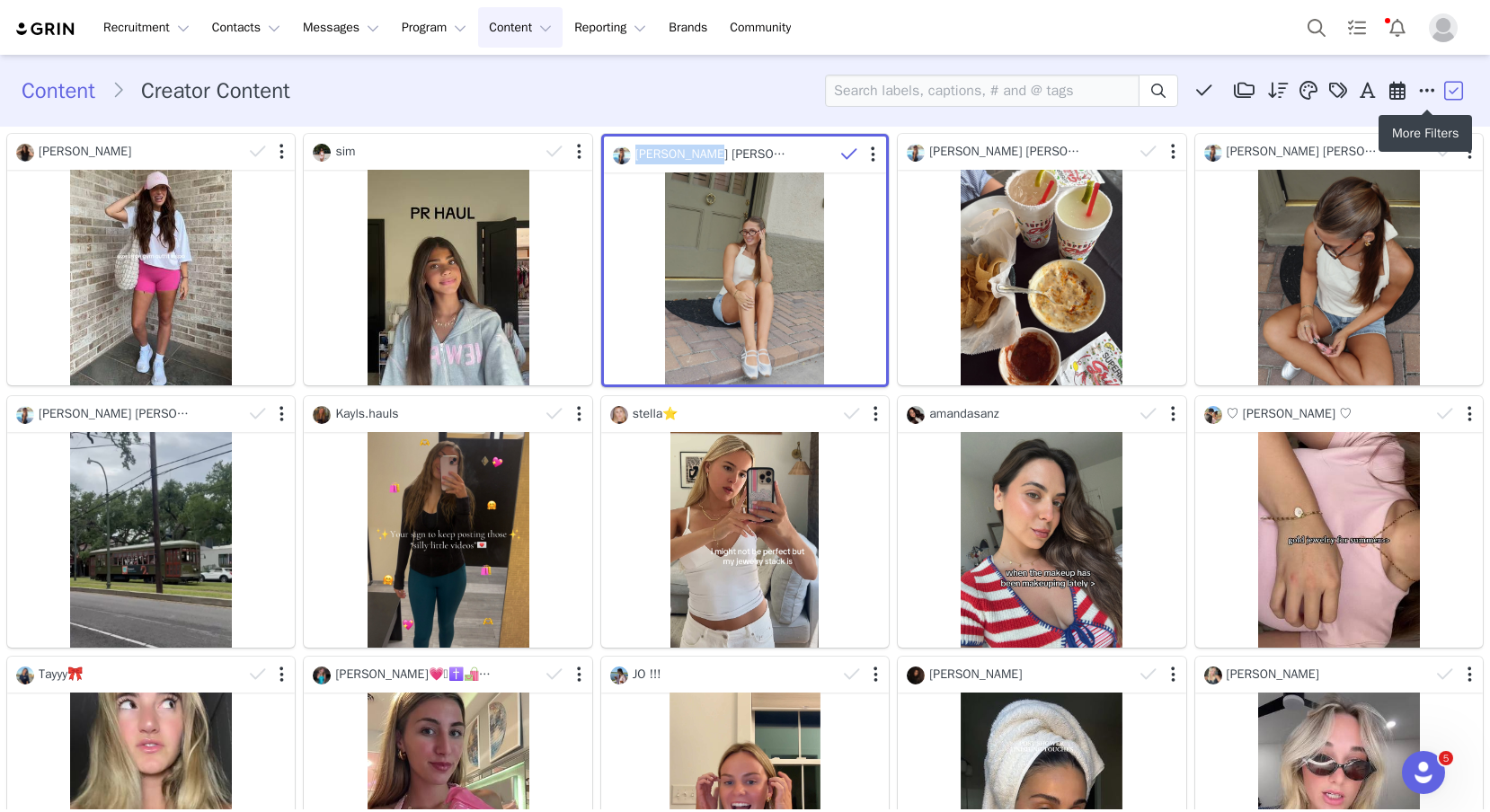 click at bounding box center (1427, 91) 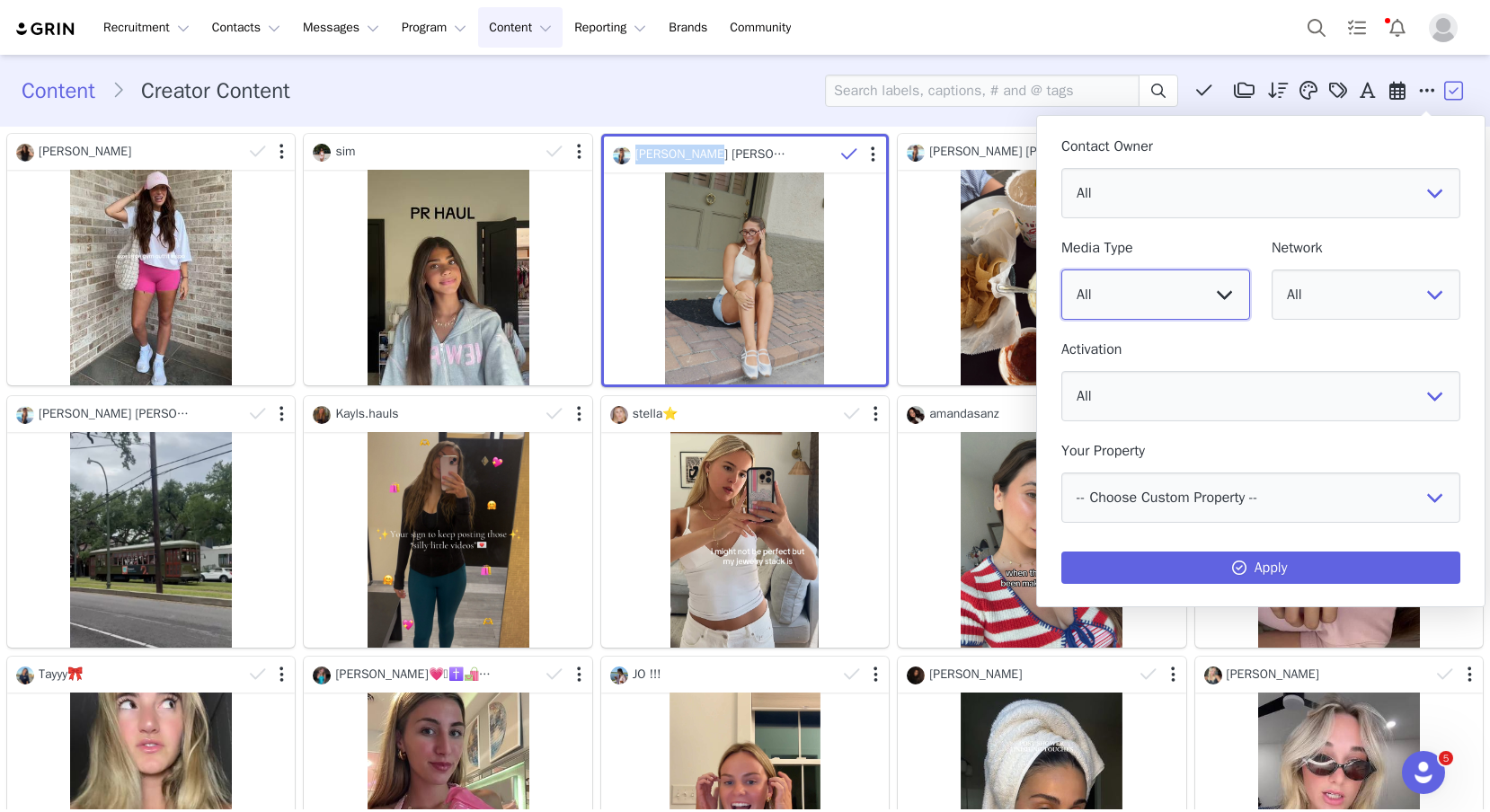 click on "All  Image   Video" at bounding box center [1156, 295] 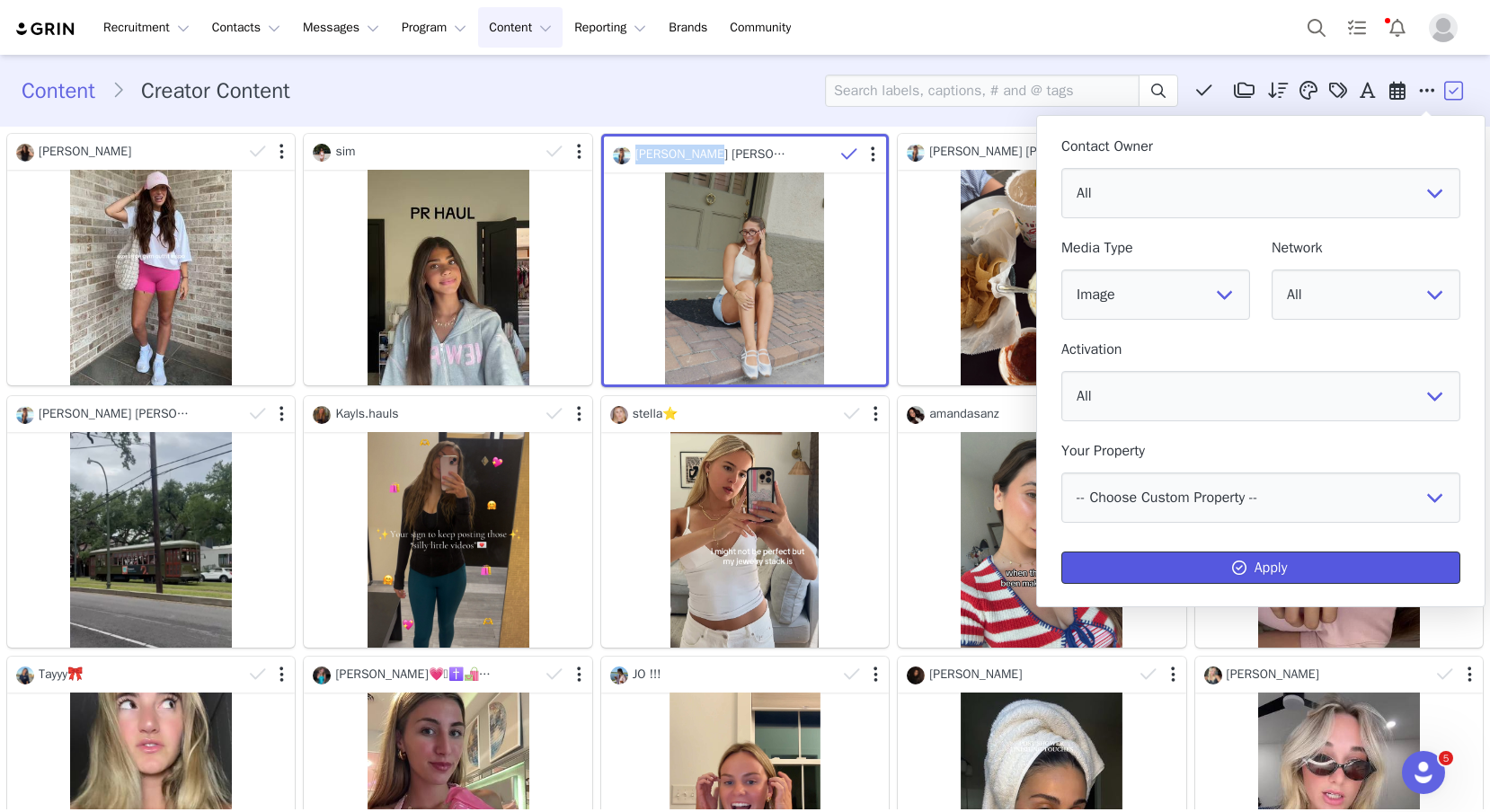 click on "Apply" at bounding box center (1261, 568) 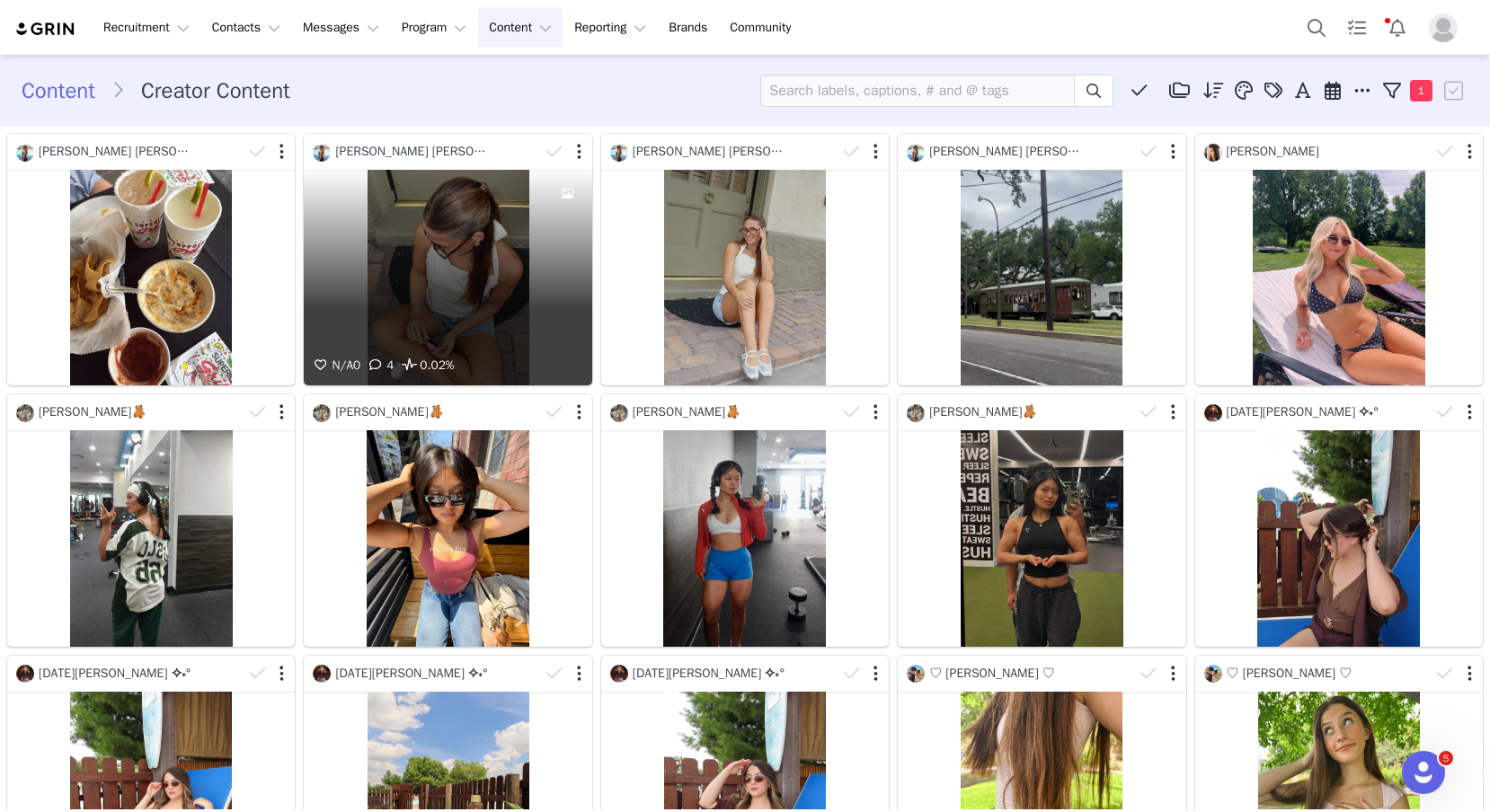 click on "N/A  0  4  0.02%" at bounding box center (448, 278) 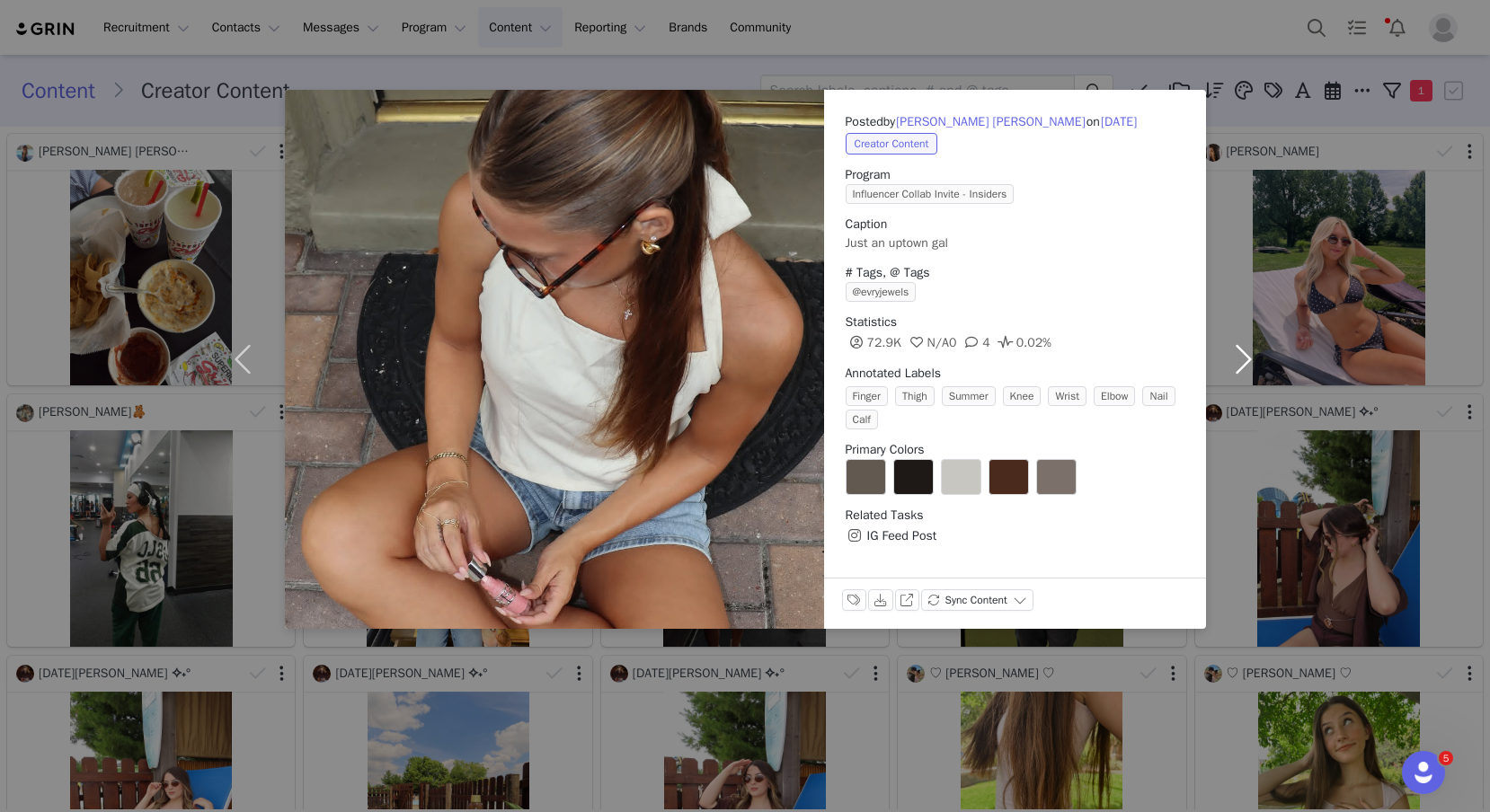 click at bounding box center (1244, 359) 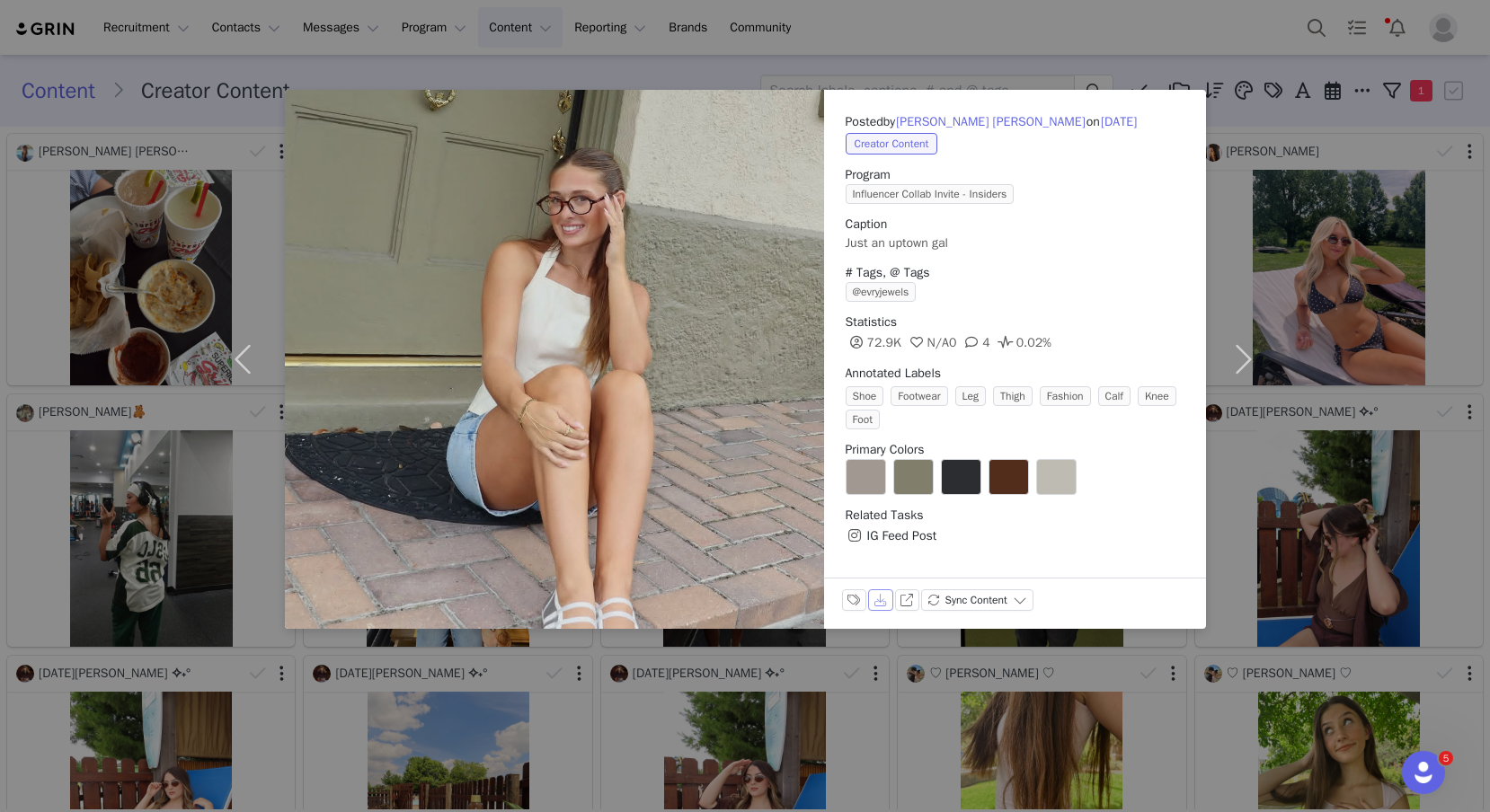 click on "Download" at bounding box center (881, 600) 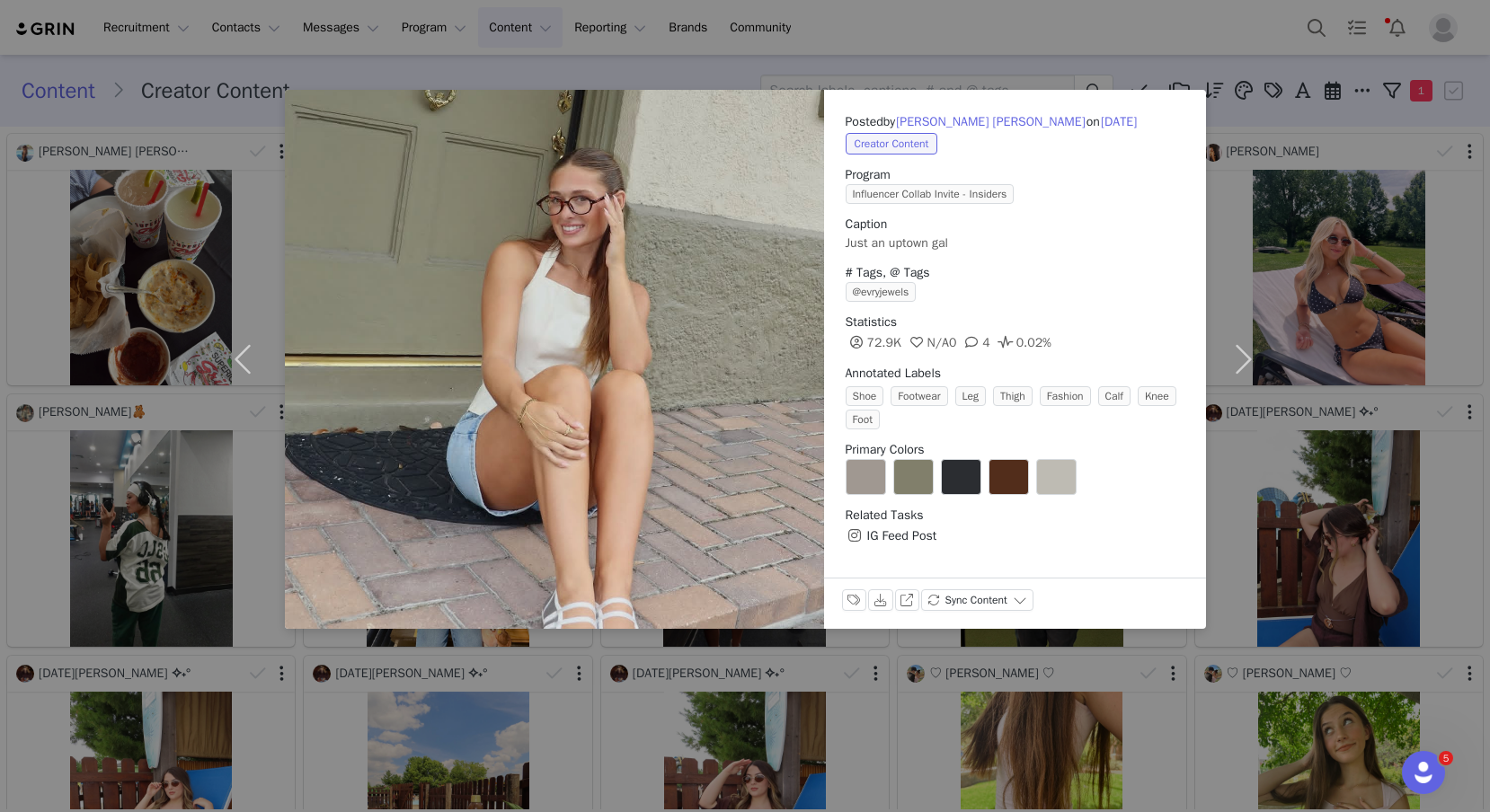 click on "Posted  by  [PERSON_NAME] [PERSON_NAME]  on  [DATE]  Creator Content  Program Influencer Collab Invite - Insiders Caption Just an uptown gal # Tags, @ Tags  @evryjewels      Statistics 72.9K   N/A  0  4  0.02%  Annotated Labels  Shoe   Footwear   Leg   Thigh   Fashion   Calf   Knee   Foot  Primary Colors Related Tasks IG Feed Post     Labels & Tags Download View on Instagram Sync Content" at bounding box center [745, 406] 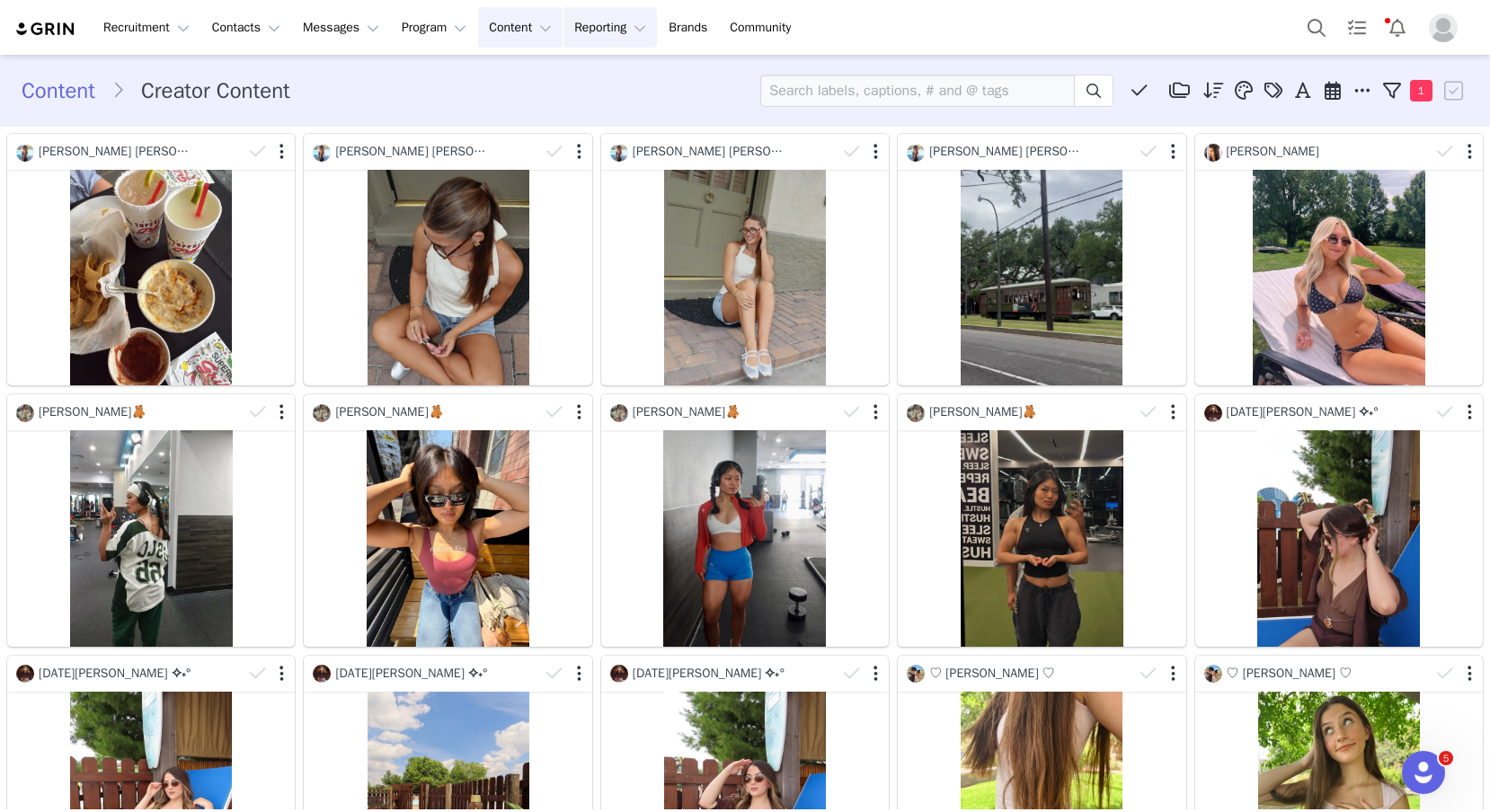 click on "Reporting Reporting" at bounding box center [610, 27] 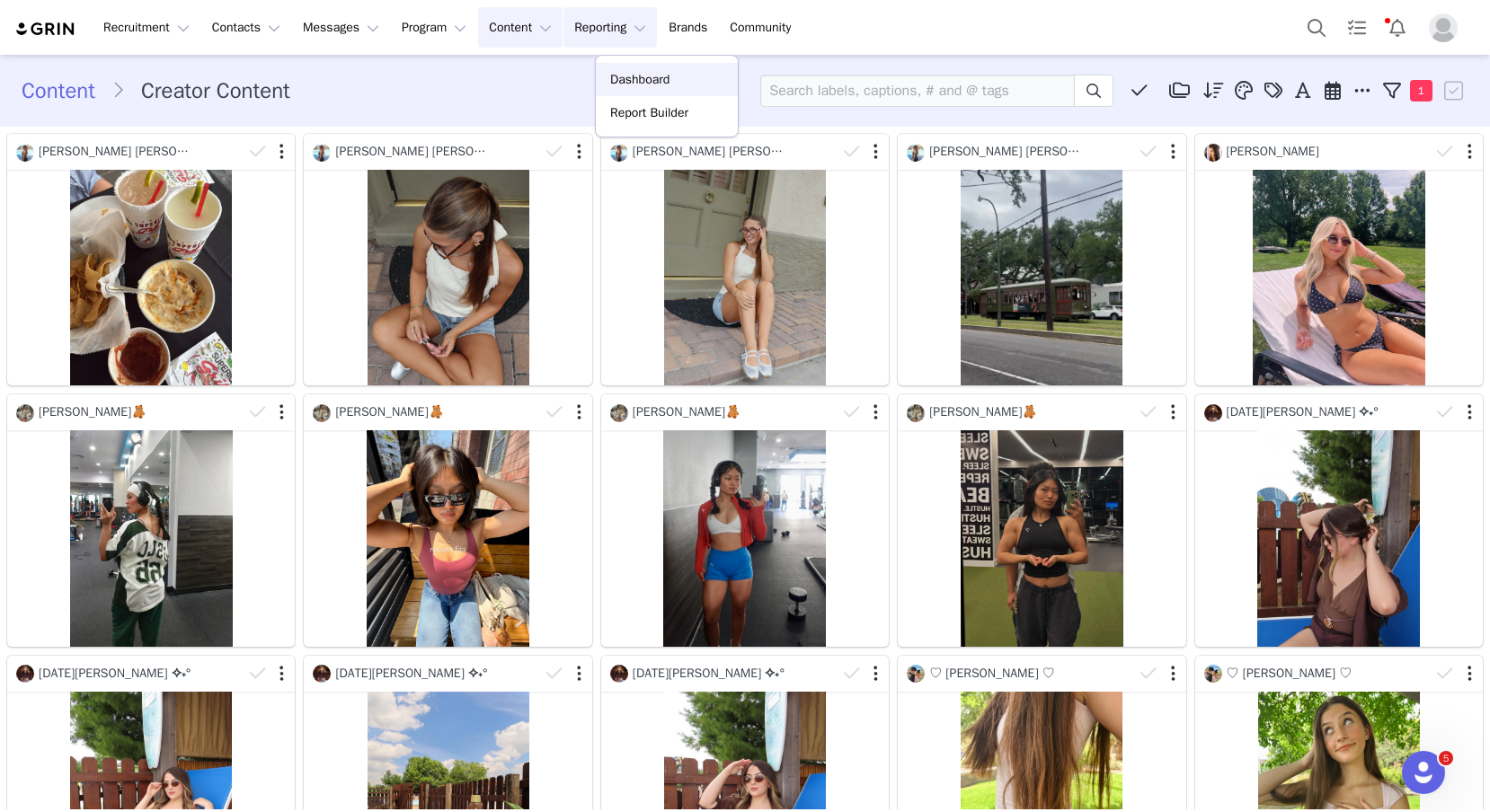 click on "Dashboard" at bounding box center [667, 79] 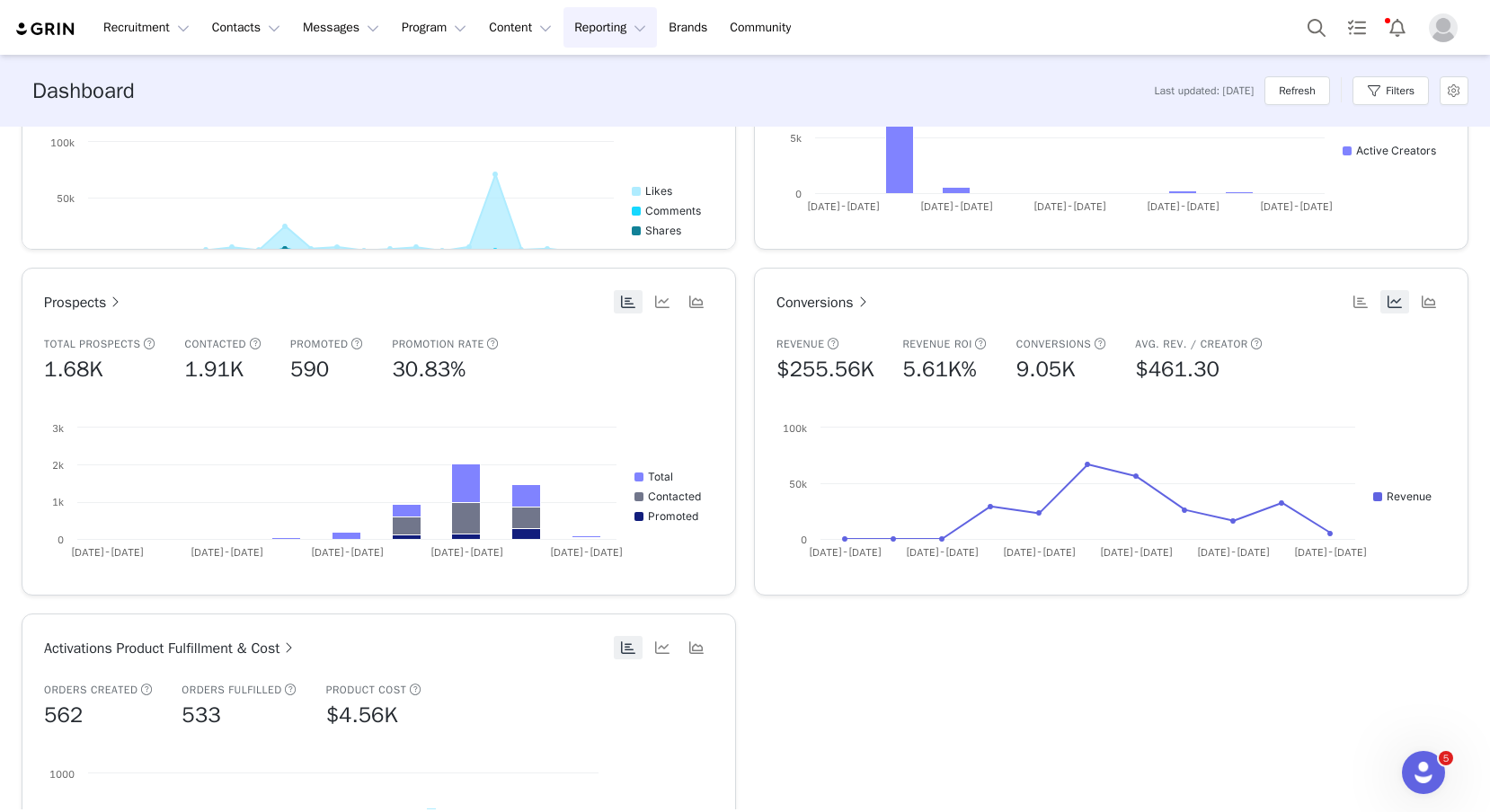 scroll, scrollTop: 569, scrollLeft: 0, axis: vertical 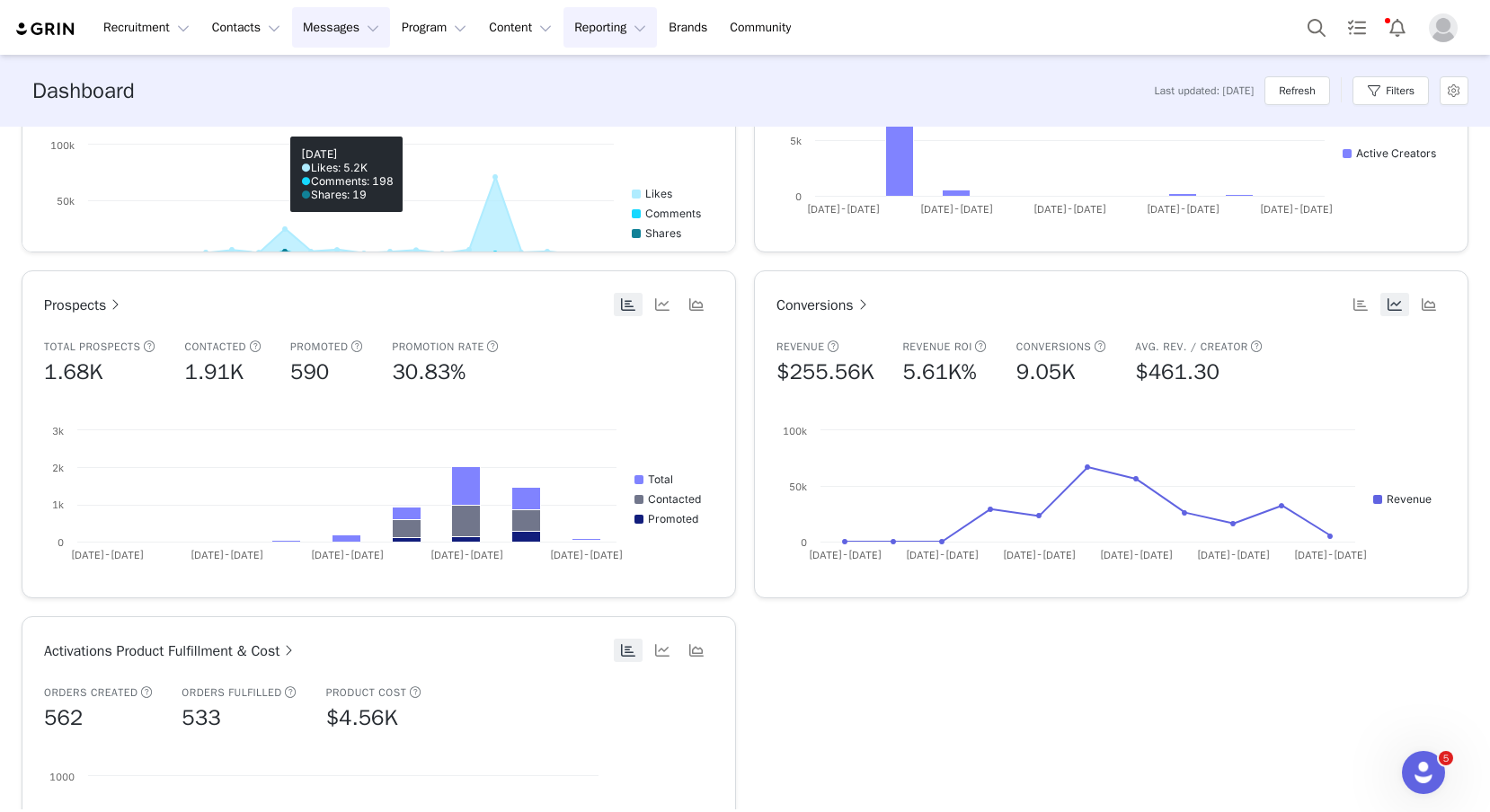 click on "Messages Messages" at bounding box center [341, 27] 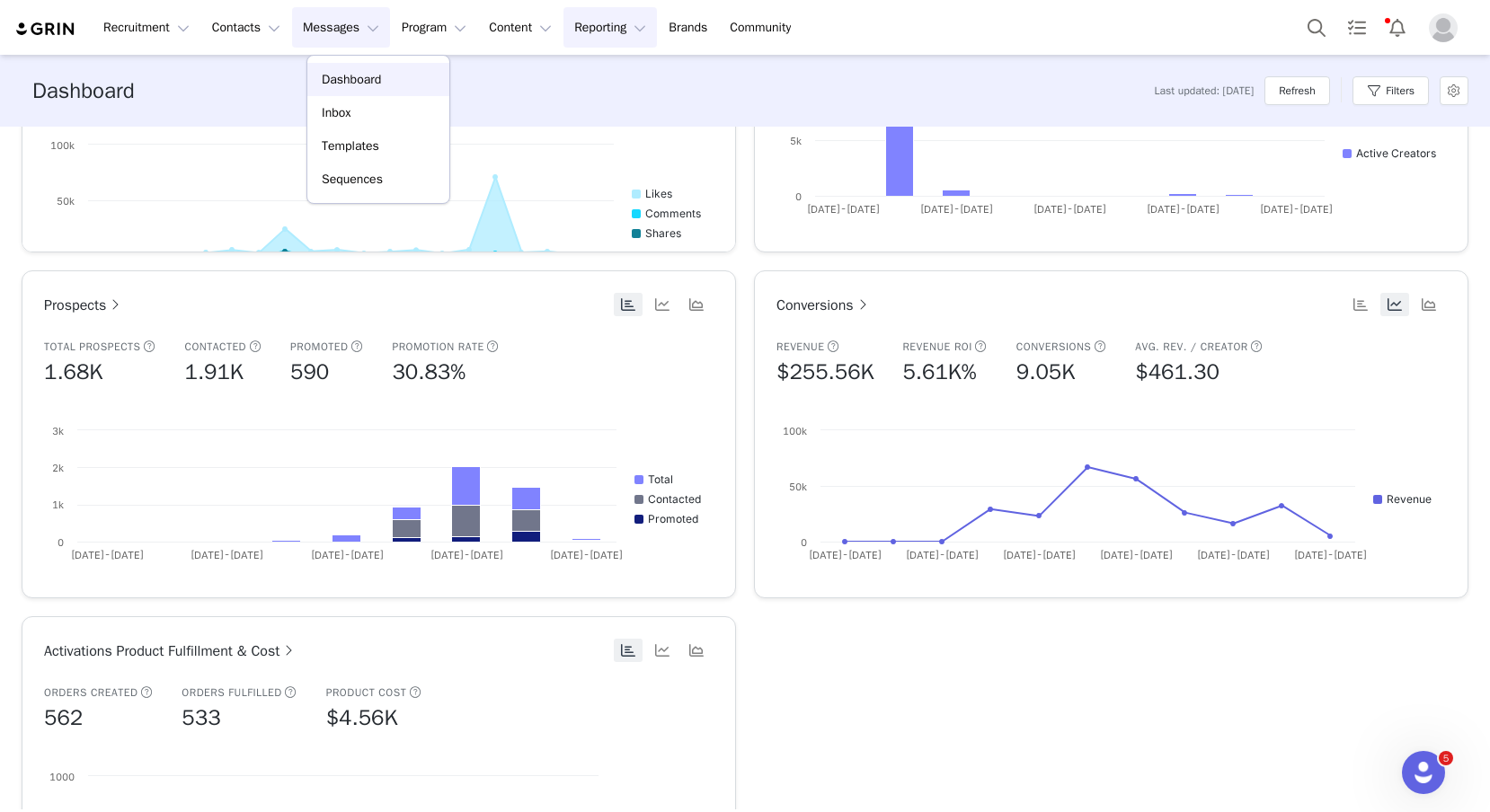 click on "Dashboard" at bounding box center (378, 79) 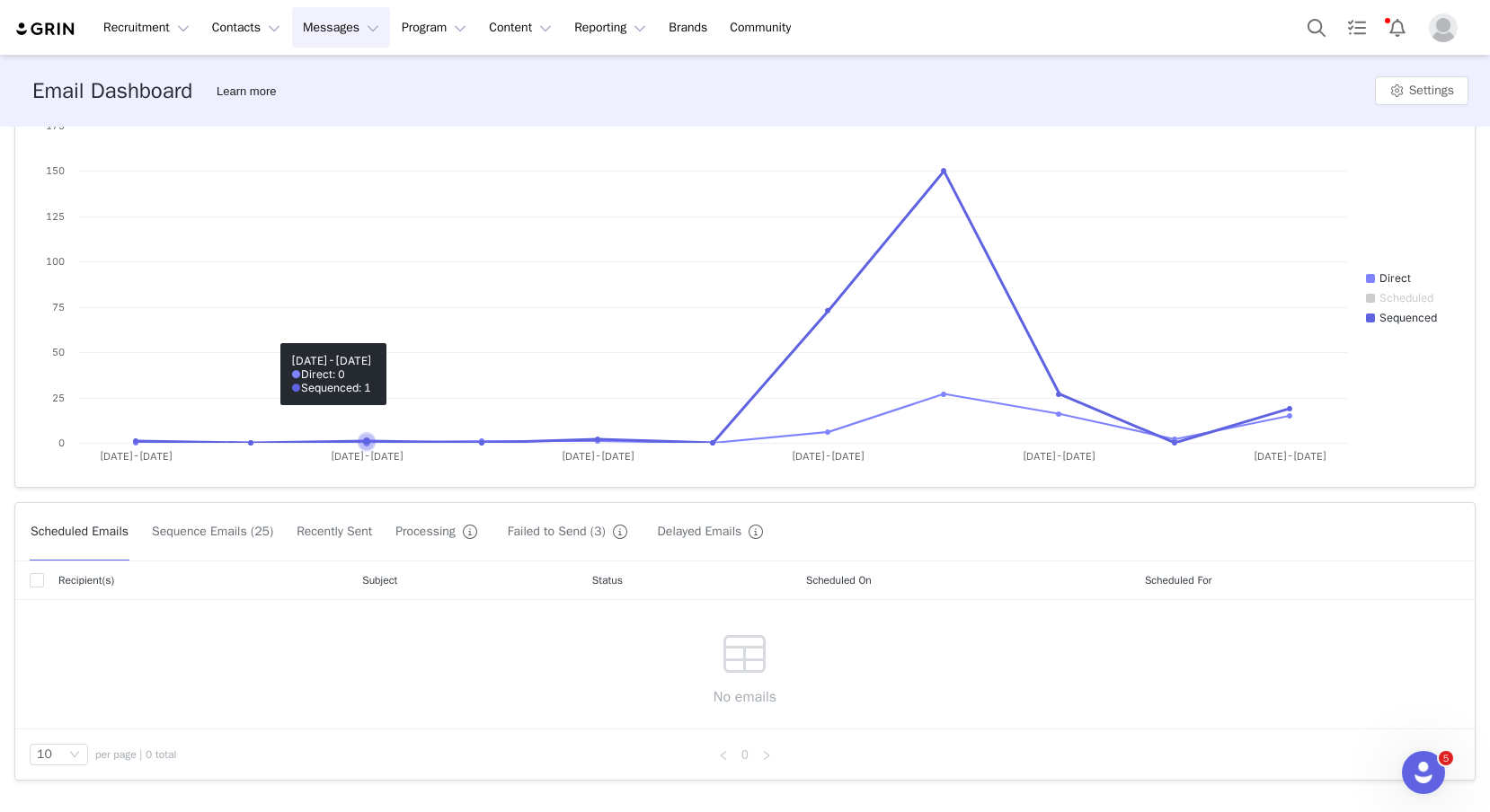 scroll, scrollTop: 0, scrollLeft: 0, axis: both 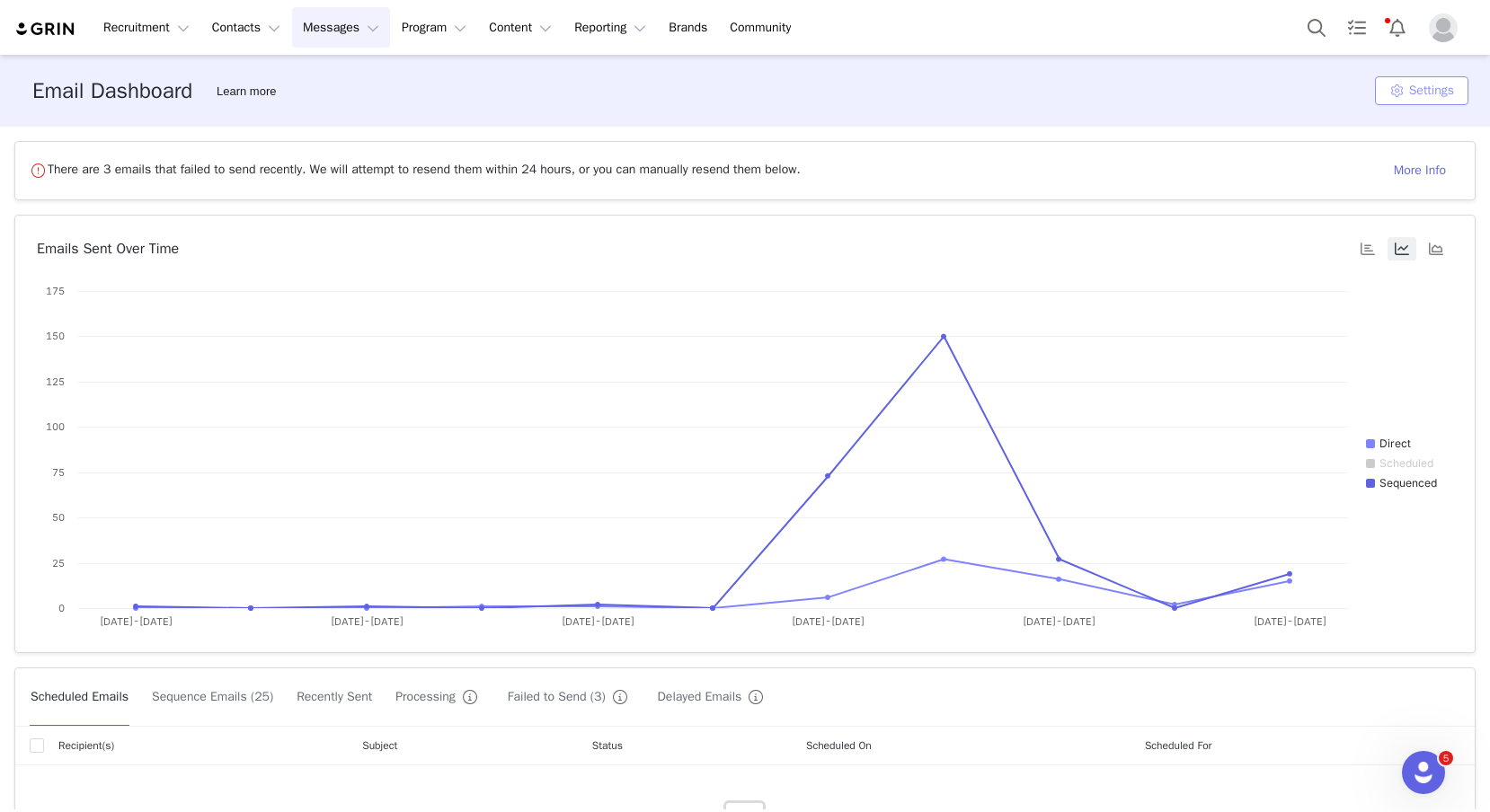 click on "Settings" at bounding box center [1422, 91] 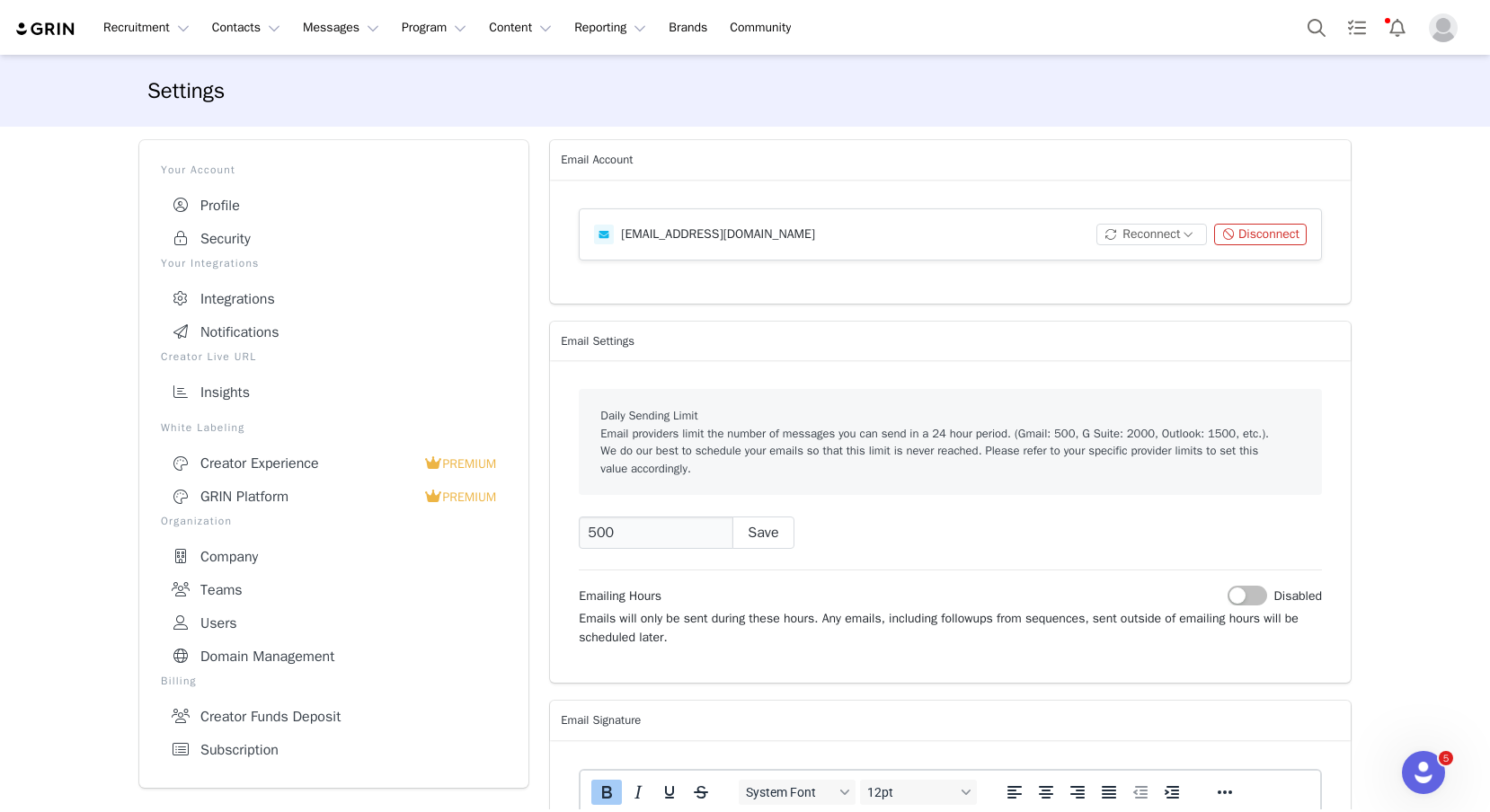 scroll, scrollTop: 0, scrollLeft: 0, axis: both 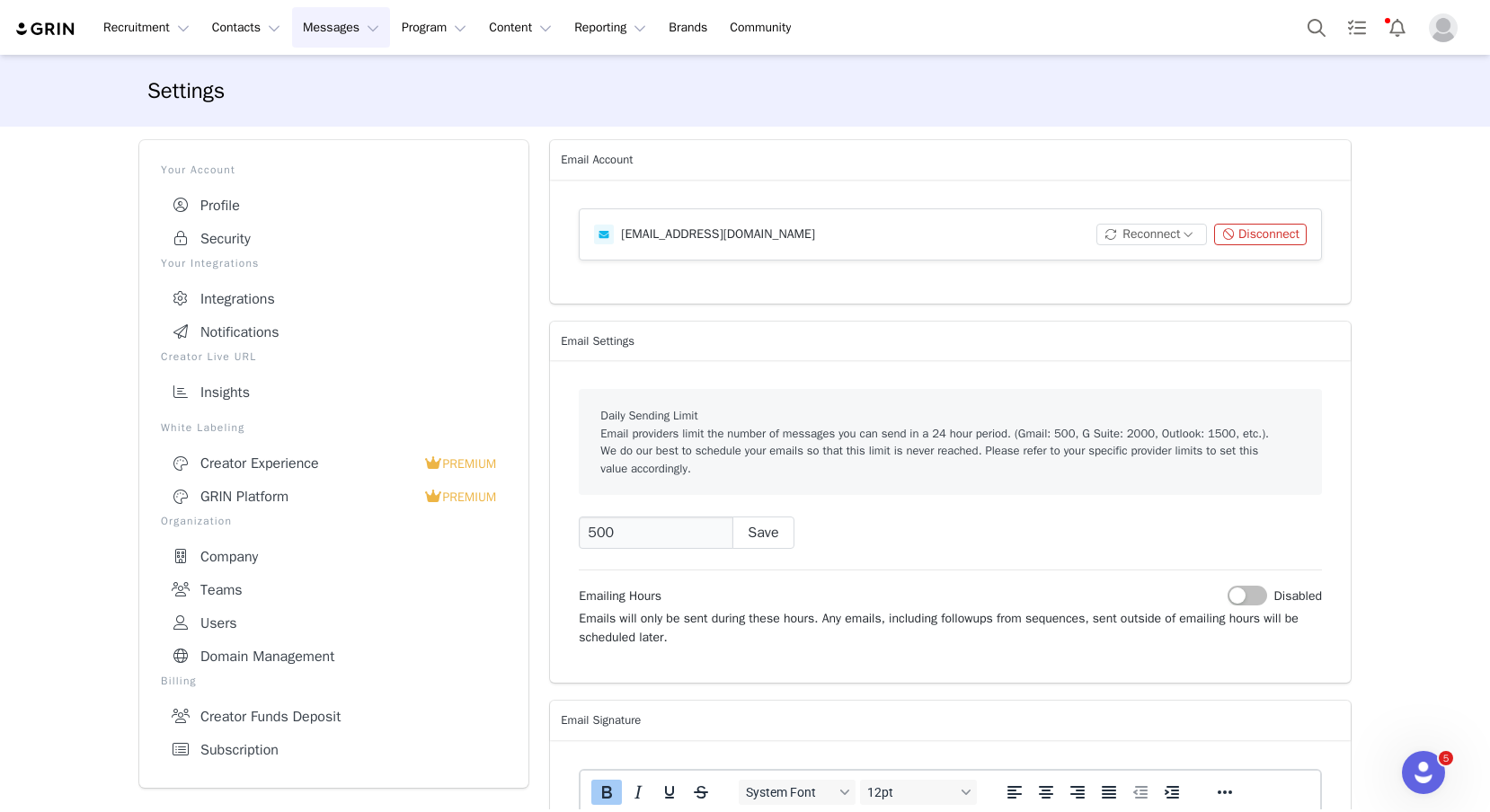 click on "Messages Messages" at bounding box center (341, 27) 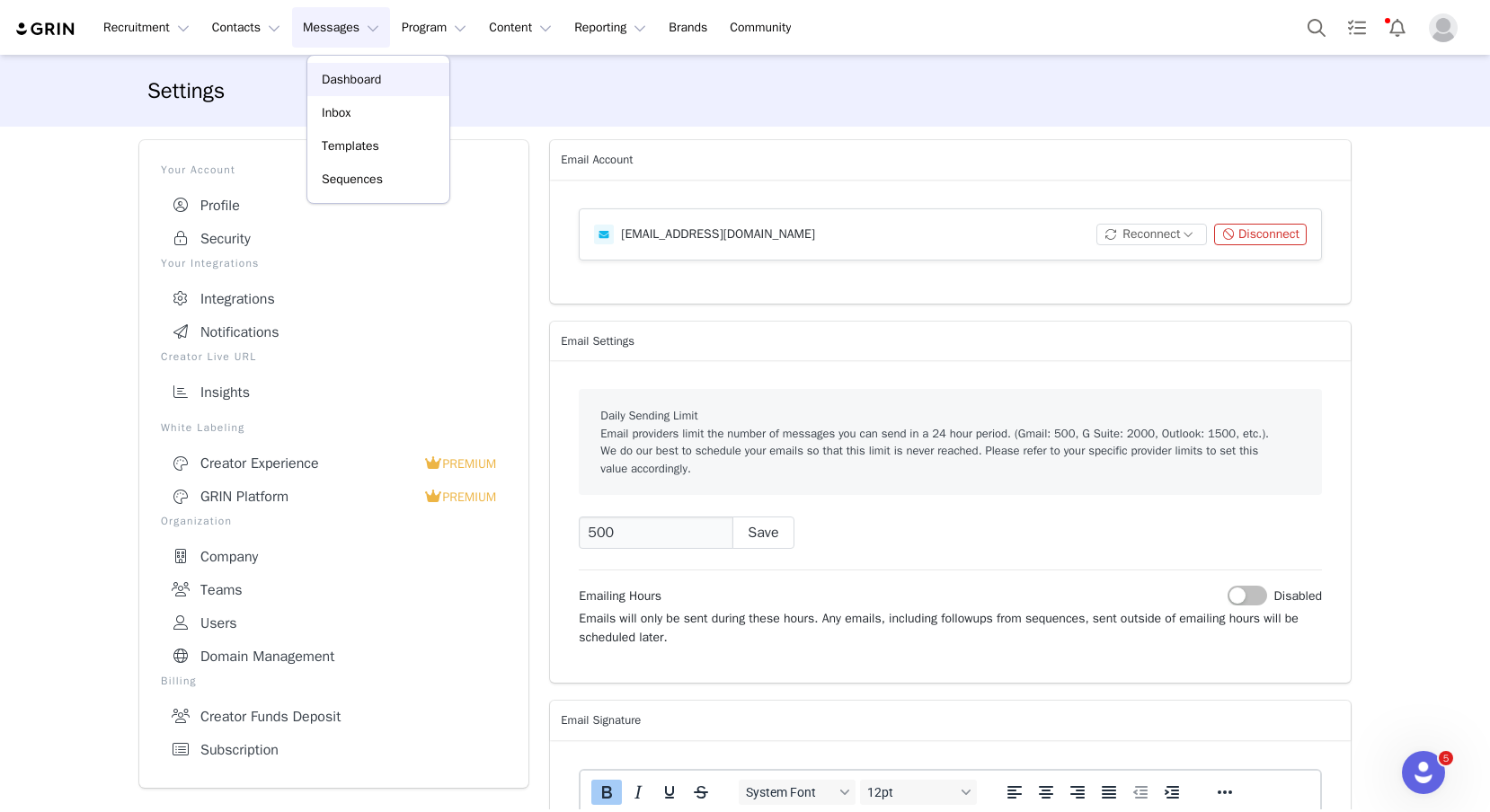 click on "Dashboard" at bounding box center (378, 79) 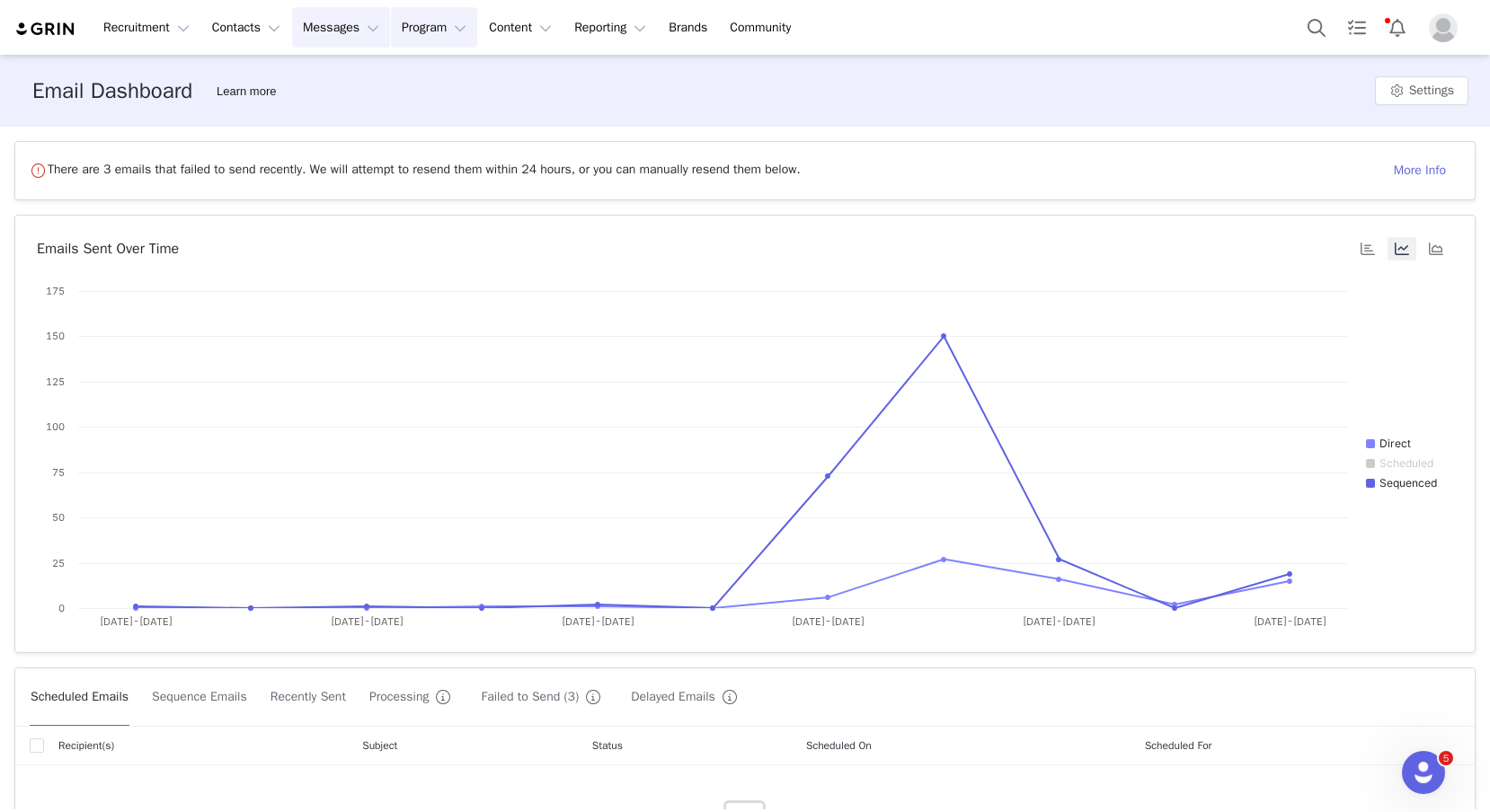 click on "Program Program" at bounding box center (434, 27) 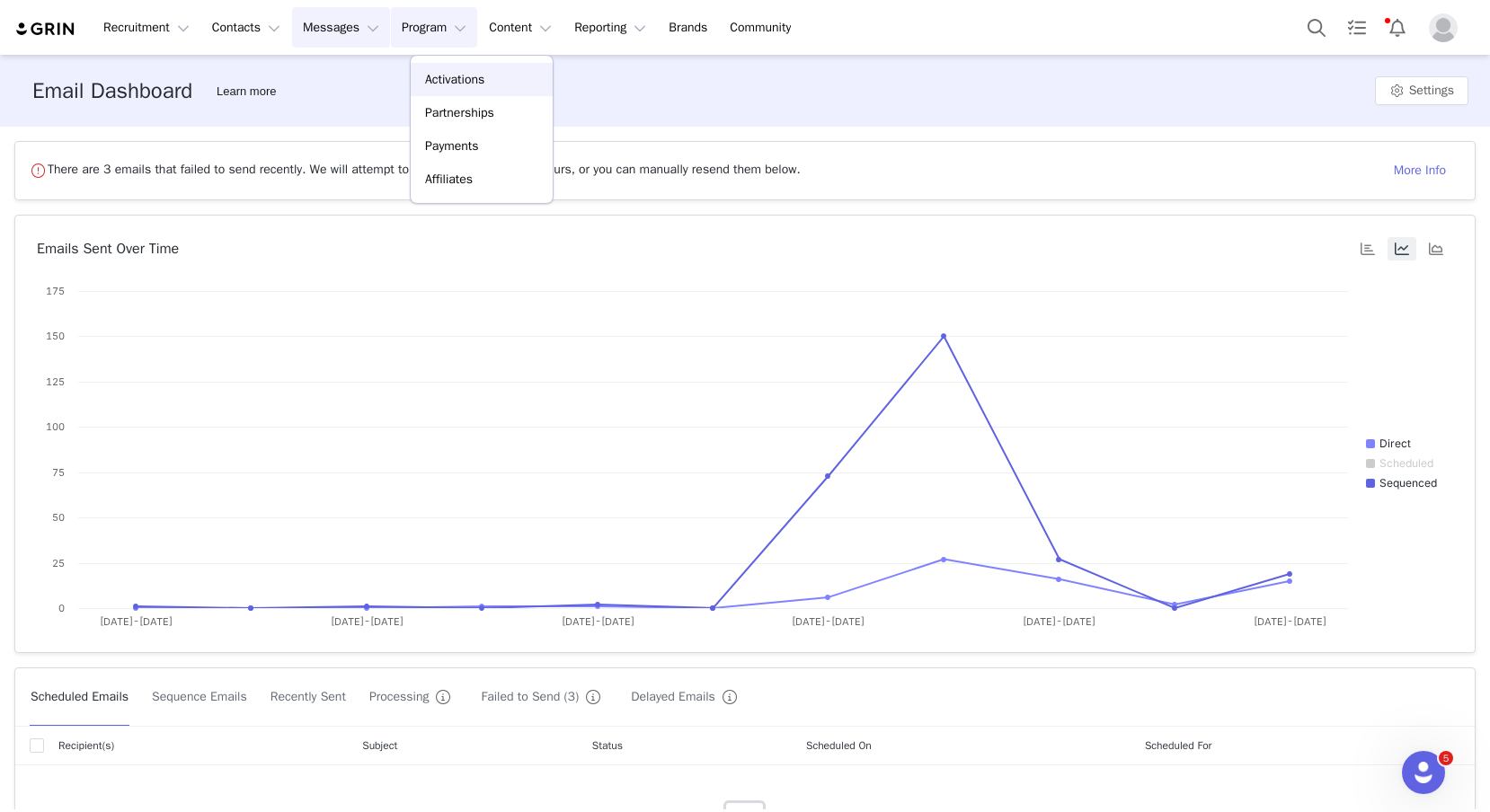 click on "Activations" at bounding box center (455, 79) 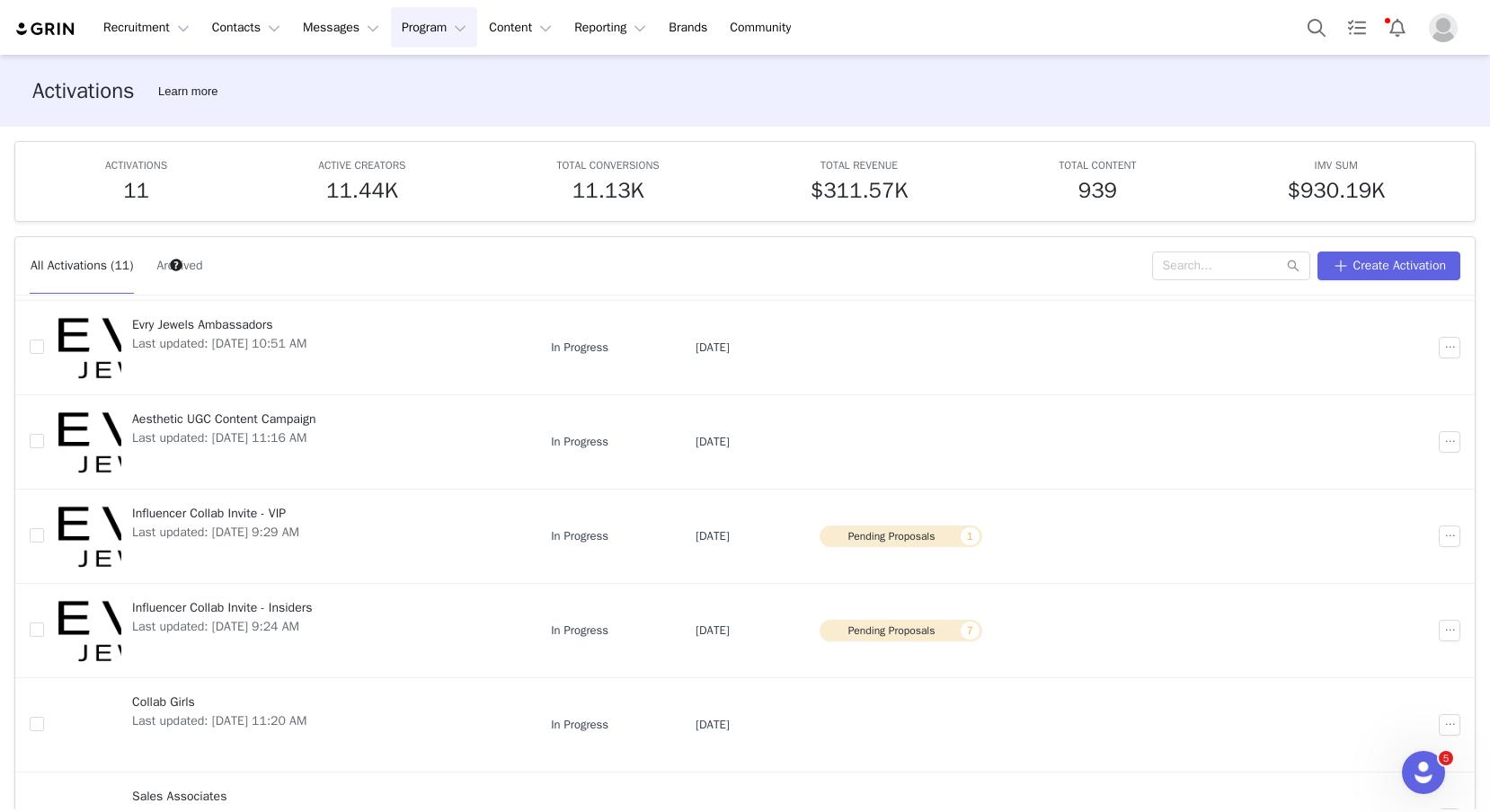 scroll, scrollTop: 444, scrollLeft: 0, axis: vertical 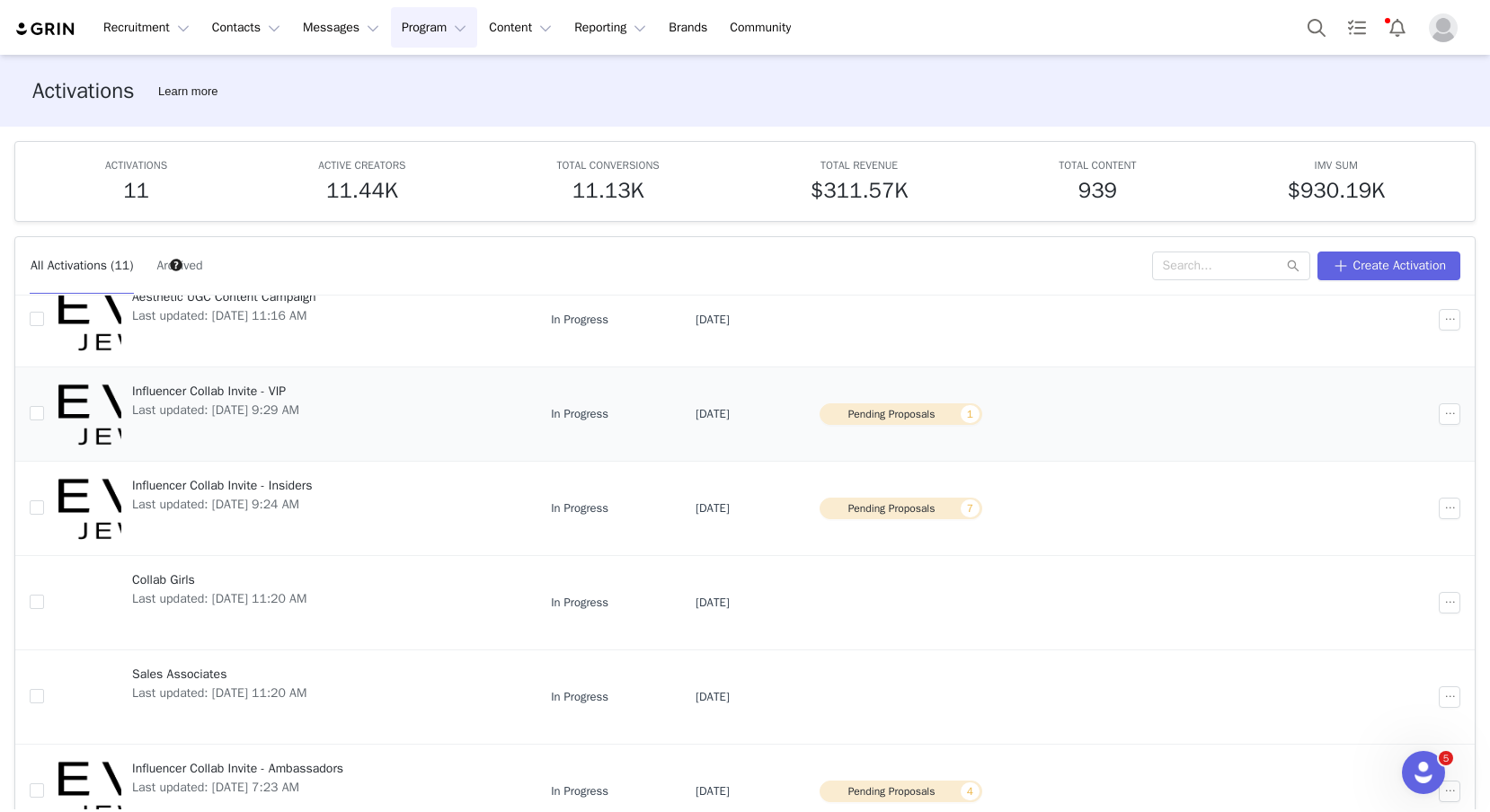 click on "Pending Proposals 1" at bounding box center [900, 414] 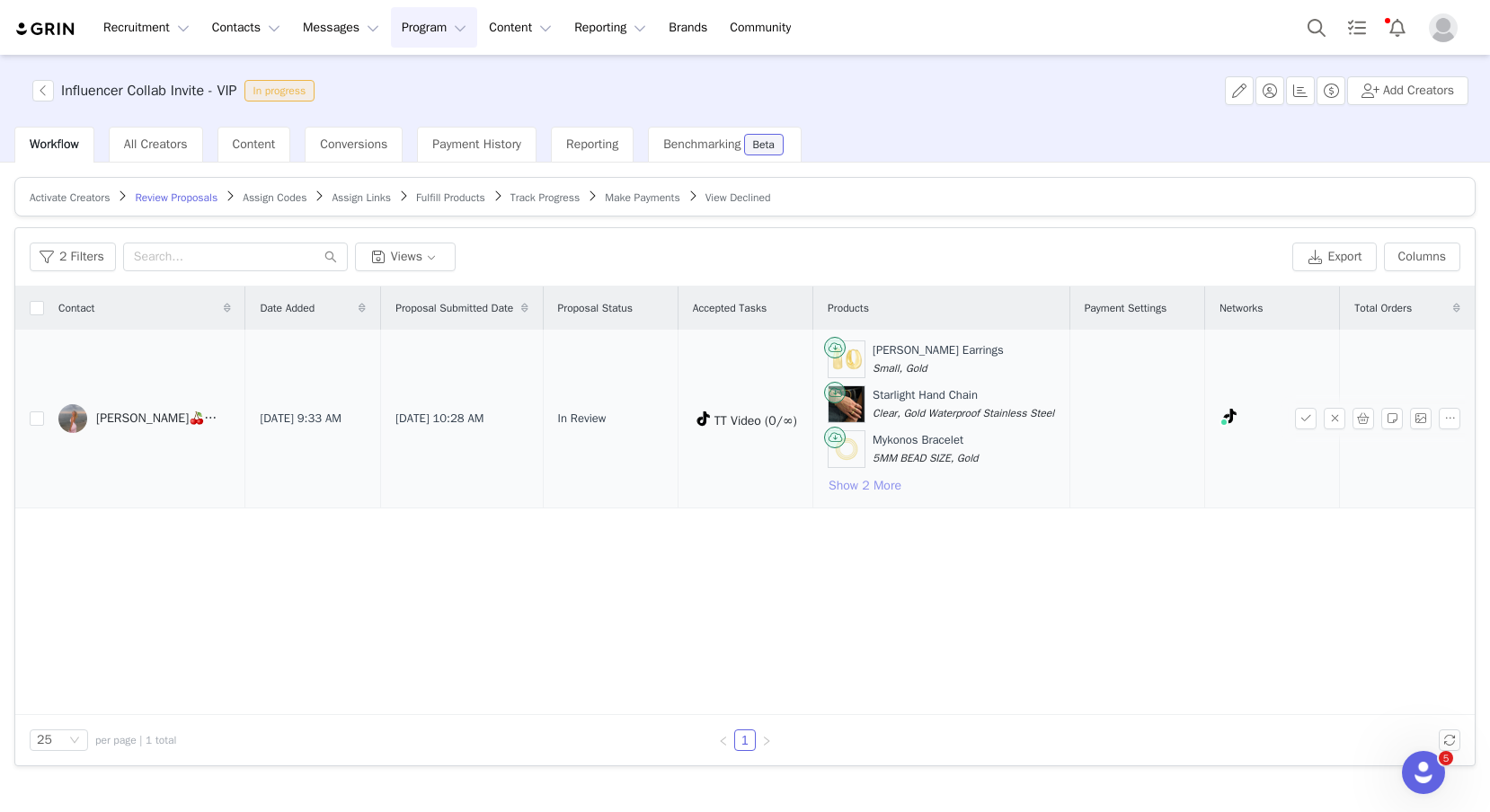 click on "Show 2 More" at bounding box center (865, 486) 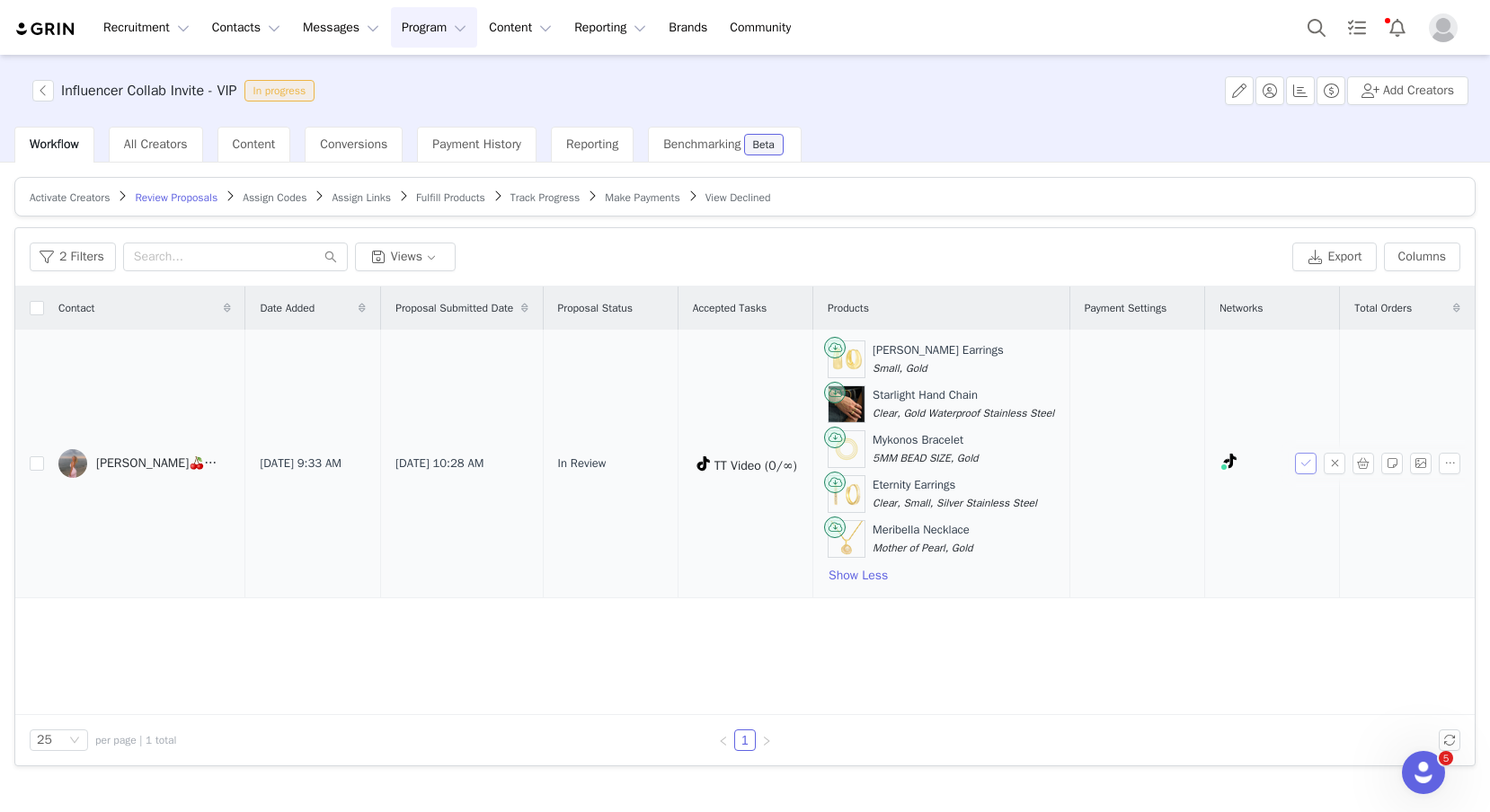 click at bounding box center [1306, 463] 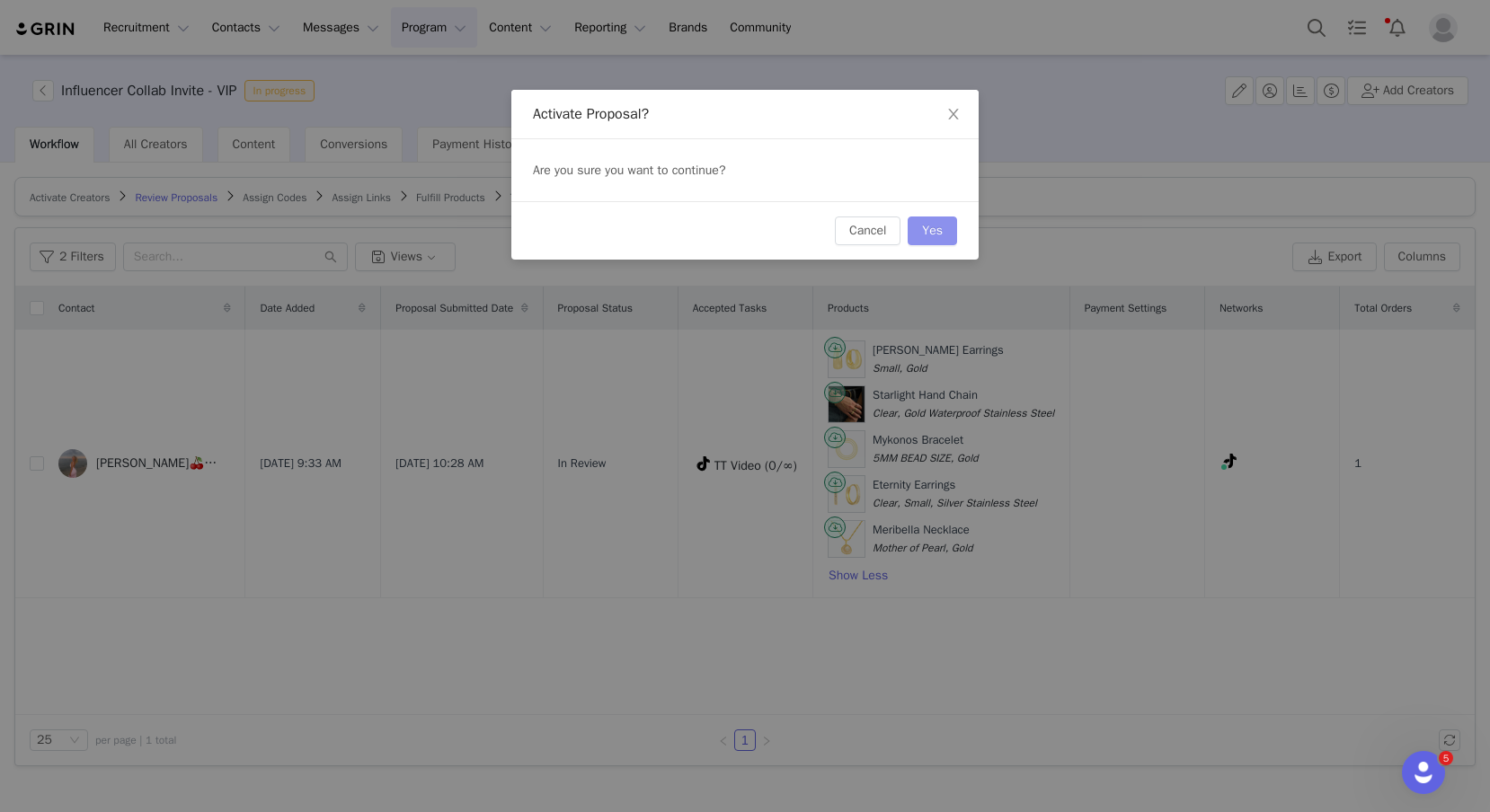 click on "Yes" at bounding box center [932, 231] 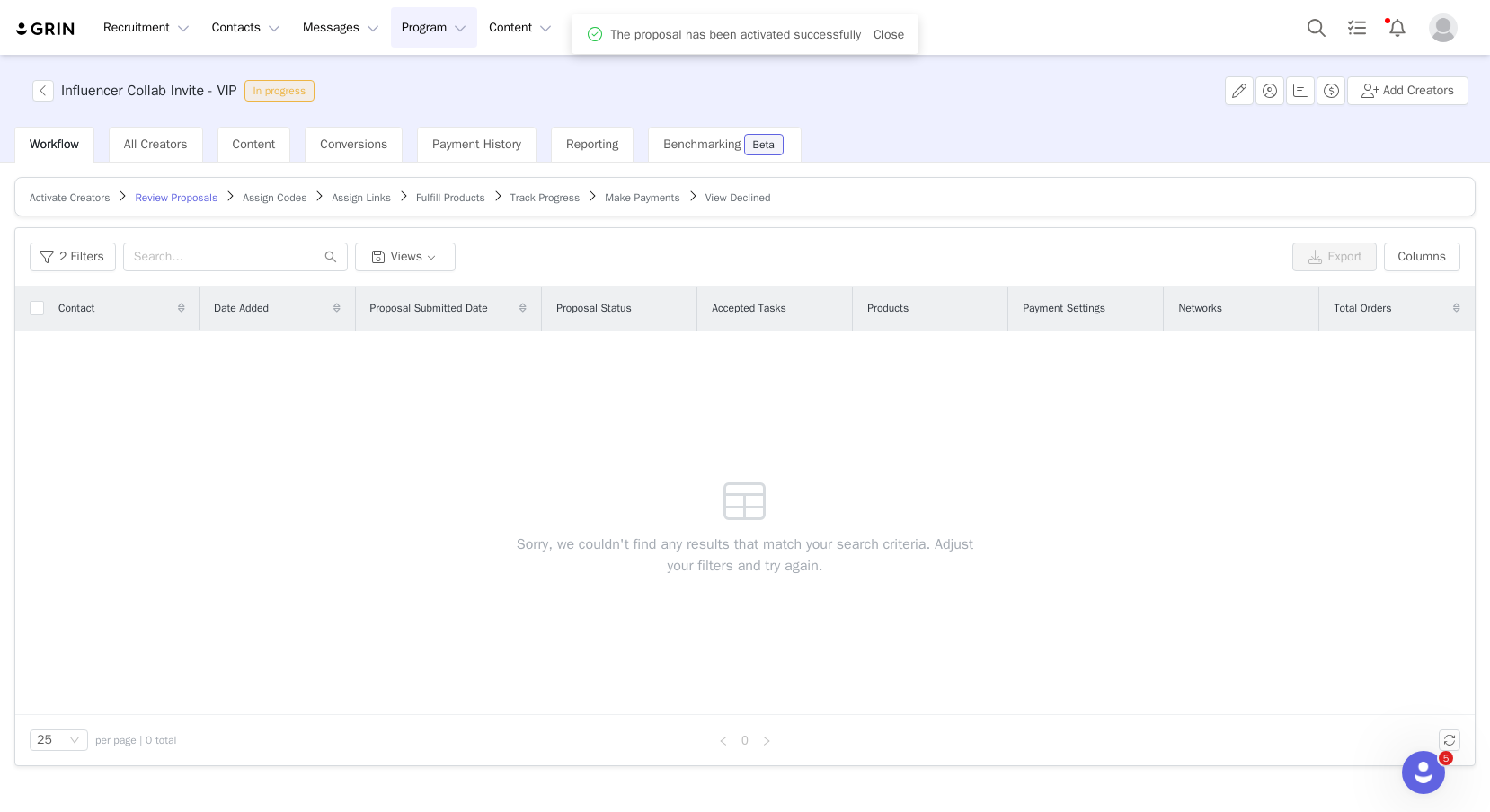 click on "Assign Codes" at bounding box center (274, 198) 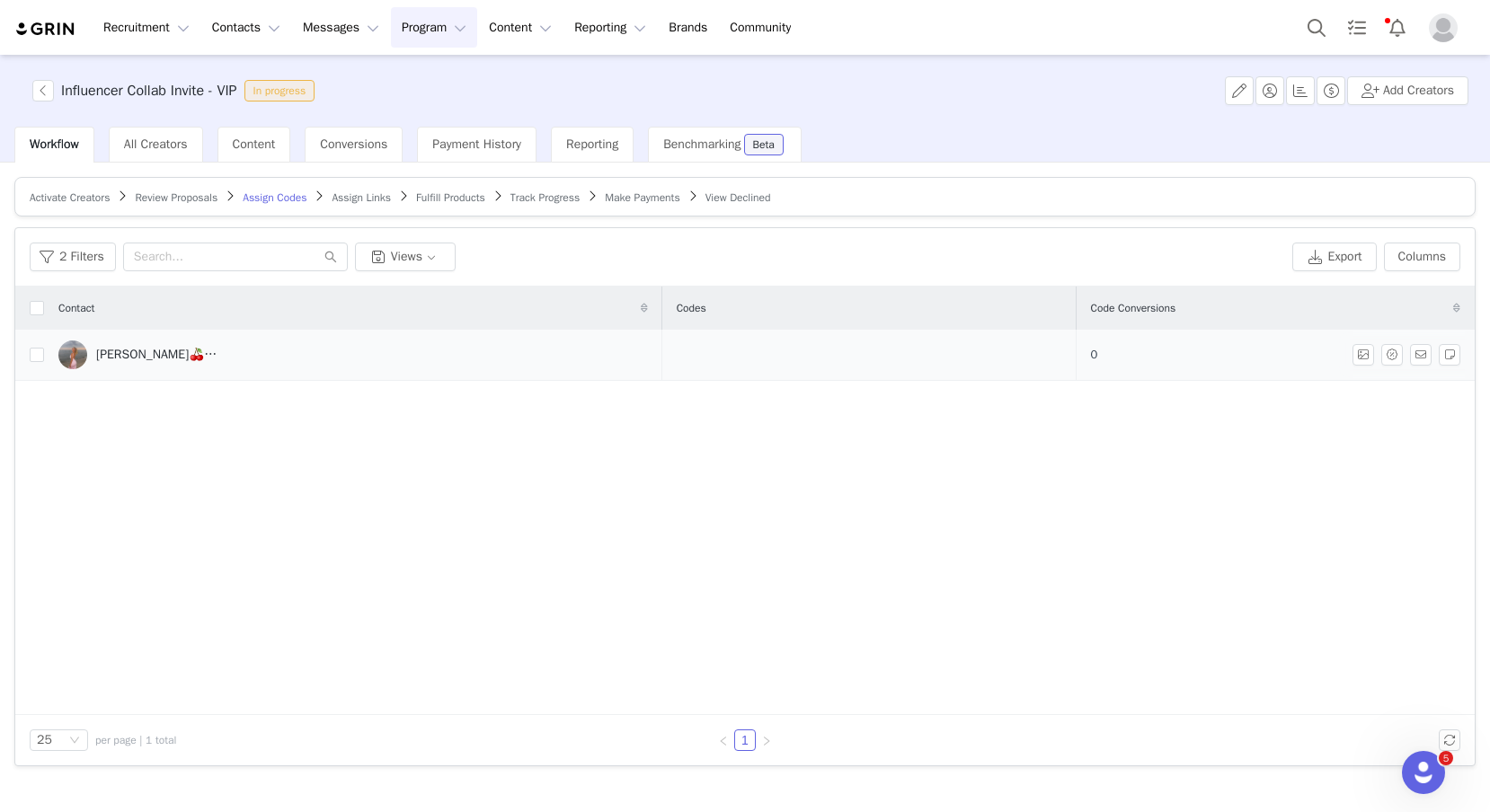 click at bounding box center [869, 355] 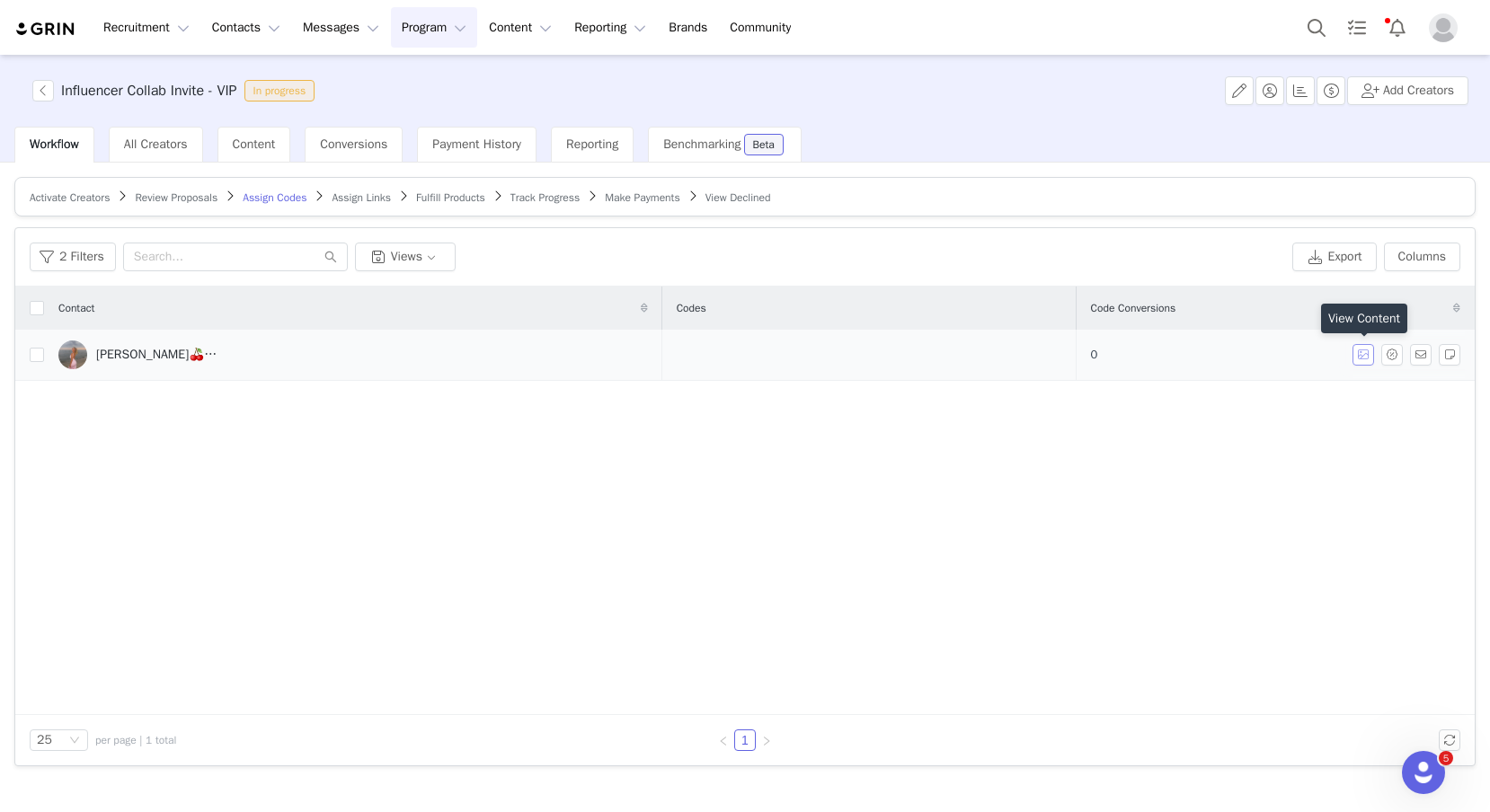 click at bounding box center (1363, 355) 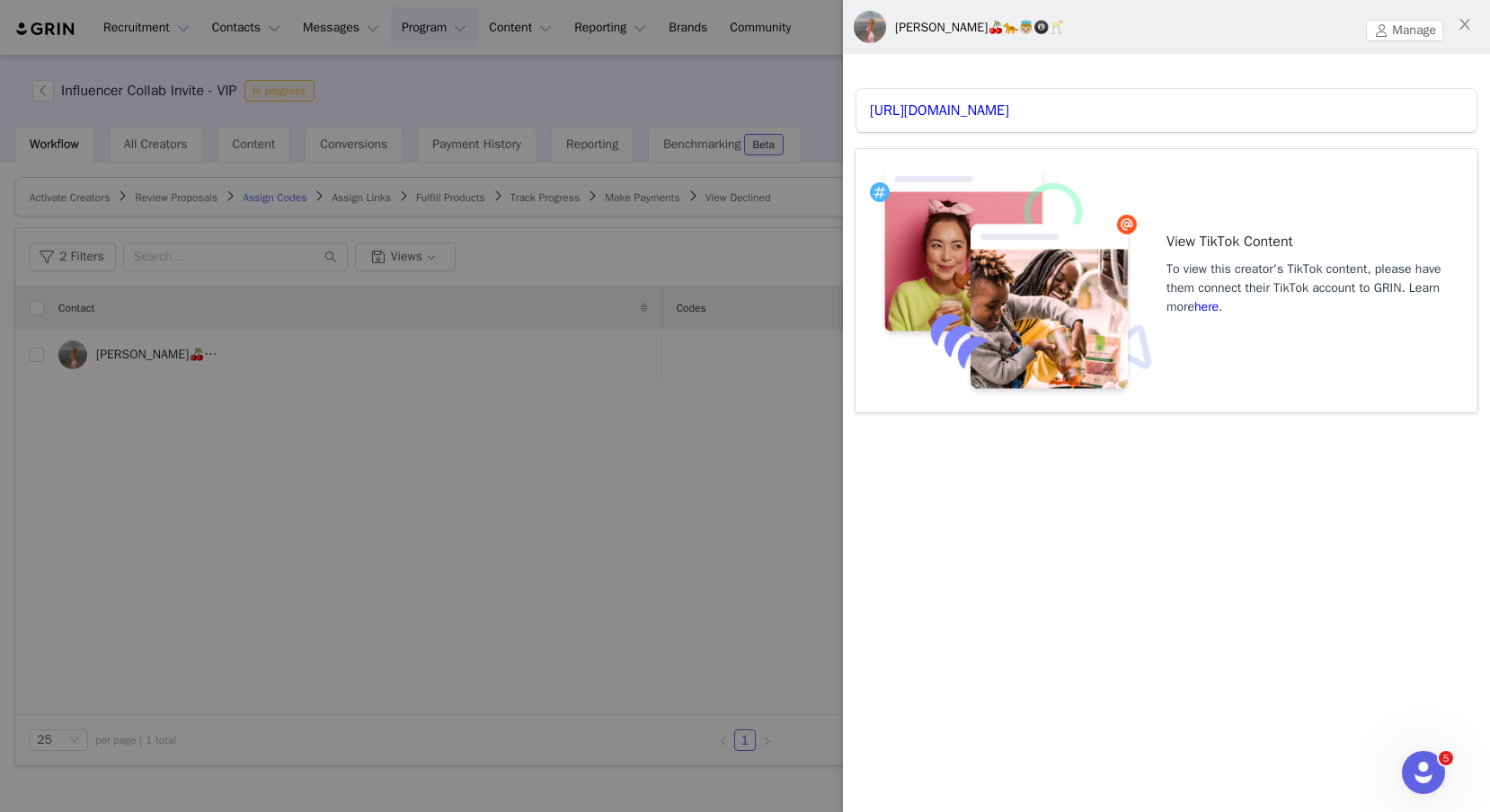click at bounding box center [745, 406] 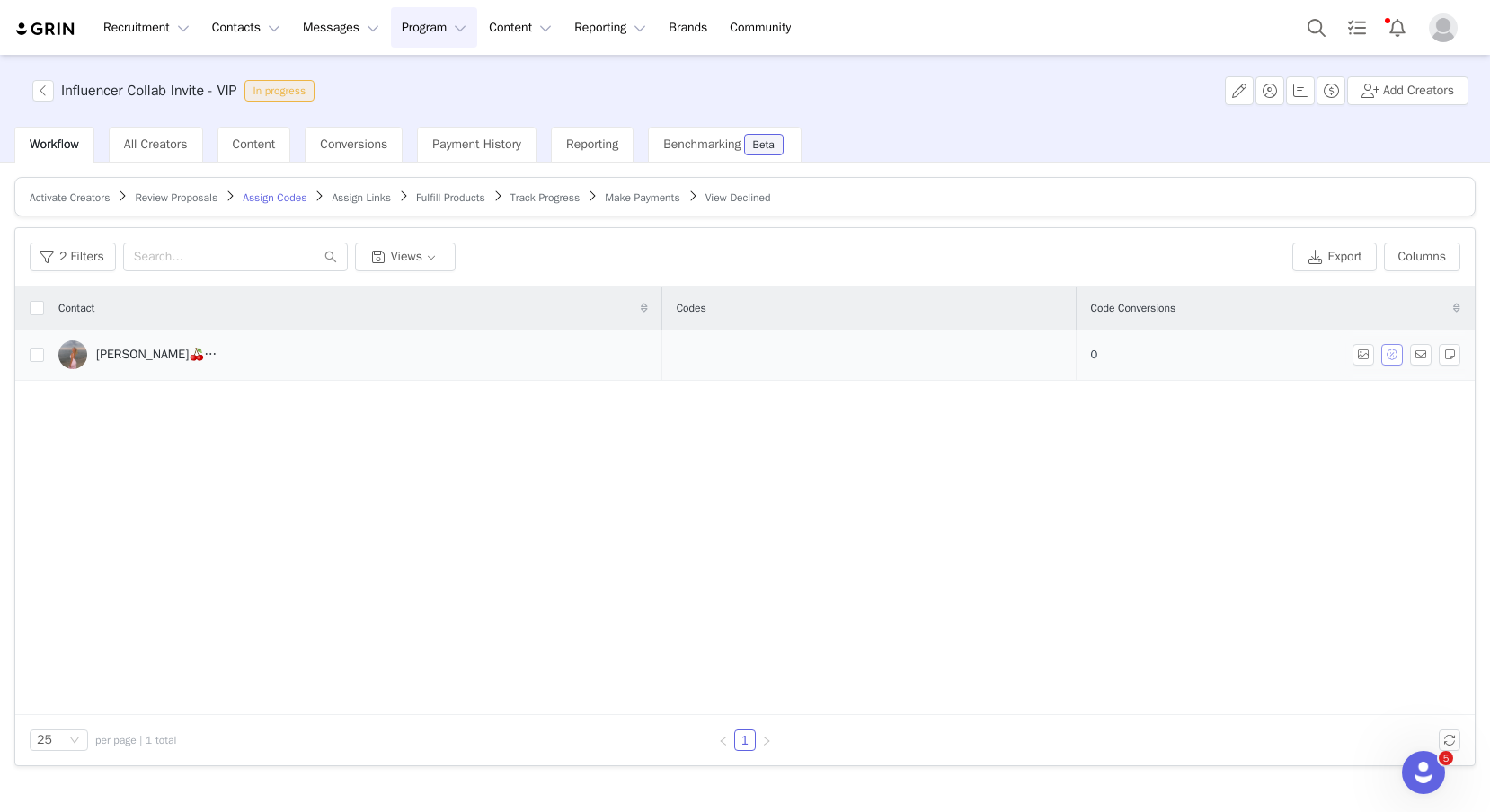 click at bounding box center [1392, 355] 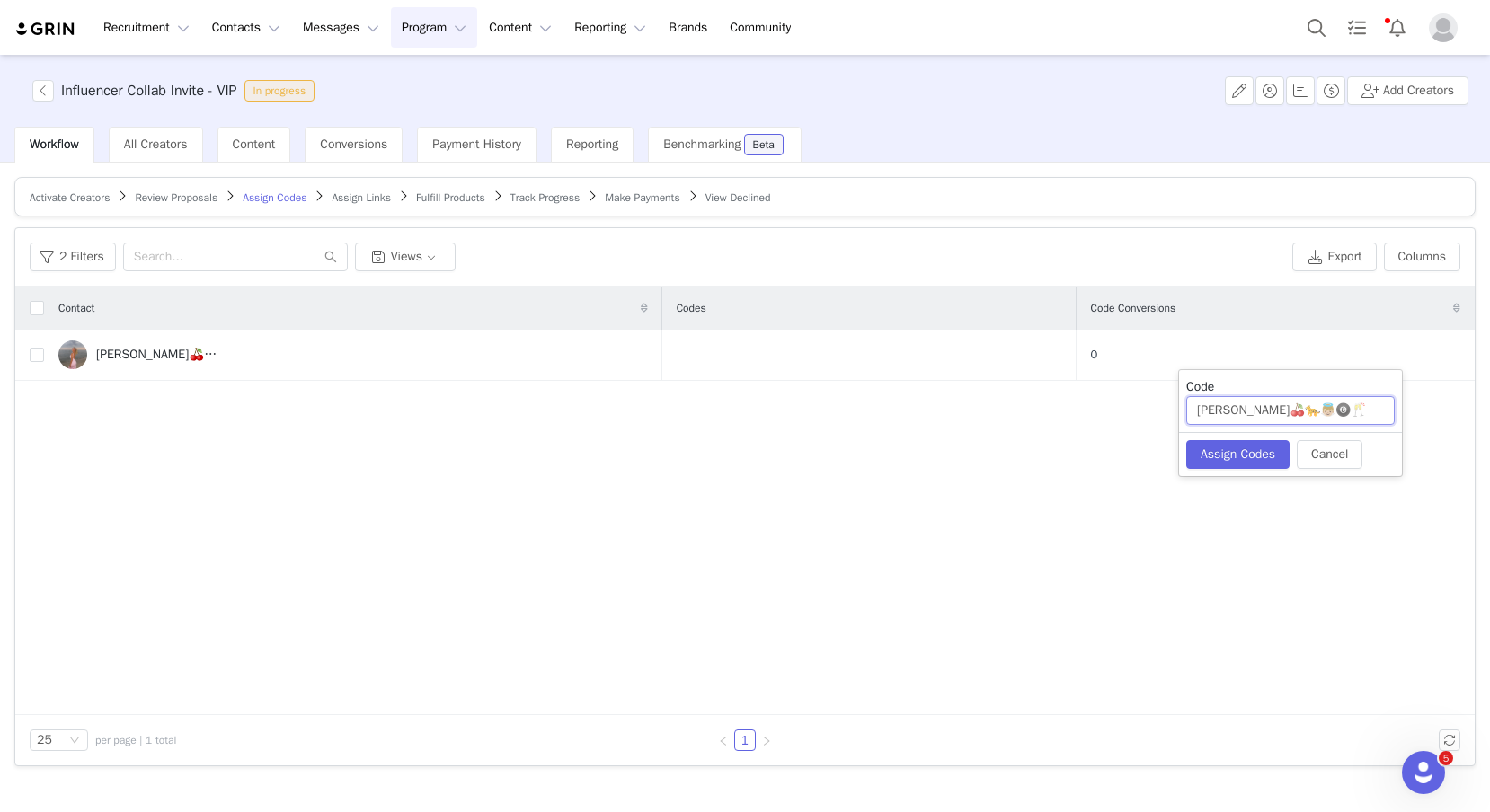 drag, startPoint x: 1363, startPoint y: 410, endPoint x: 1278, endPoint y: 410, distance: 85 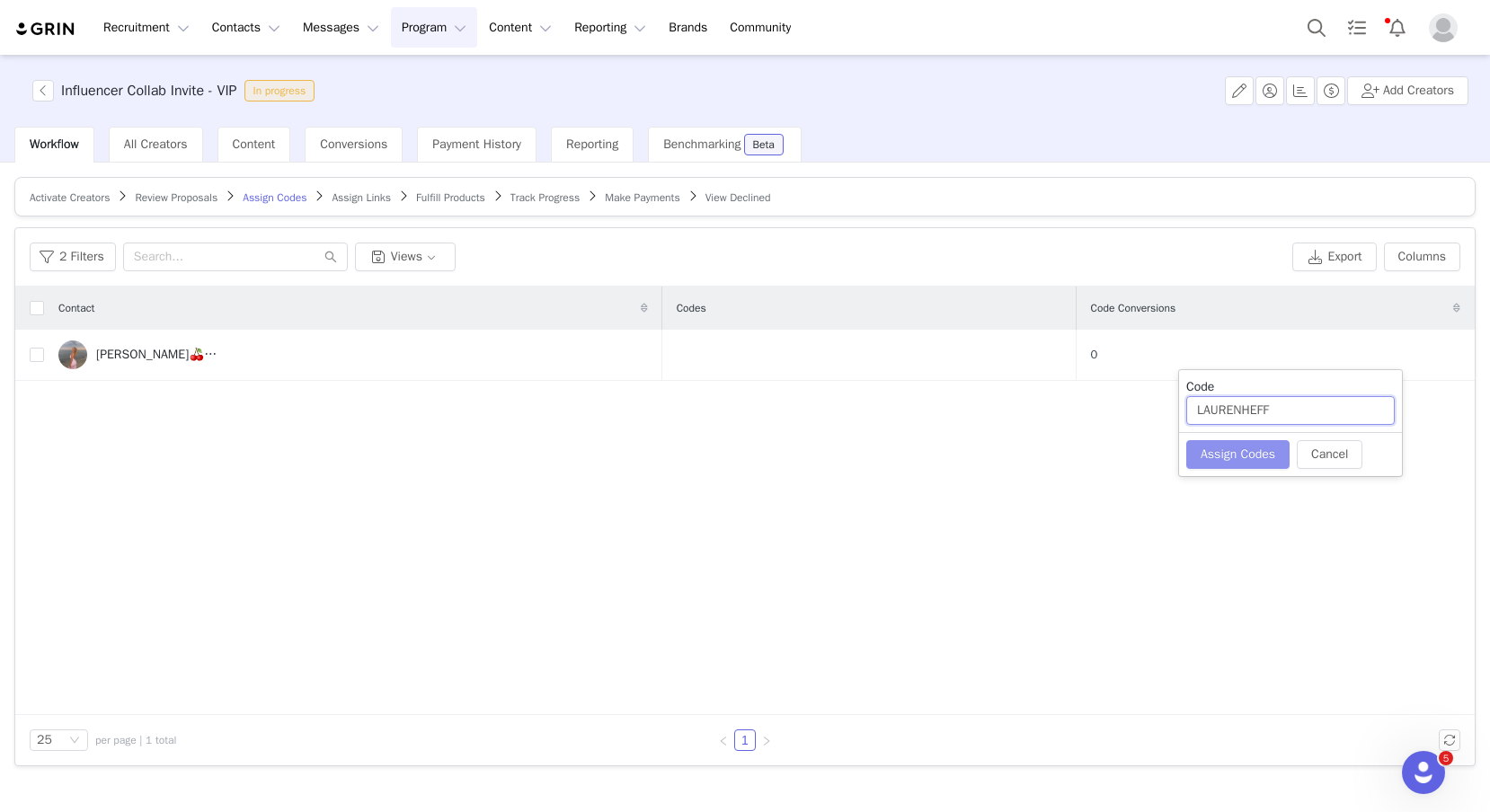 type on "LAURENHEFF" 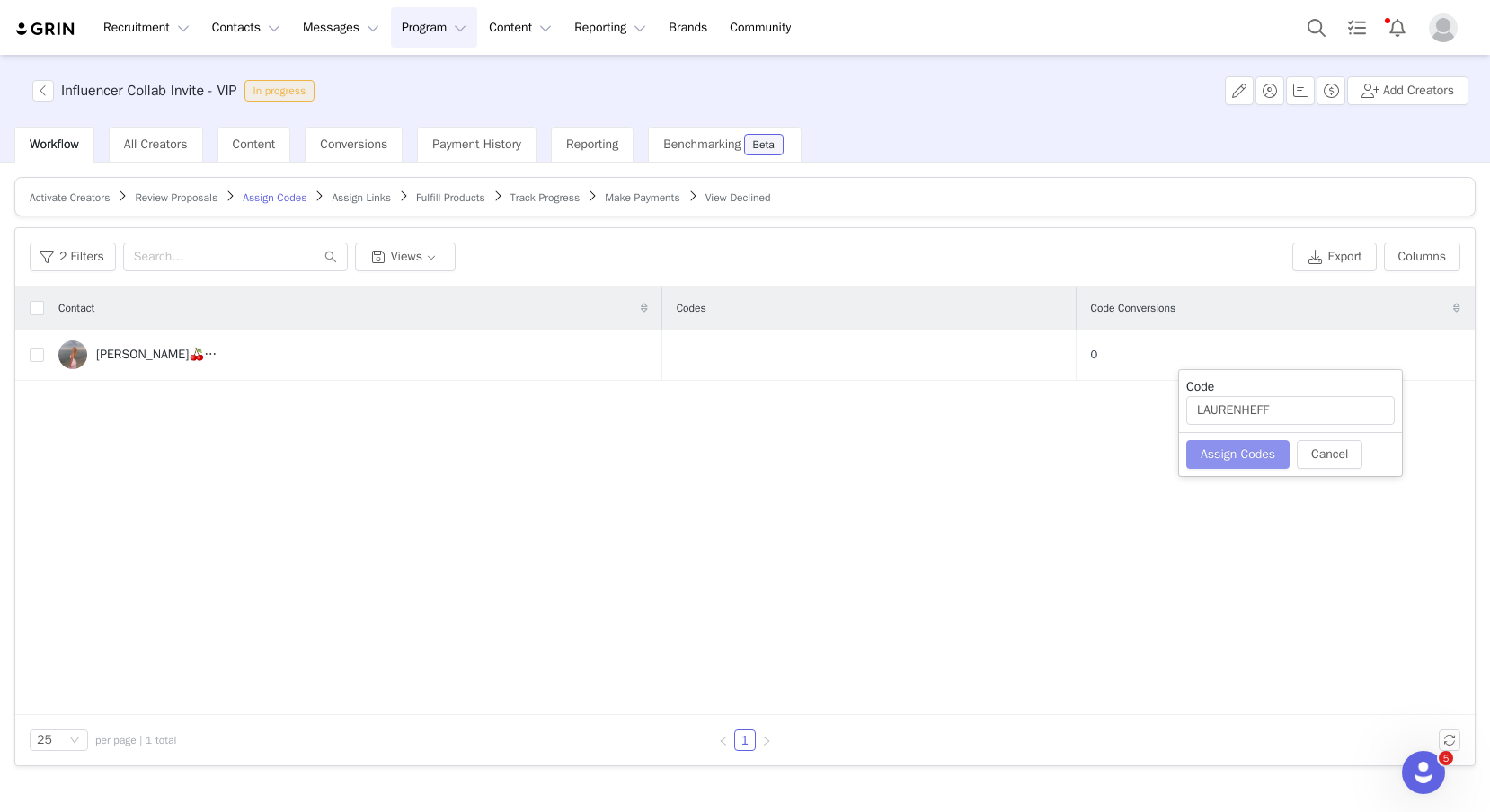 click on "Assign Codes" at bounding box center (1237, 455) 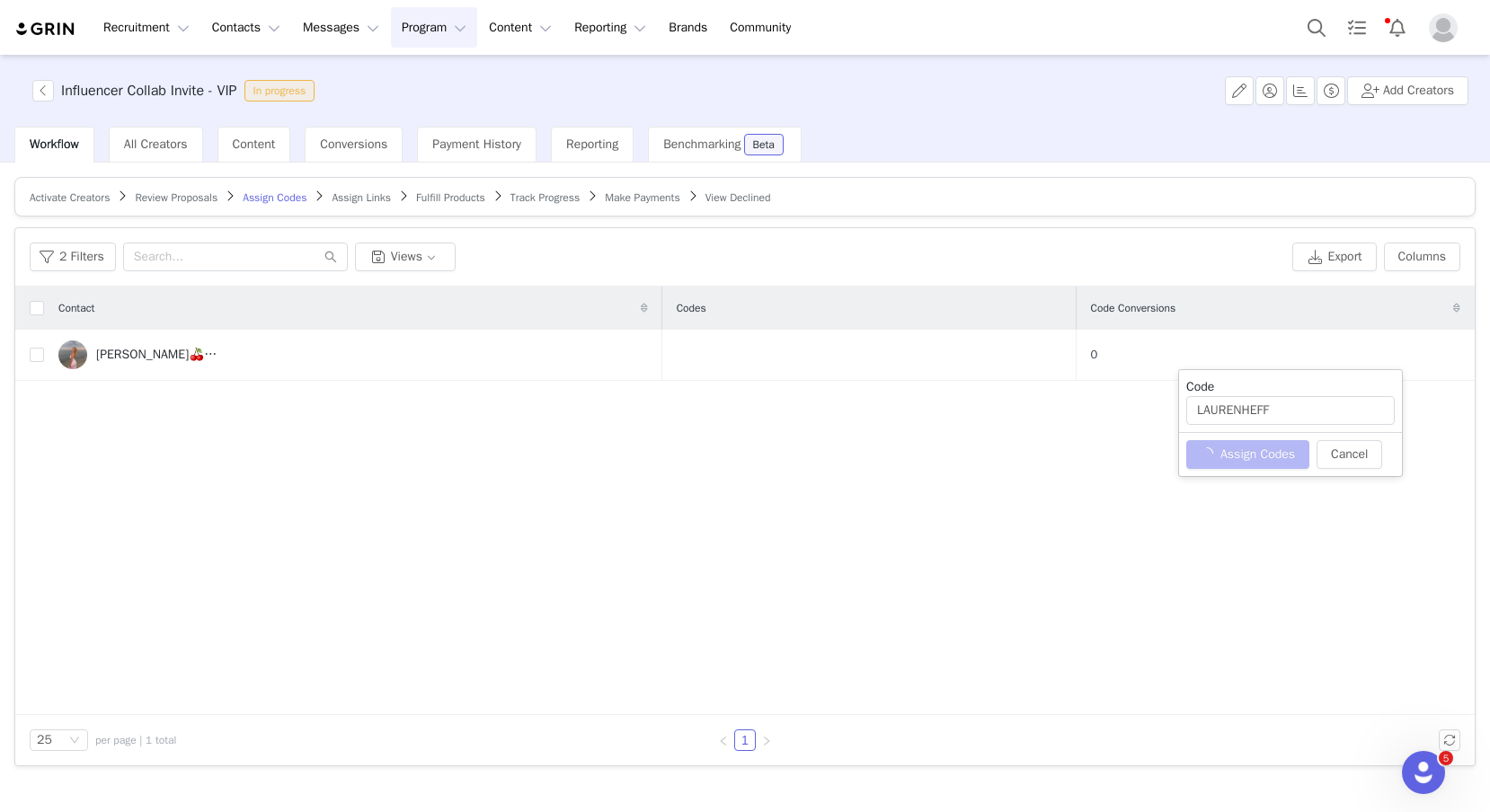 type 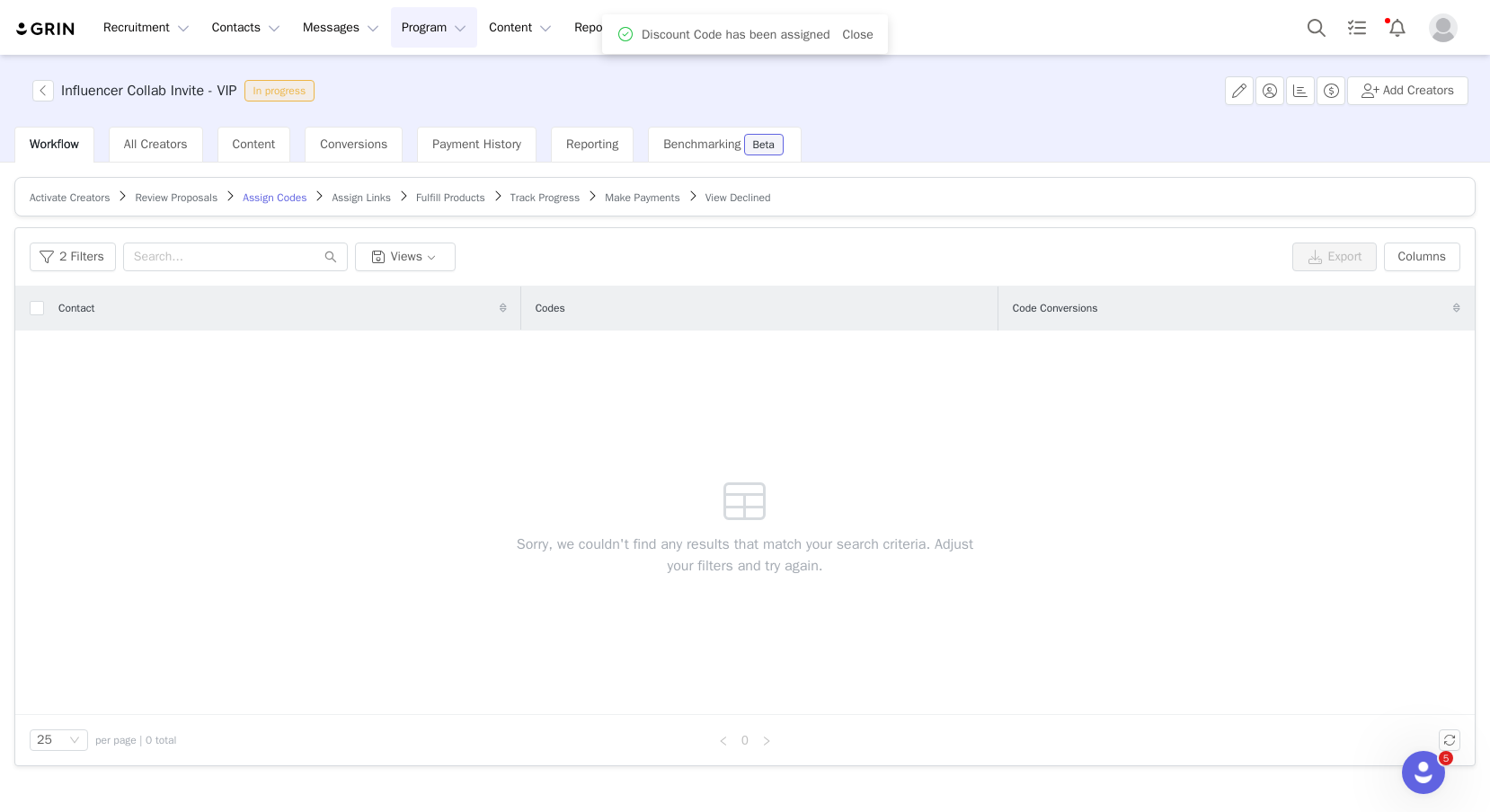 click on "Assign Links" at bounding box center [361, 198] 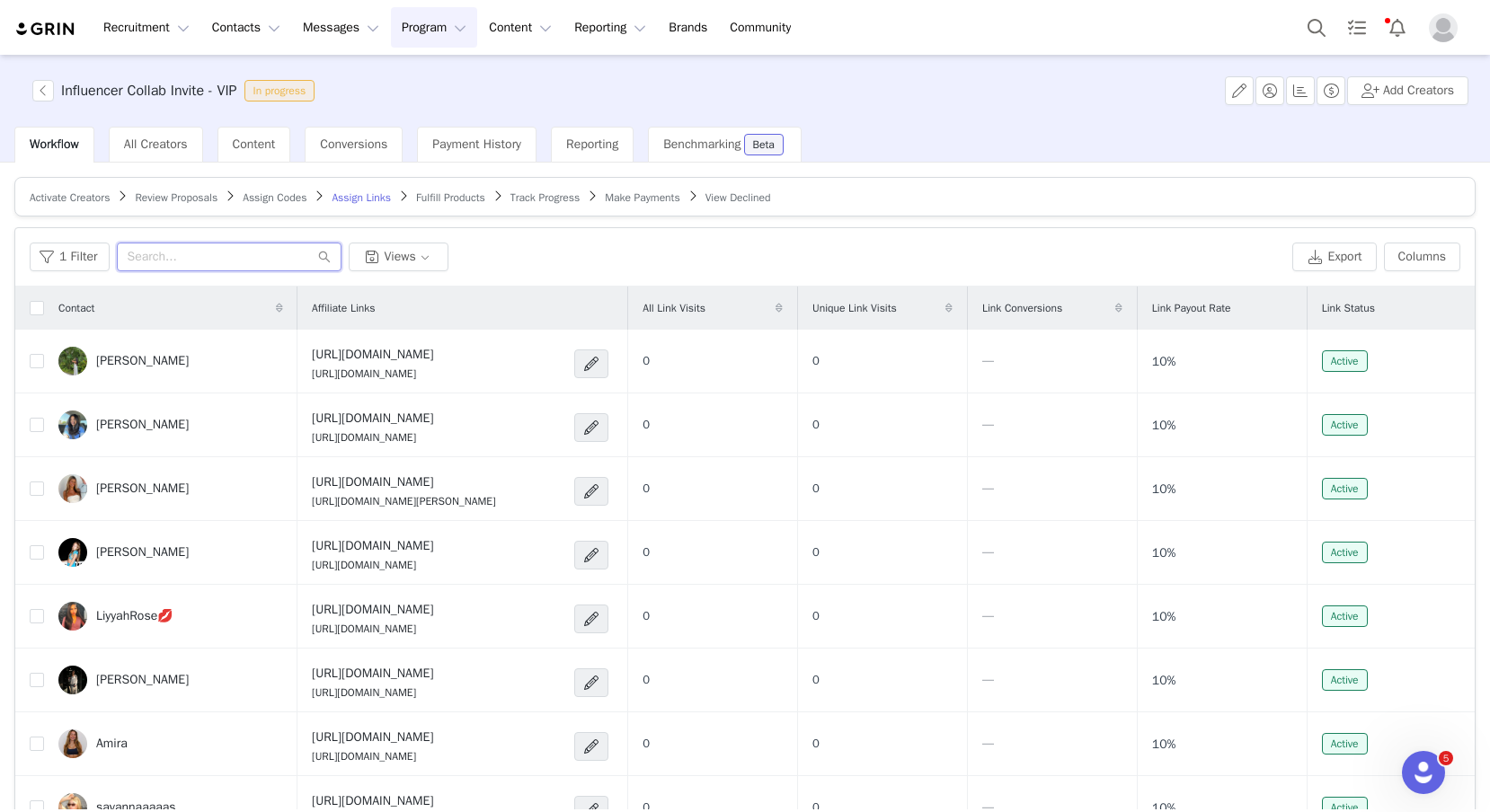click at bounding box center (229, 257) 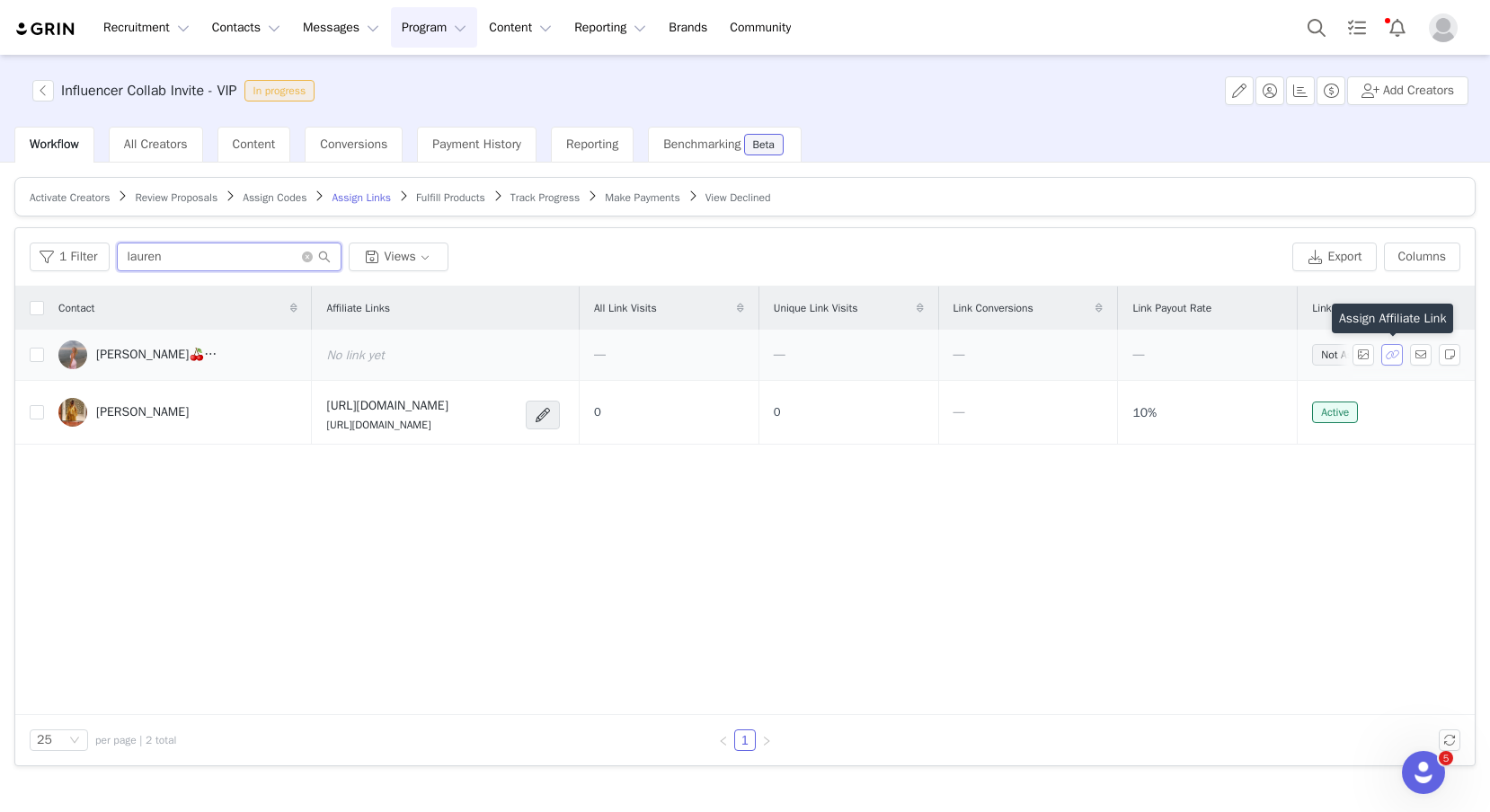 type on "lauren" 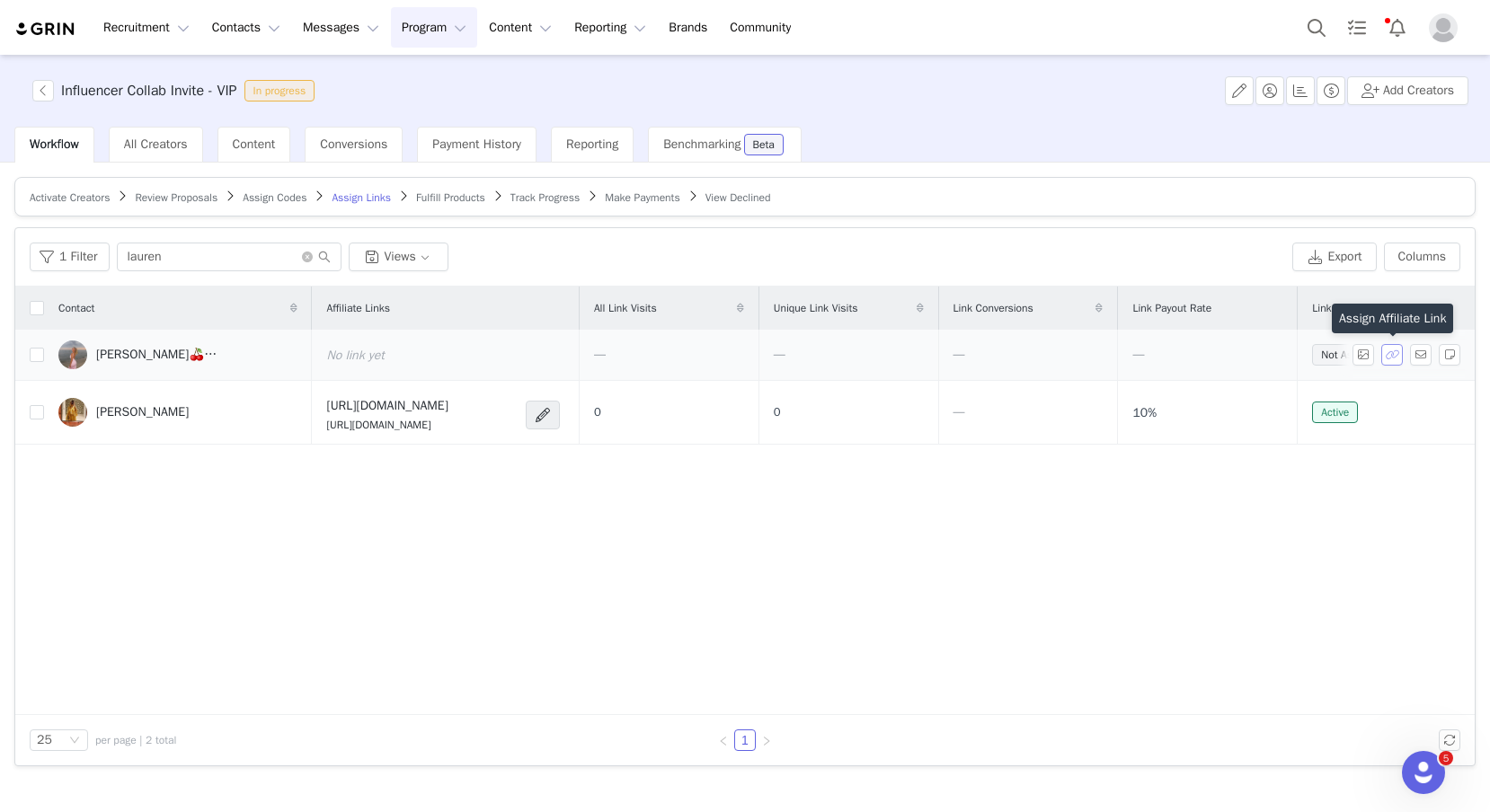 click at bounding box center [1392, 355] 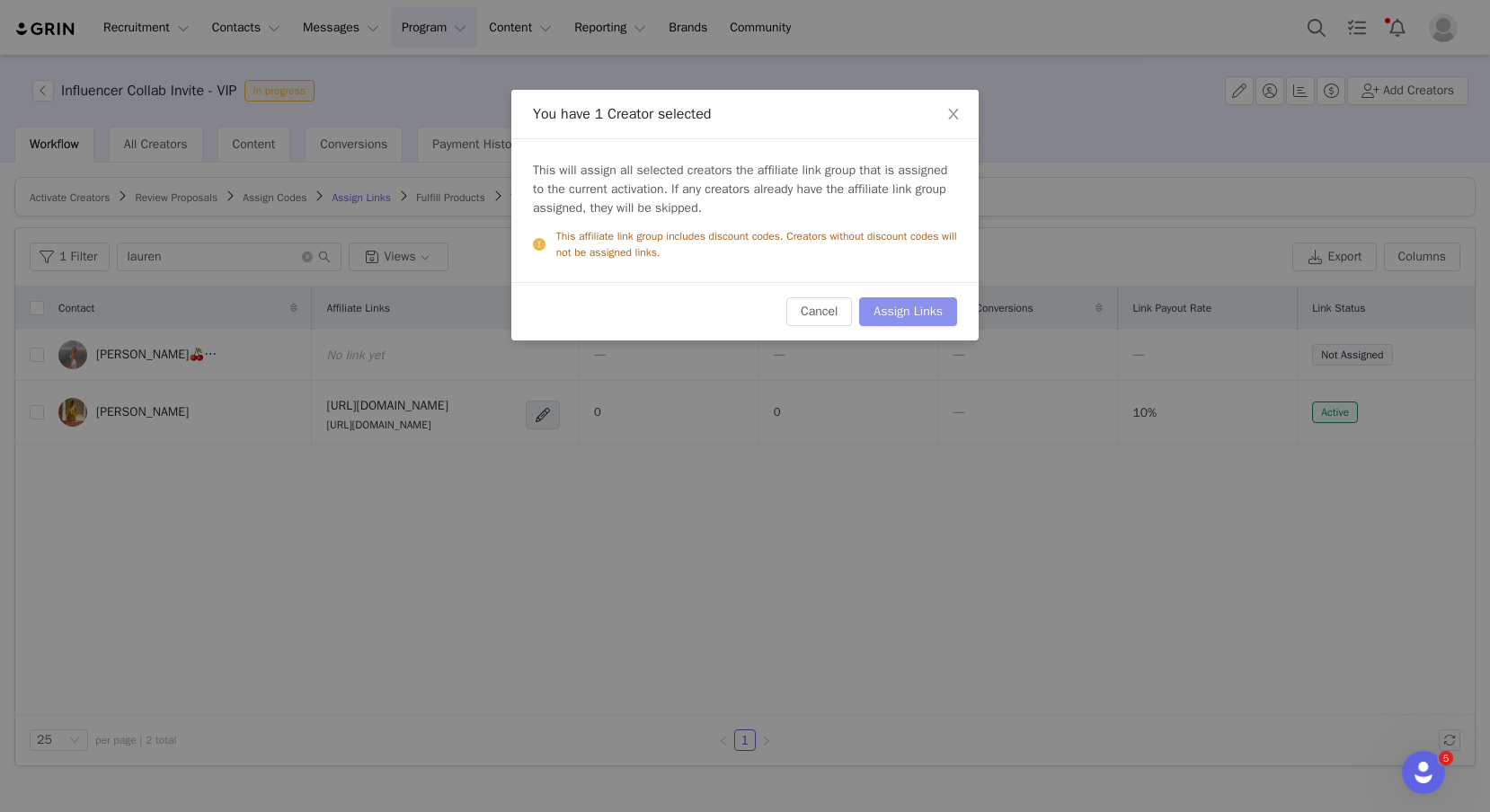 click on "Assign Links" at bounding box center [908, 312] 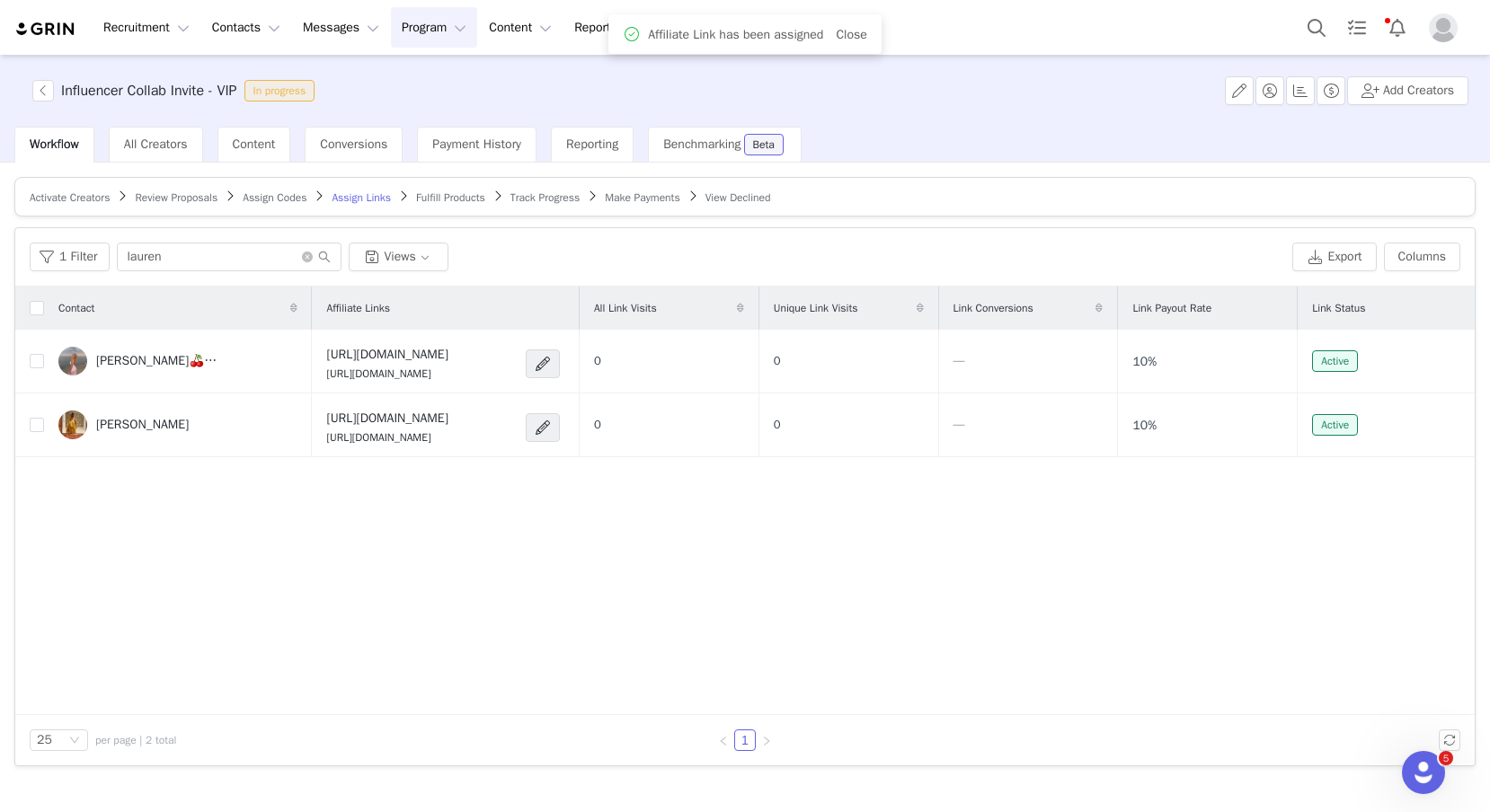 click on "Fulfill Products" at bounding box center [450, 198] 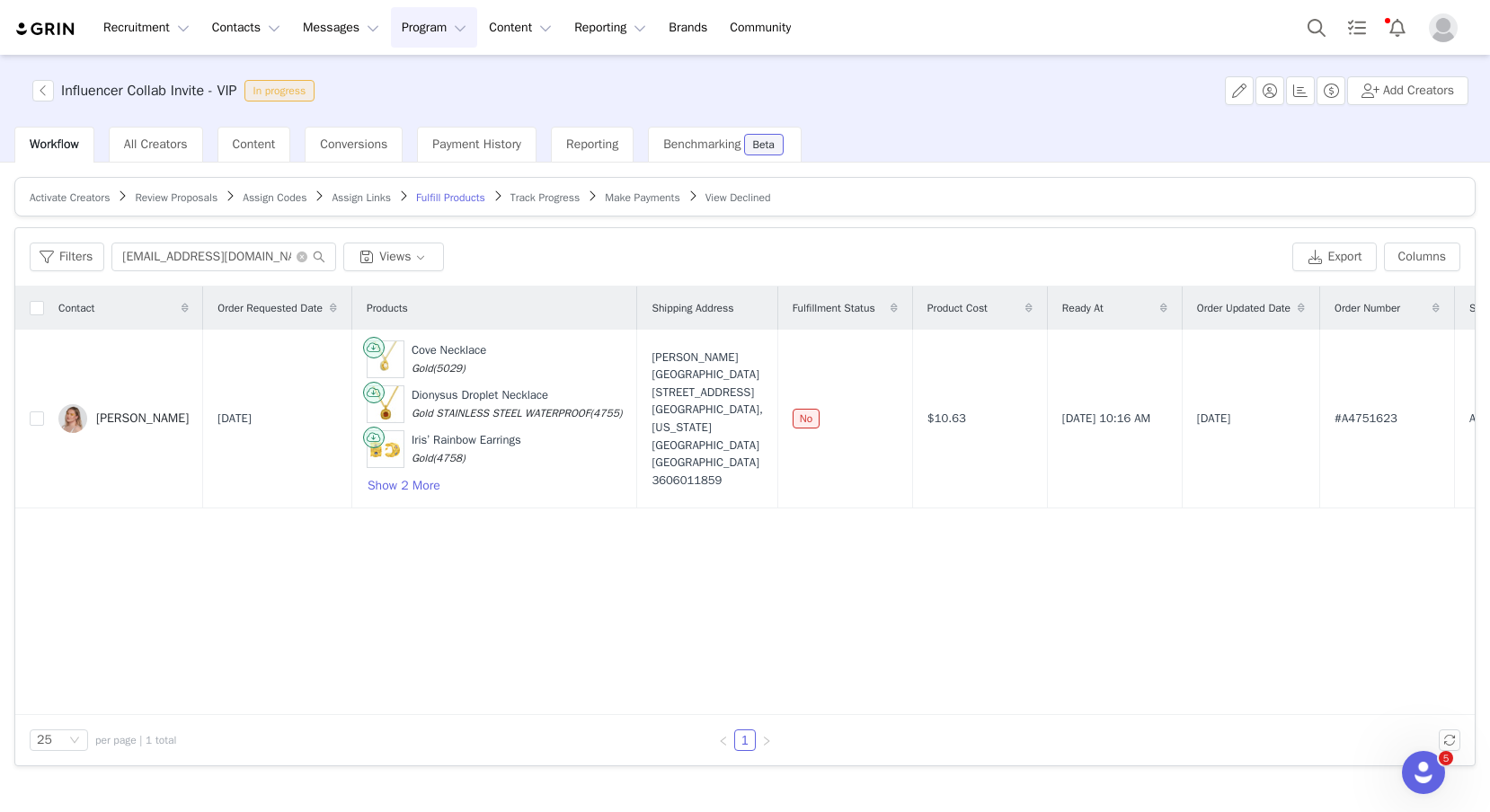 click on "Track Progress" at bounding box center (545, 198) 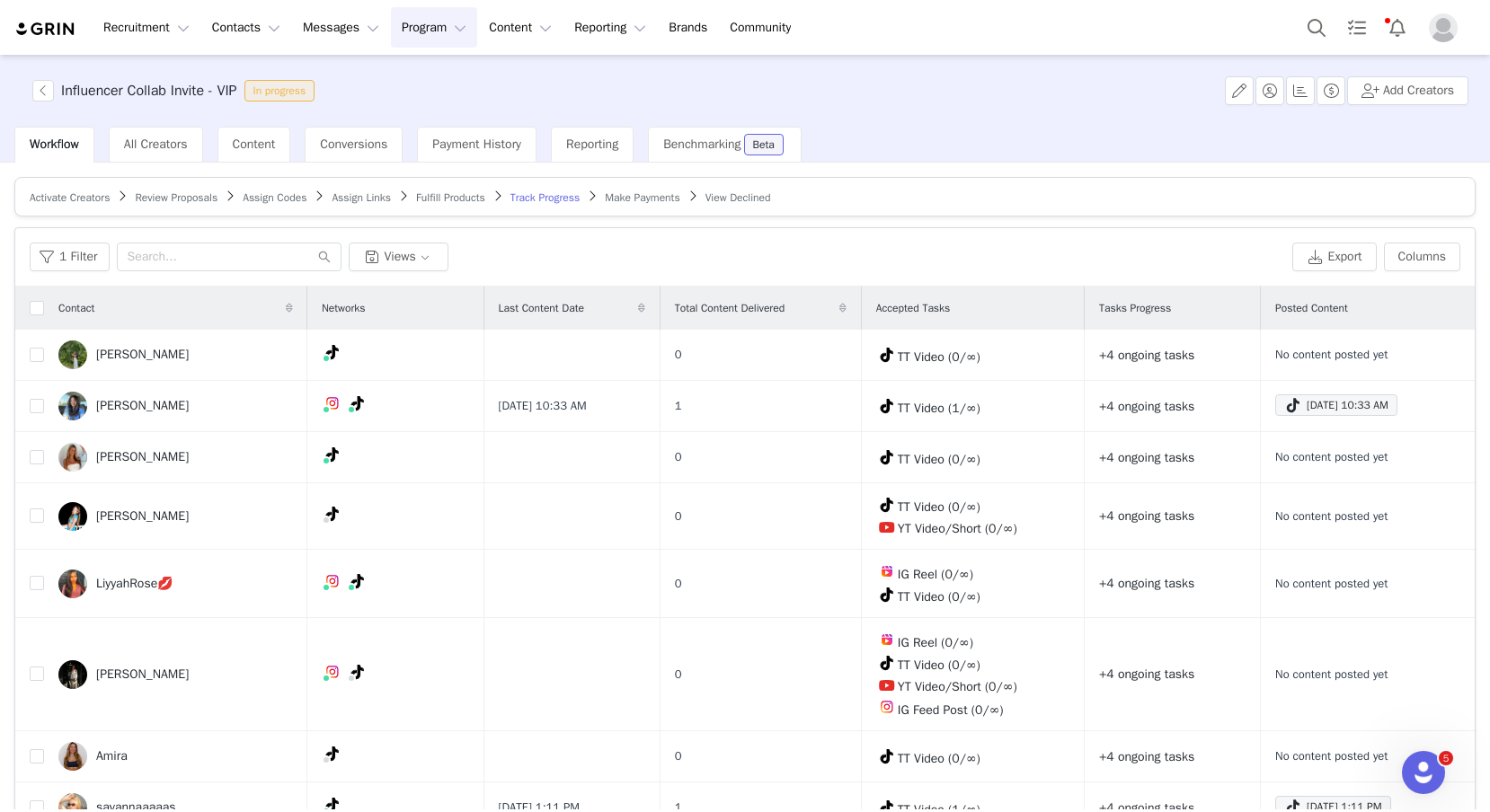 click on "Fulfill Products" at bounding box center [450, 198] 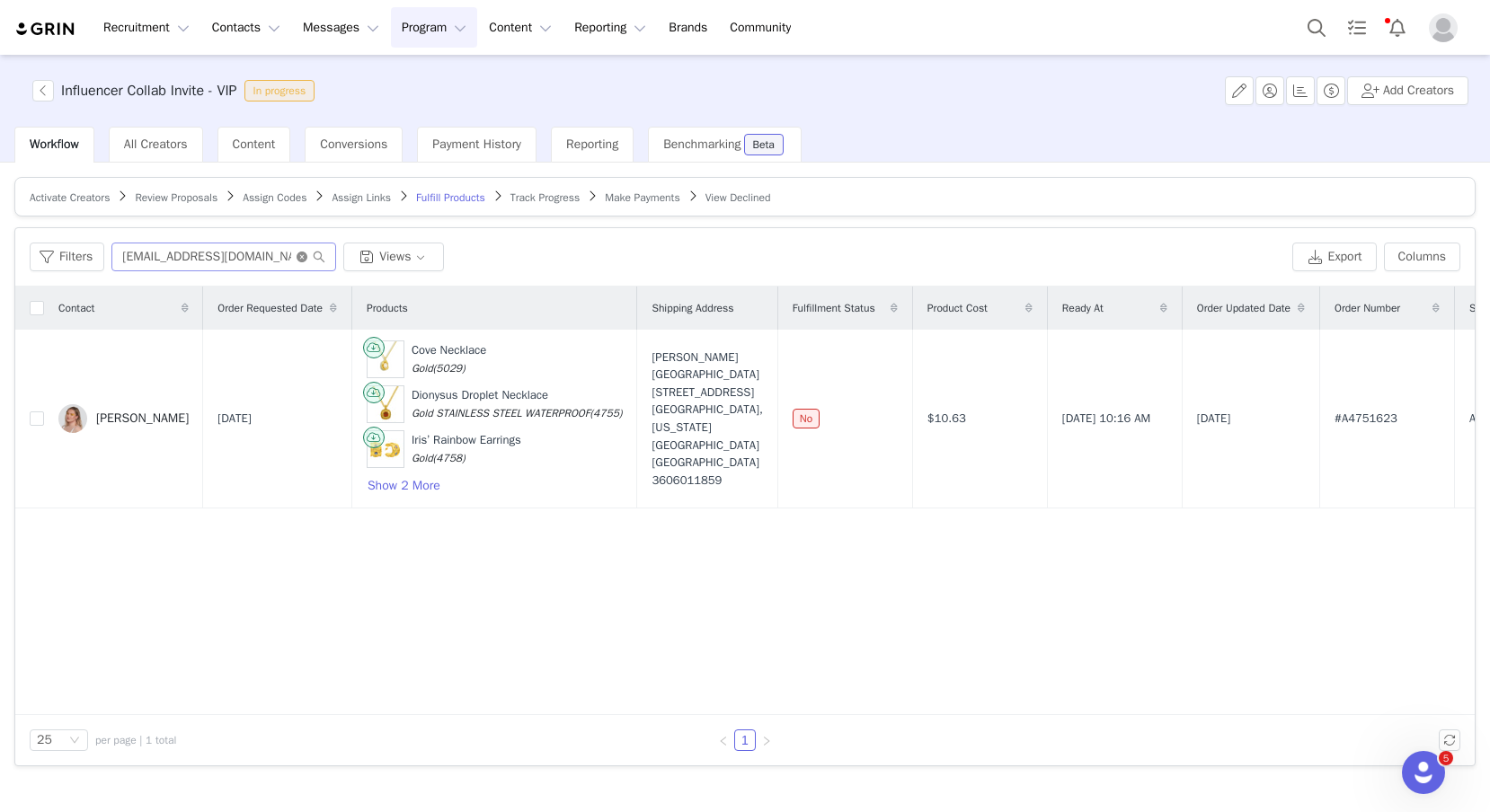 click 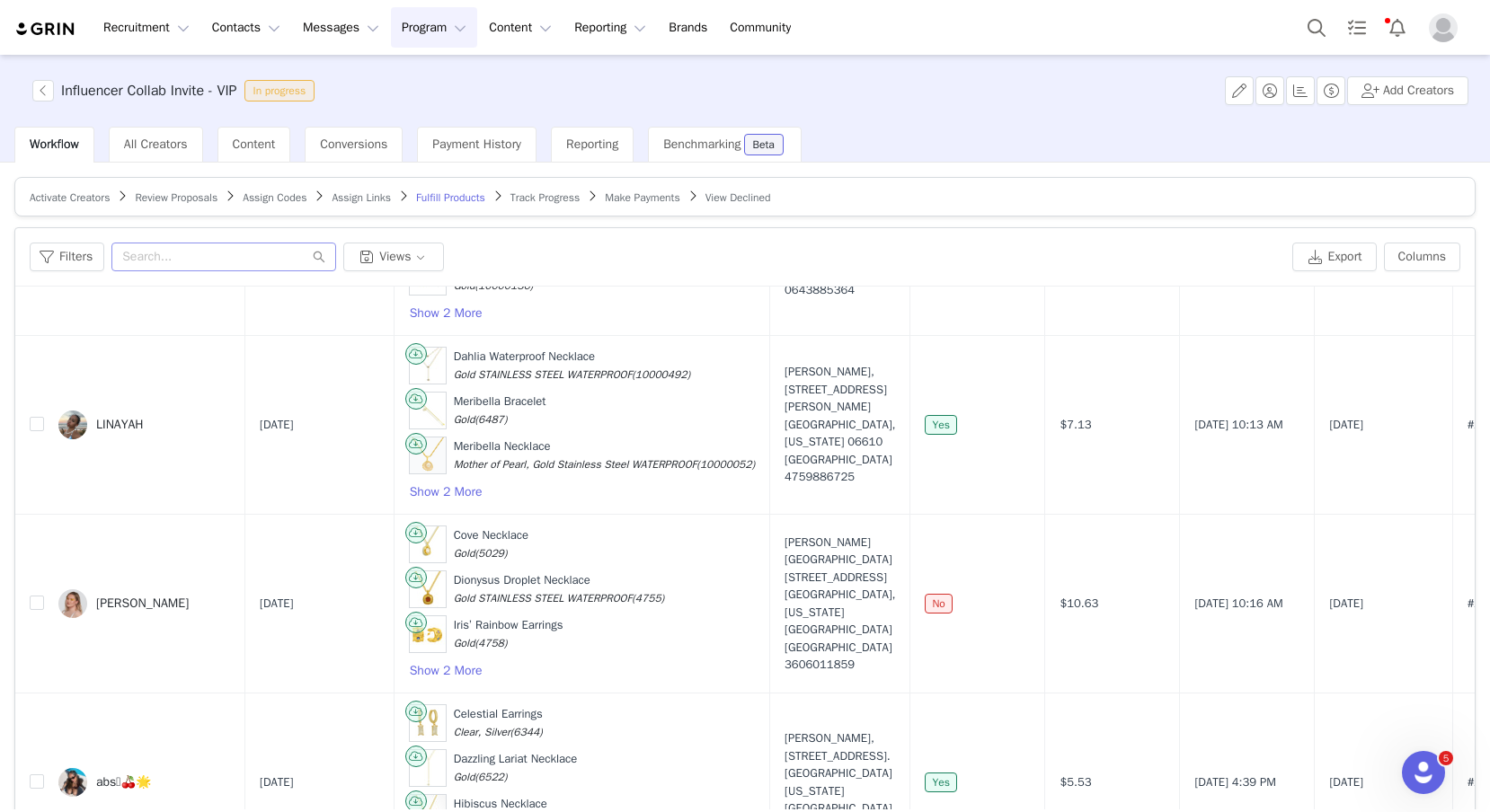 scroll, scrollTop: 3884, scrollLeft: 0, axis: vertical 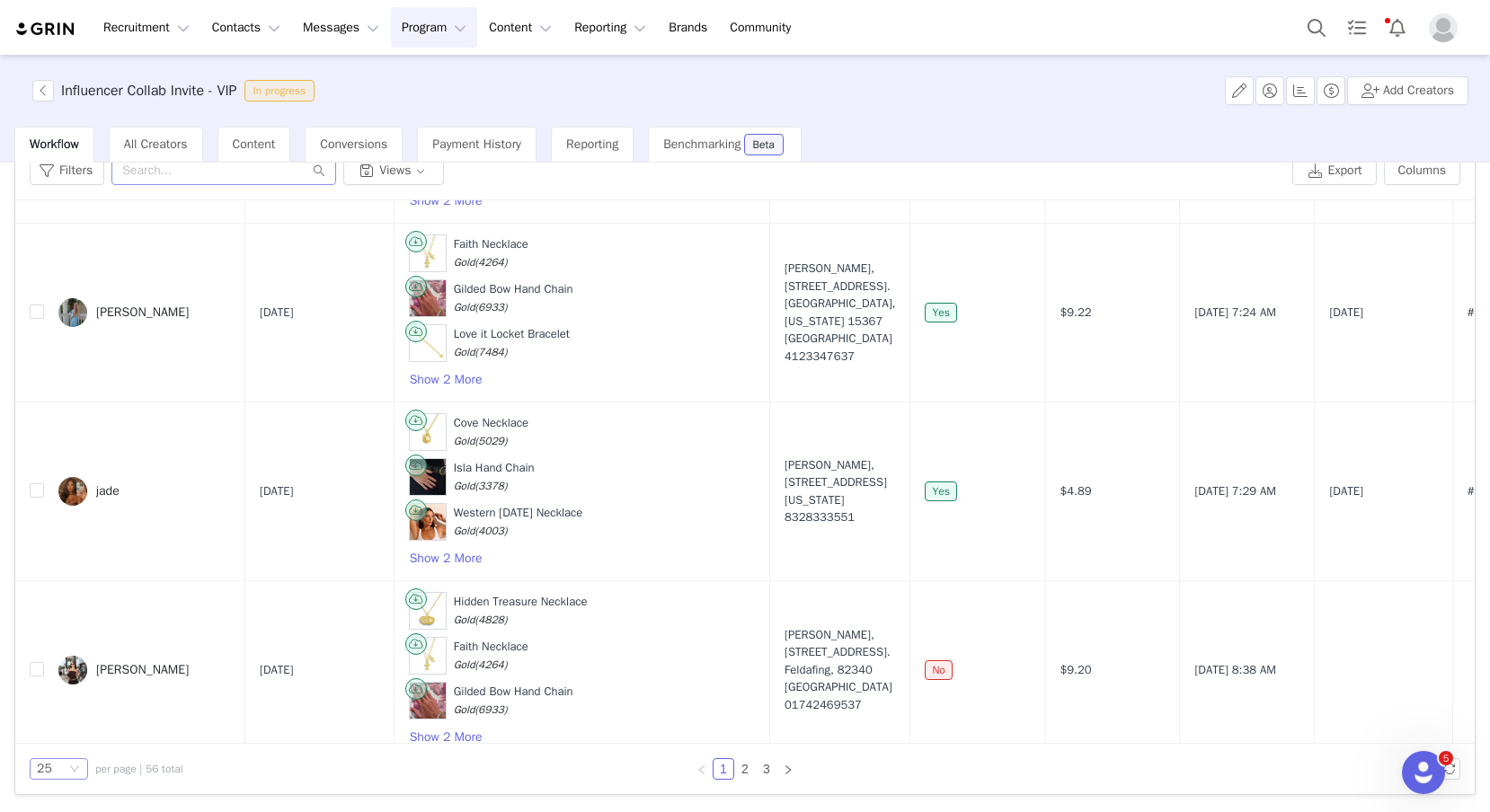 click on "25" at bounding box center (58, 769) 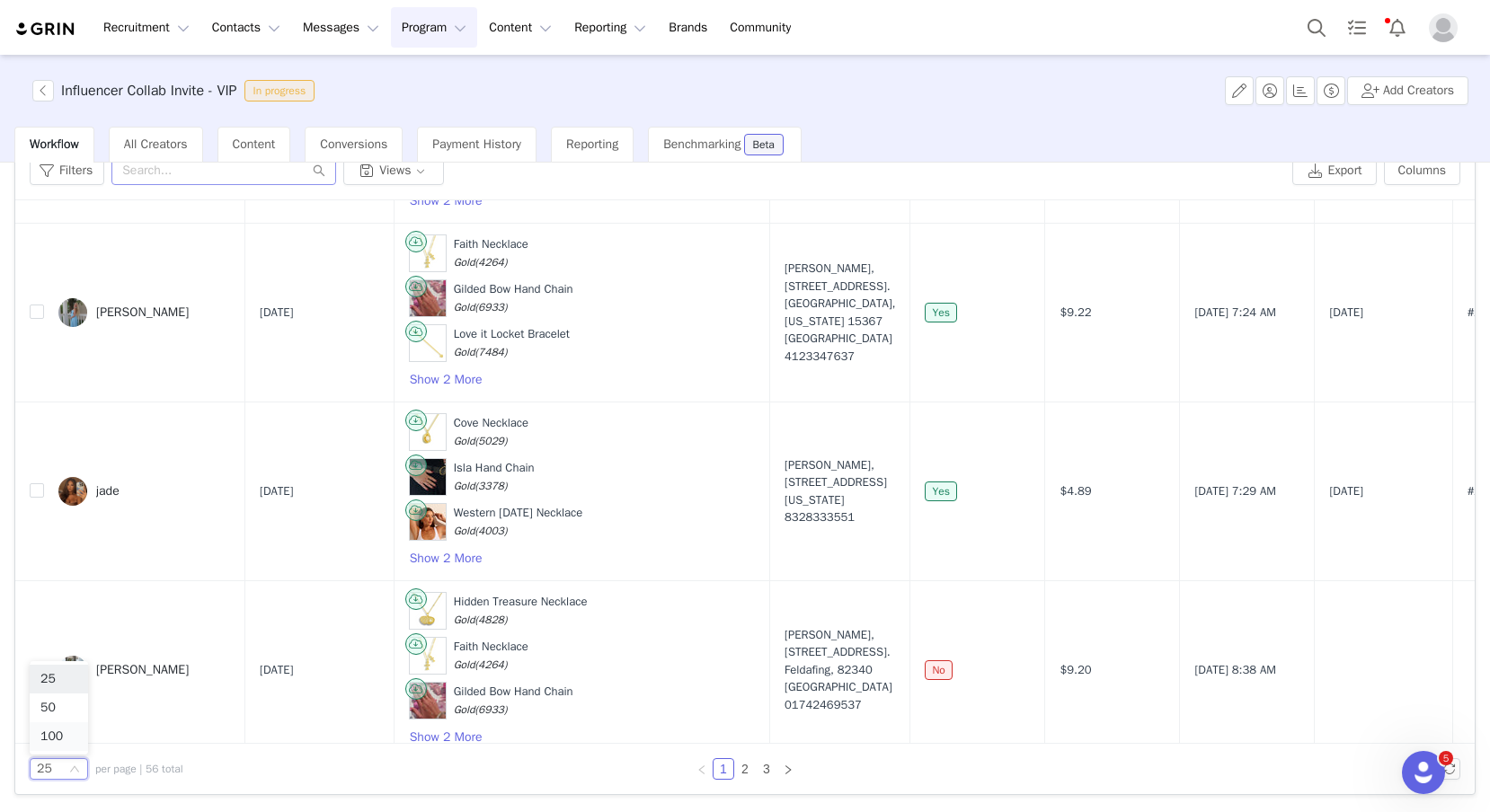 click on "100" at bounding box center [58, 737] 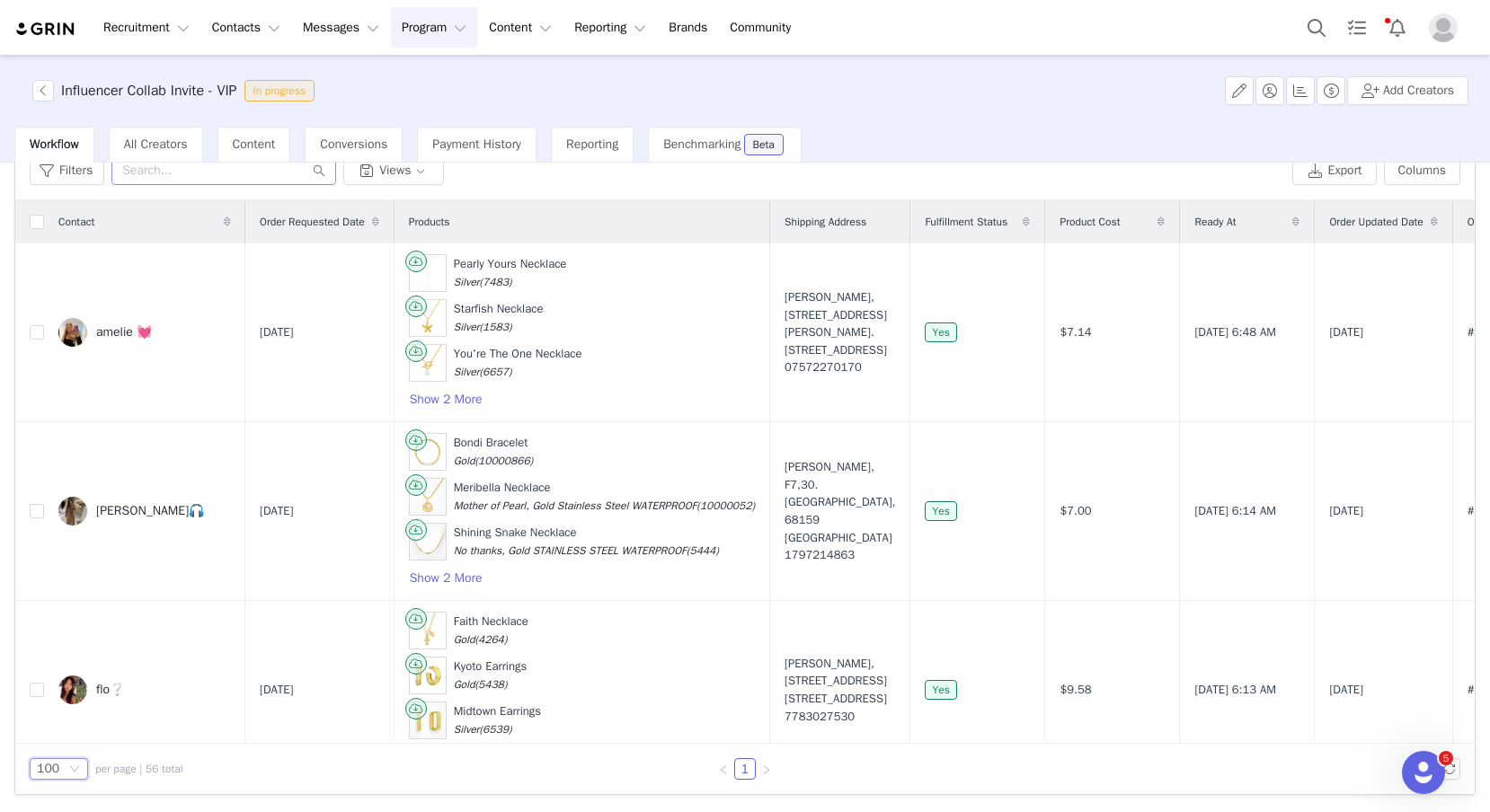 scroll, scrollTop: 0, scrollLeft: 0, axis: both 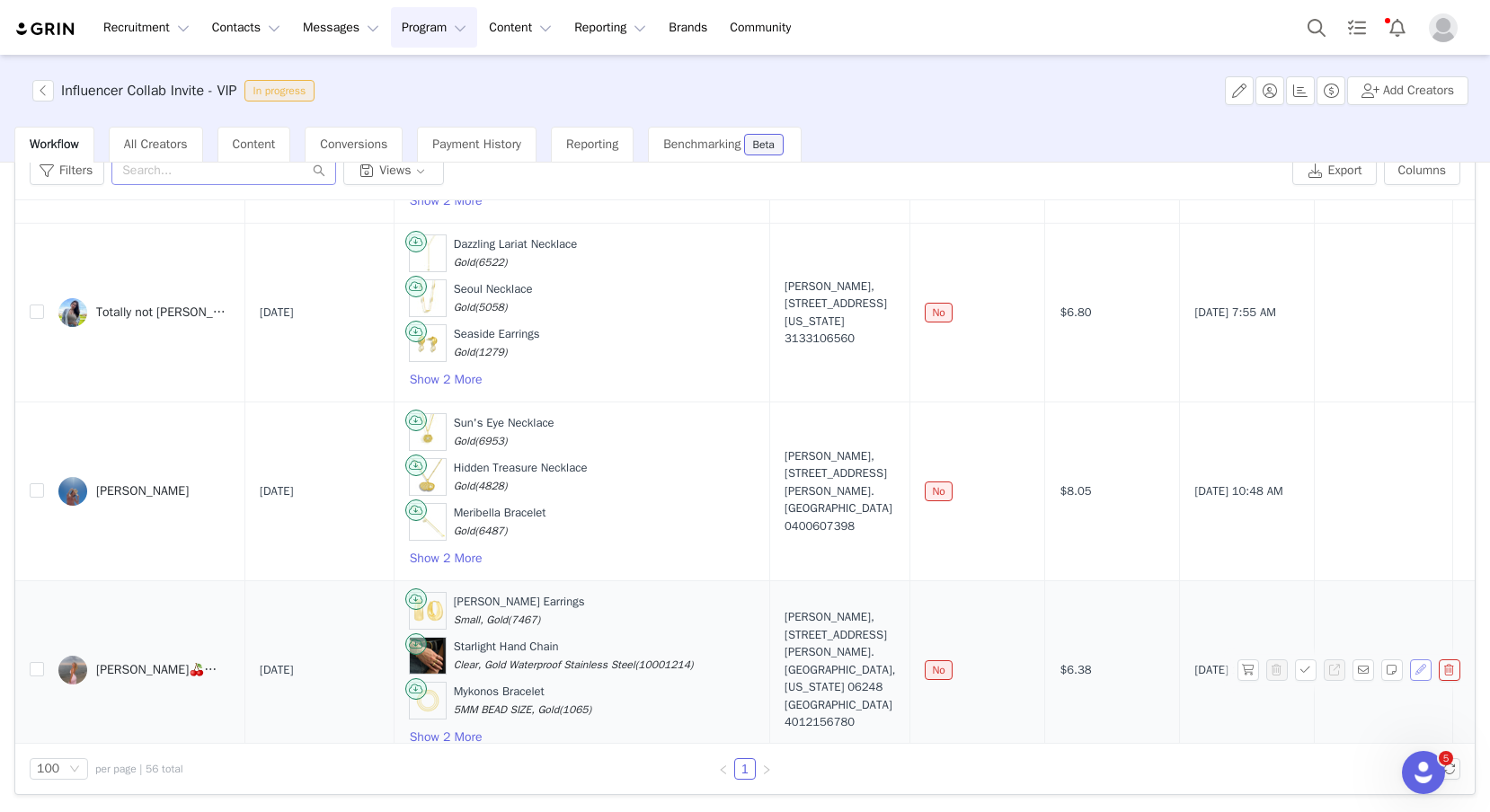 click at bounding box center [1421, 670] 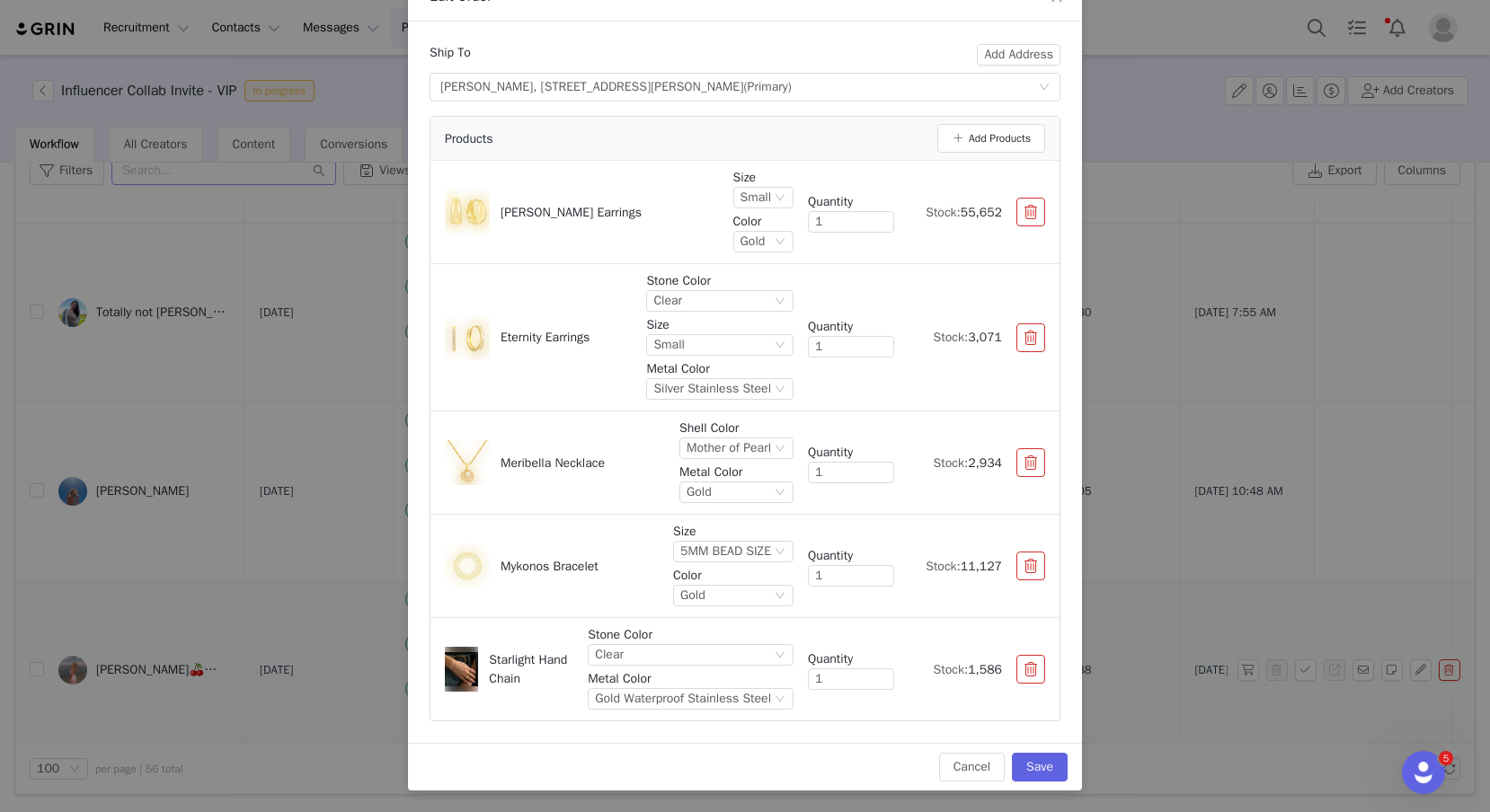 scroll, scrollTop: 115, scrollLeft: 0, axis: vertical 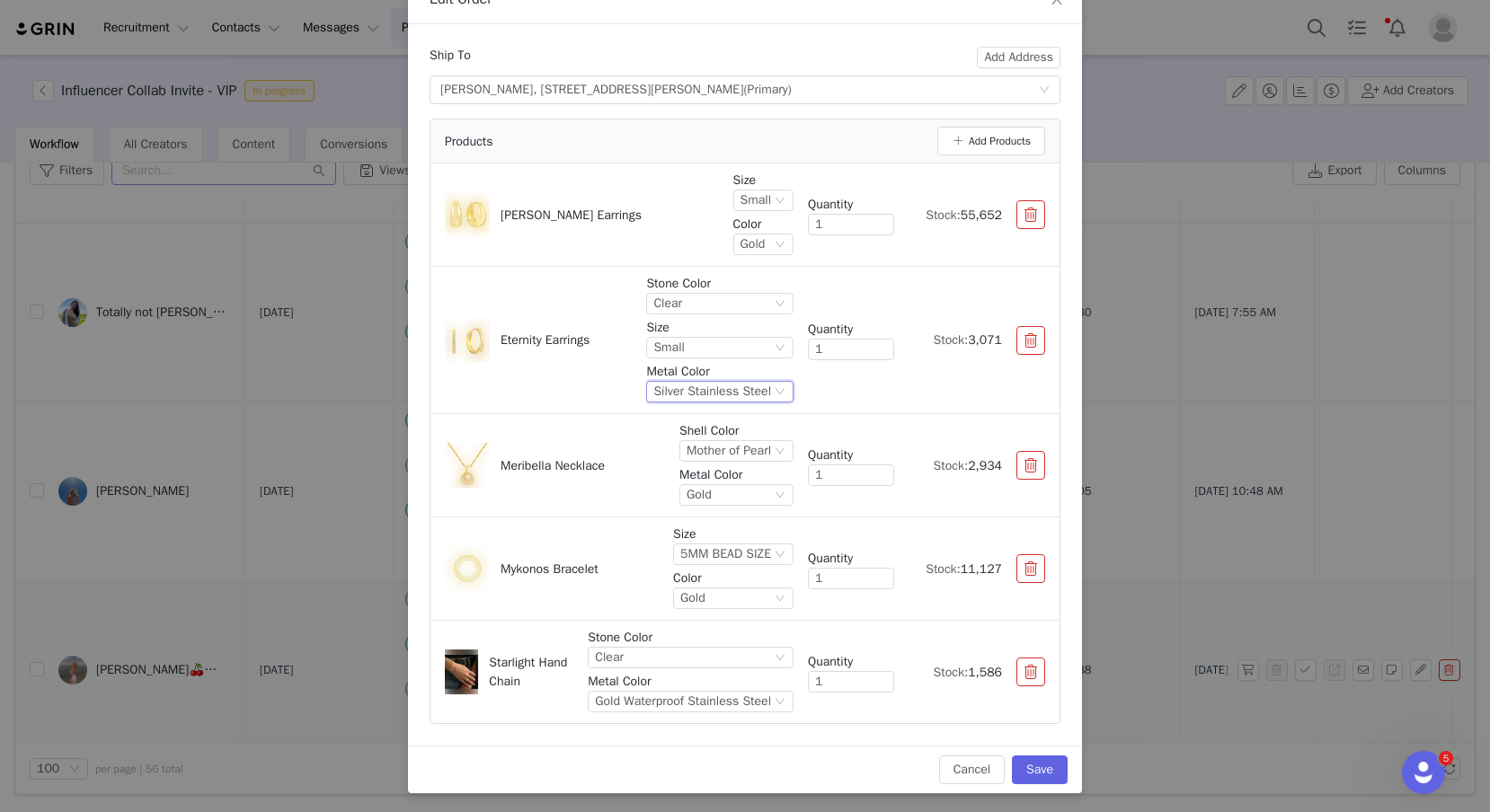 click on "Silver Stainless Steel" at bounding box center (720, 392) 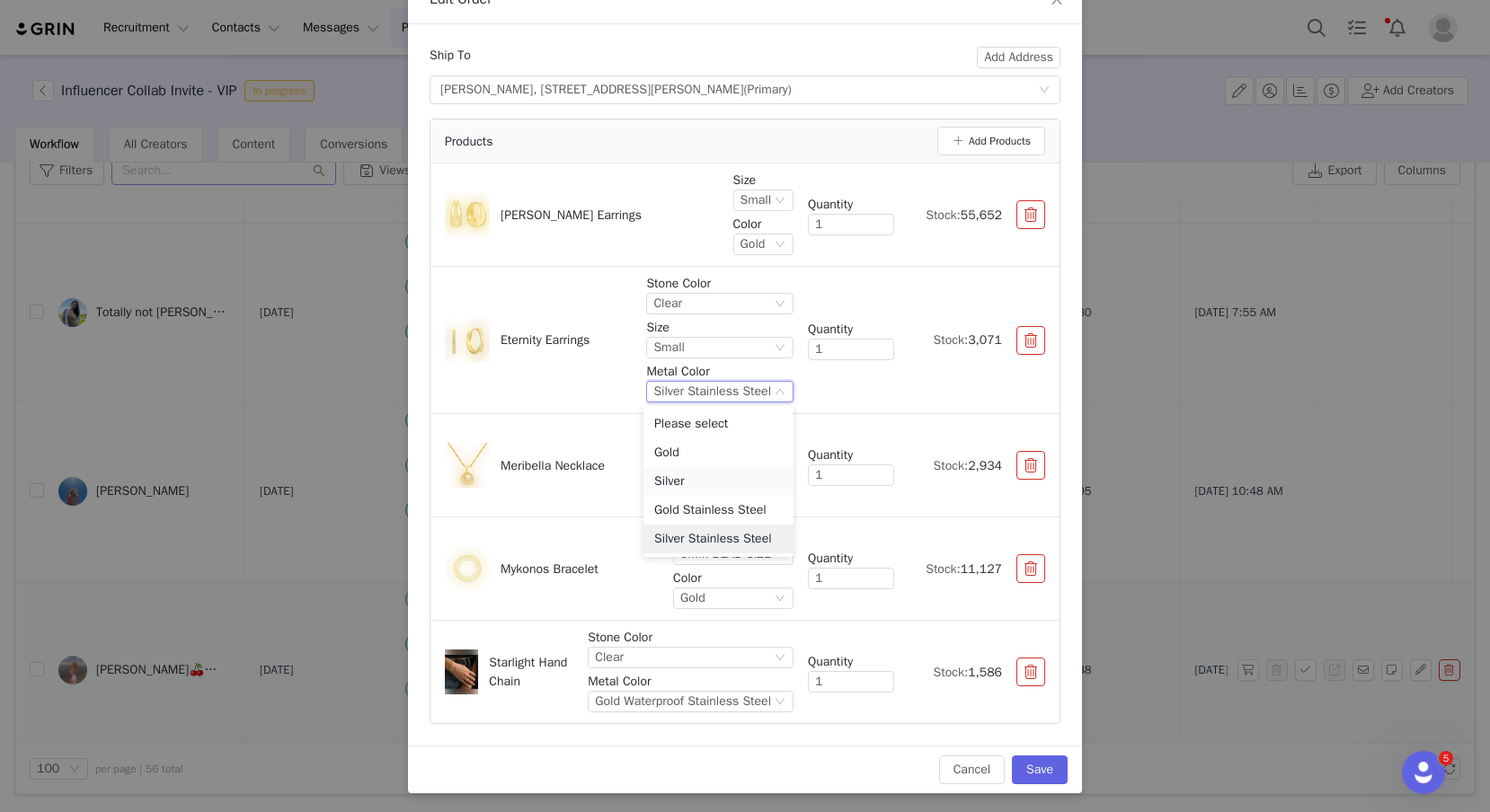 click on "Silver" at bounding box center [718, 481] 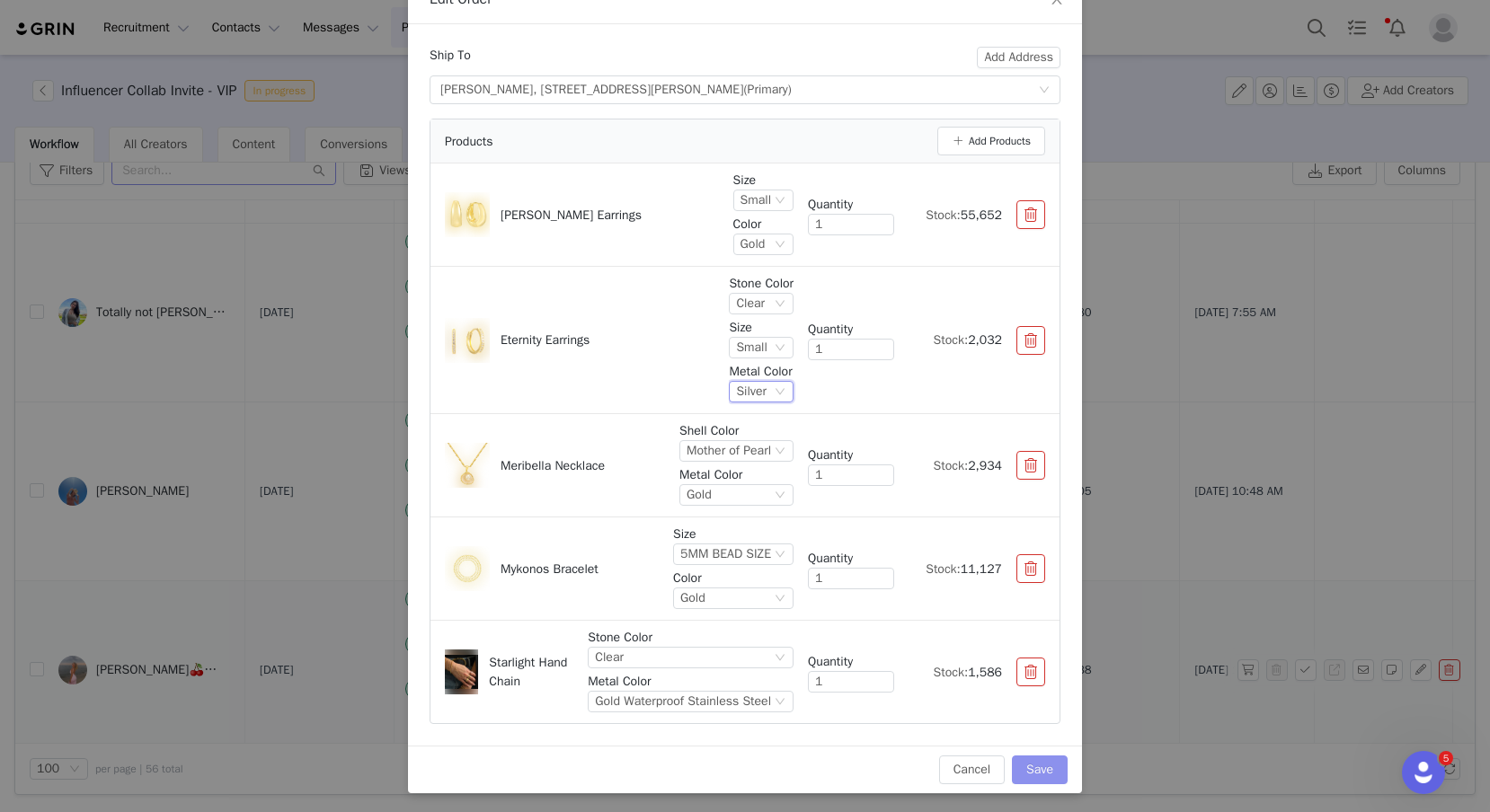 click on "Save" at bounding box center [1040, 770] 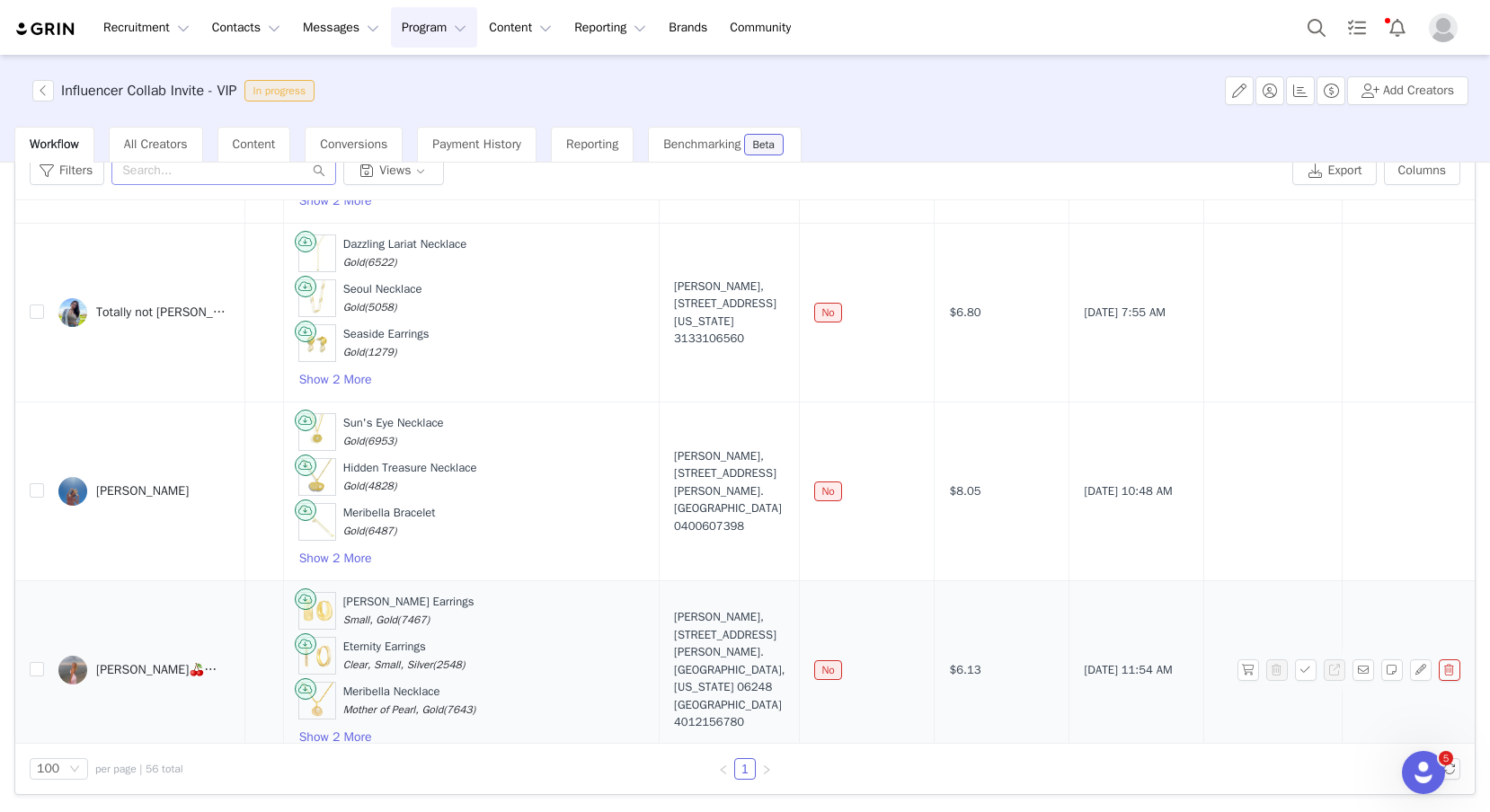 scroll, scrollTop: 9425, scrollLeft: 138, axis: both 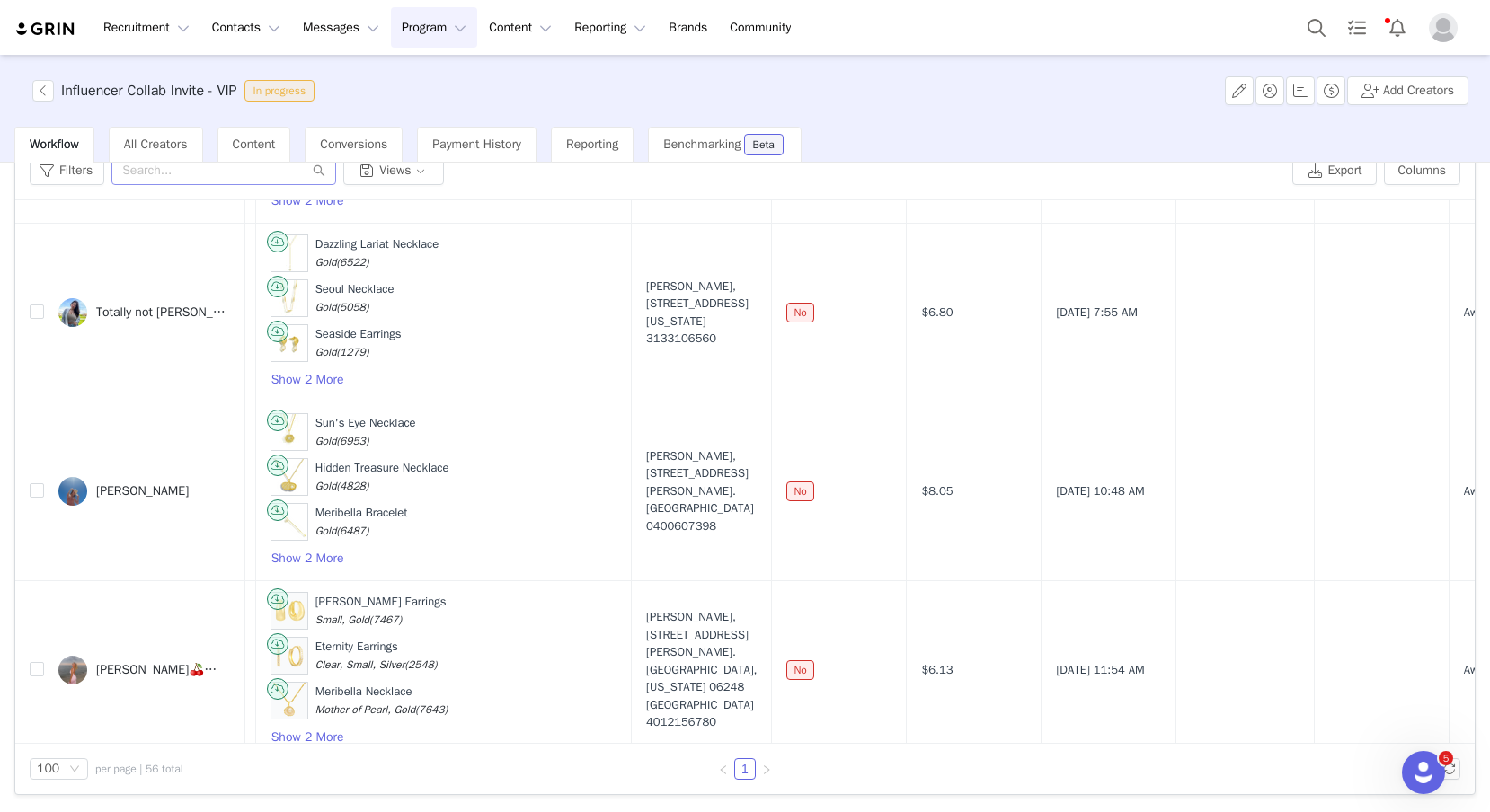 click at bounding box center [1248, 670] 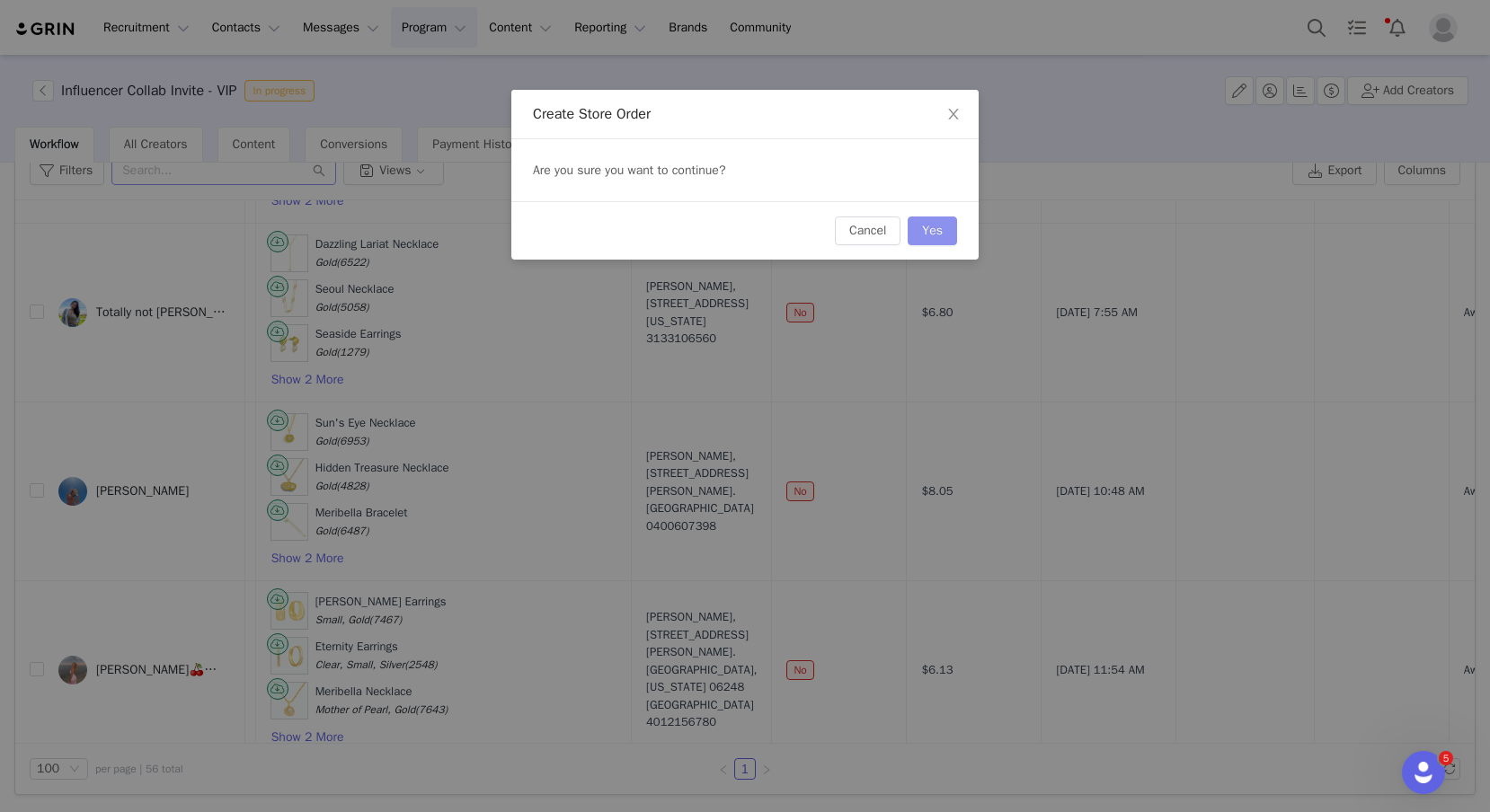 click on "Yes" at bounding box center (932, 231) 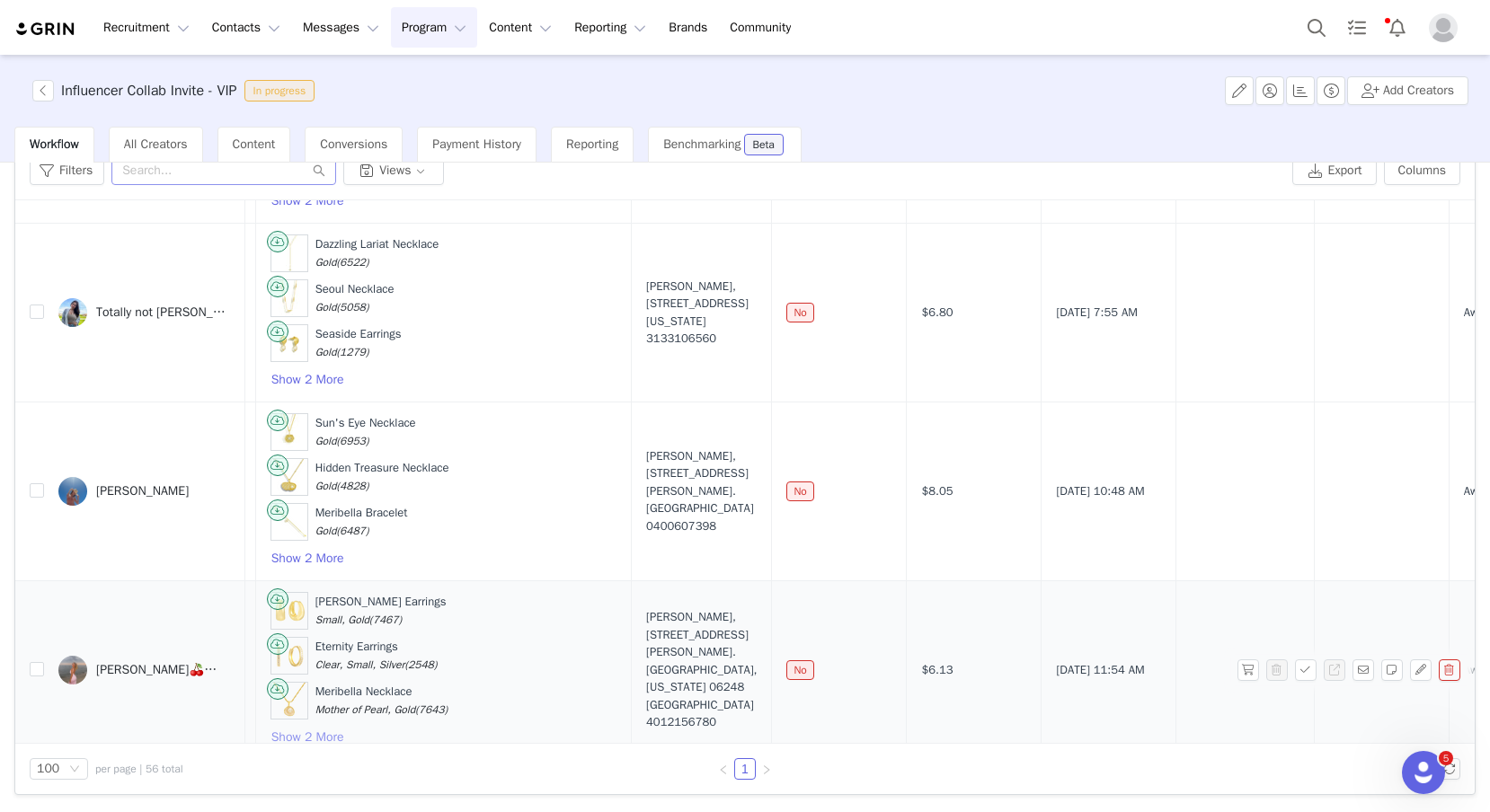 click on "Show 2 More" at bounding box center [307, 737] 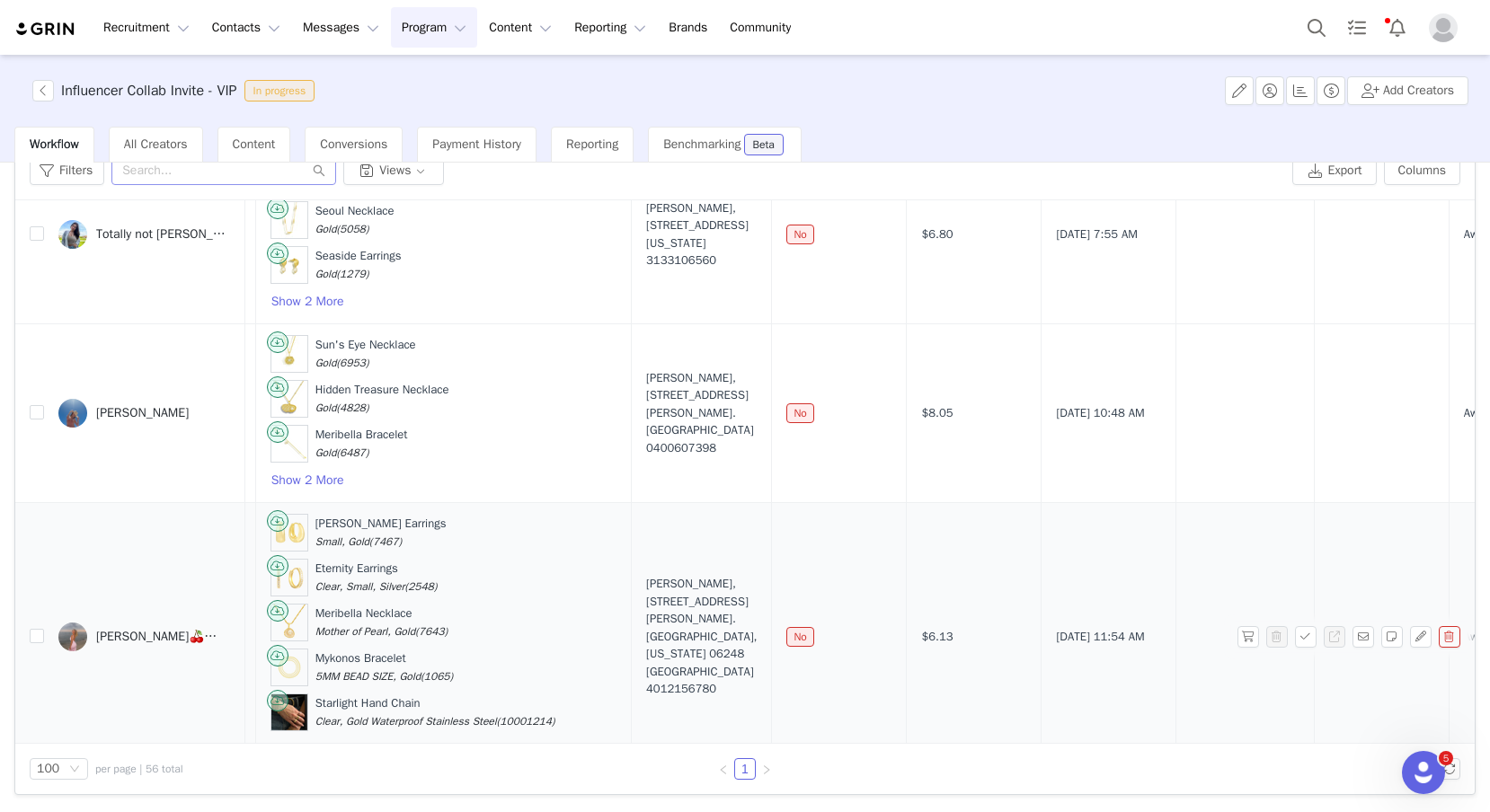 scroll, scrollTop: 9515, scrollLeft: 138, axis: both 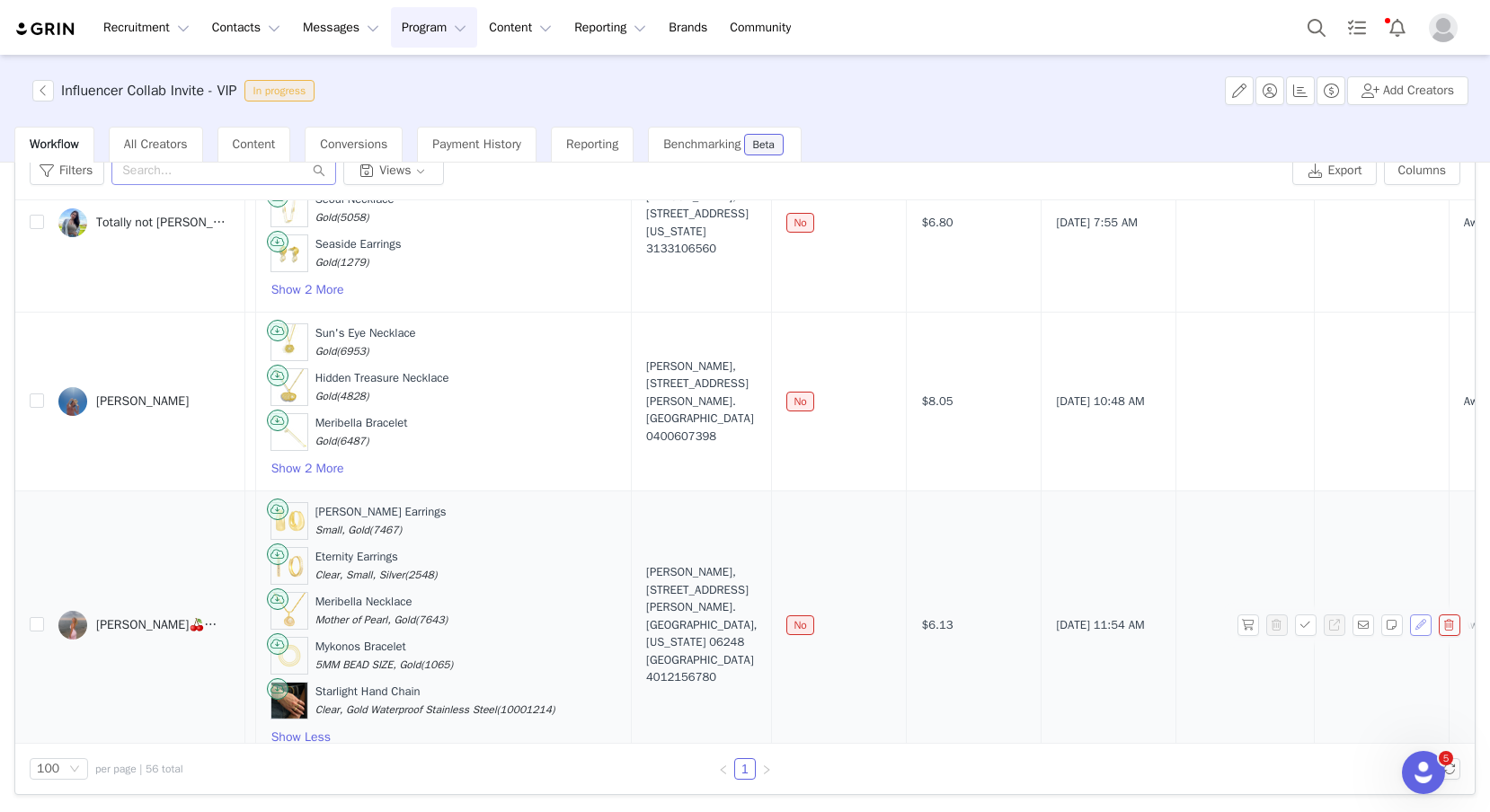 click at bounding box center (1421, 625) 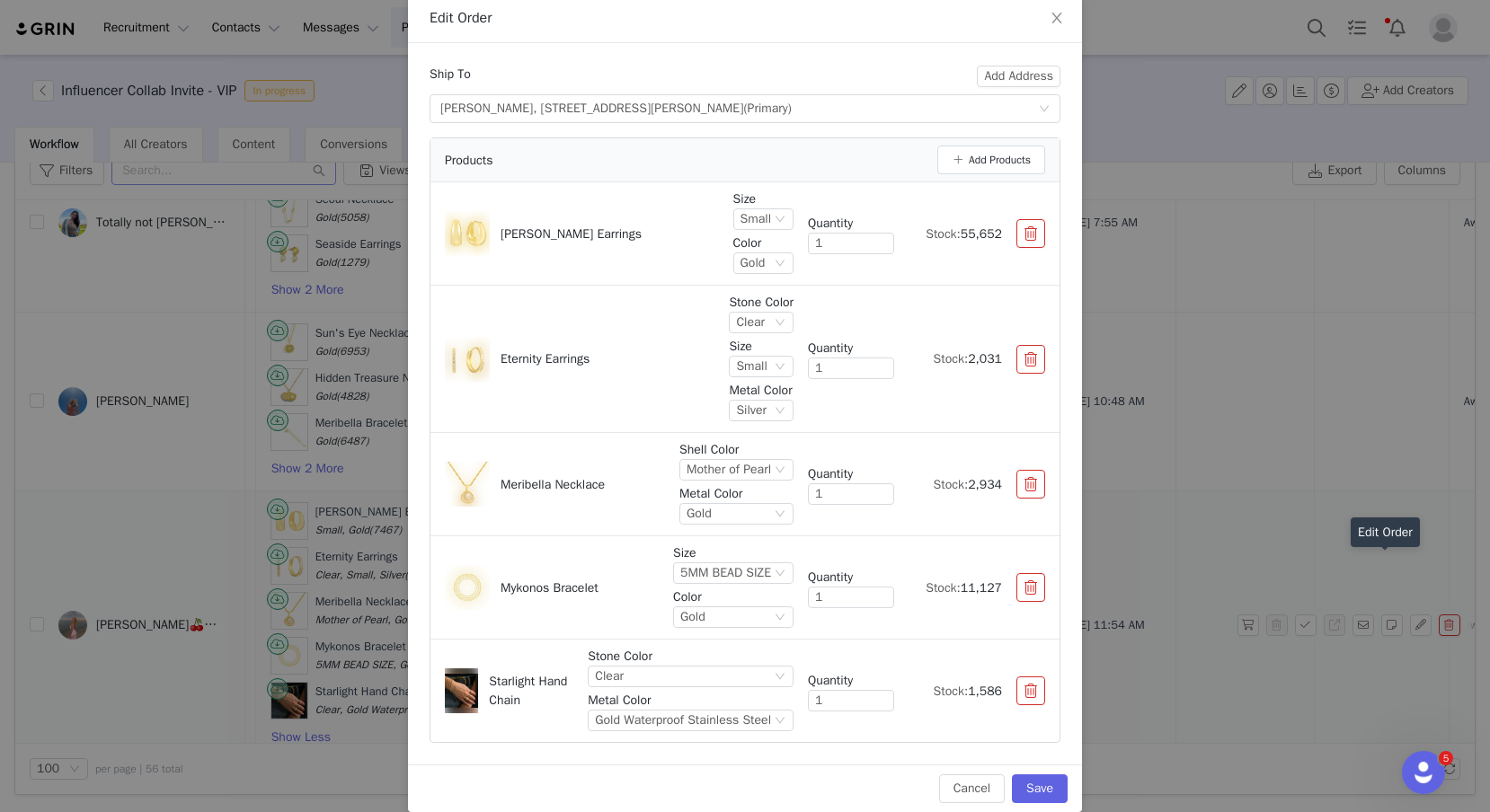 scroll, scrollTop: 118, scrollLeft: 0, axis: vertical 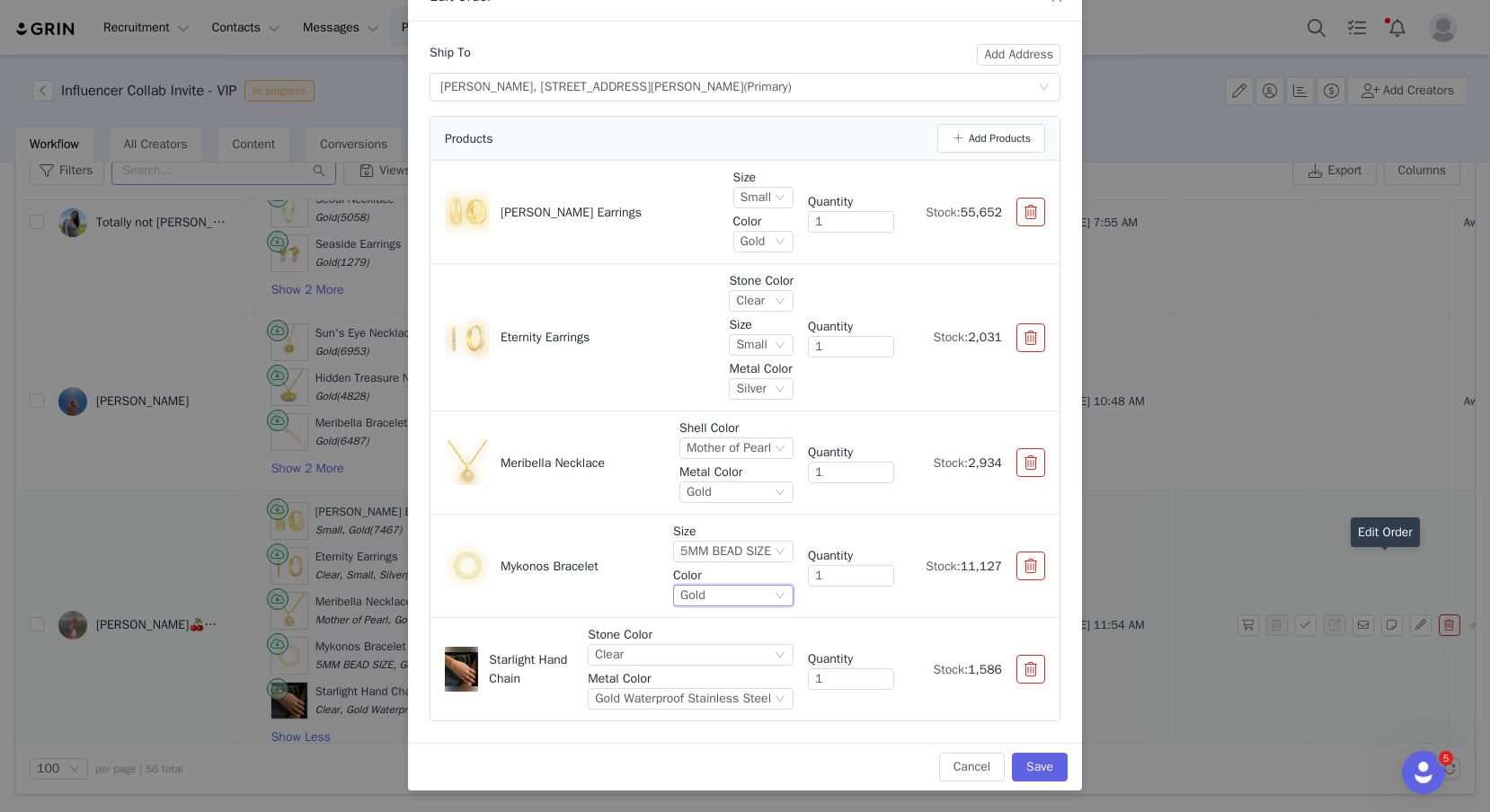 click on "Gold" at bounding box center (725, 596) 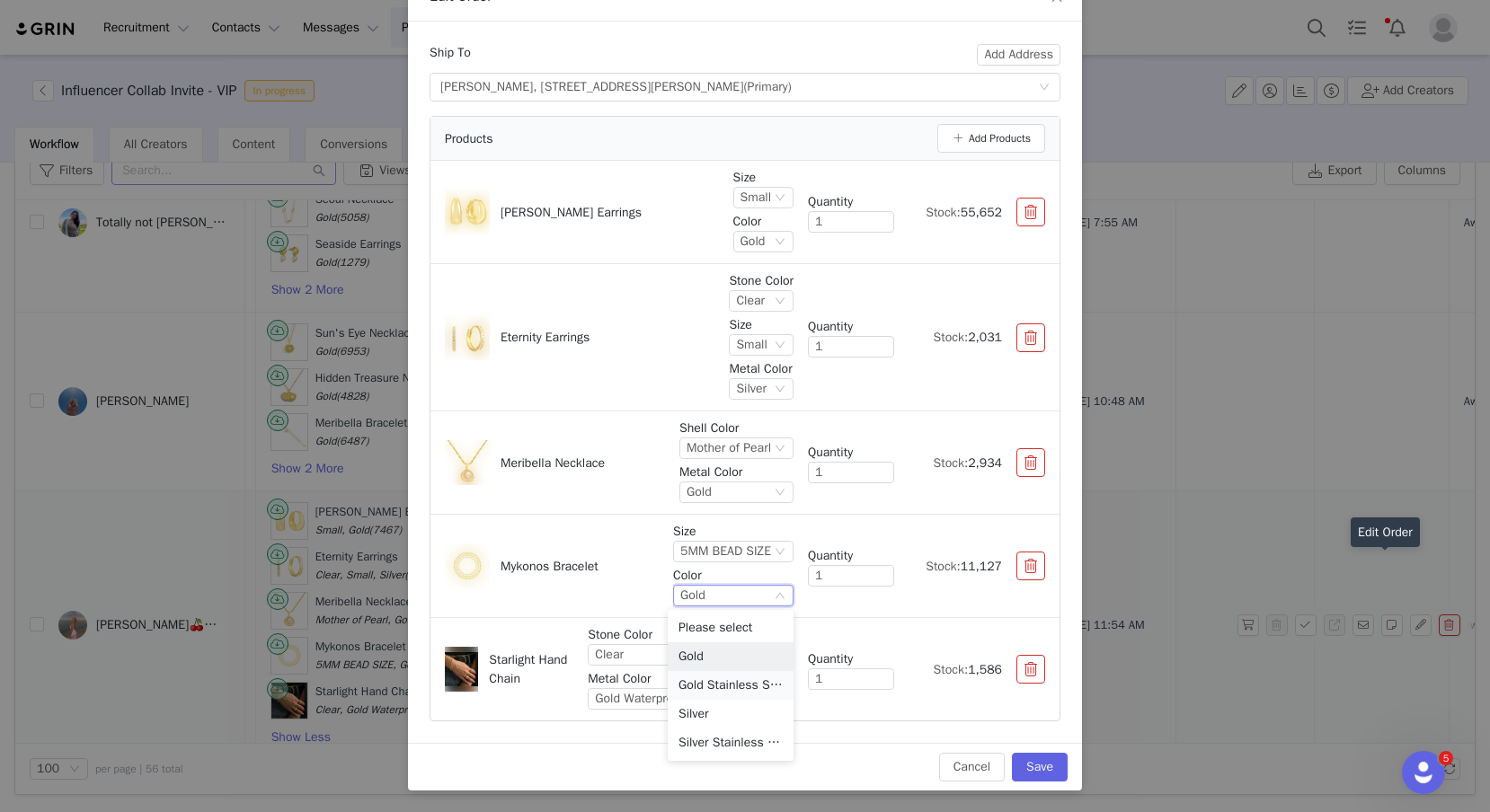 click on "Gold Stainless Steel WATERPROOF" at bounding box center [731, 685] 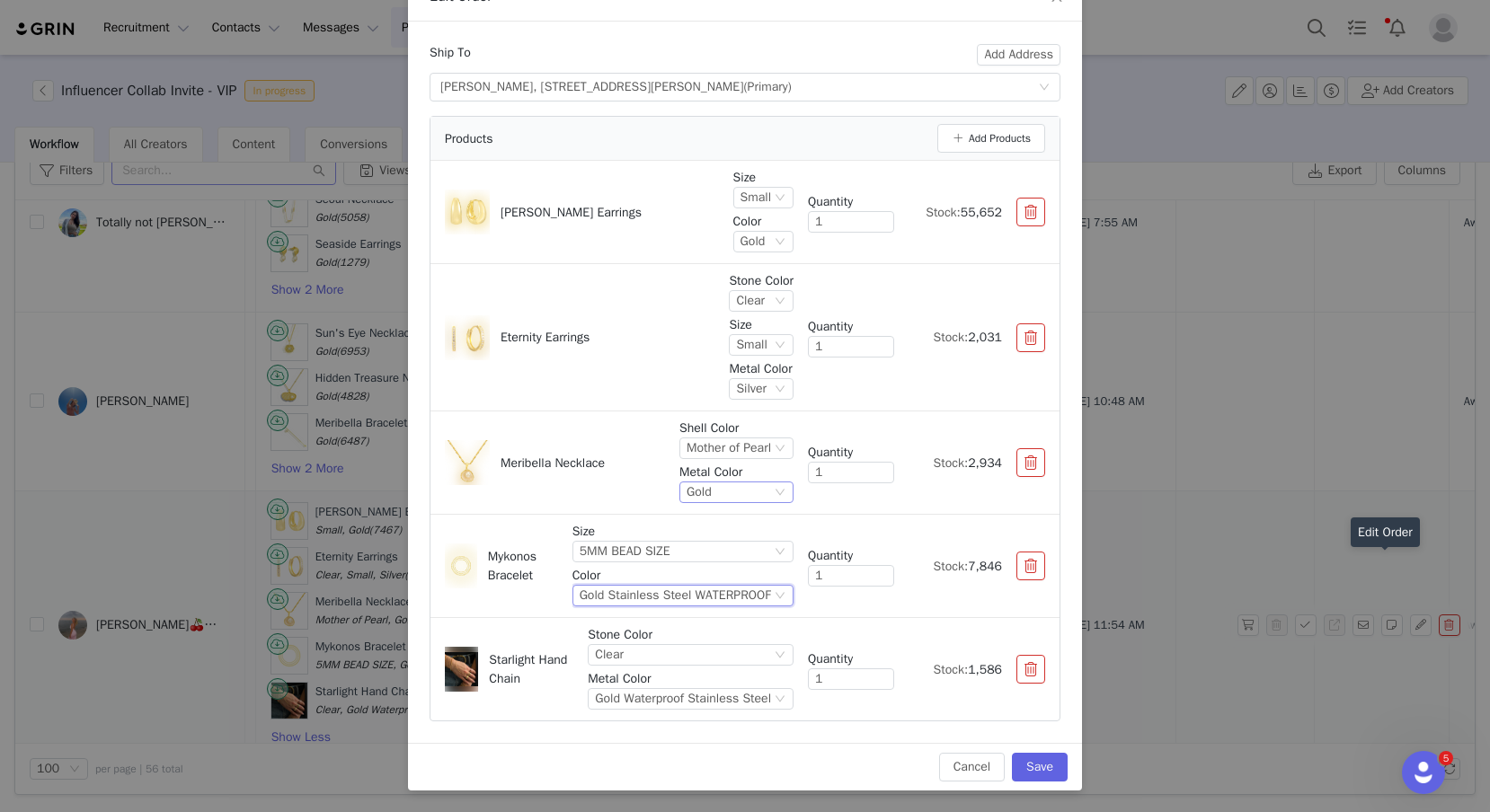 click on "Gold" at bounding box center (736, 492) 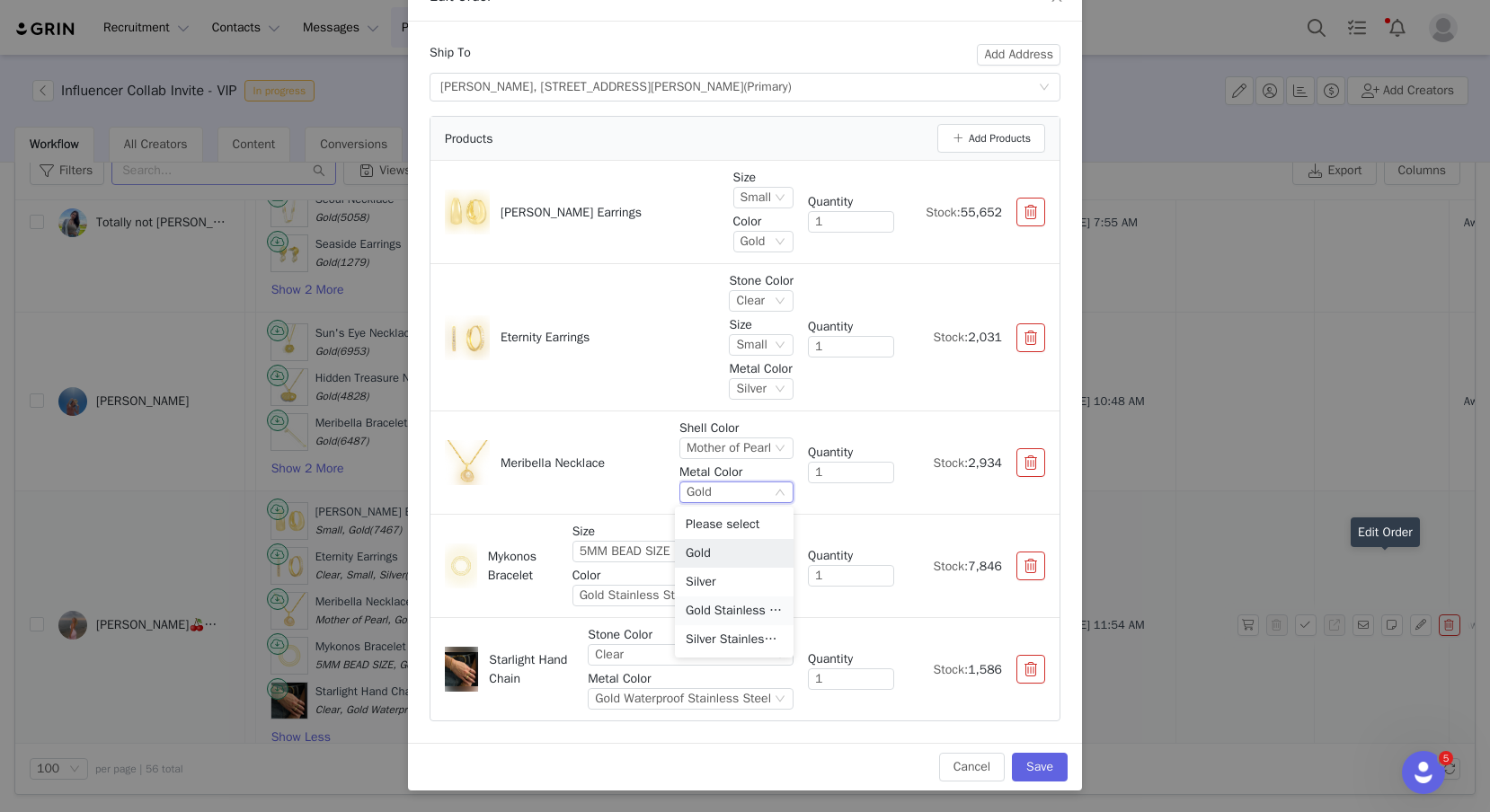 click on "Gold Stainless Steel WATERPROOF" at bounding box center (734, 611) 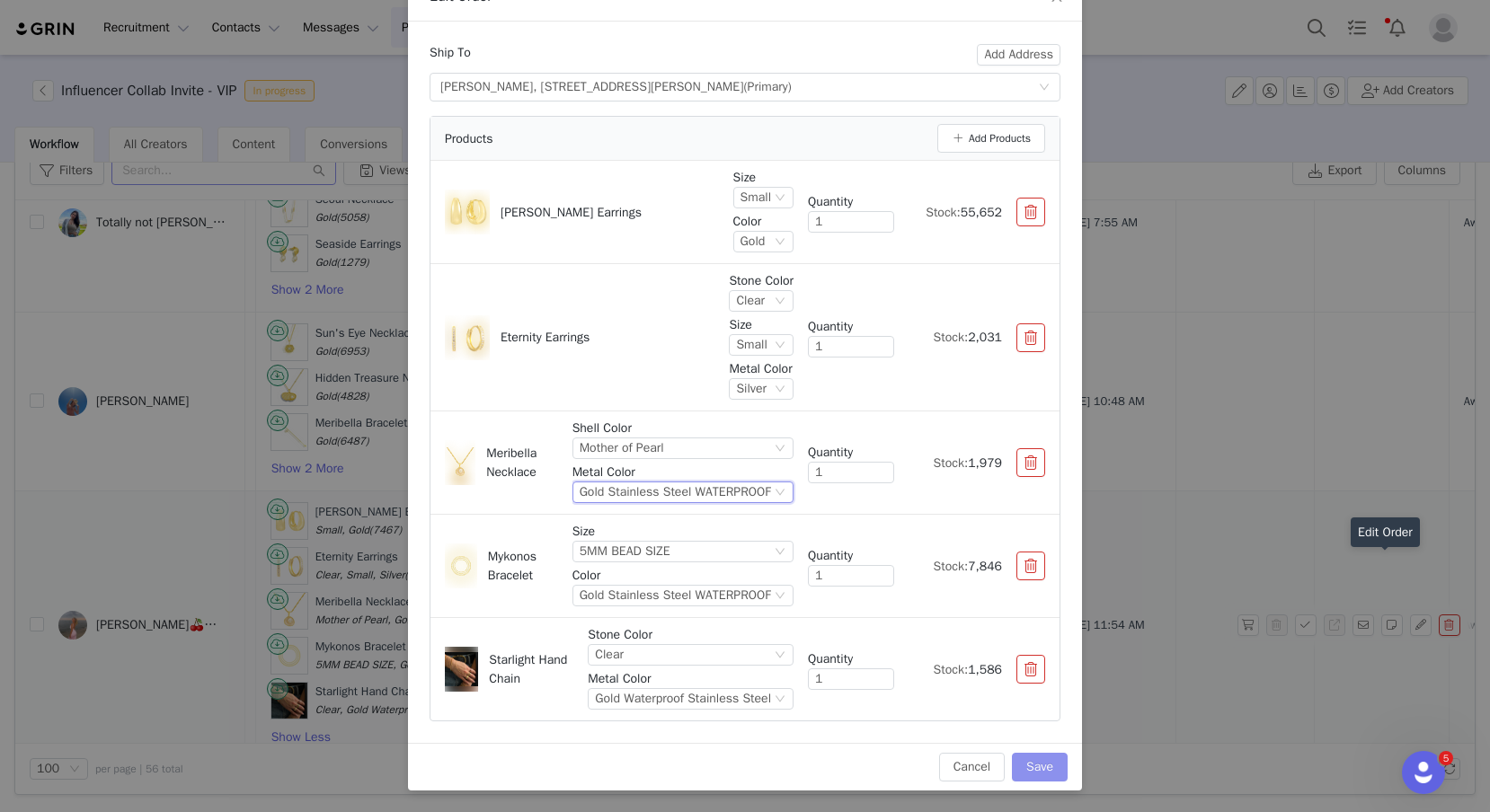 click on "Save" at bounding box center (1040, 767) 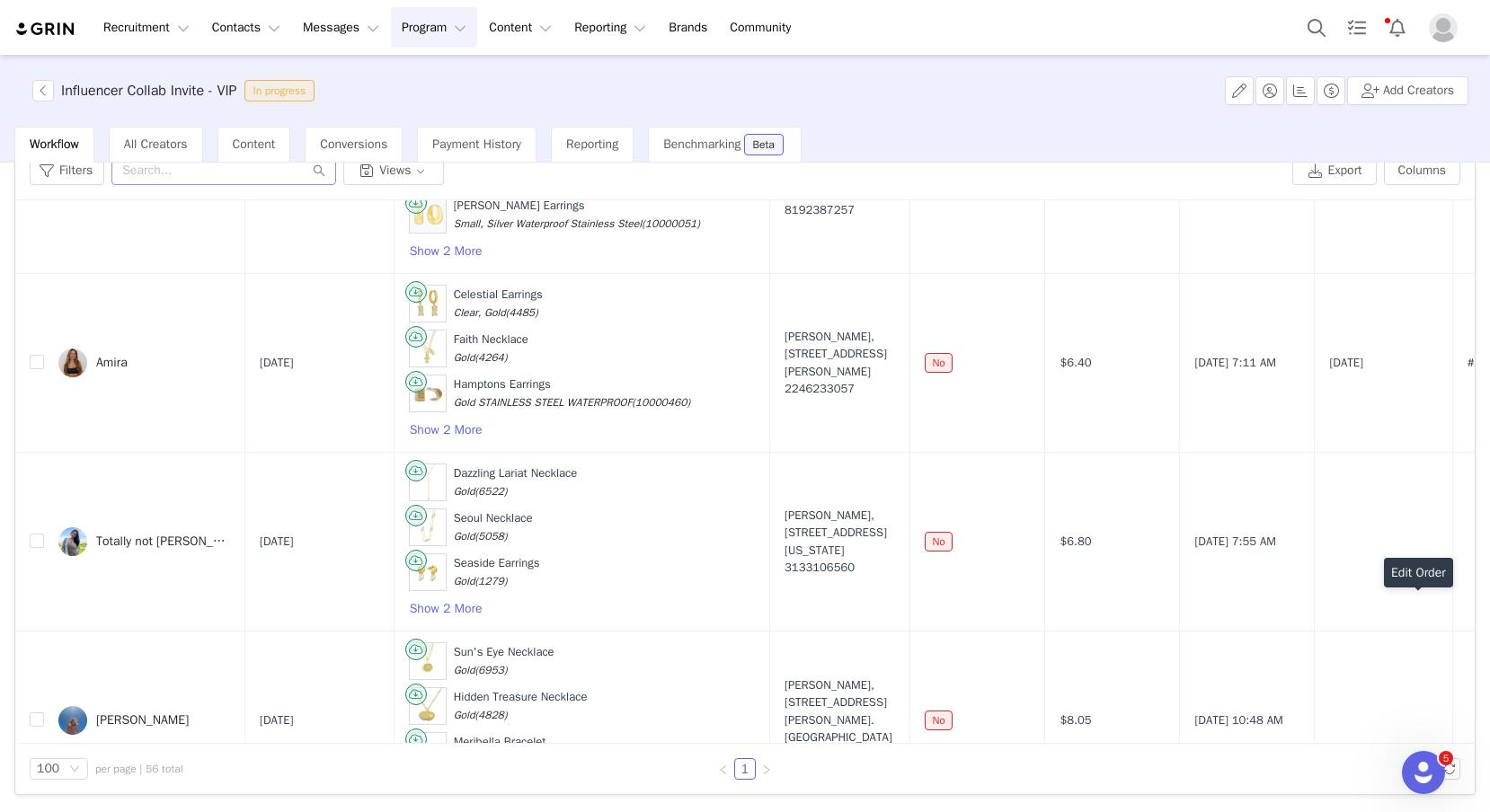 scroll, scrollTop: 9515, scrollLeft: 0, axis: vertical 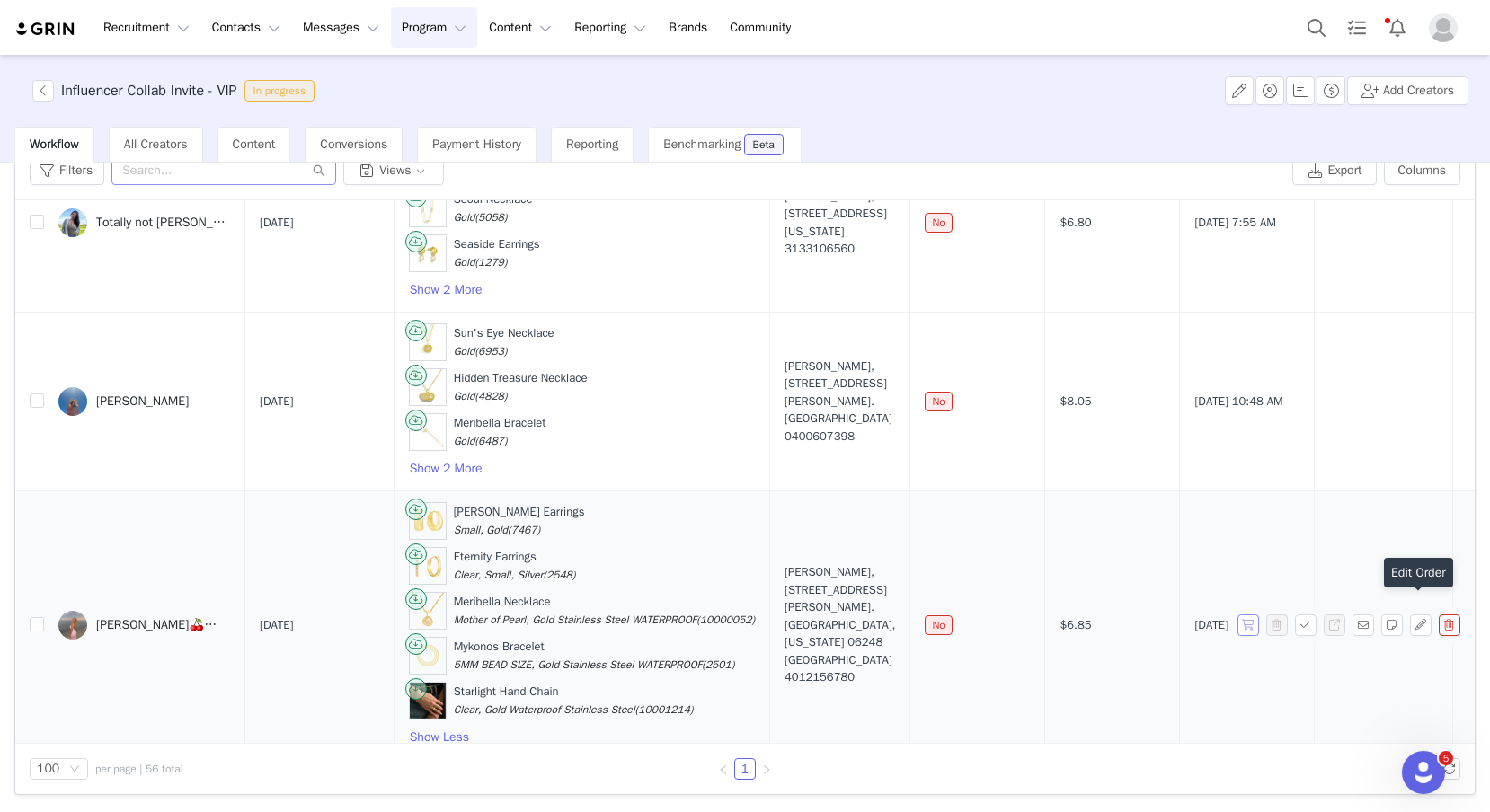 click at bounding box center (1248, 625) 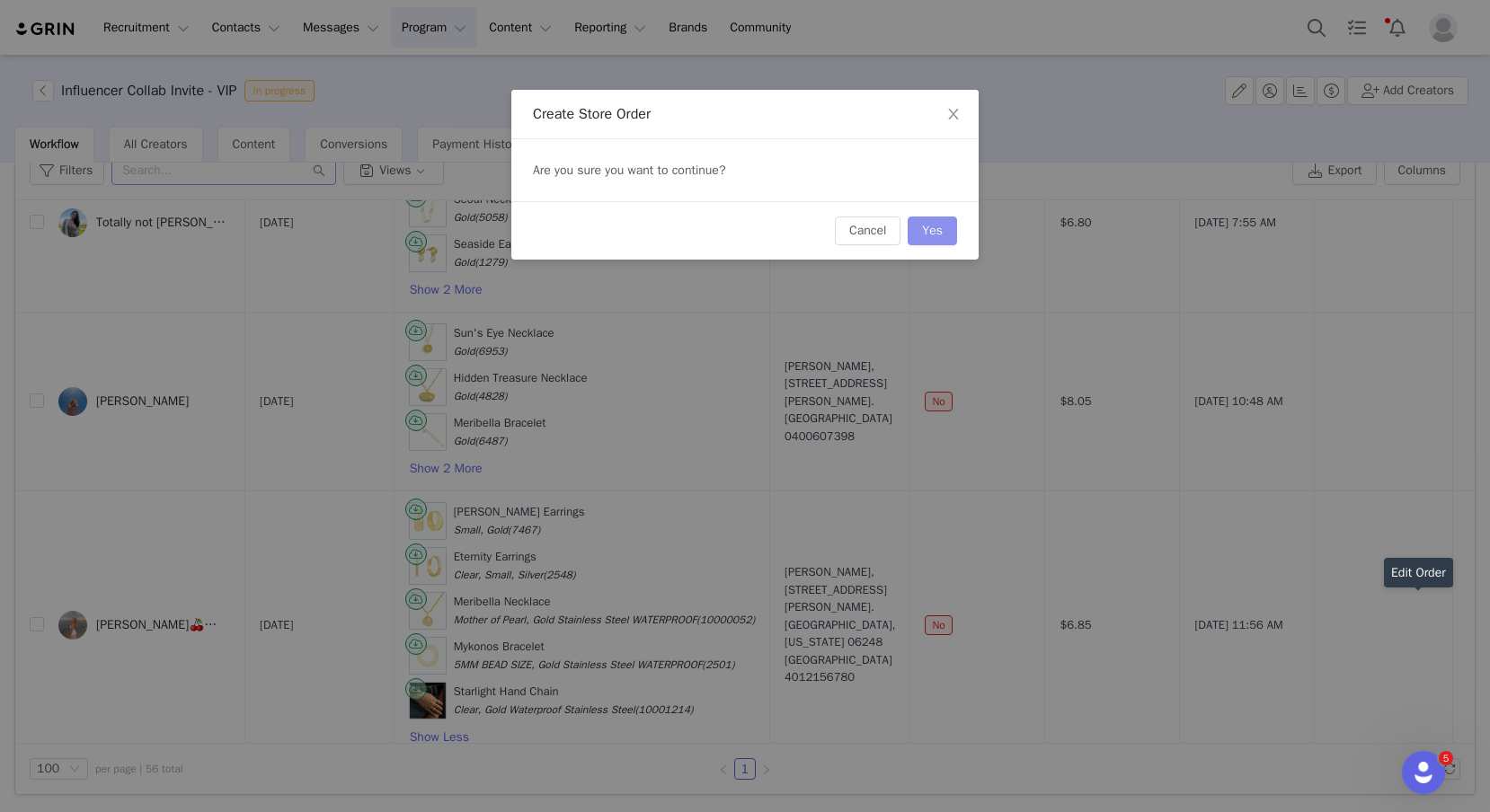 click on "Yes" at bounding box center (932, 231) 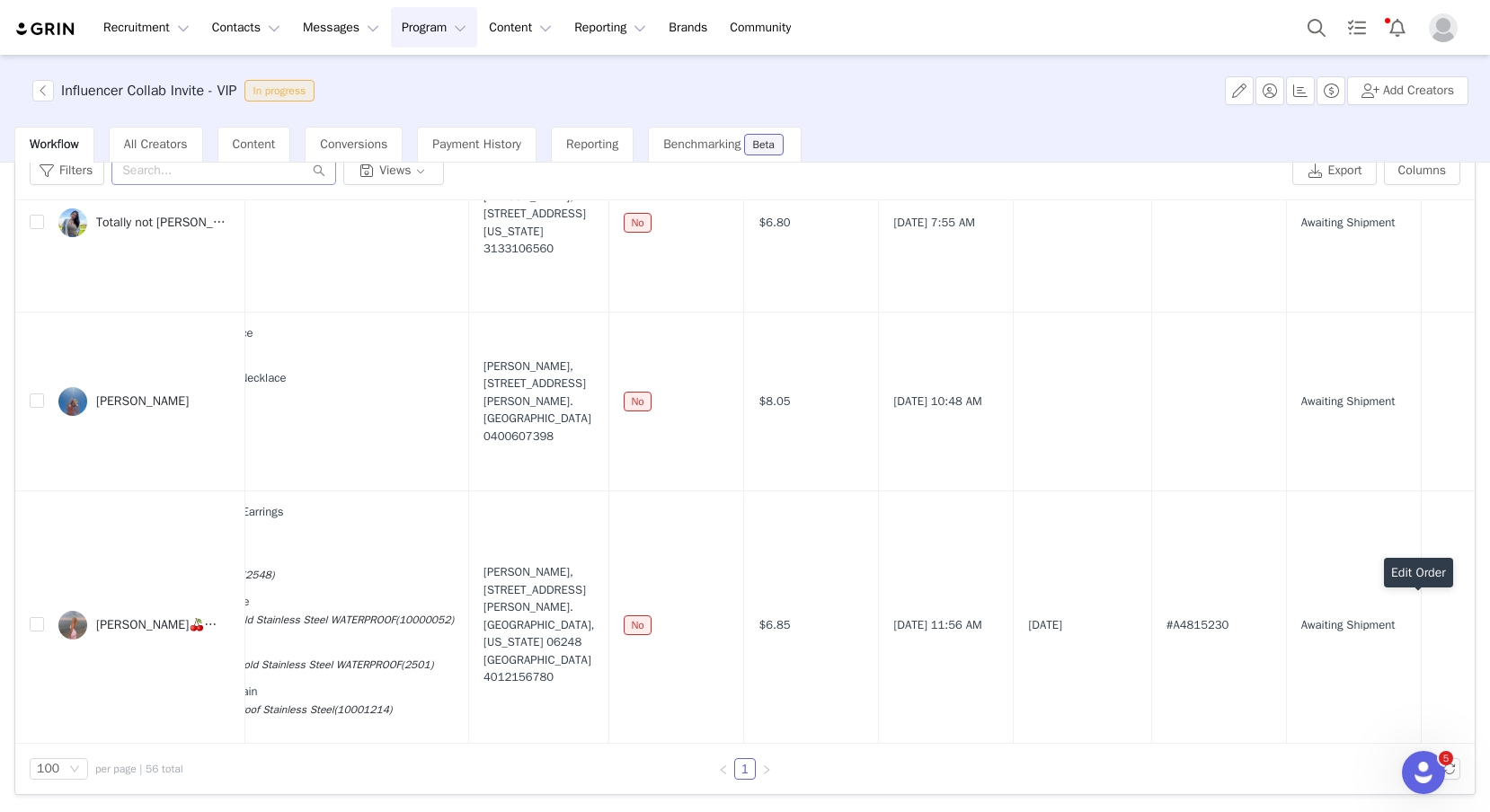 scroll, scrollTop: 9515, scrollLeft: 586, axis: both 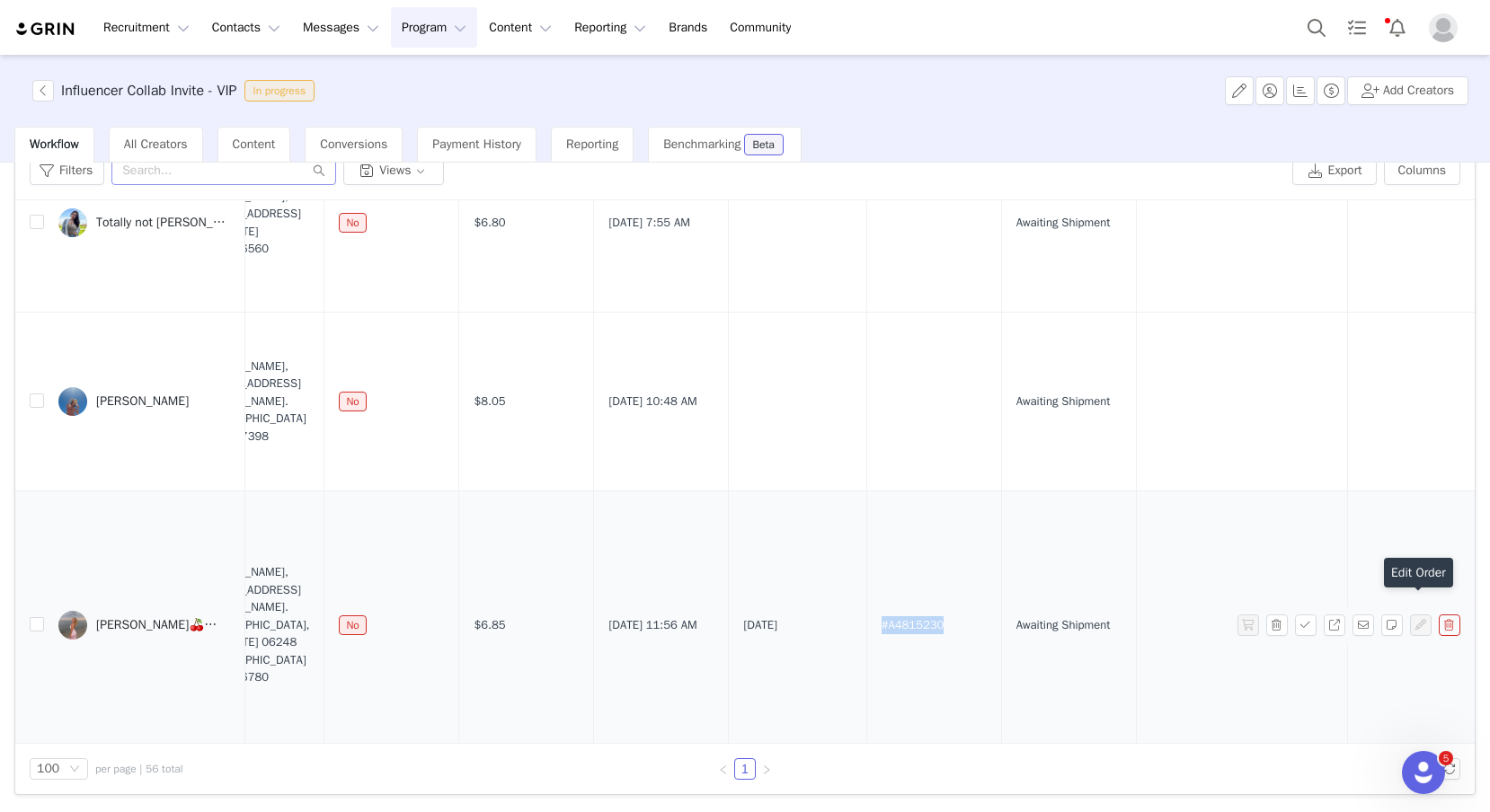 drag, startPoint x: 939, startPoint y: 606, endPoint x: 1058, endPoint y: 606, distance: 119 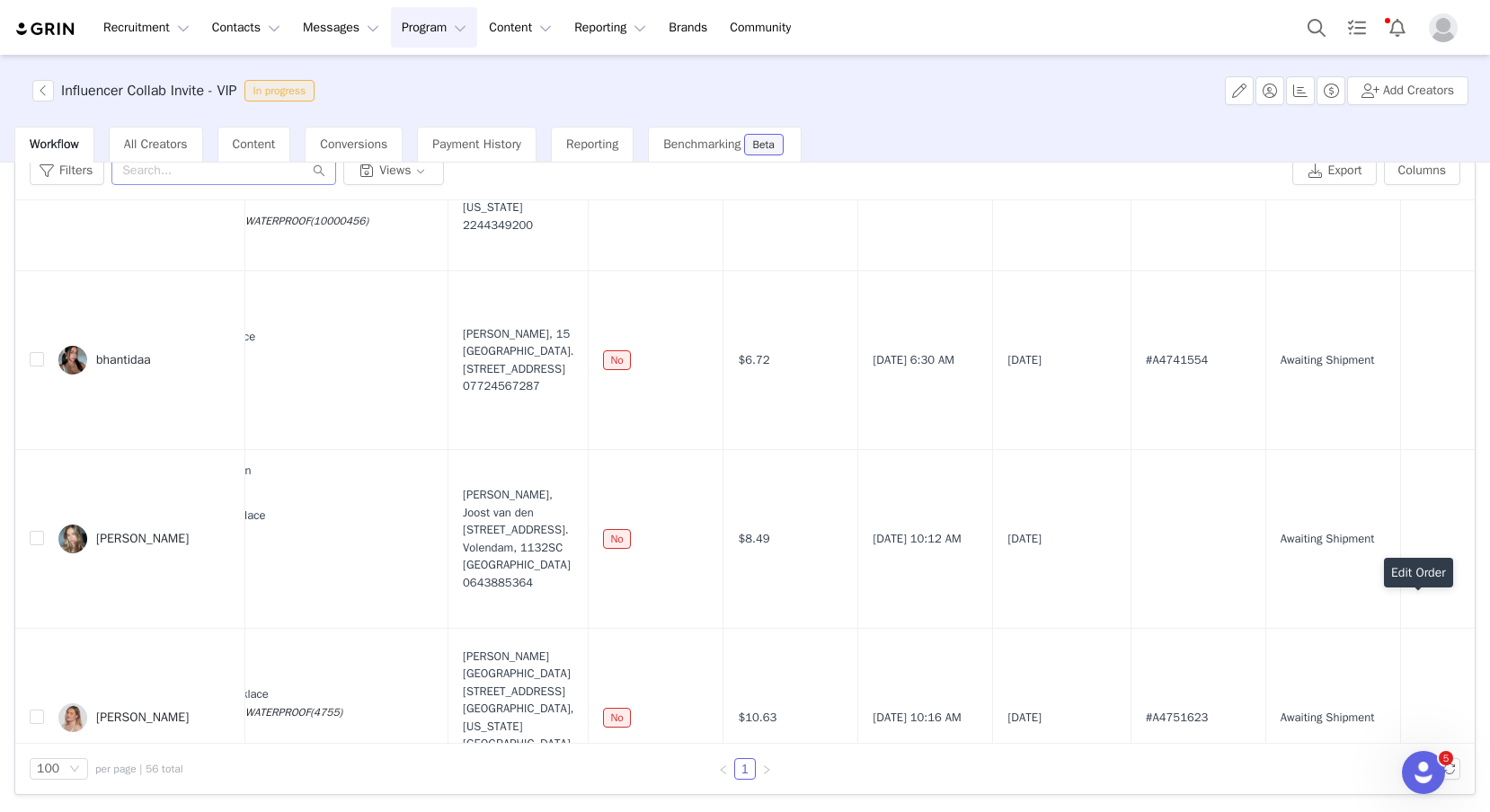 scroll, scrollTop: 7771, scrollLeft: 322, axis: both 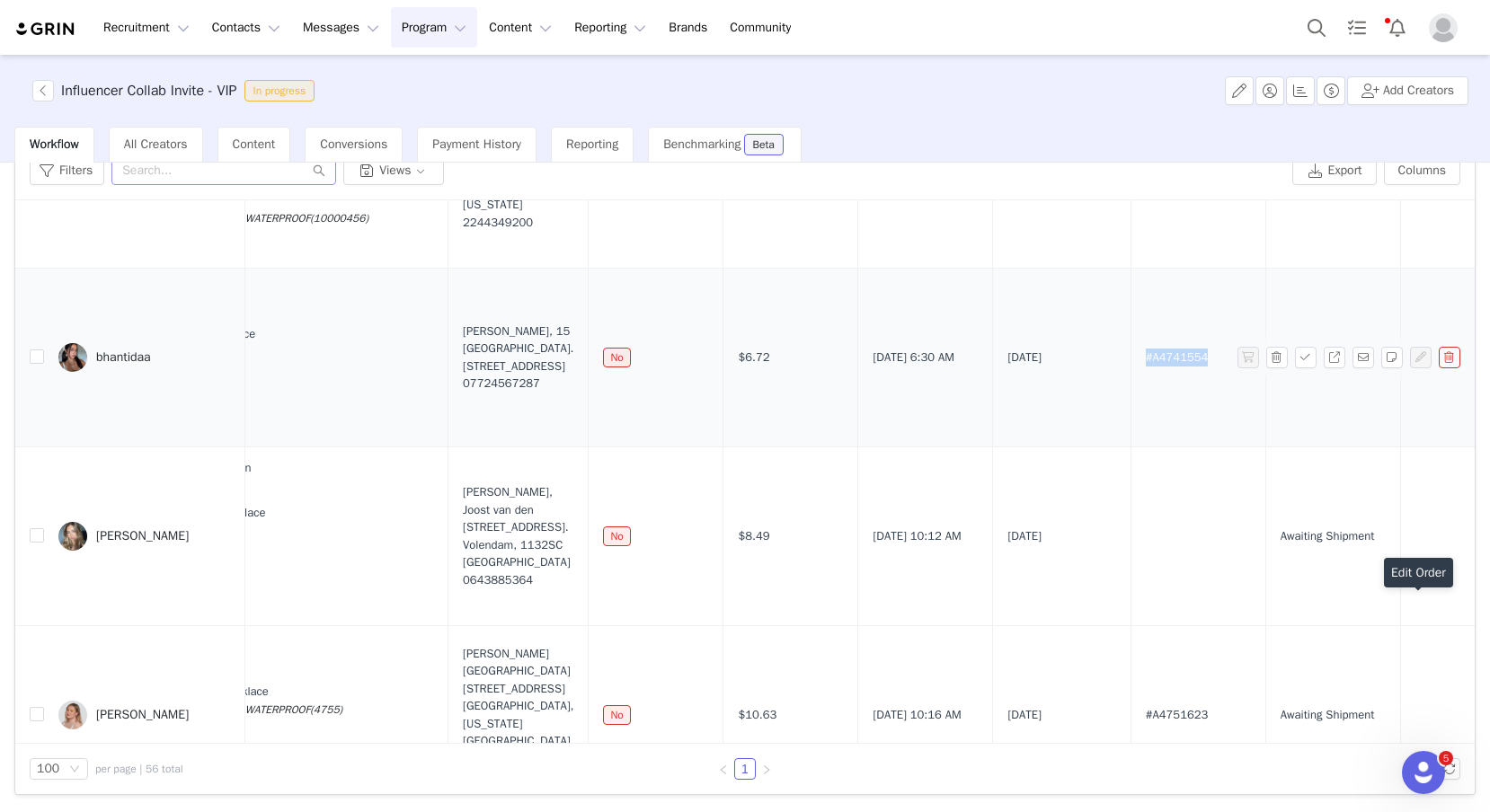 drag, startPoint x: 1199, startPoint y: 344, endPoint x: 1265, endPoint y: 366, distance: 69.5701 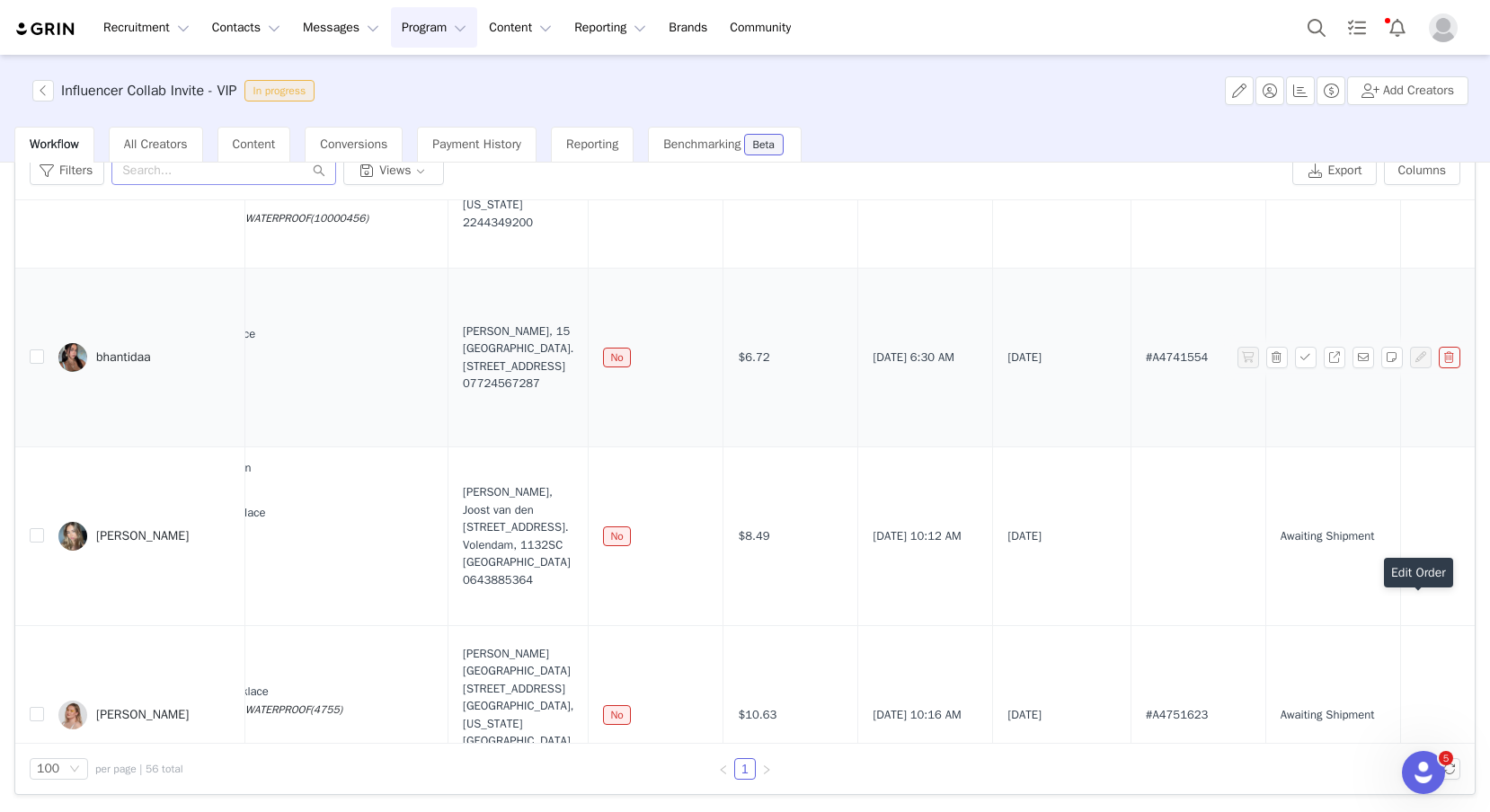 click on "#A4741554" at bounding box center [1198, 357] 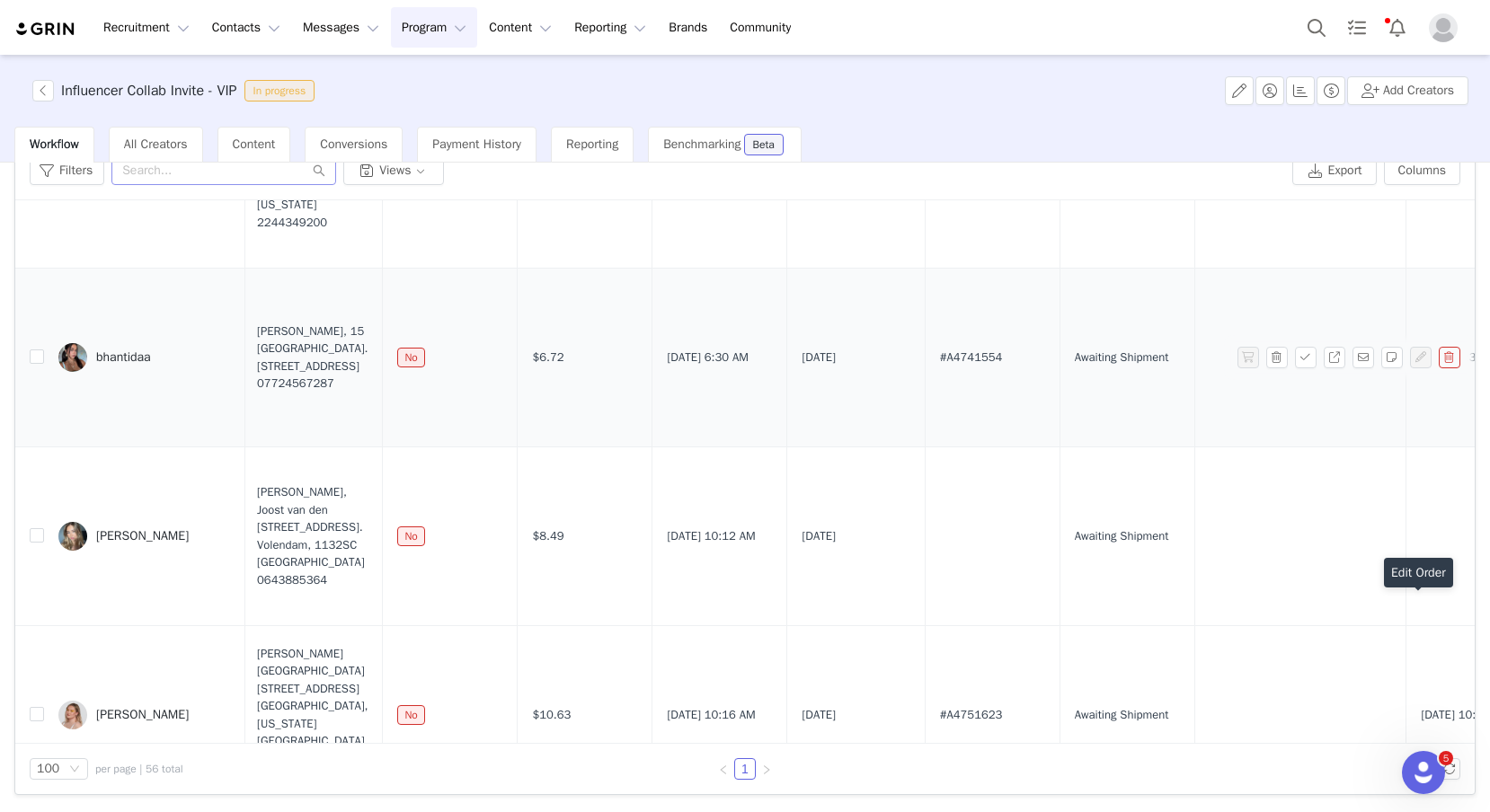 scroll, scrollTop: 7771, scrollLeft: 534, axis: both 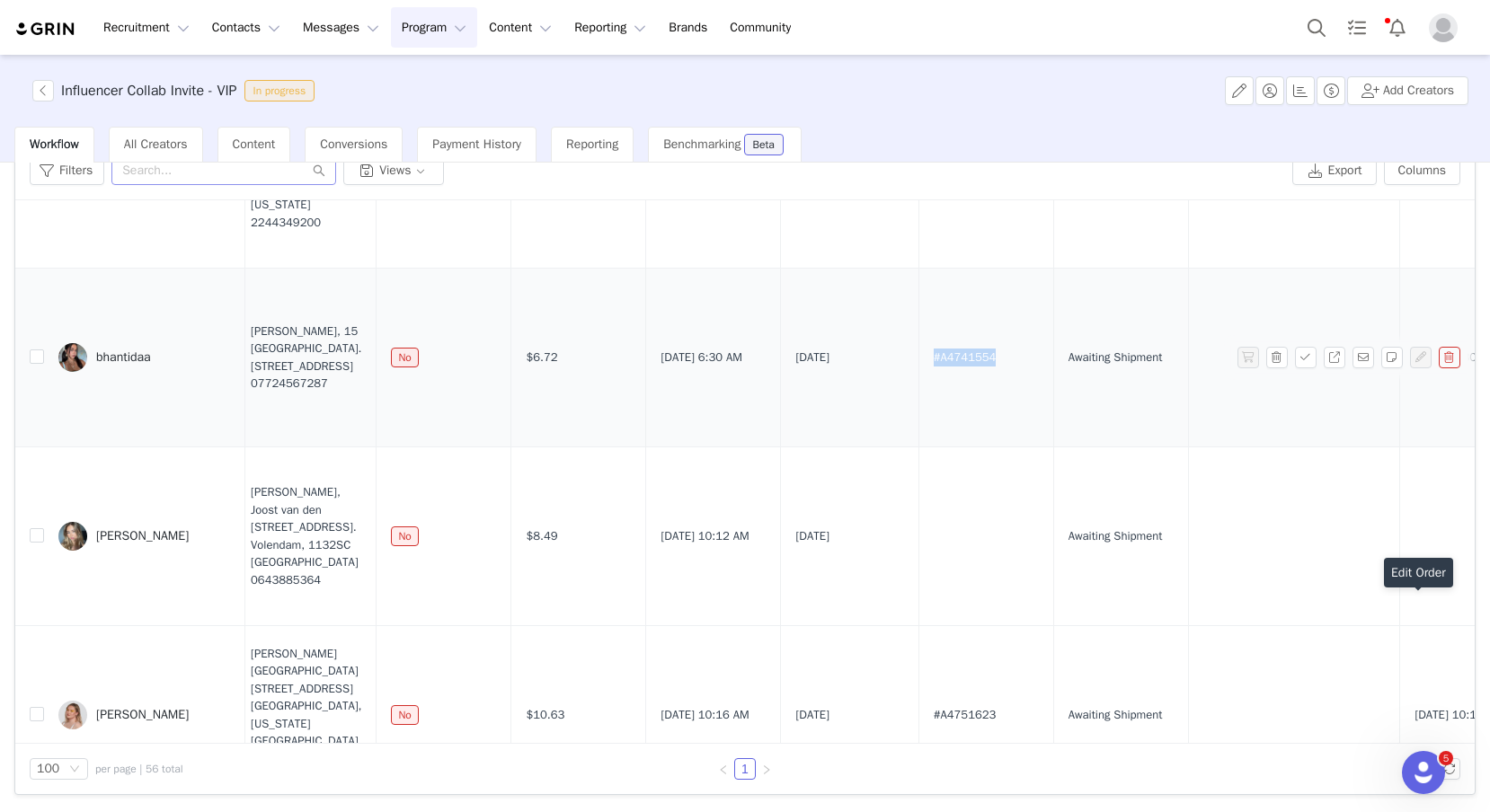 drag, startPoint x: 1072, startPoint y: 339, endPoint x: 979, endPoint y: 339, distance: 93 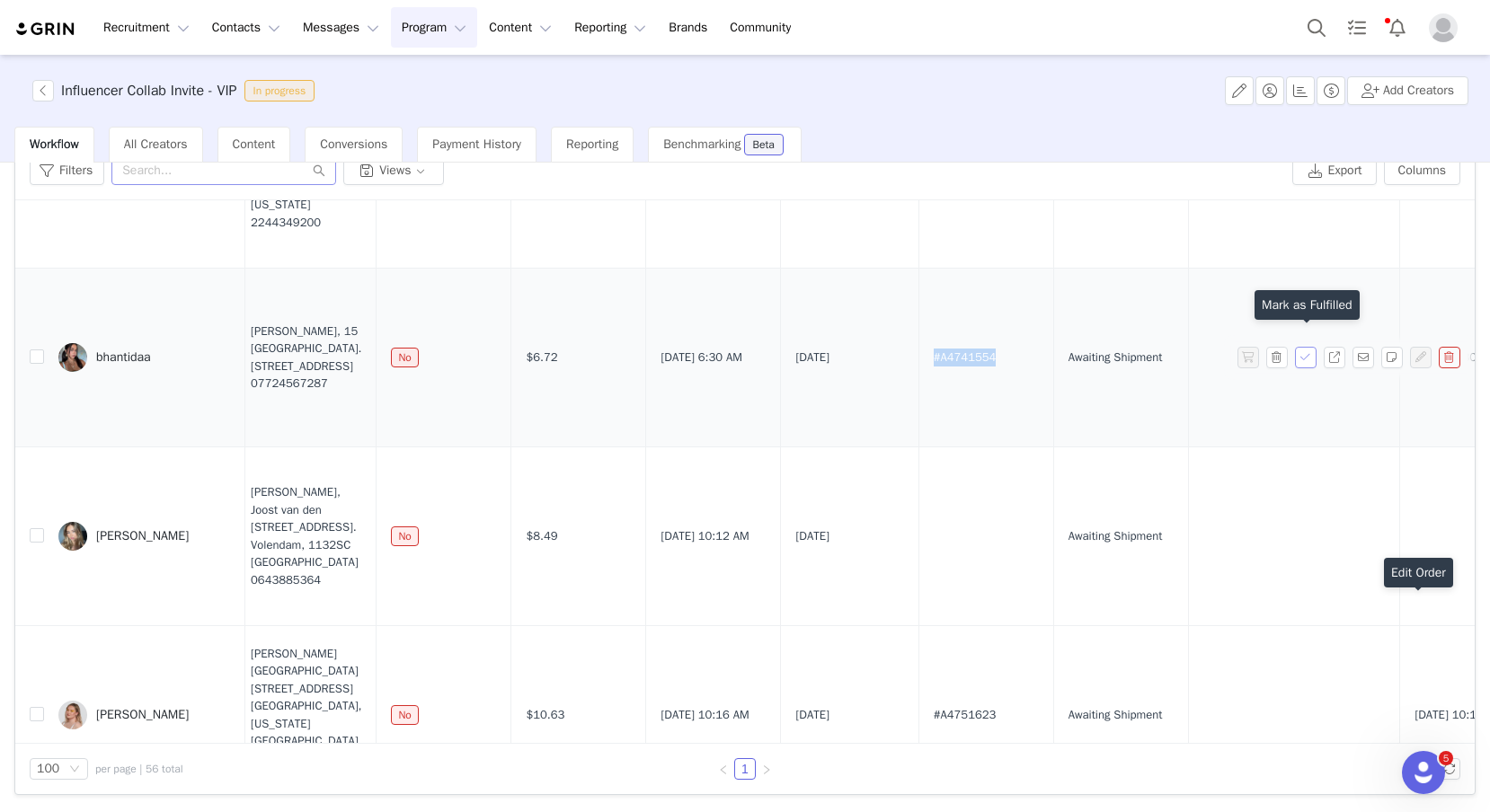 click at bounding box center [1306, 357] 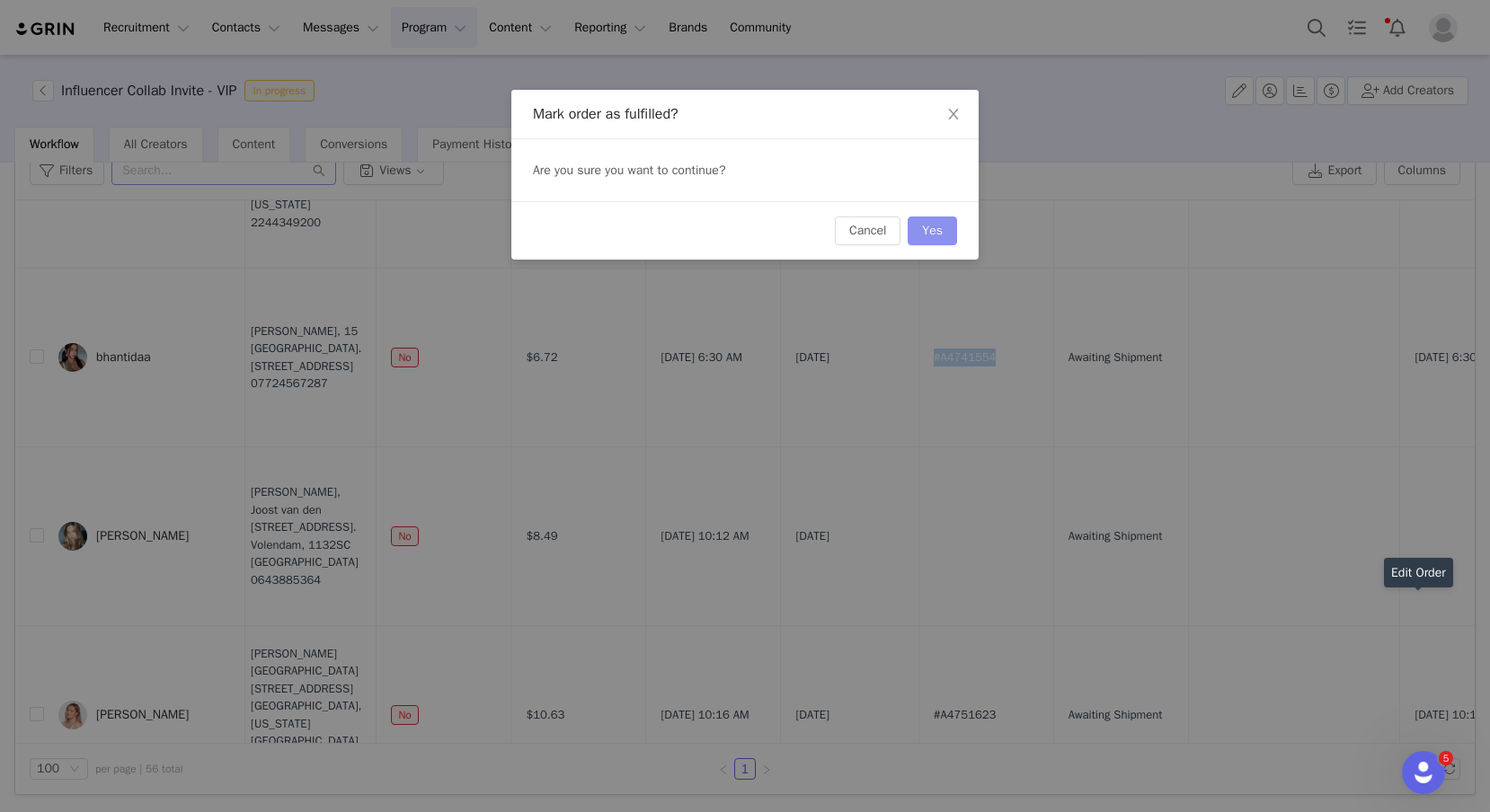 click on "Yes" at bounding box center [932, 231] 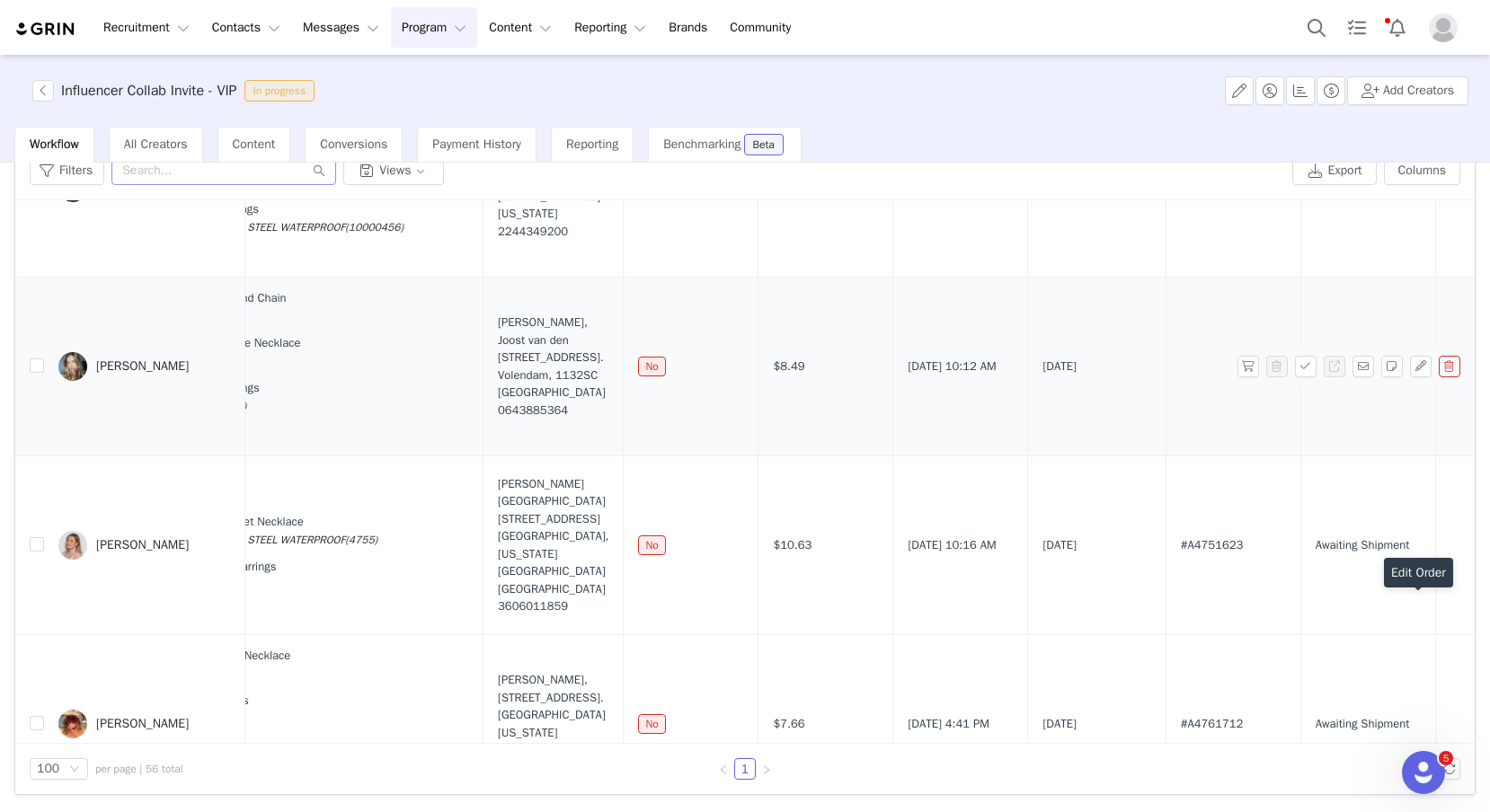 scroll, scrollTop: 7941, scrollLeft: 129, axis: both 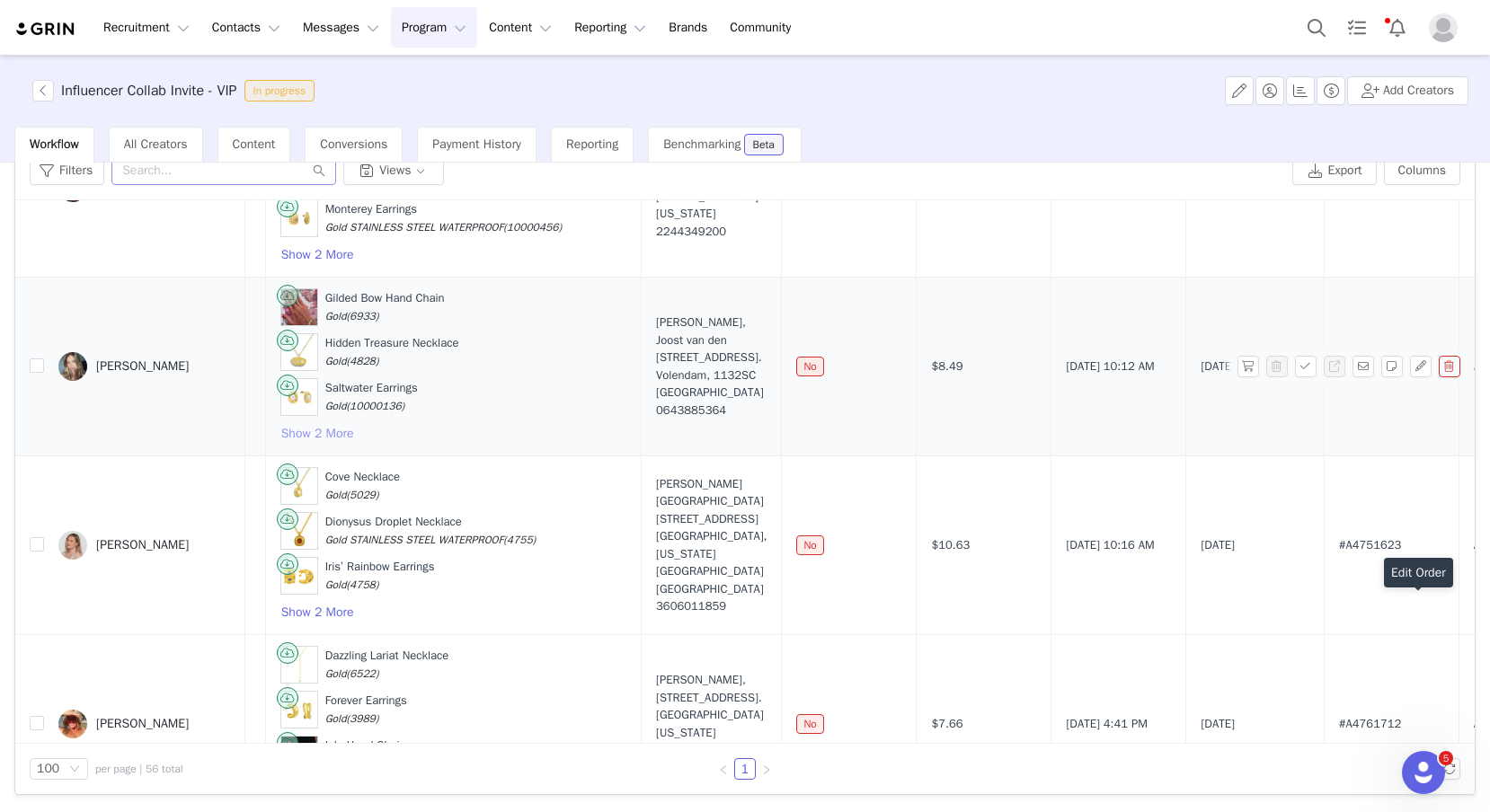 click on "Show 2 More" at bounding box center (317, 434) 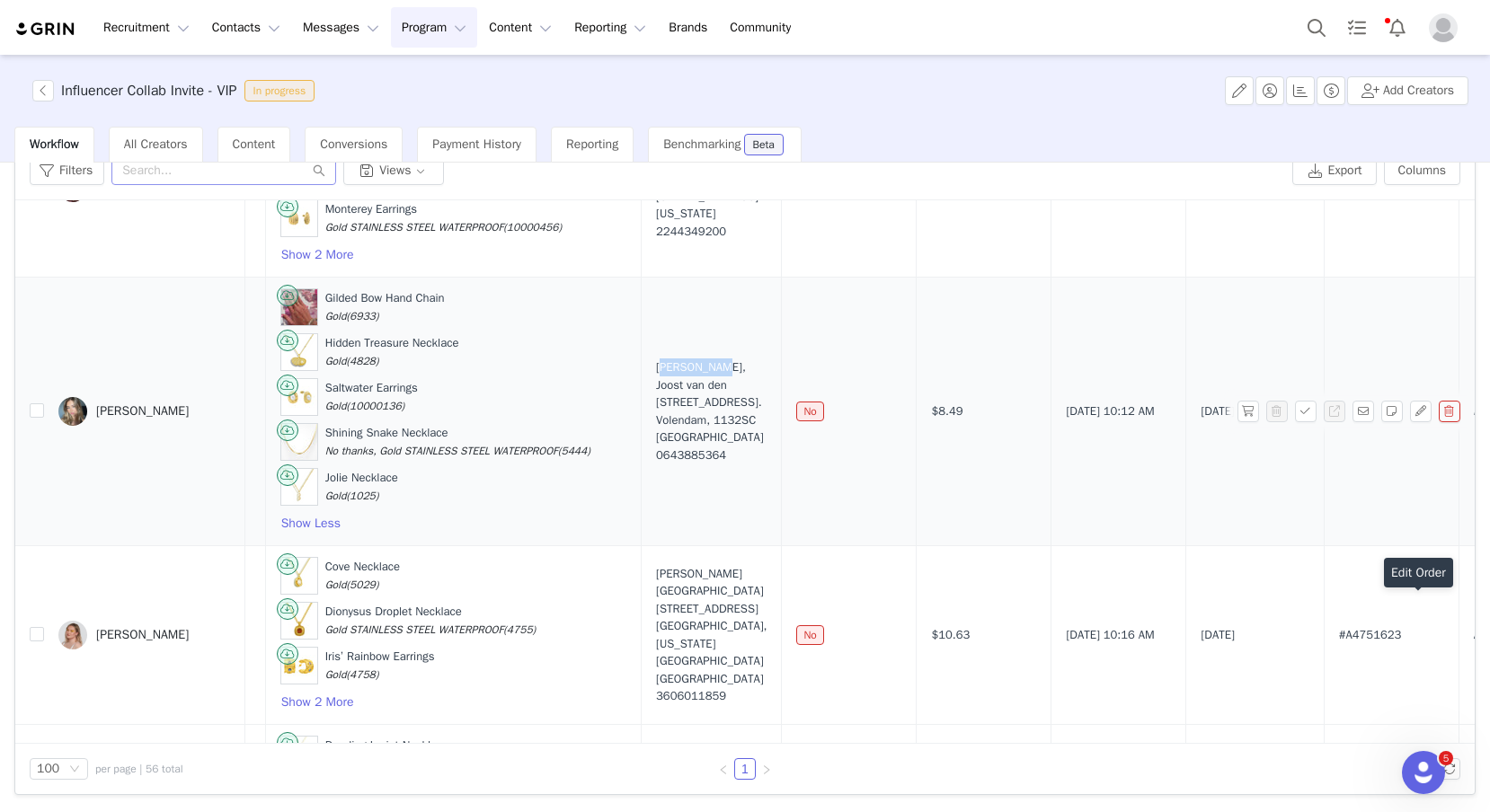 drag, startPoint x: 756, startPoint y: 343, endPoint x: 695, endPoint y: 345, distance: 61.0328 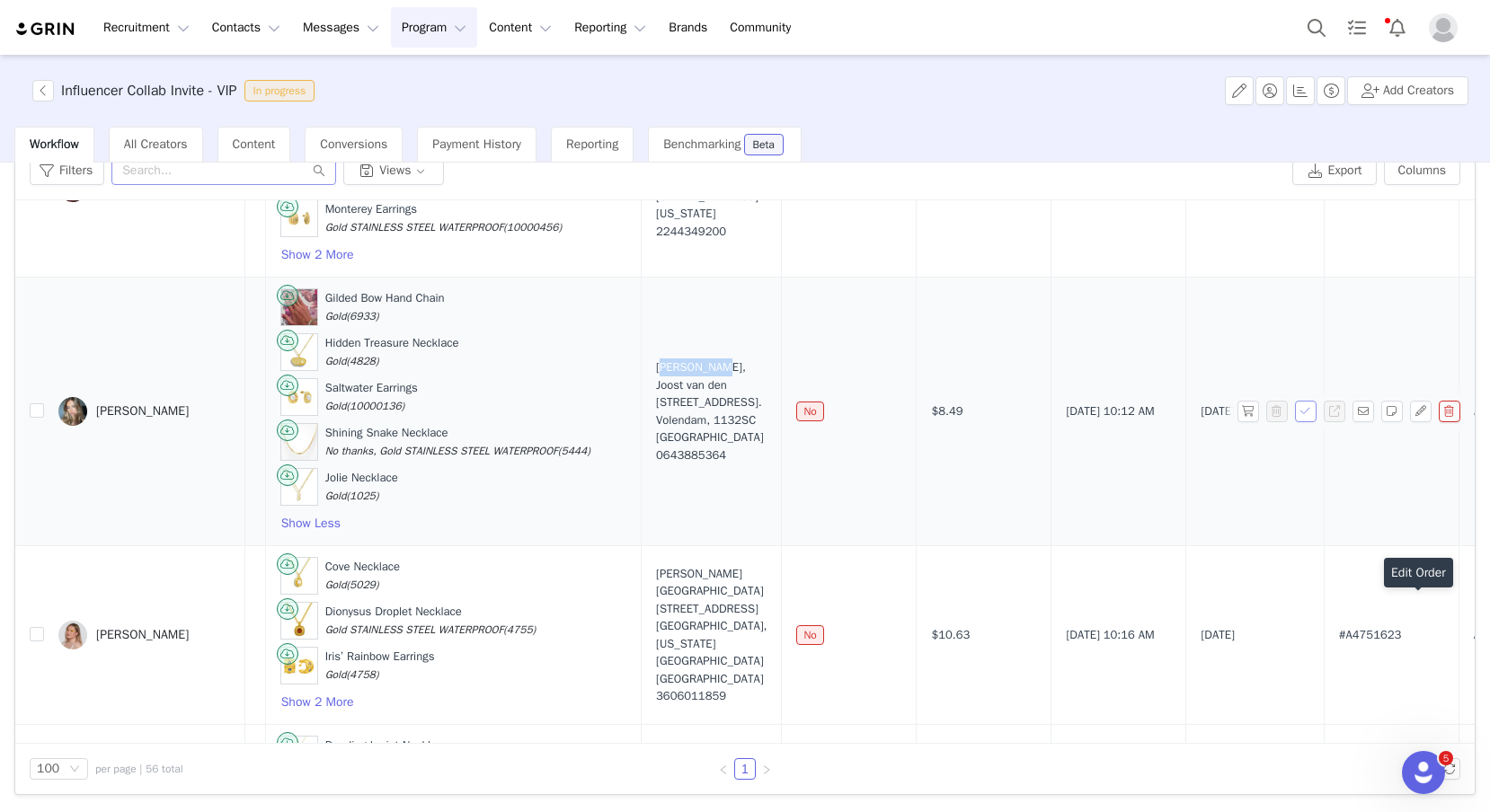 click at bounding box center (1306, 411) 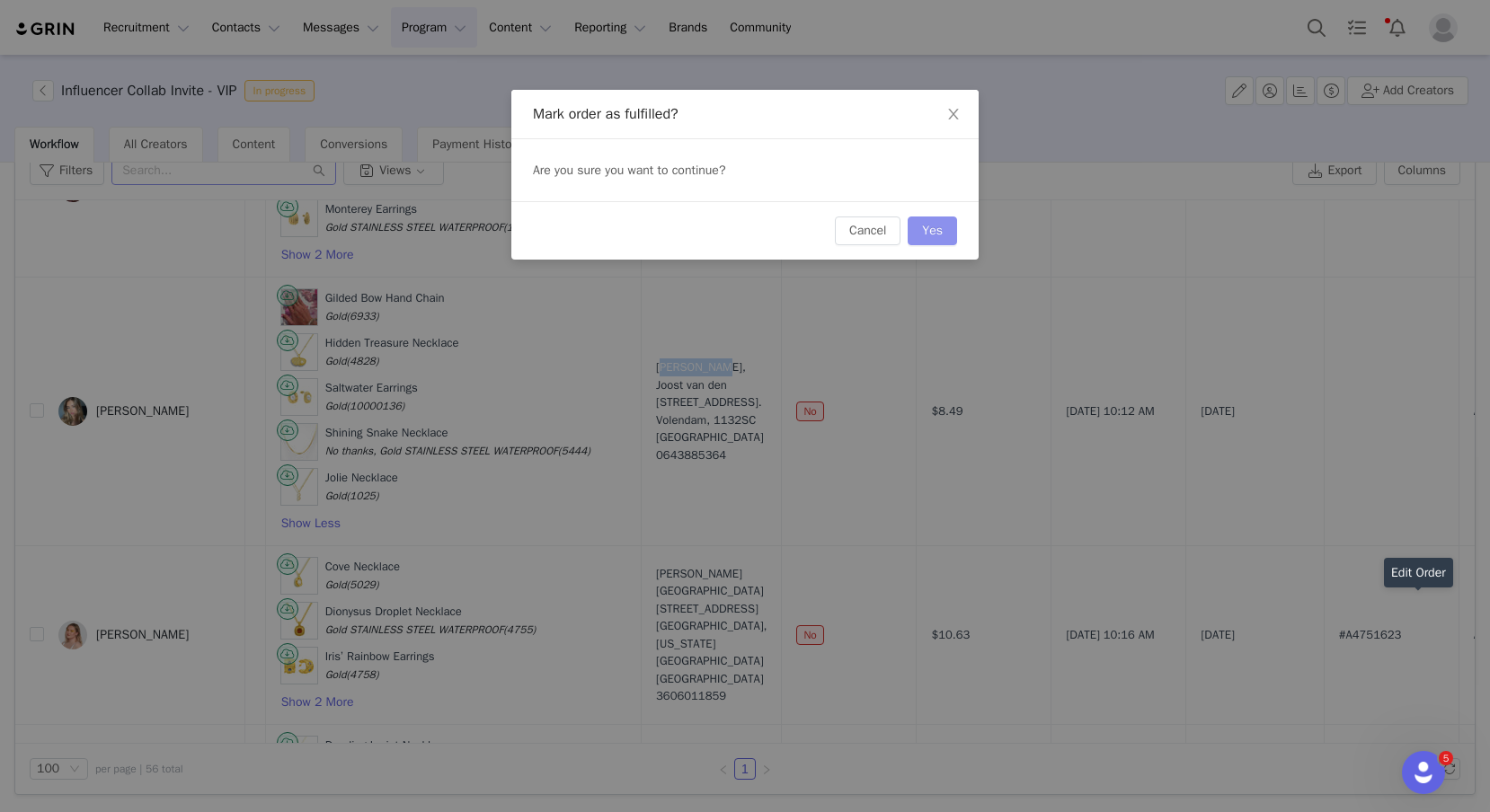 click on "Yes" at bounding box center [932, 231] 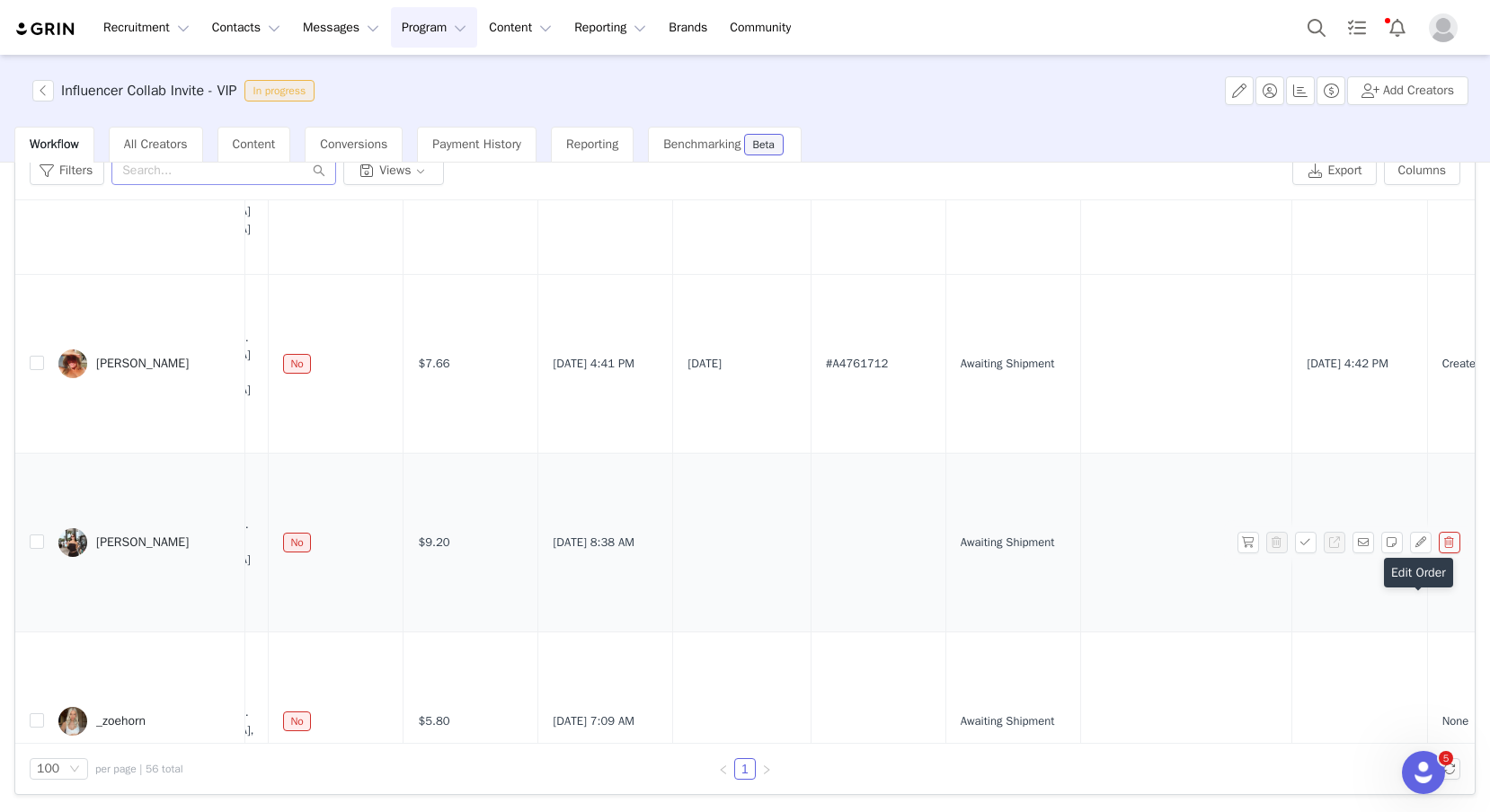 scroll, scrollTop: 8391, scrollLeft: 740, axis: both 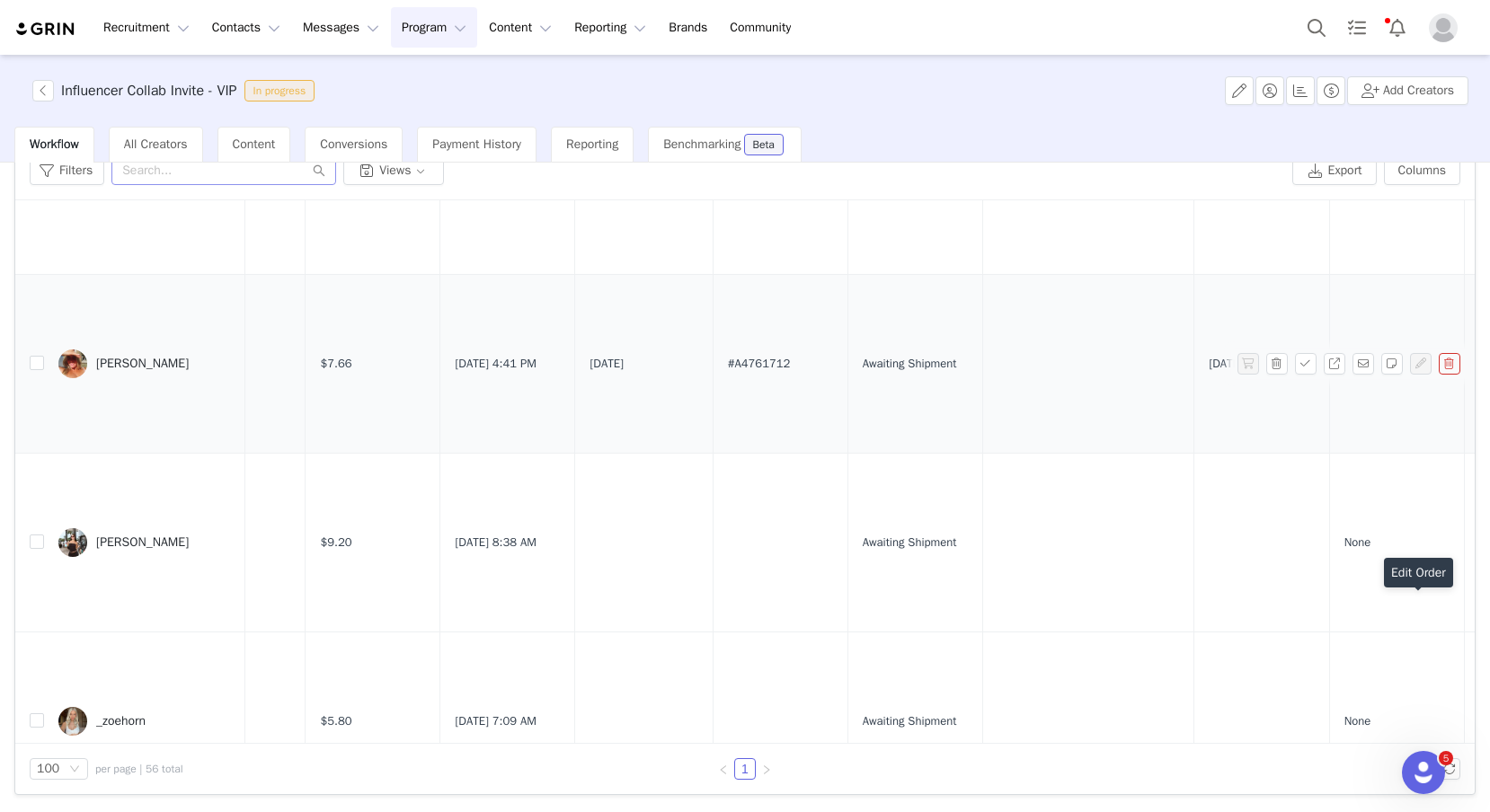 drag, startPoint x: 862, startPoint y: 345, endPoint x: 760, endPoint y: 347, distance: 102.0196 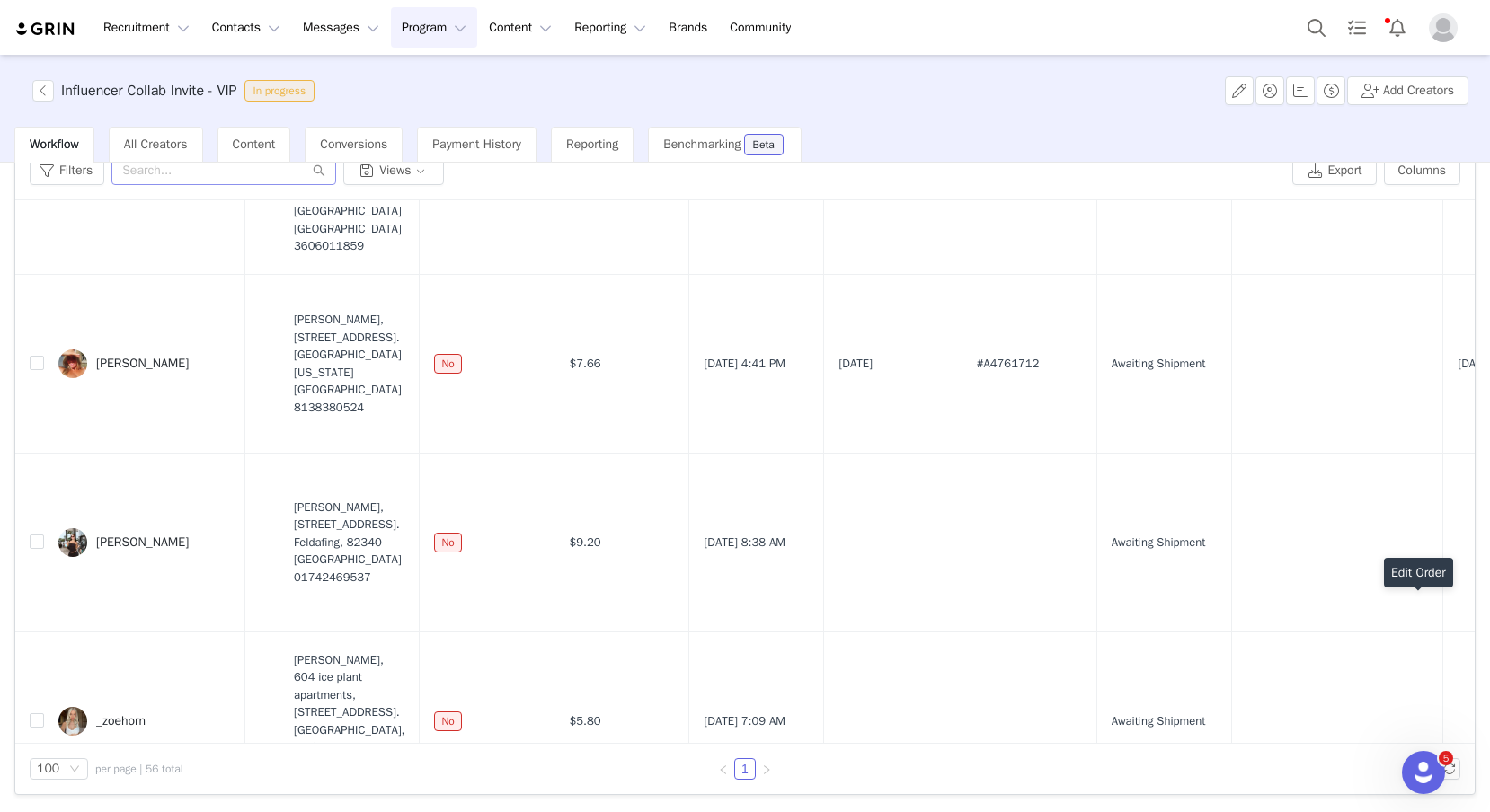scroll, scrollTop: 8391, scrollLeft: 306, axis: both 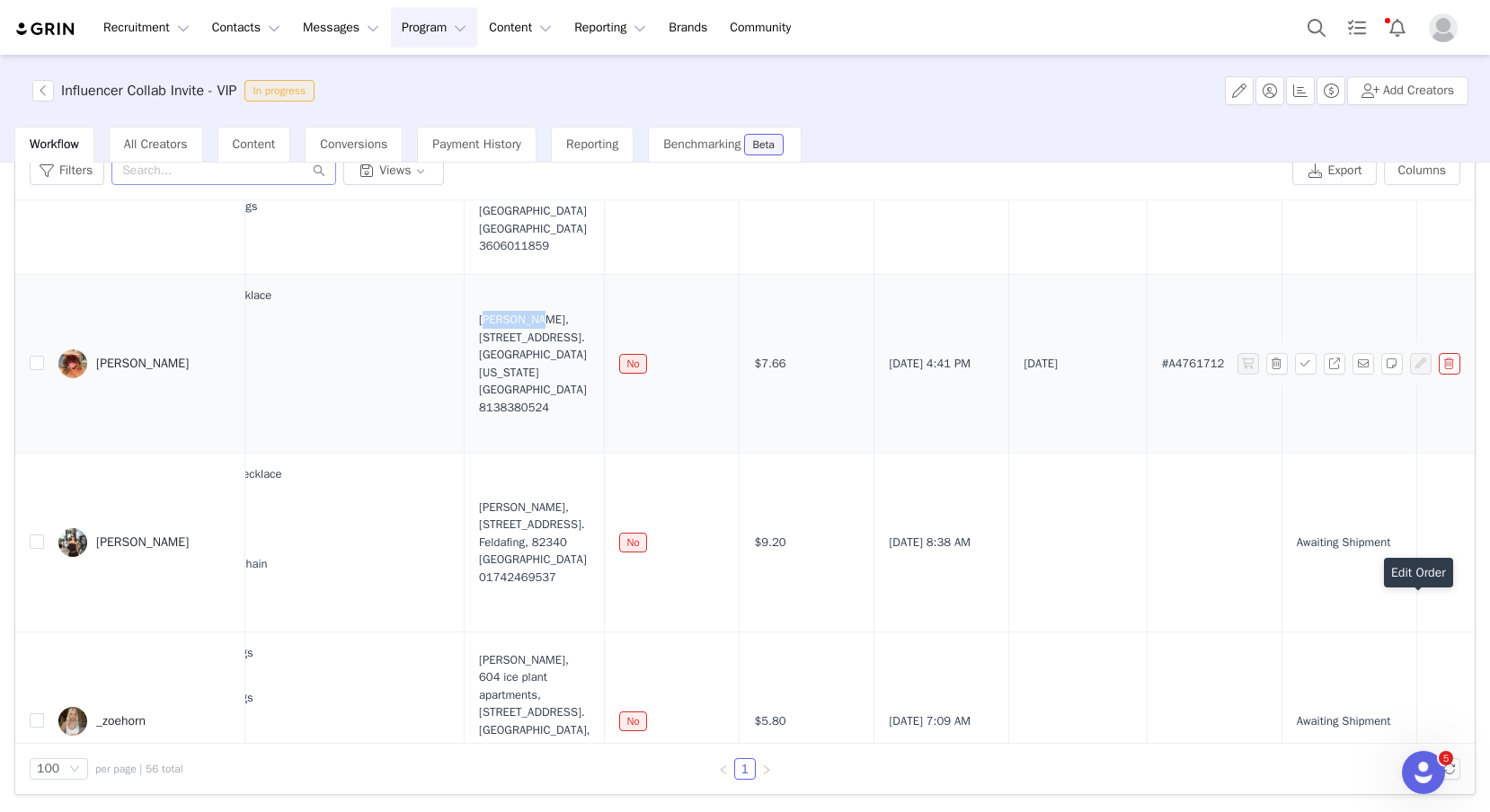 drag, startPoint x: 572, startPoint y: 302, endPoint x: 518, endPoint y: 301, distance: 54.00926 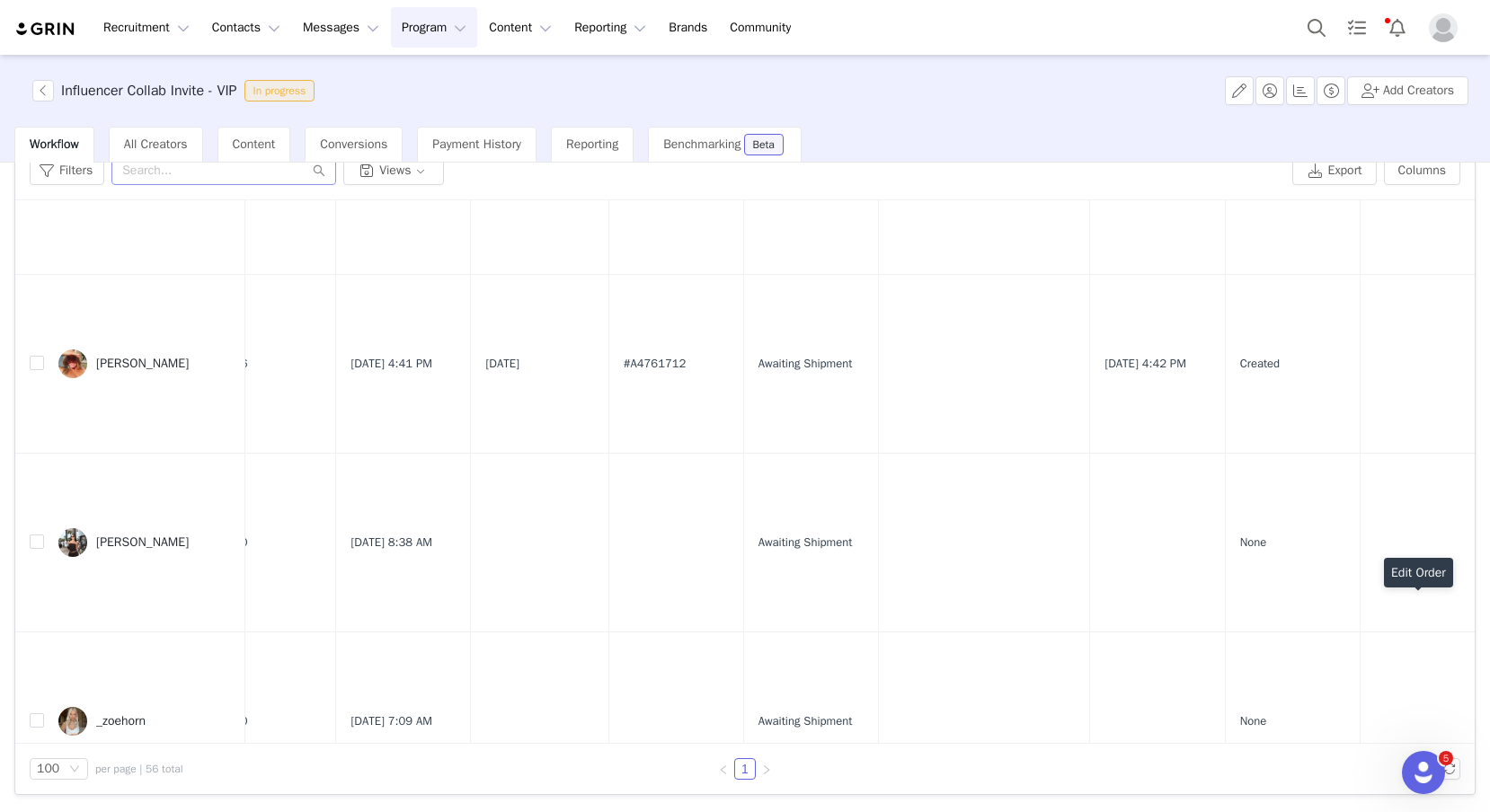 scroll, scrollTop: 8391, scrollLeft: 850, axis: both 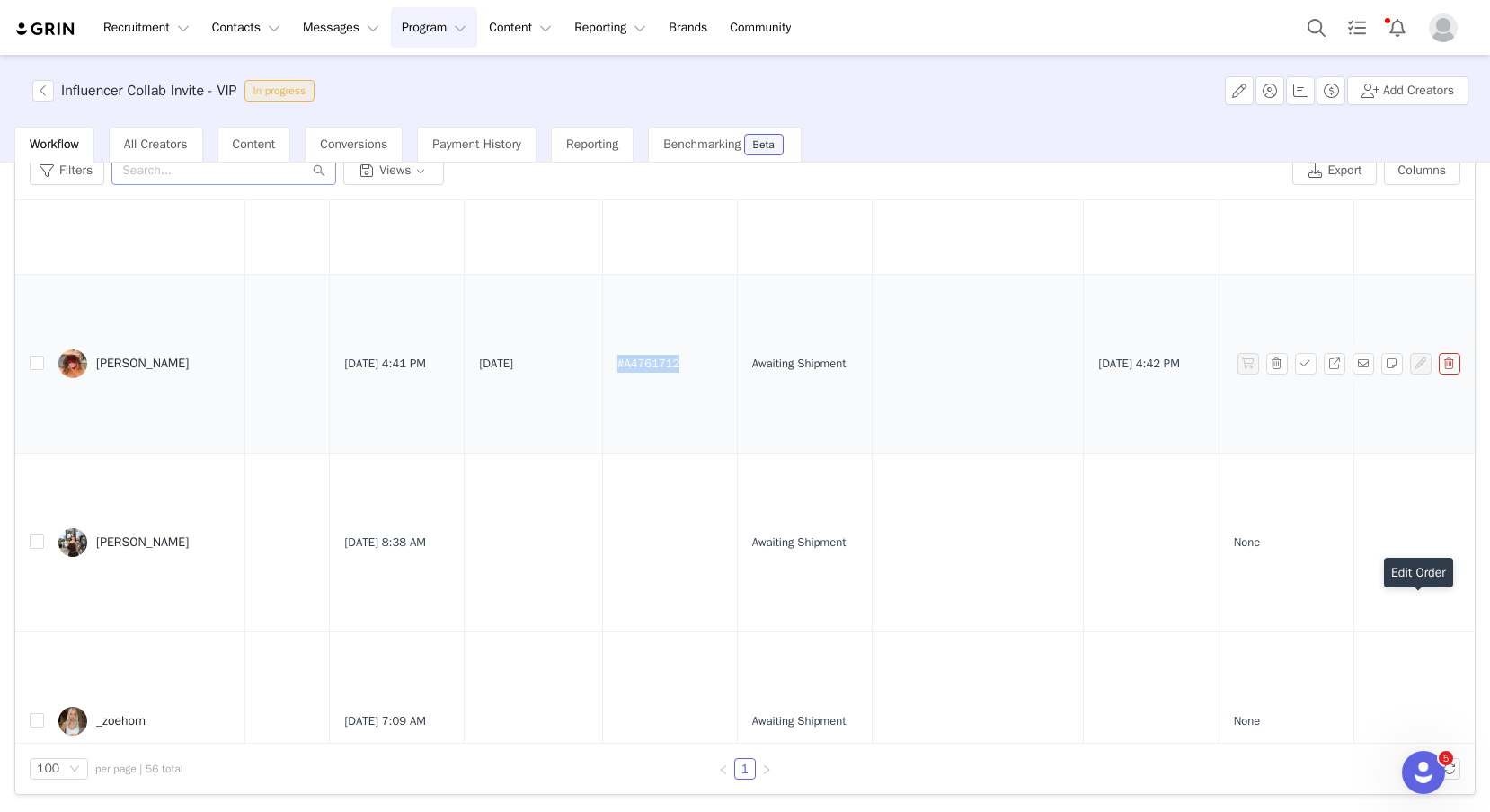 drag, startPoint x: 672, startPoint y: 345, endPoint x: 747, endPoint y: 345, distance: 75 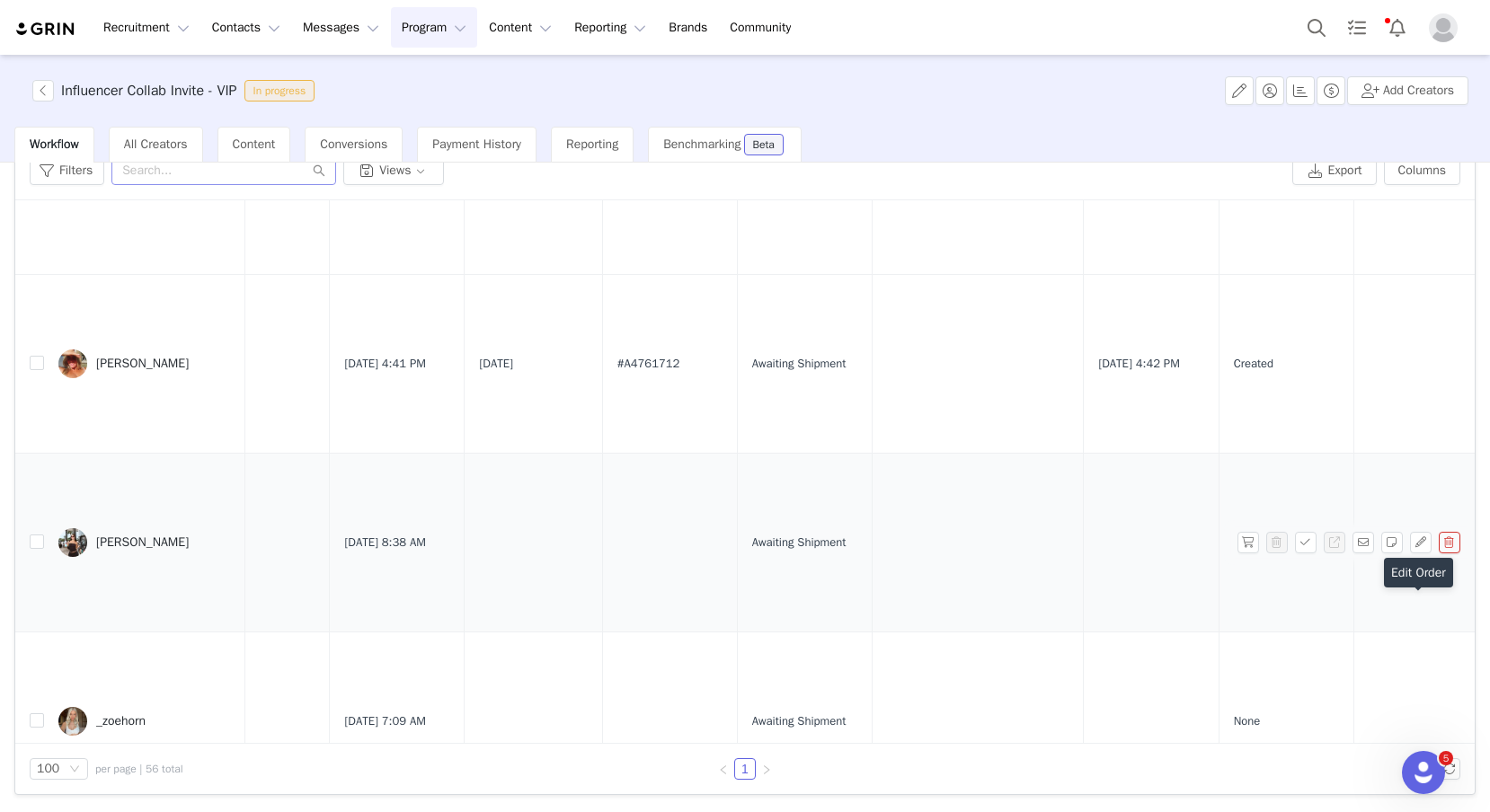 click on "Awaiting Shipment" at bounding box center [804, 542] 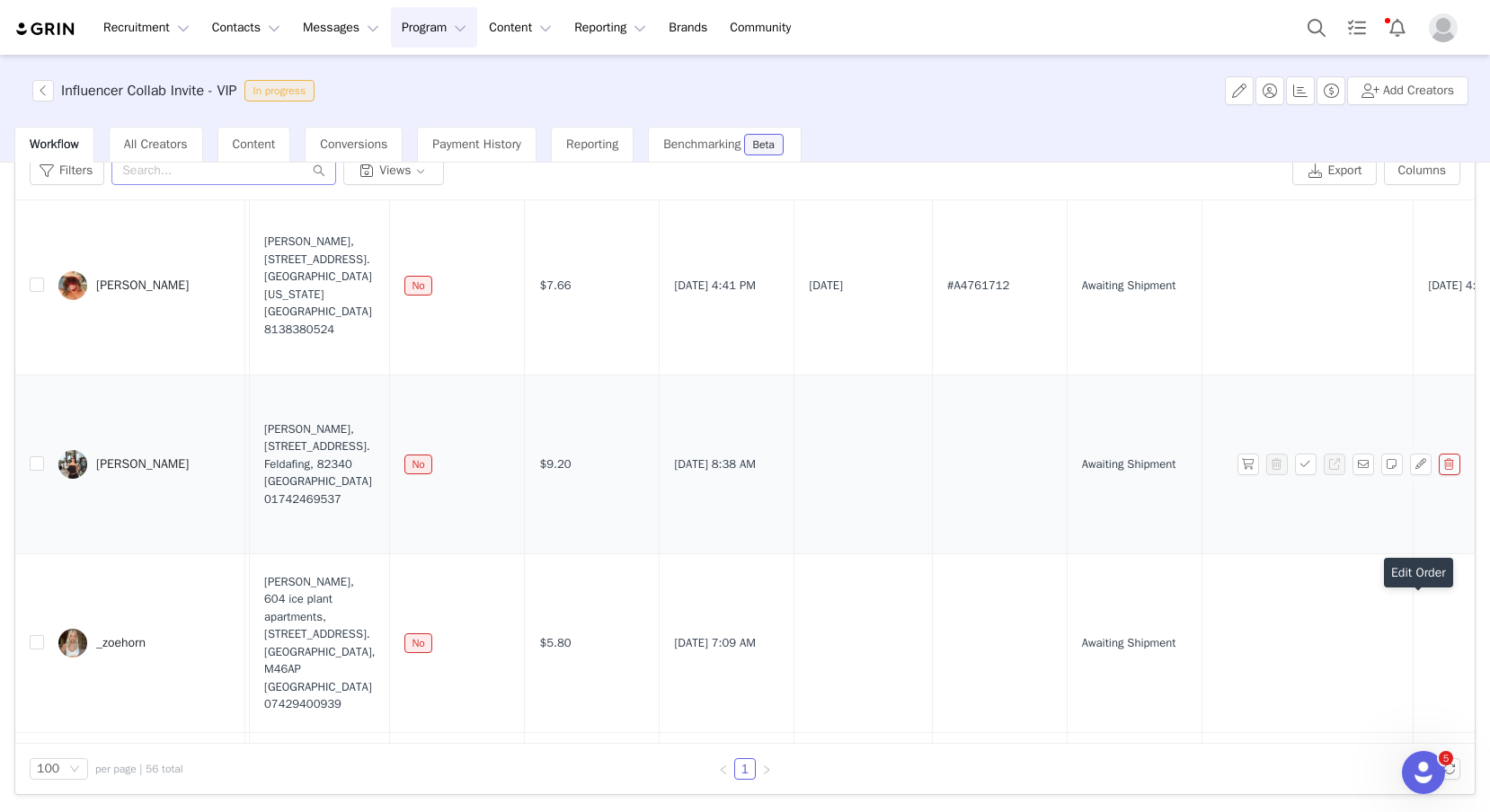 scroll, scrollTop: 8469, scrollLeft: 0, axis: vertical 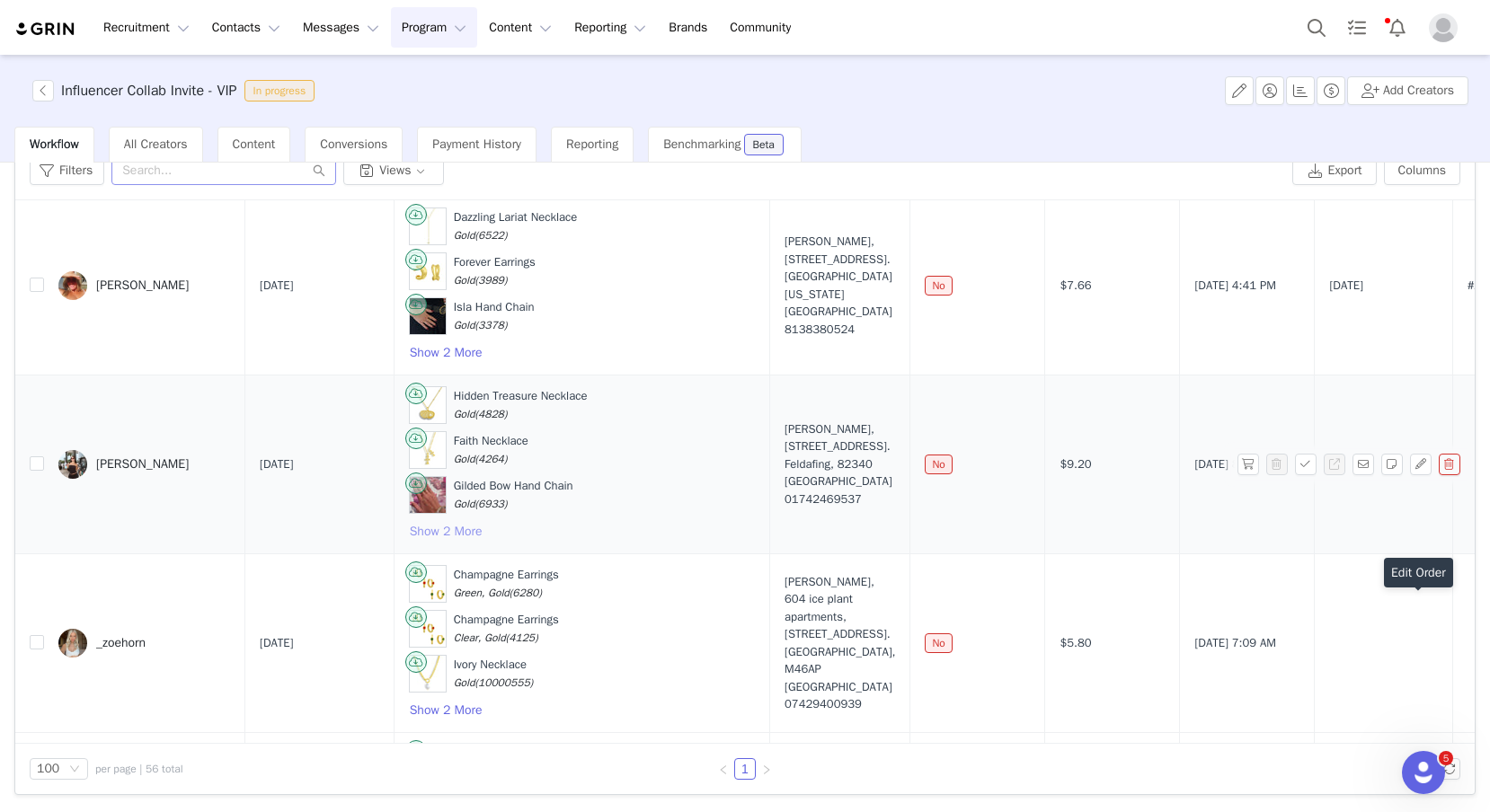 click on "Show 2 More" at bounding box center (446, 532) 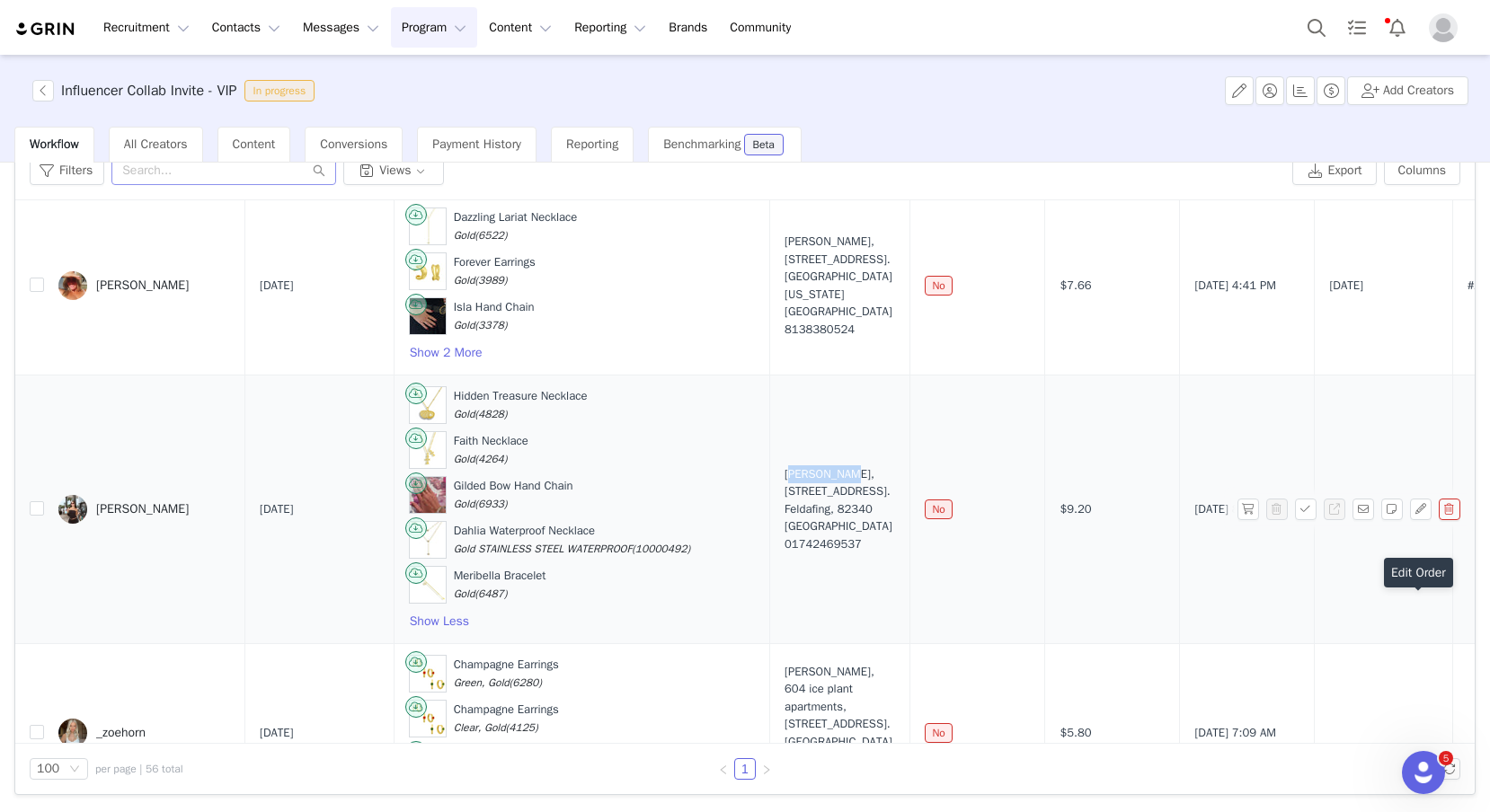 drag, startPoint x: 891, startPoint y: 455, endPoint x: 824, endPoint y: 455, distance: 67 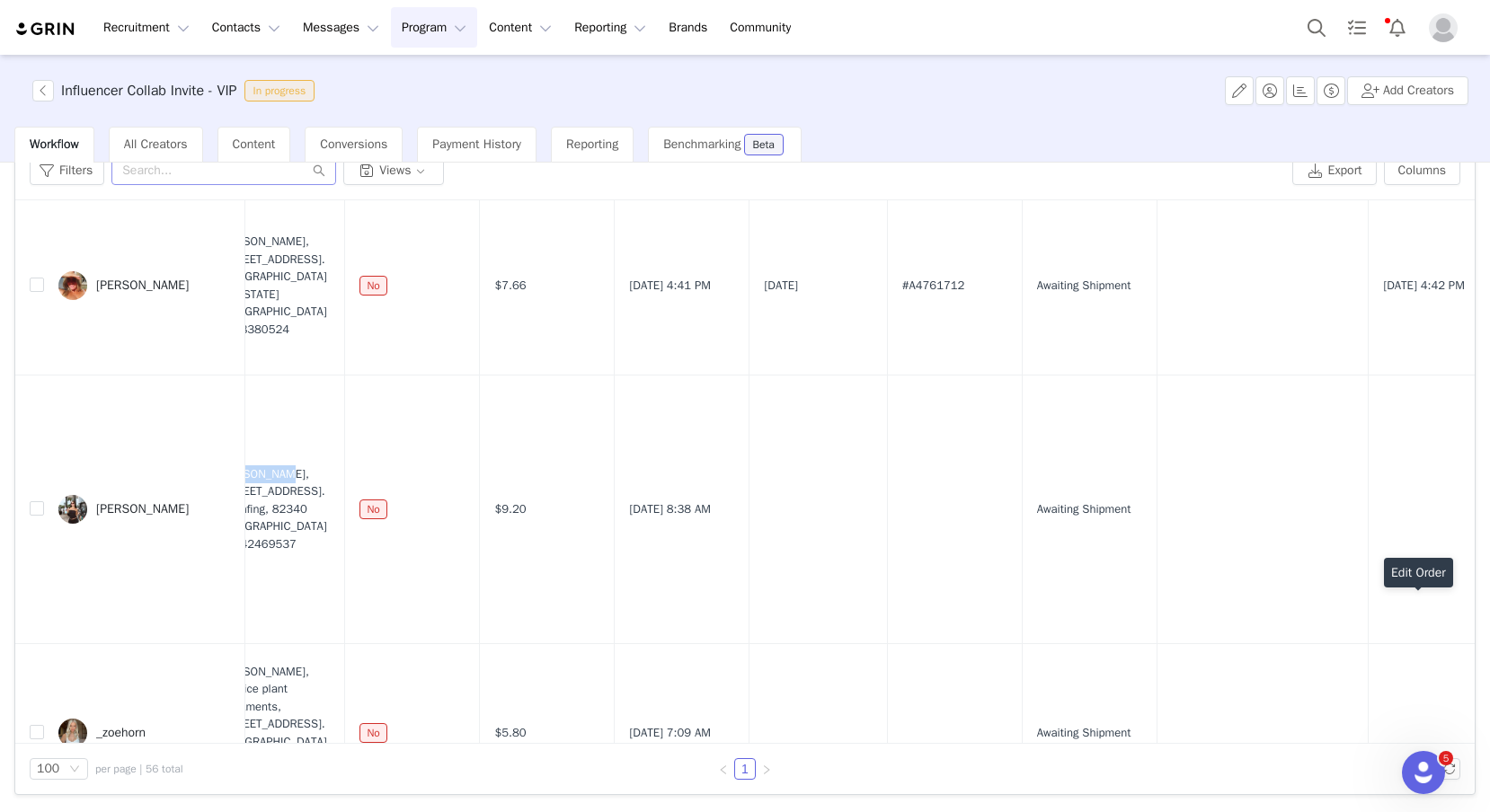 scroll, scrollTop: 8469, scrollLeft: 577, axis: both 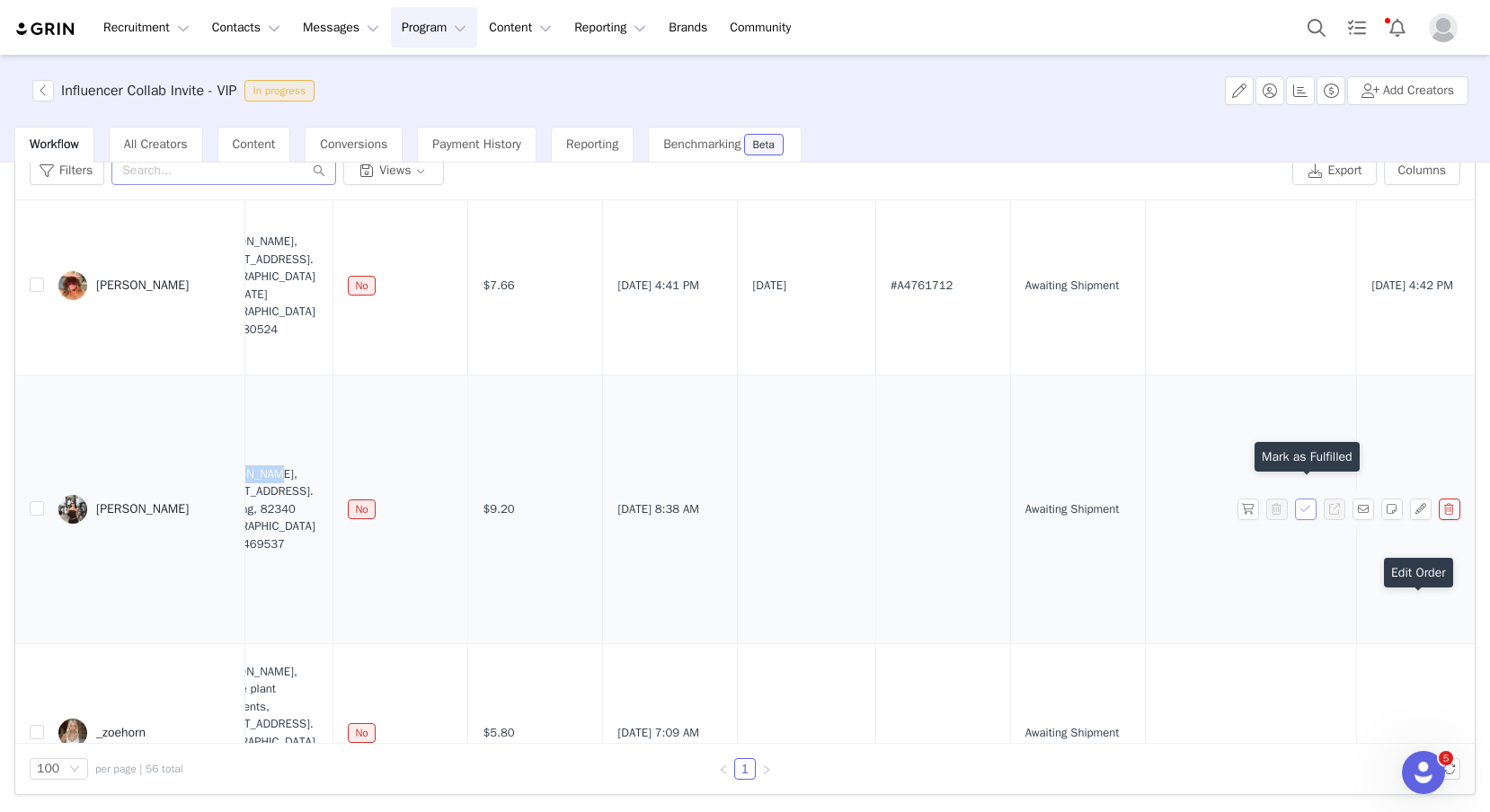 click at bounding box center (1306, 509) 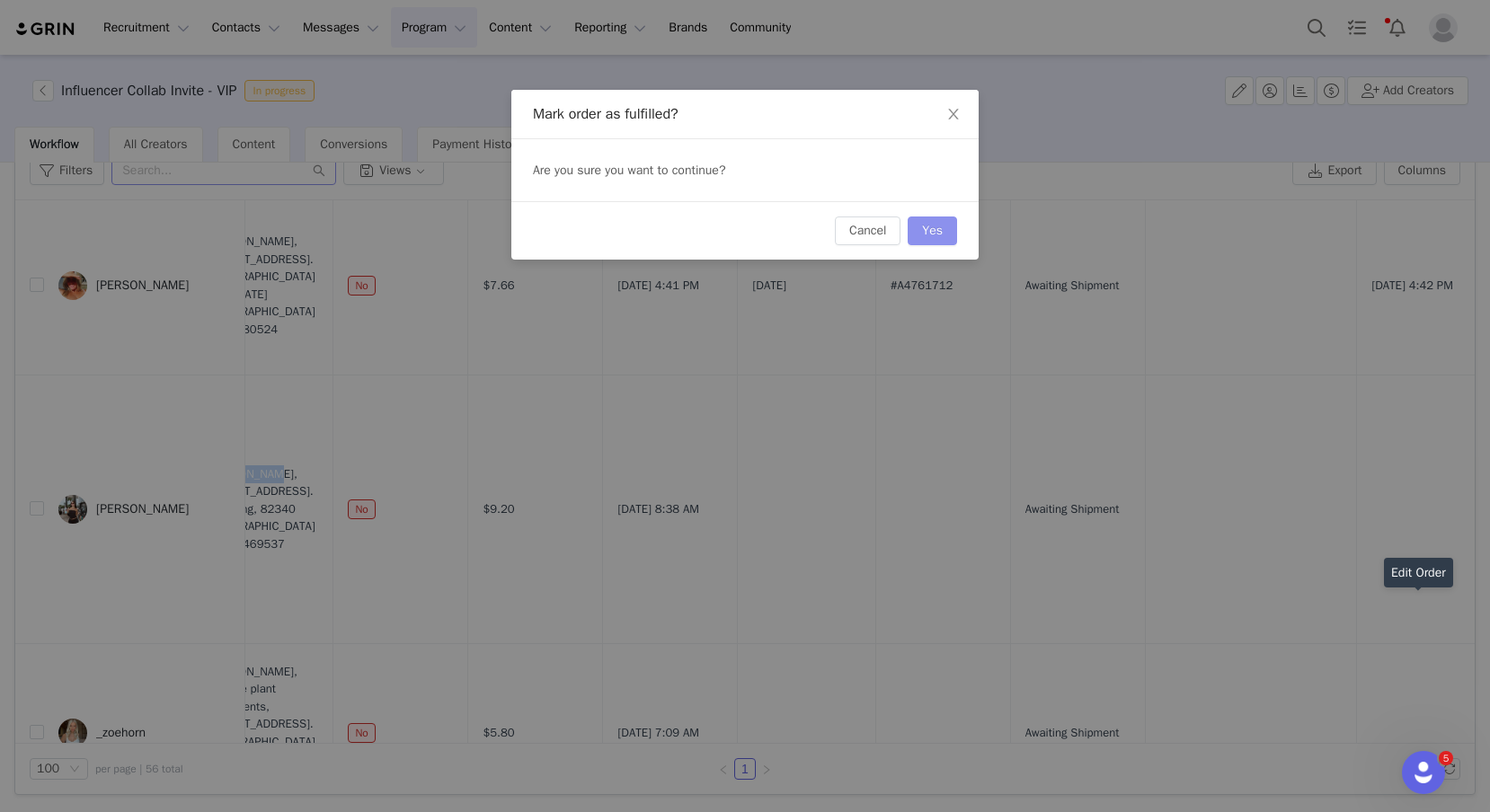 click on "Yes" at bounding box center (932, 231) 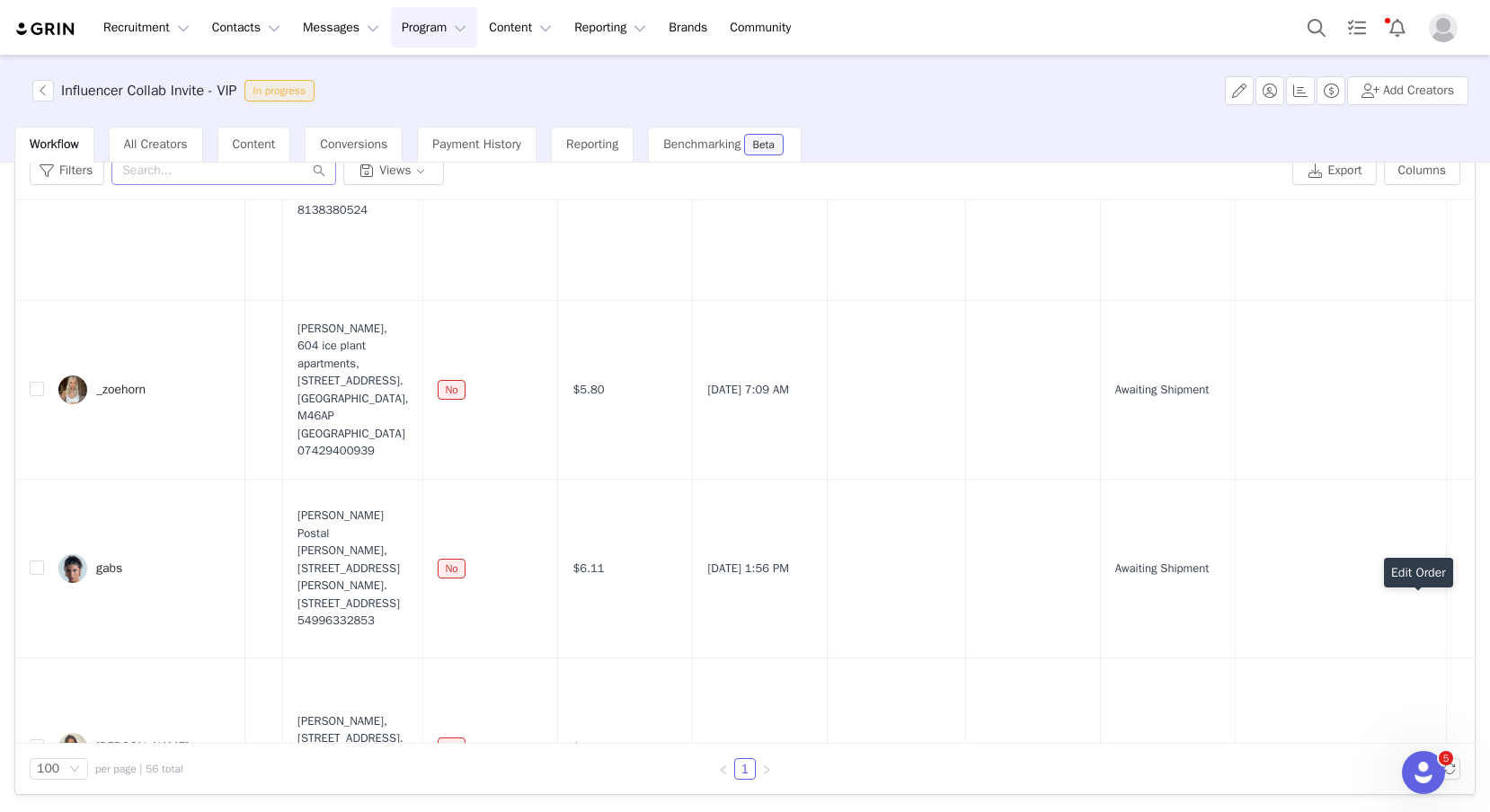 scroll, scrollTop: 8813, scrollLeft: 0, axis: vertical 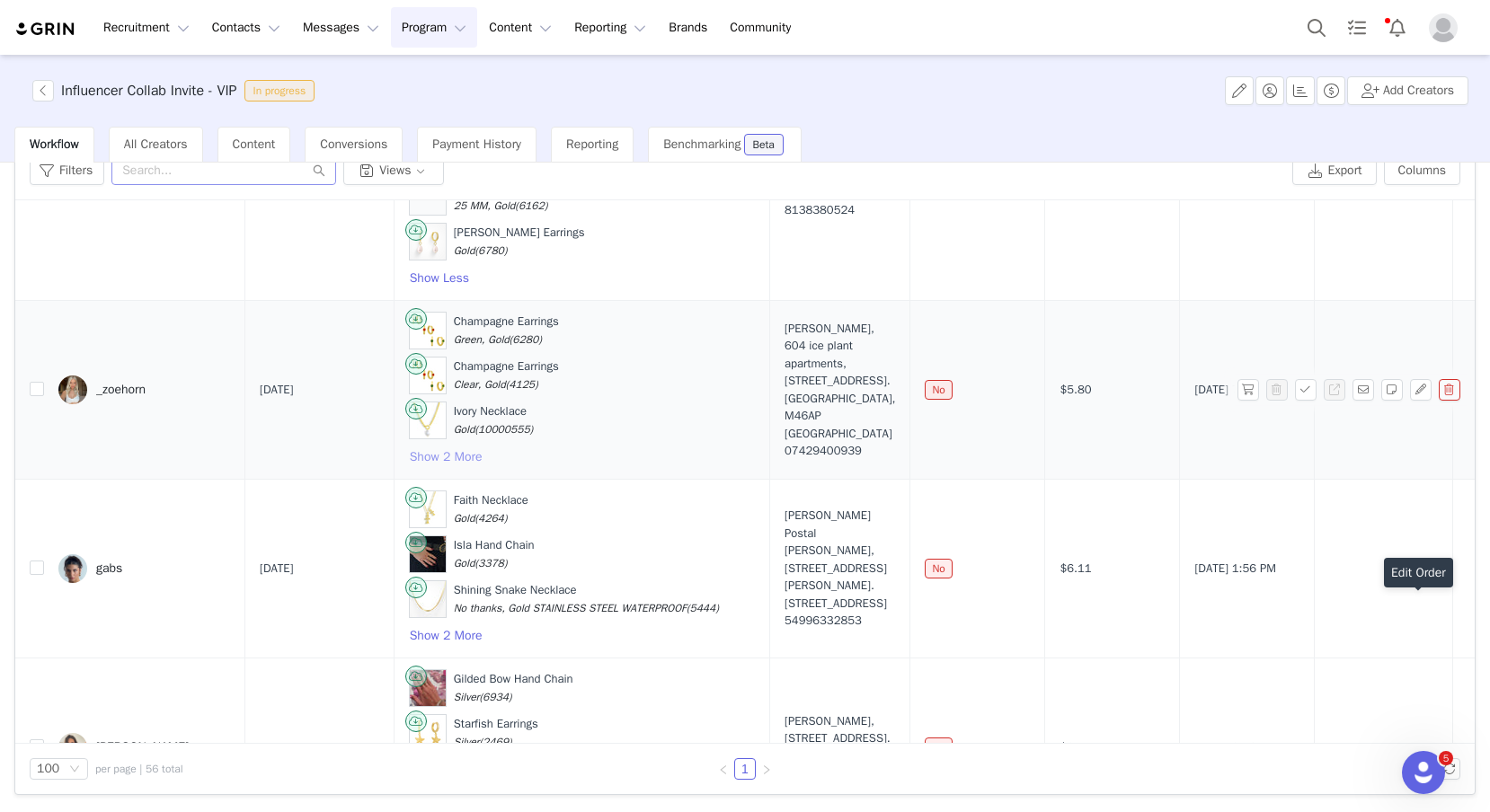 click on "Show 2 More" at bounding box center (446, 457) 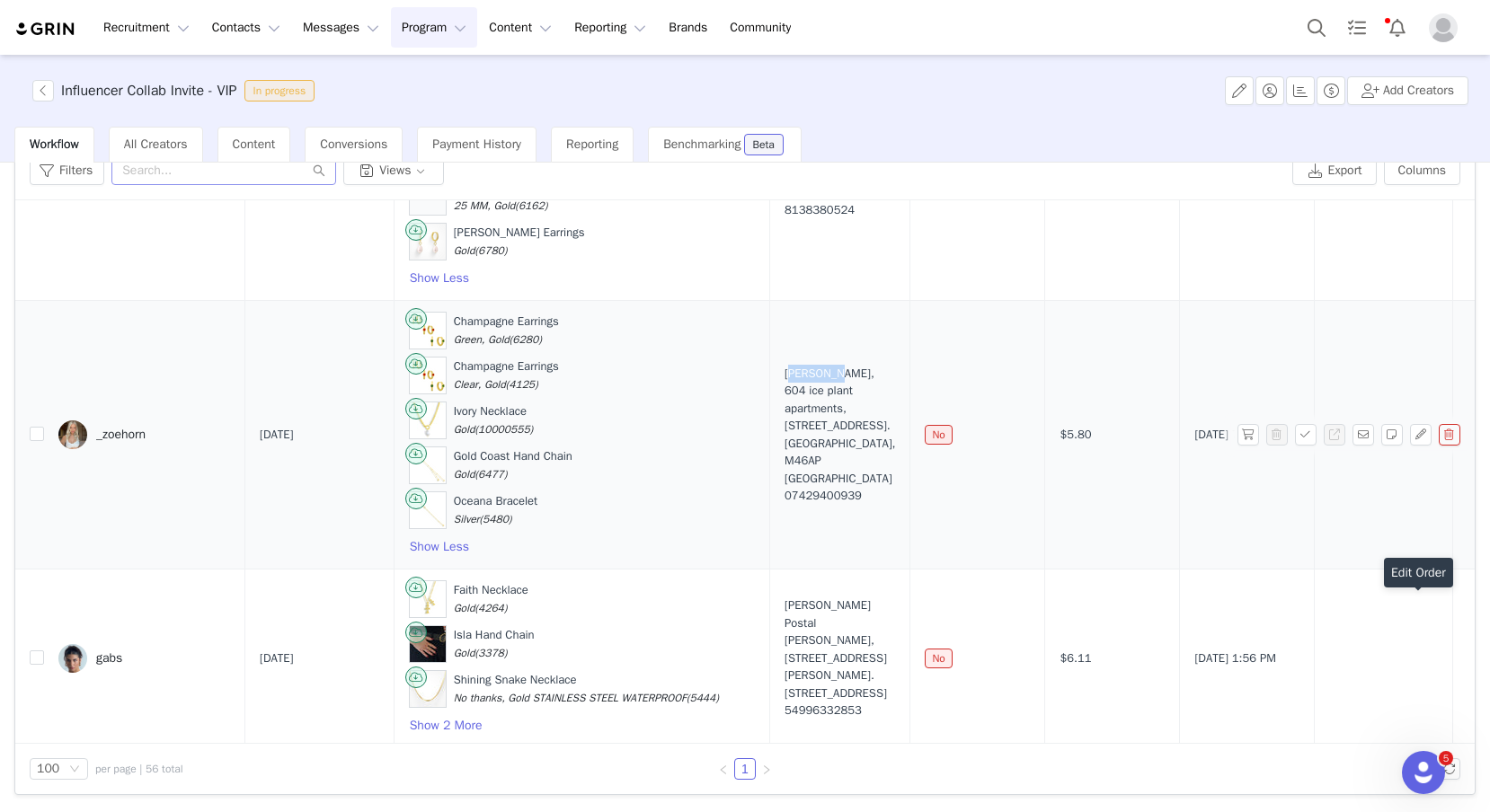 drag, startPoint x: 877, startPoint y: 364, endPoint x: 820, endPoint y: 357, distance: 57.428216 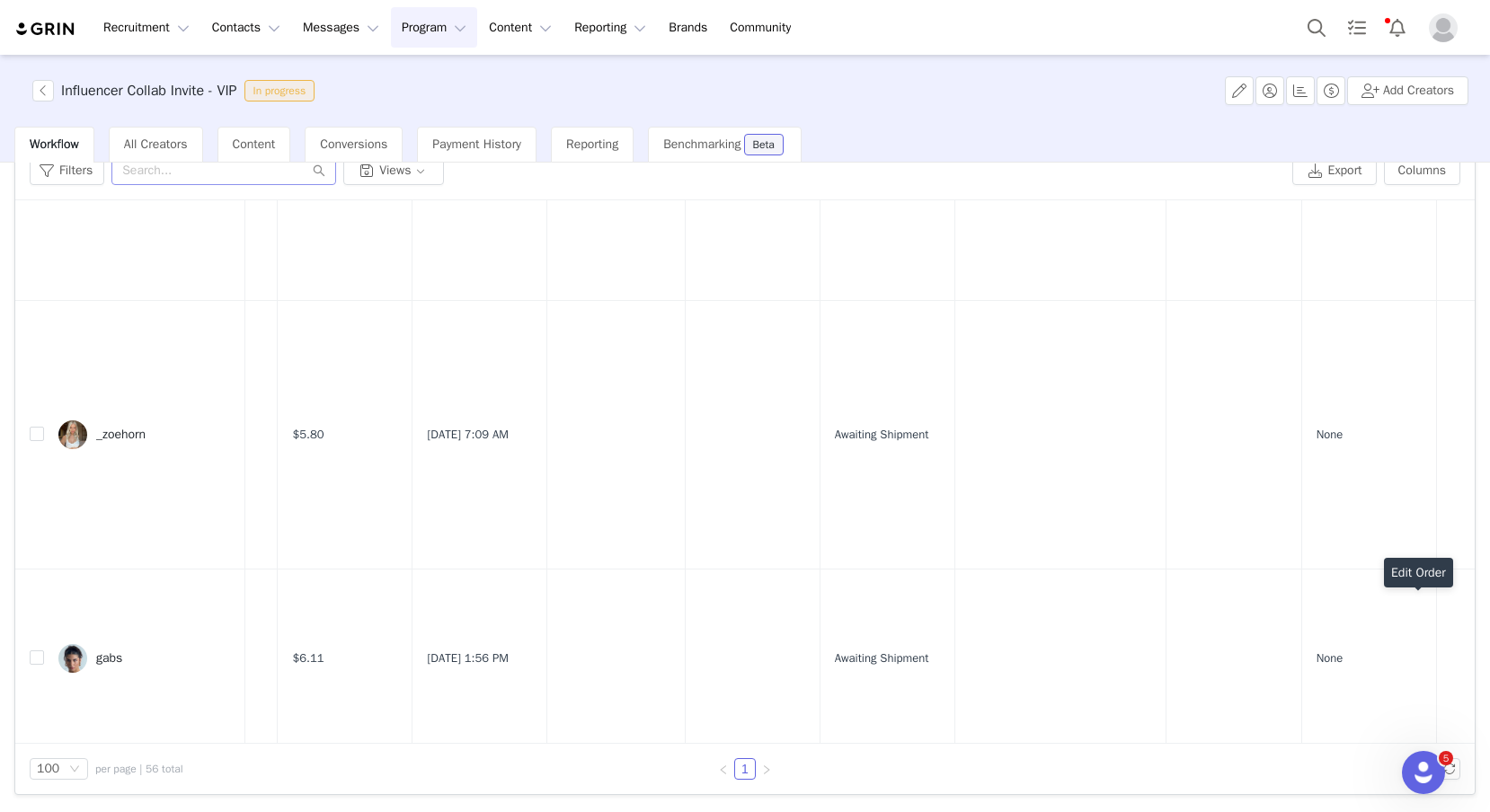 scroll, scrollTop: 8813, scrollLeft: 982, axis: both 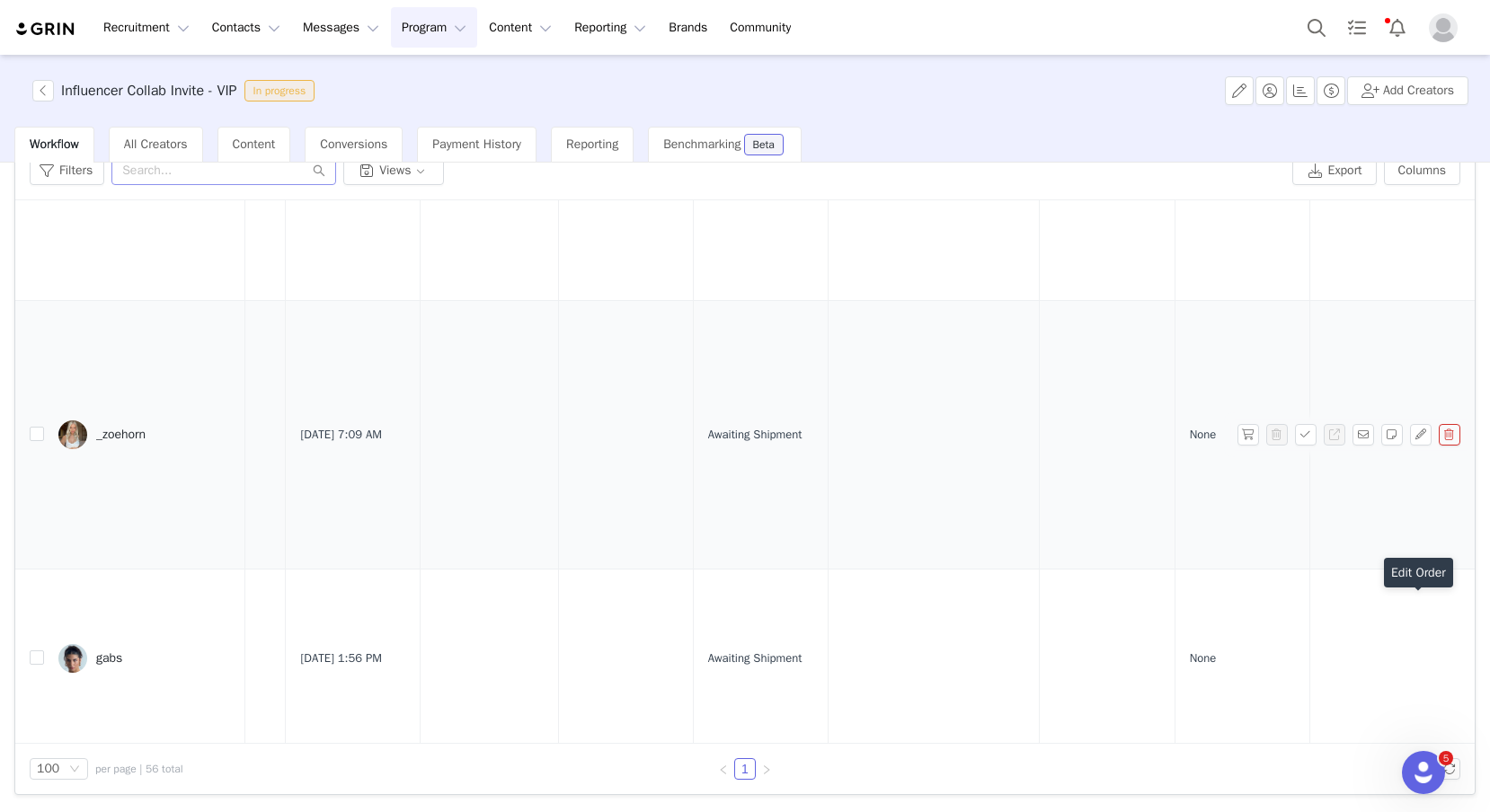 click at bounding box center [934, 434] 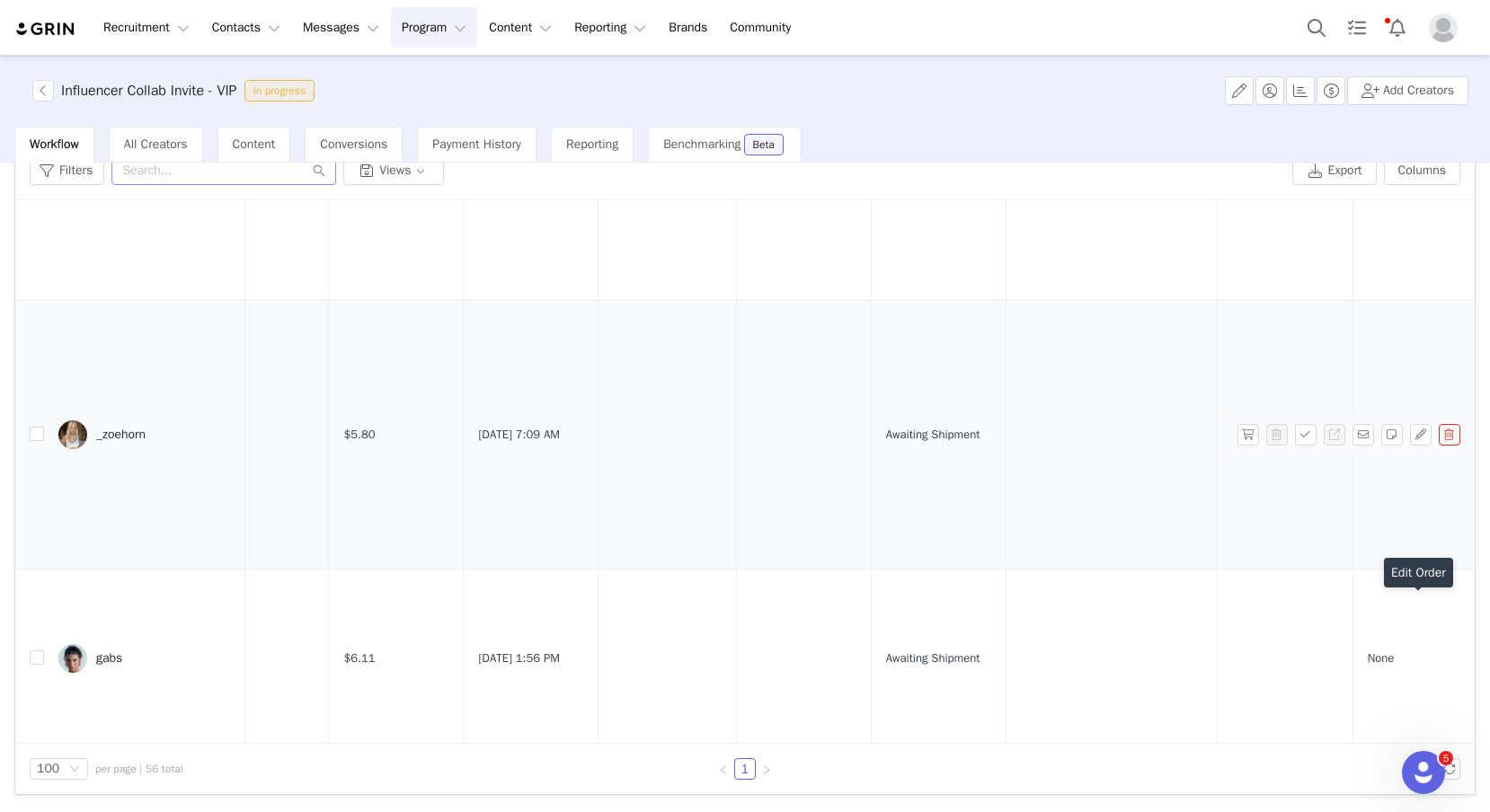 scroll, scrollTop: 8813, scrollLeft: 982, axis: both 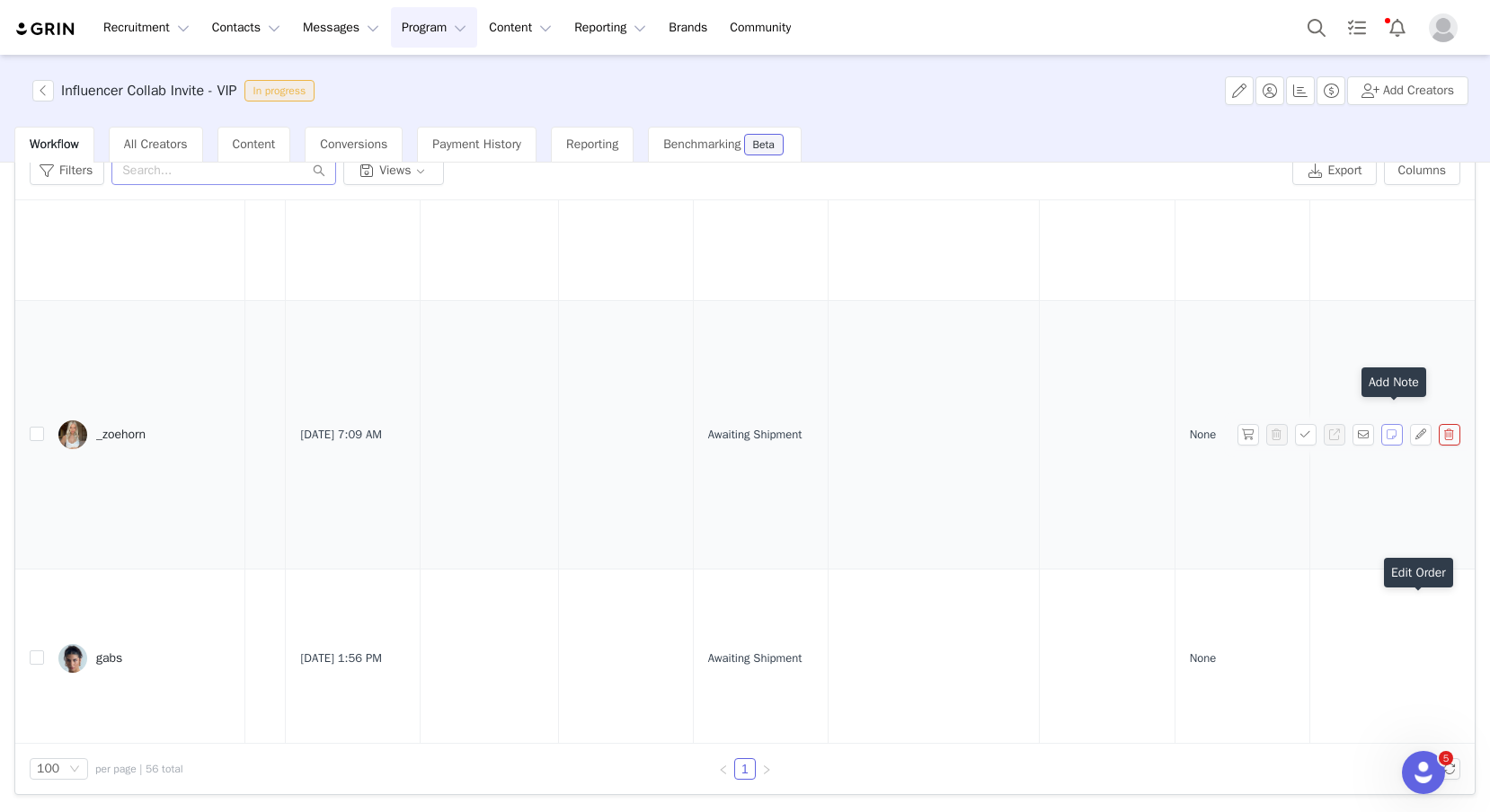 click at bounding box center [1392, 435] 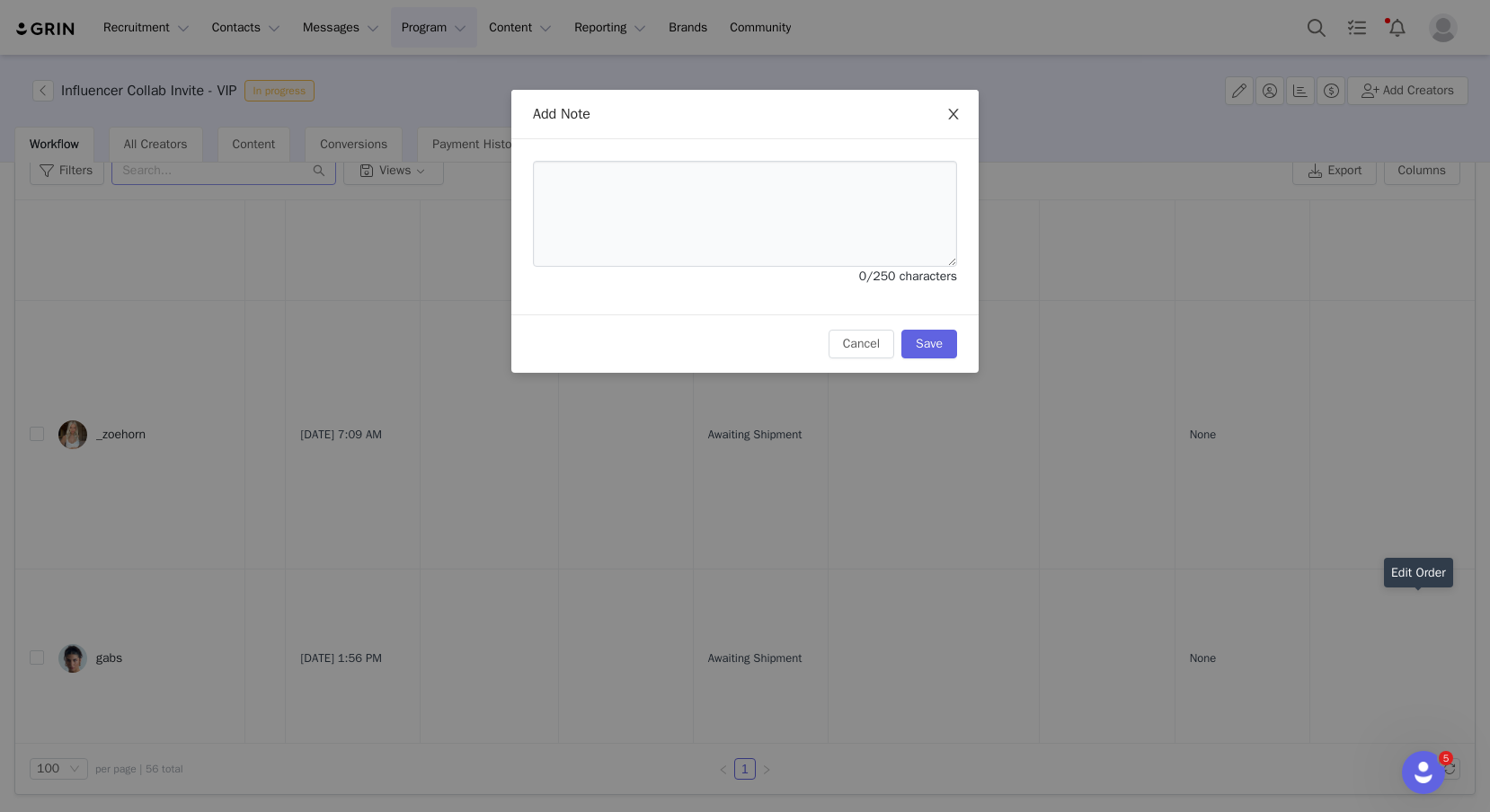 click 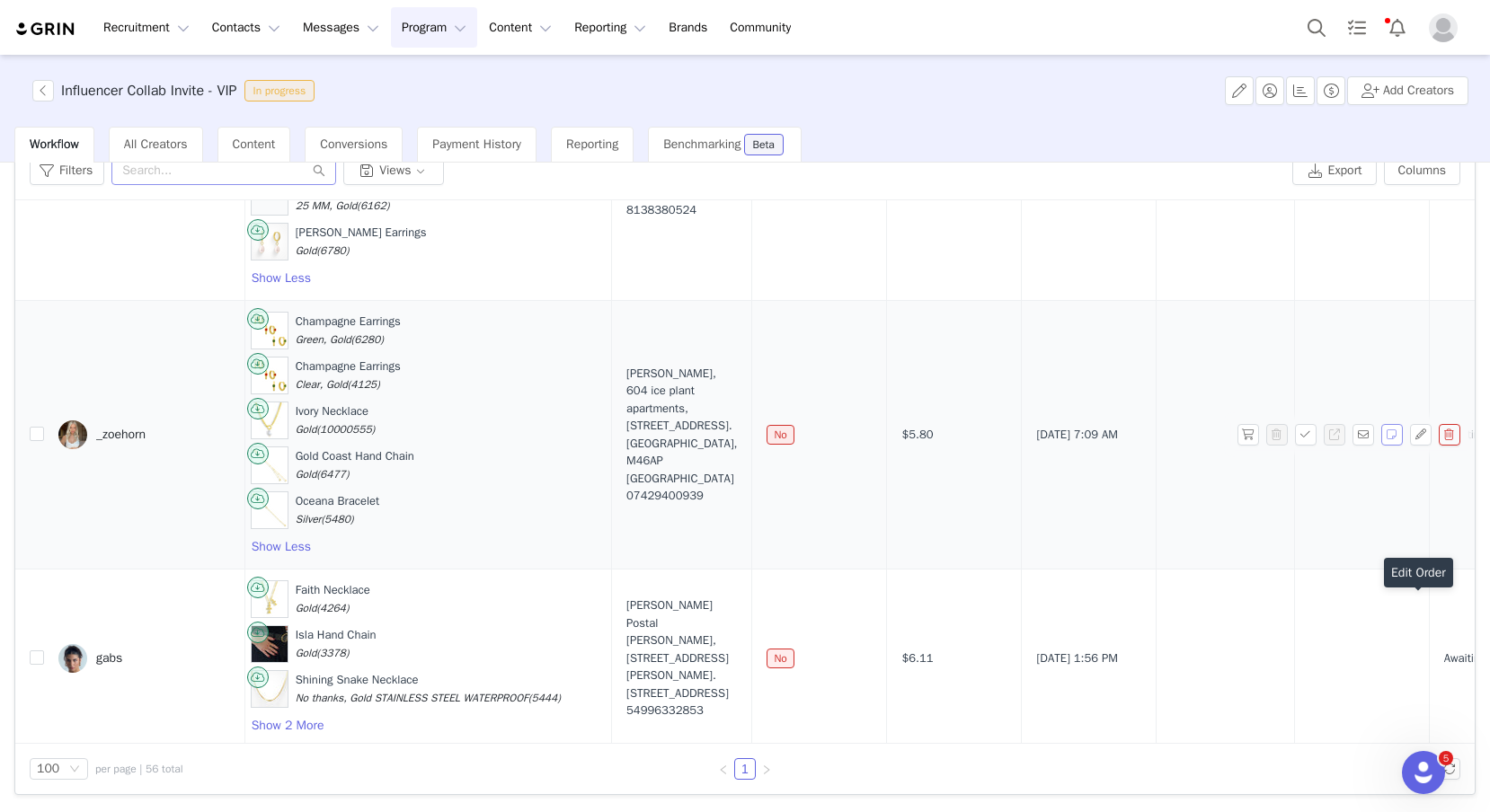 scroll, scrollTop: 8813, scrollLeft: 0, axis: vertical 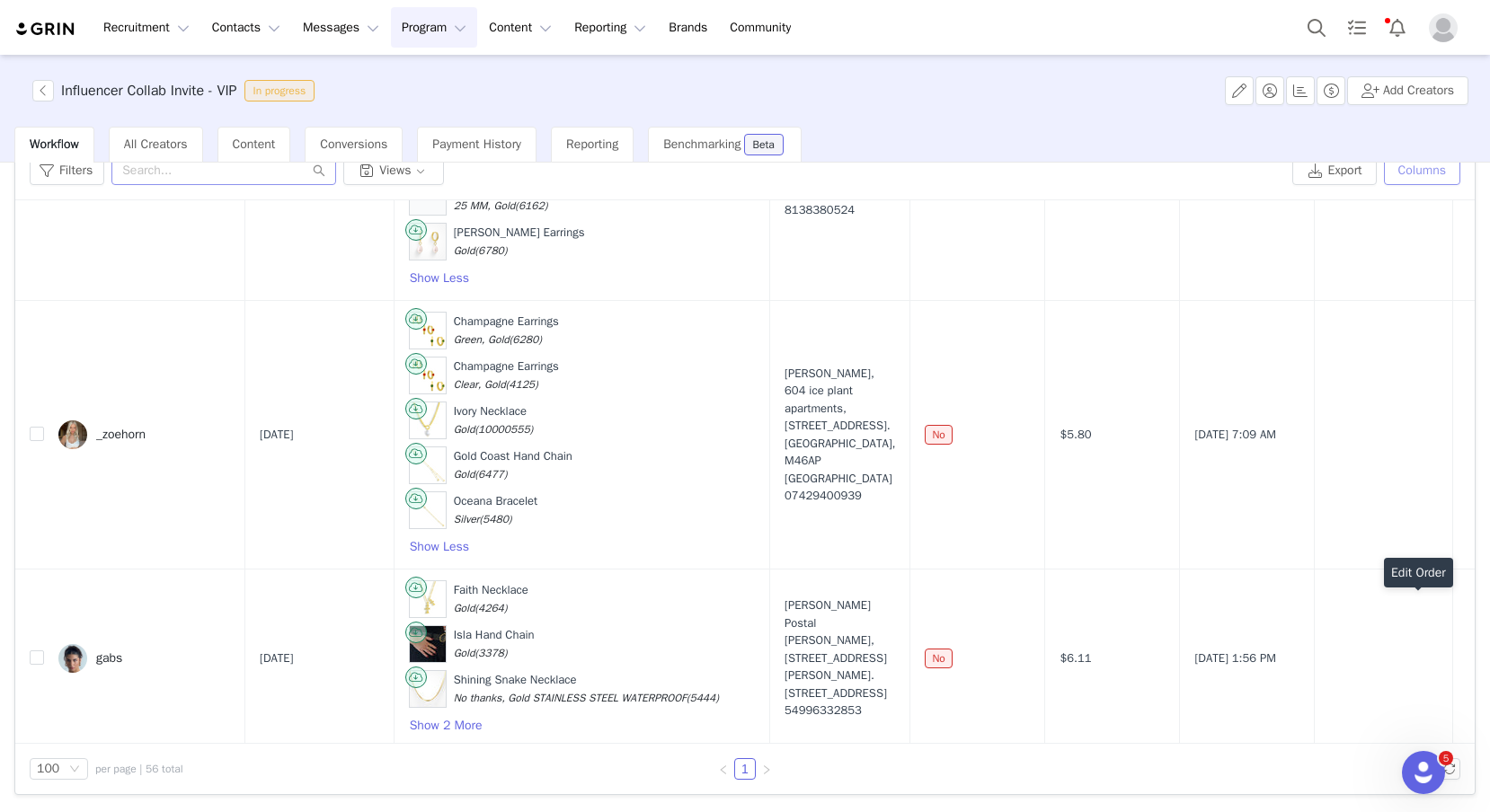 click on "Columns" at bounding box center [1422, 171] 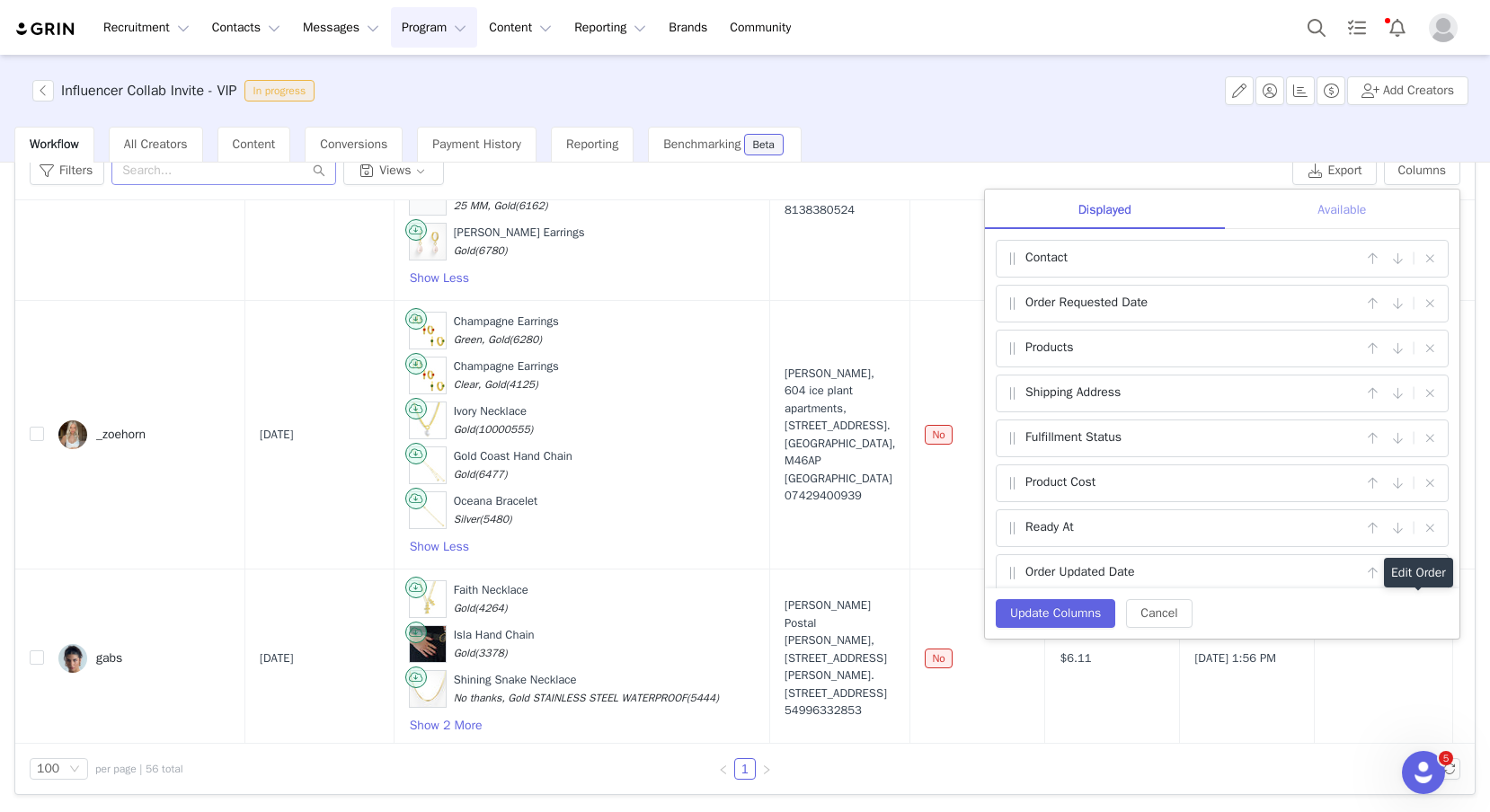 click on "Available" at bounding box center (1342, 209) 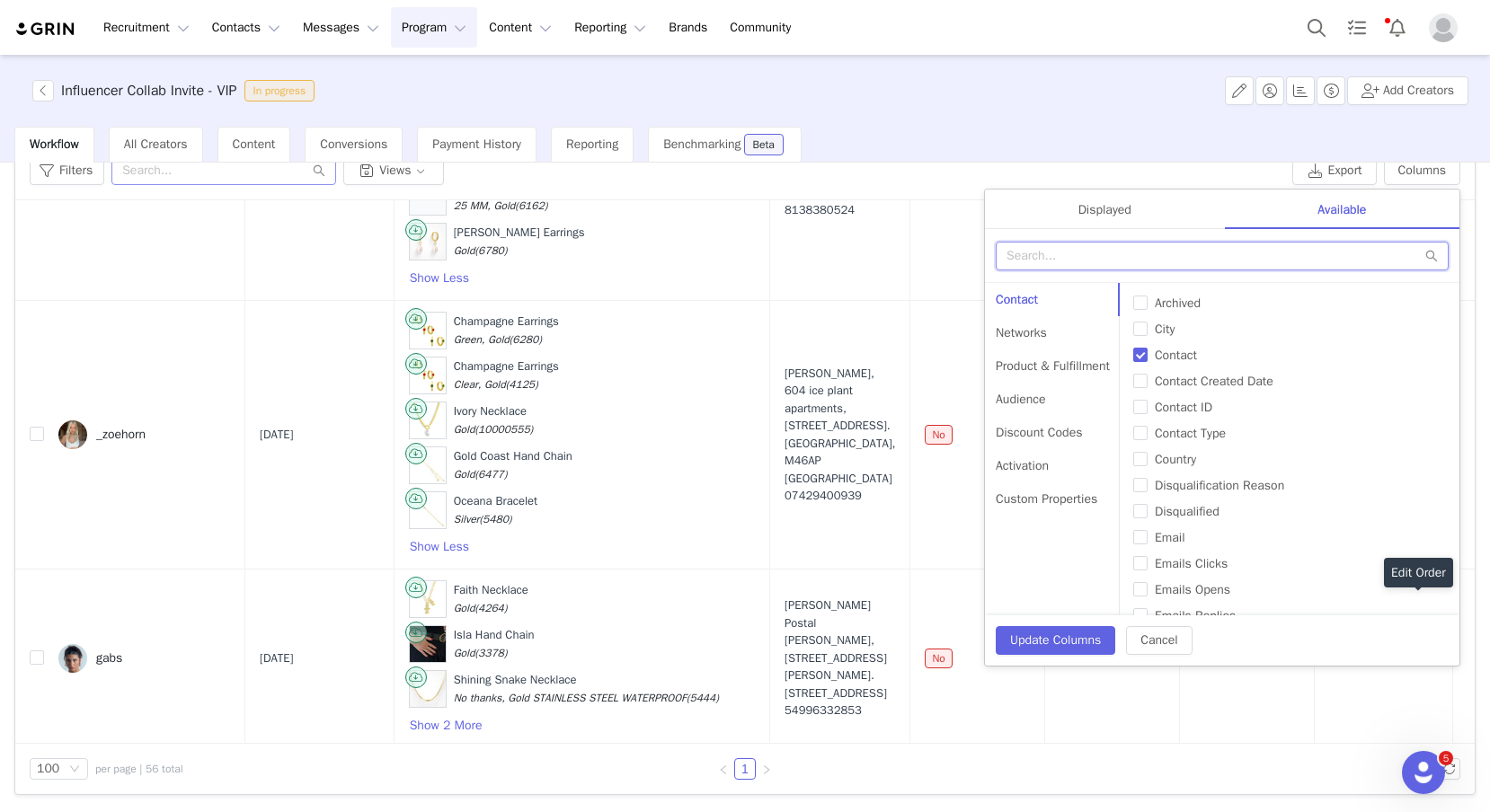 click at bounding box center [1222, 256] 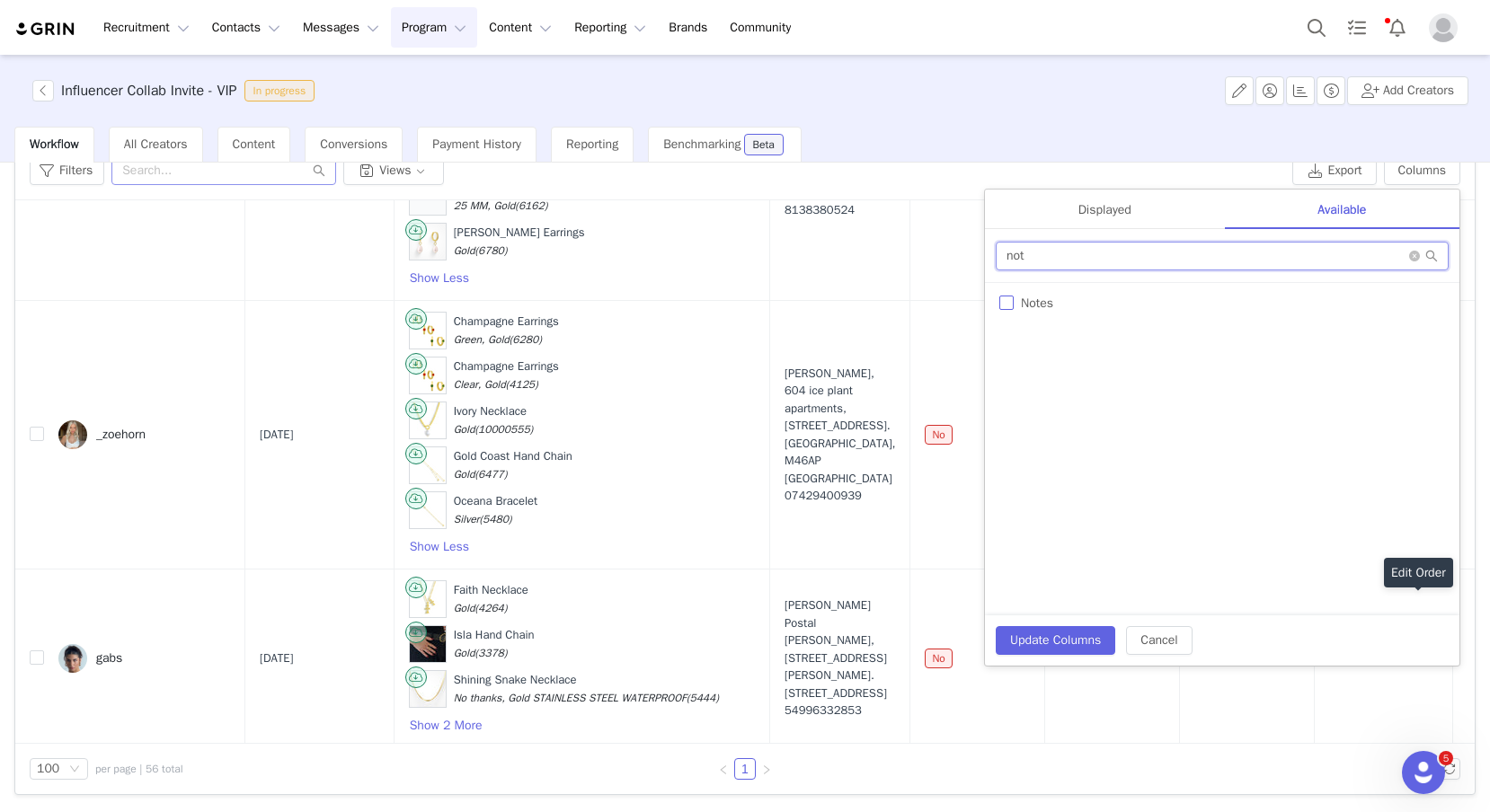 type on "not" 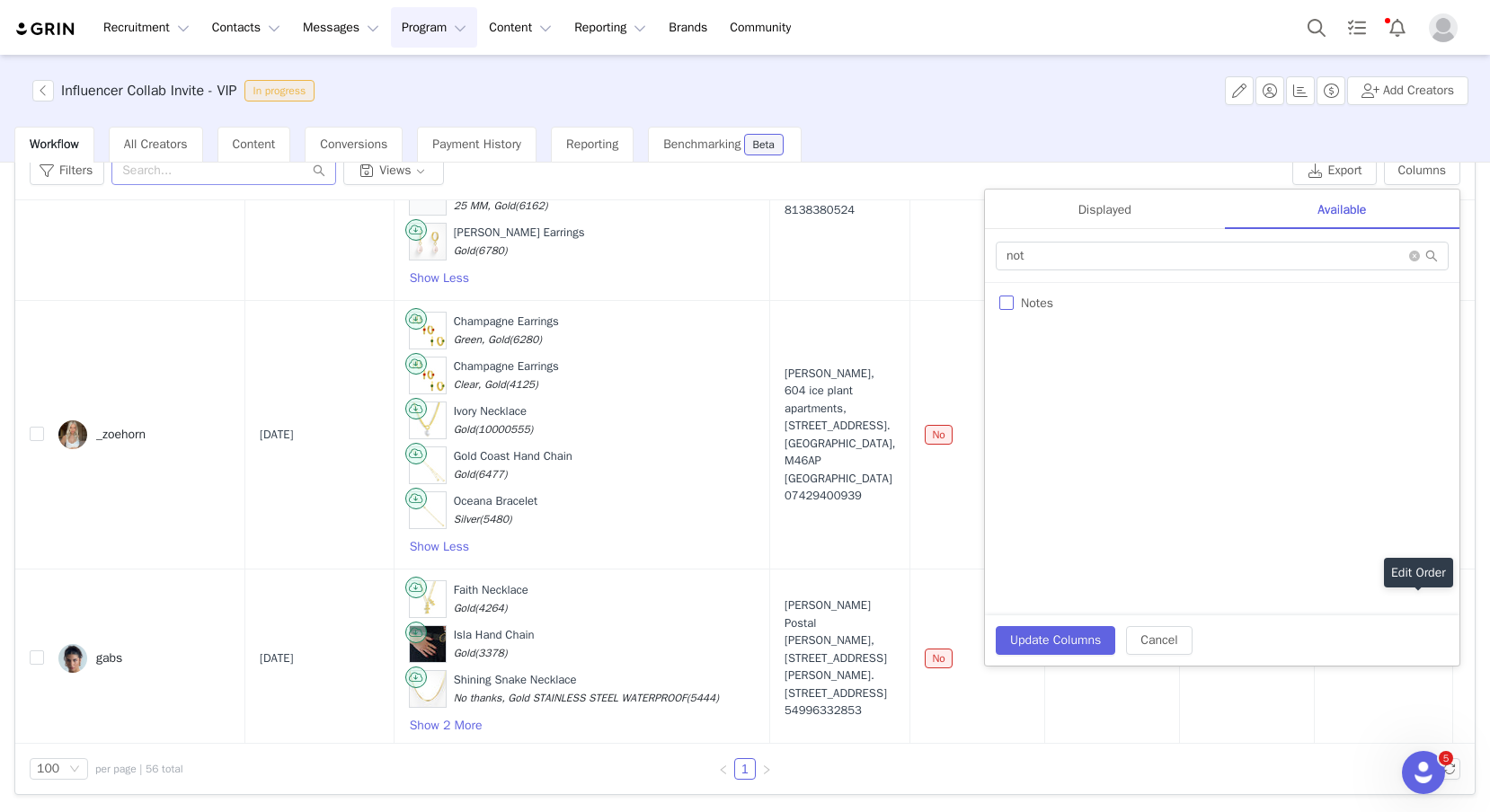 click on "Notes" at bounding box center (1007, 303) 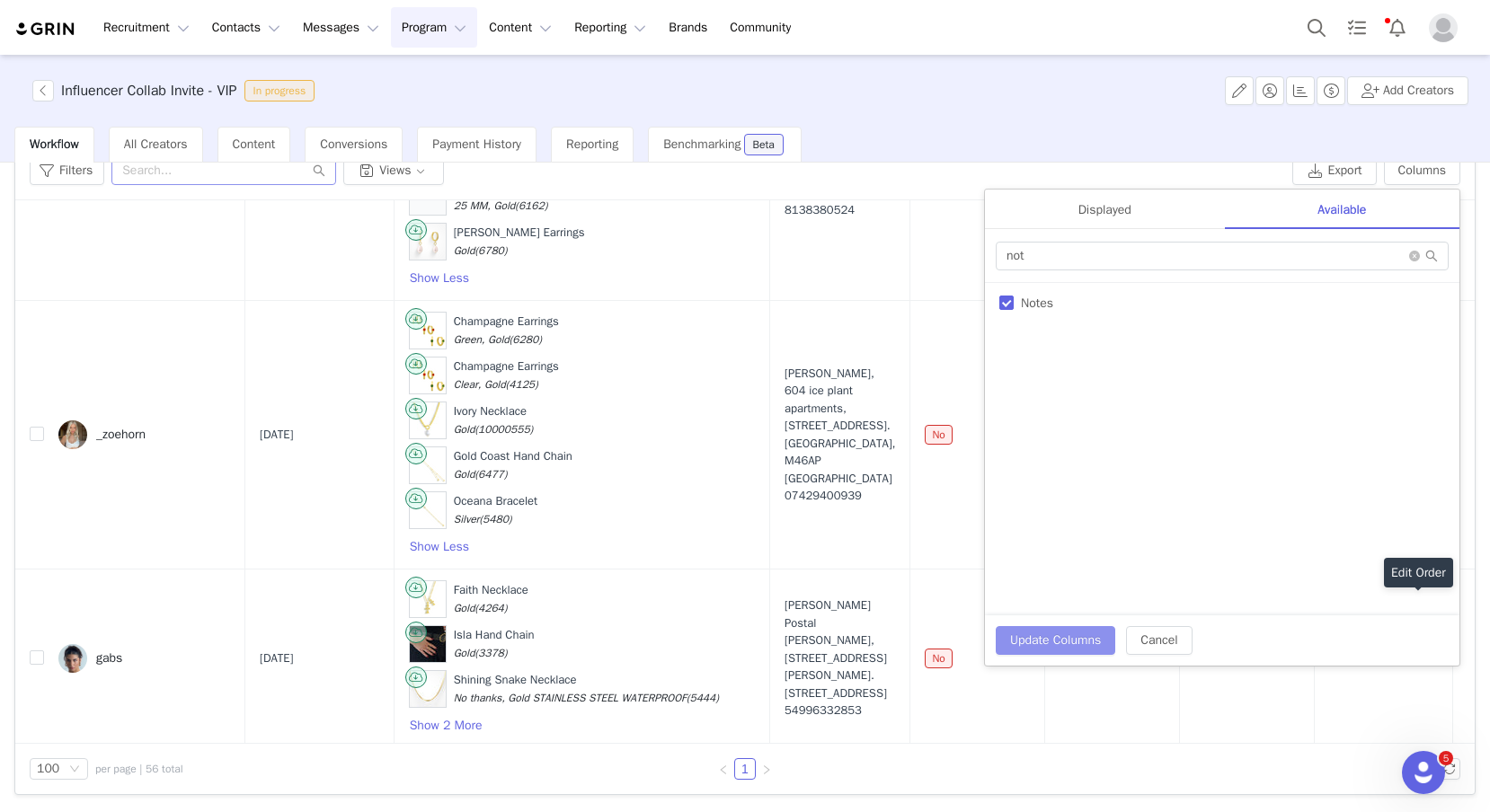 click on "Update Columns" at bounding box center [1055, 640] 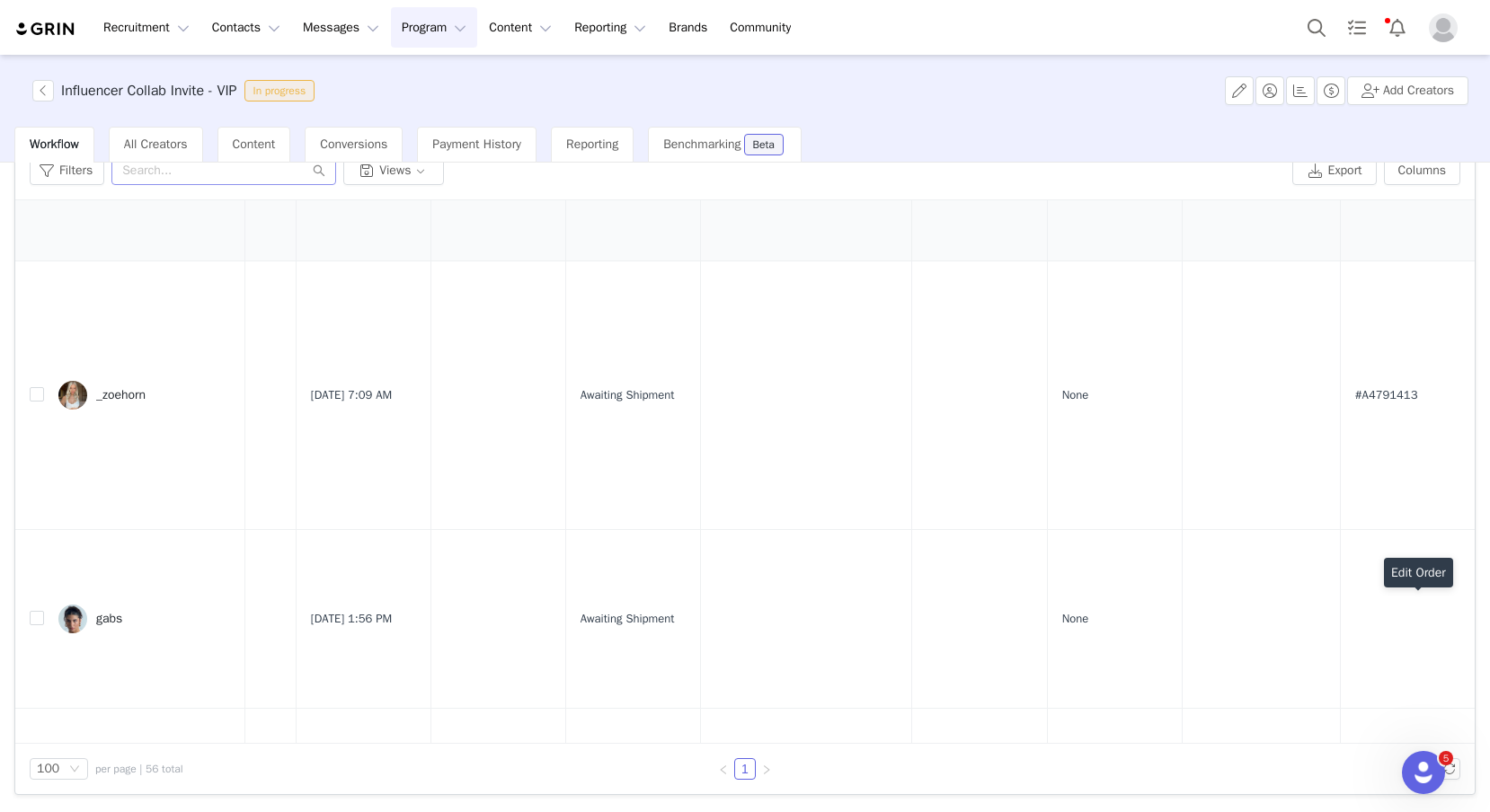 scroll, scrollTop: 8852, scrollLeft: 1391, axis: both 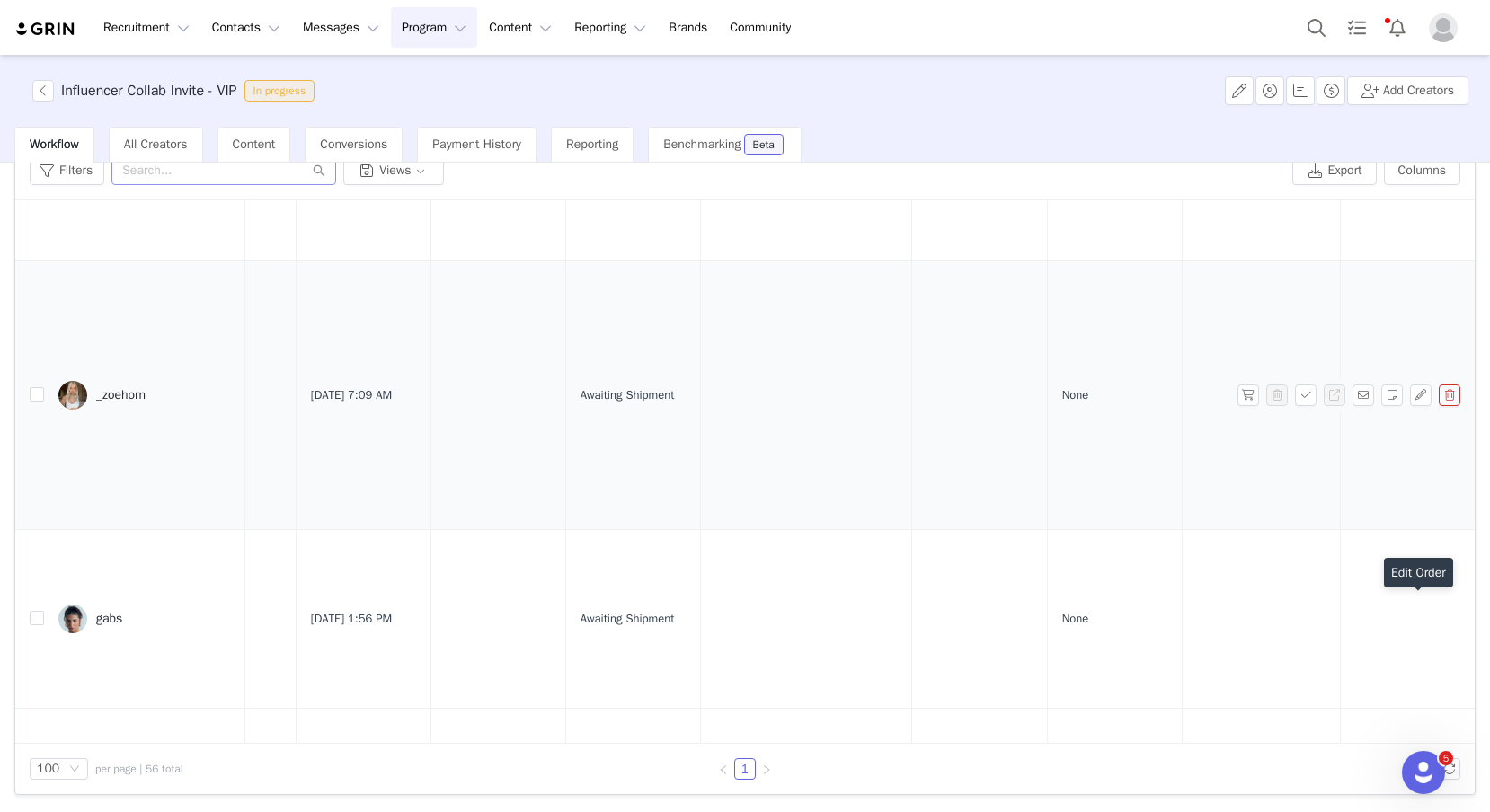 drag, startPoint x: 849, startPoint y: 379, endPoint x: 728, endPoint y: 378, distance: 121.00413 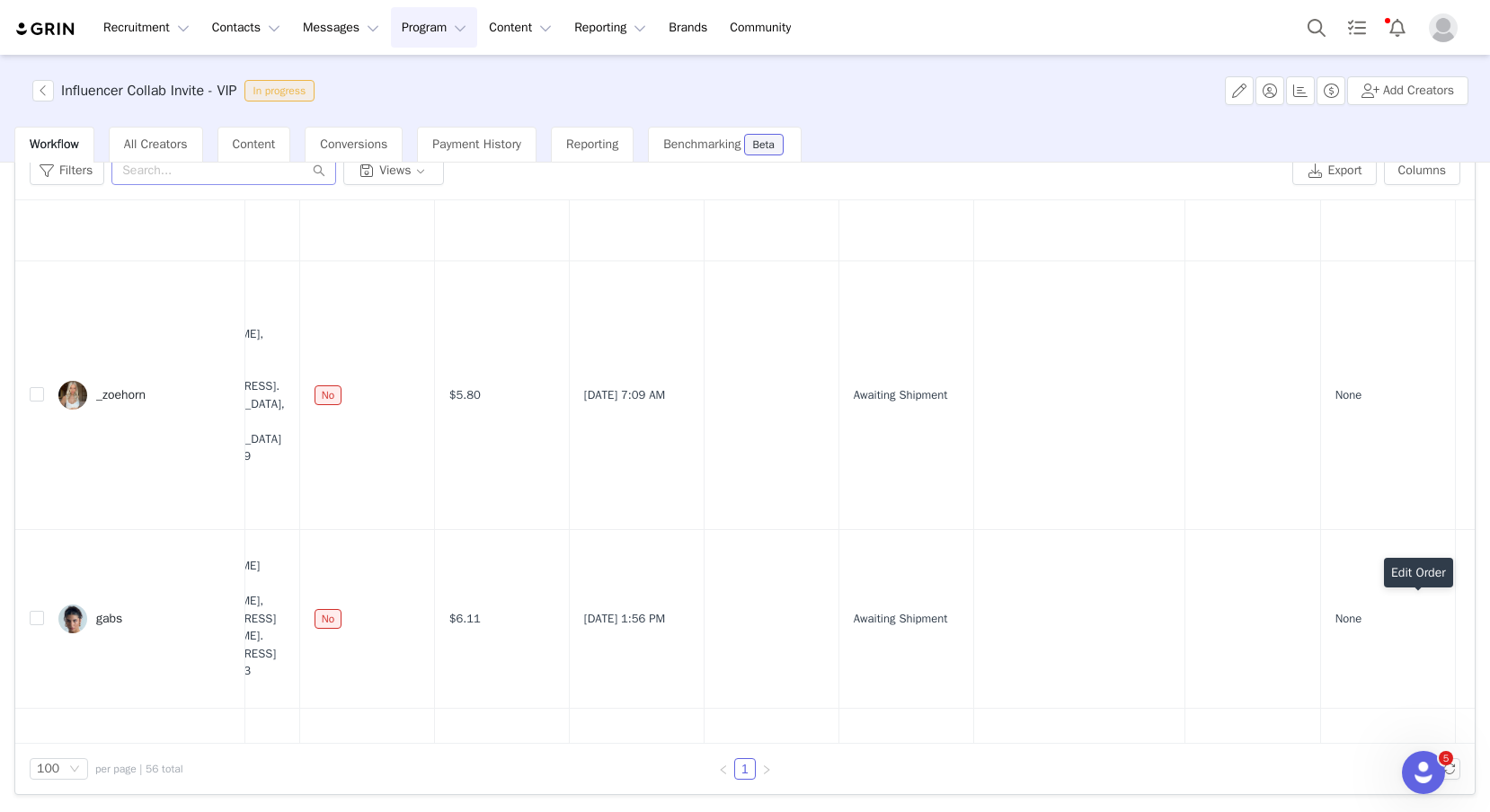 scroll, scrollTop: 8852, scrollLeft: 0, axis: vertical 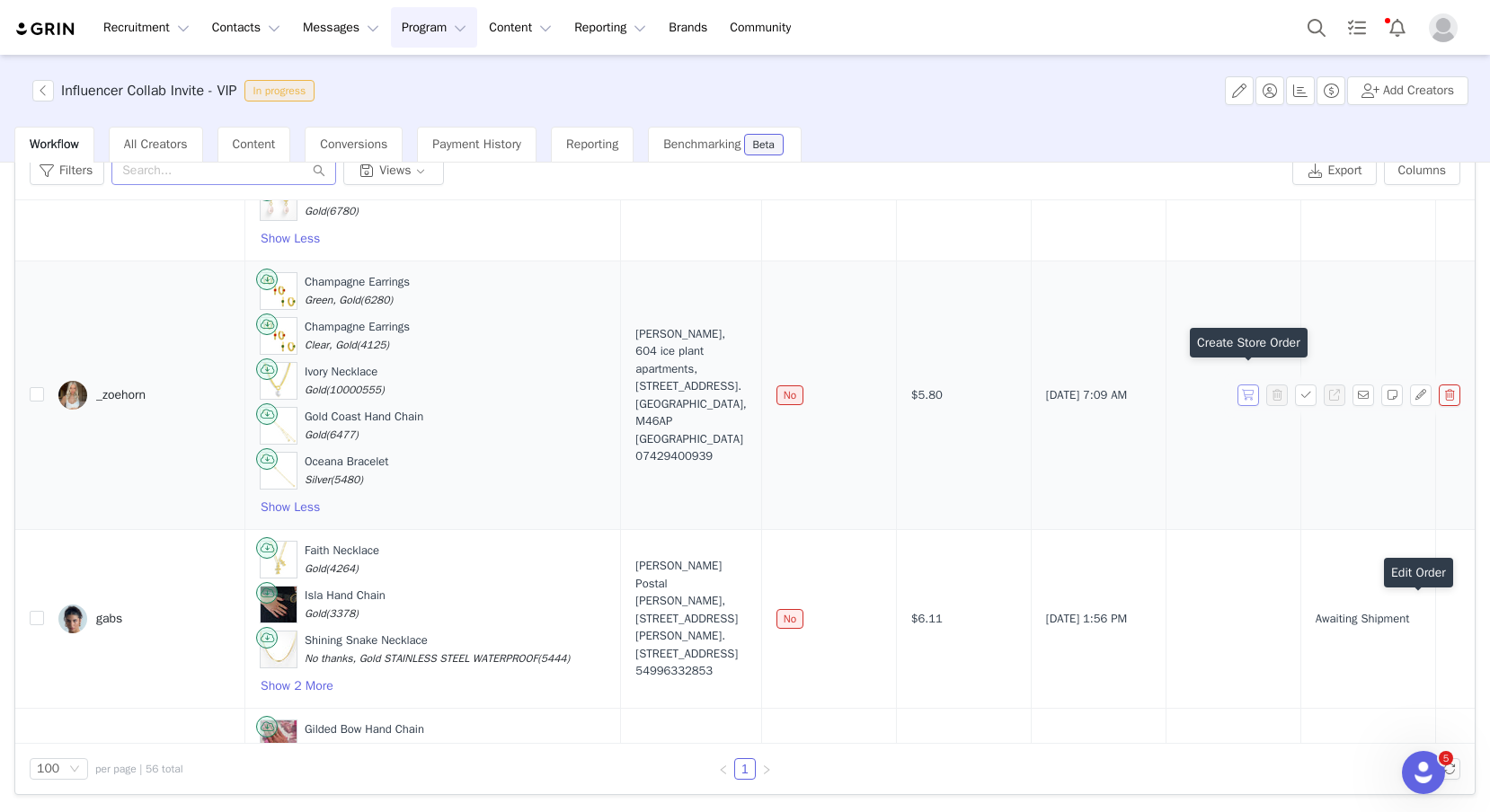 click at bounding box center [1248, 395] 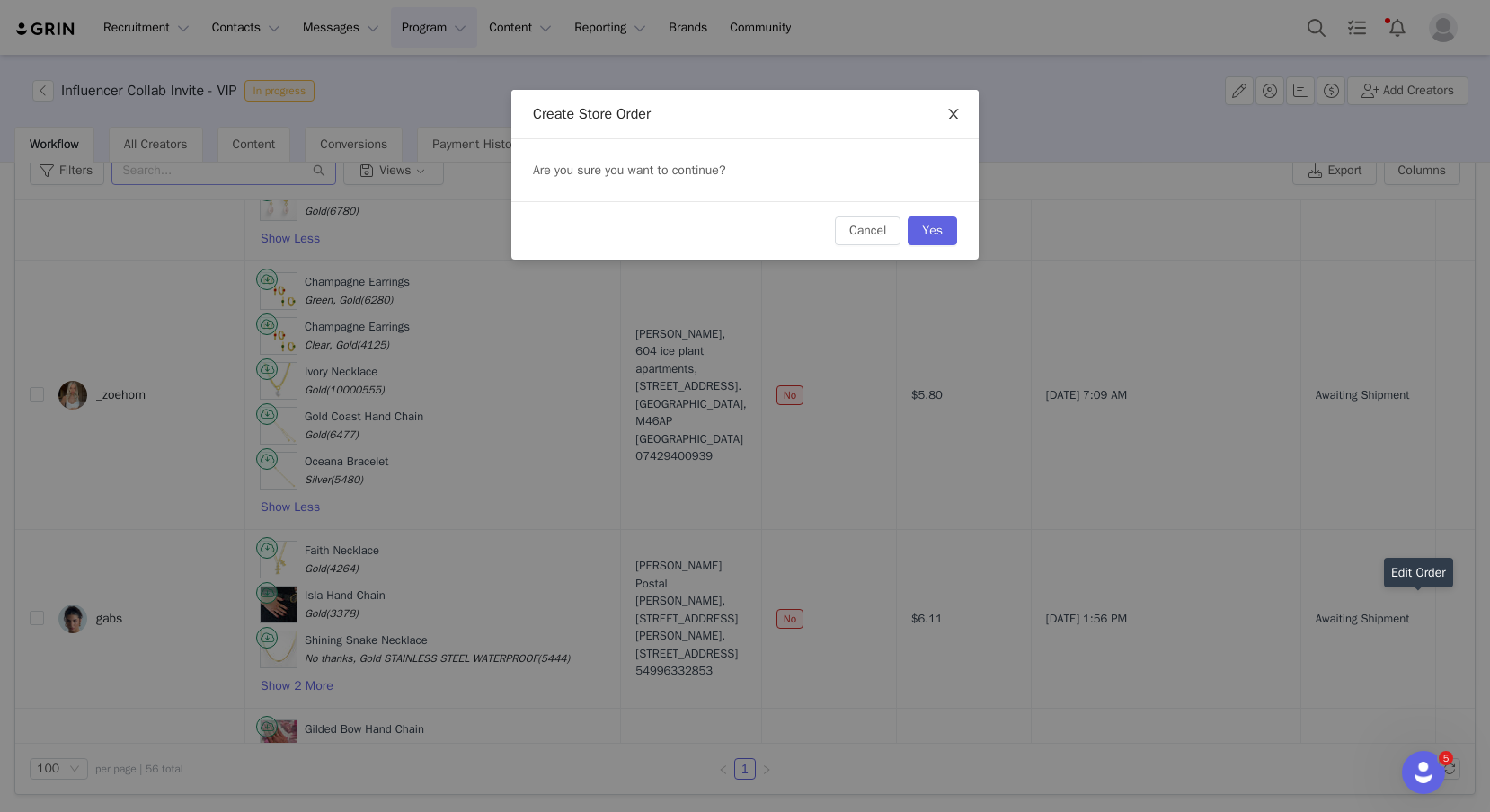 click 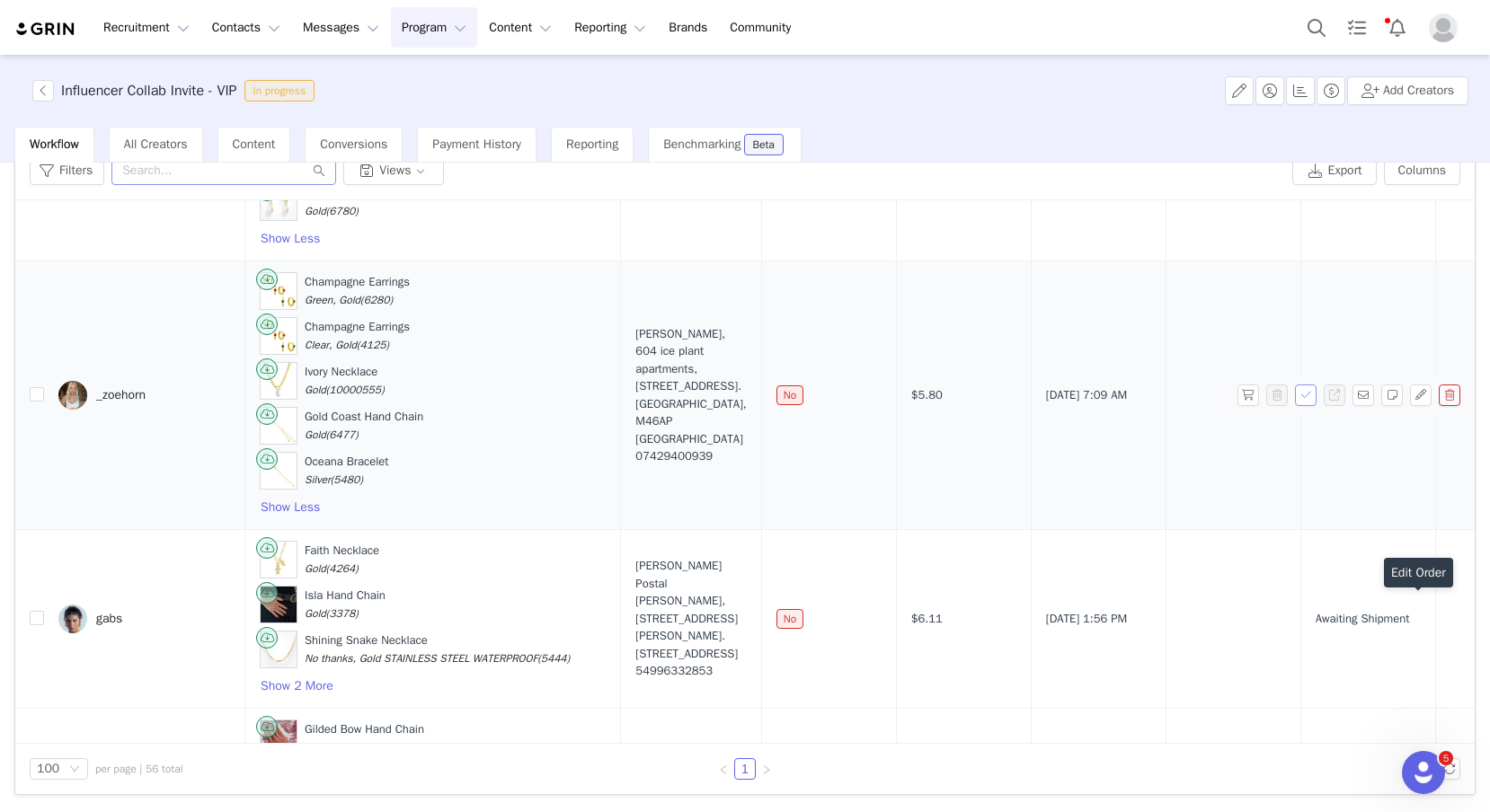 click at bounding box center [1306, 395] 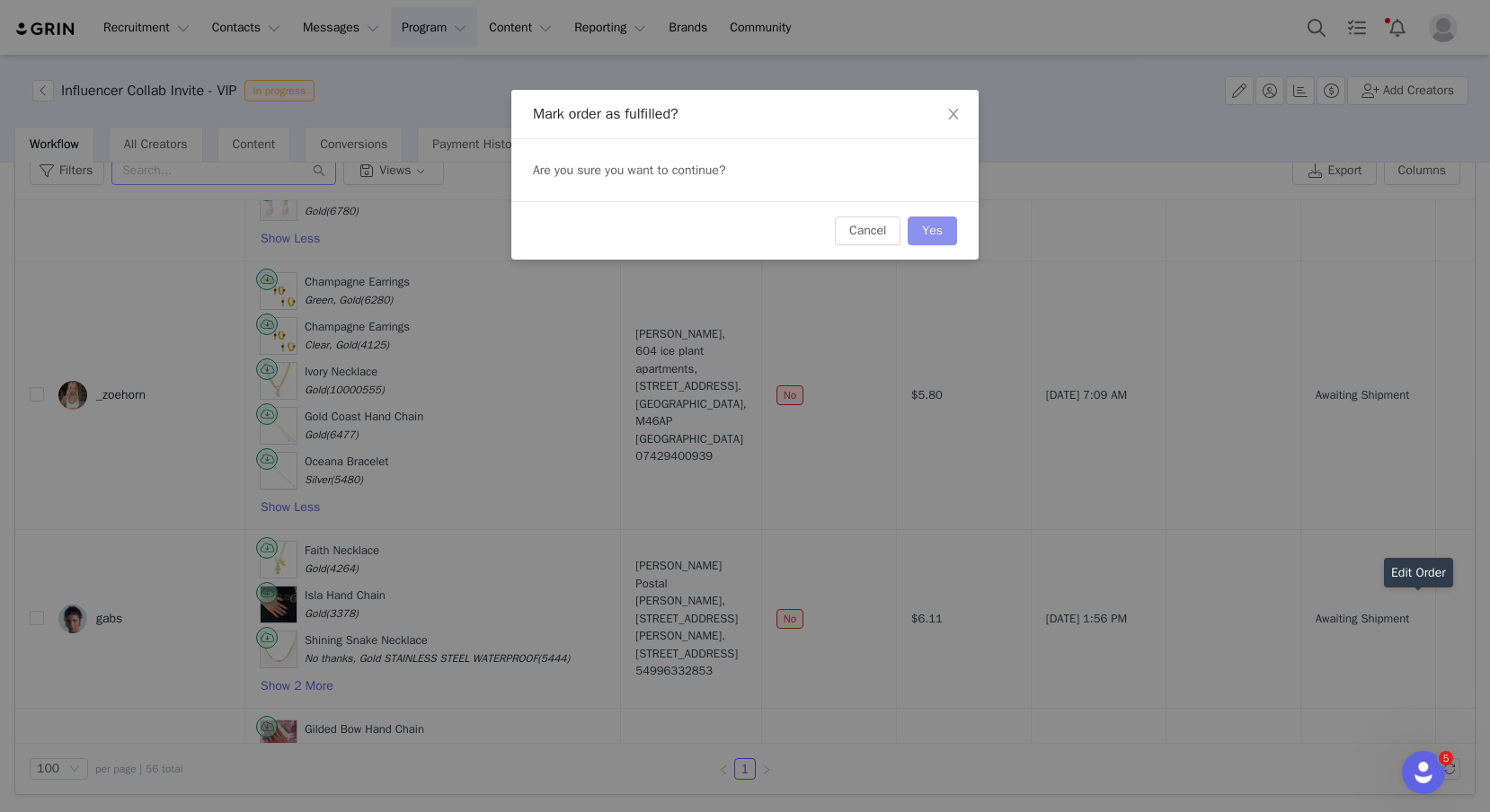 click on "Yes" at bounding box center (932, 231) 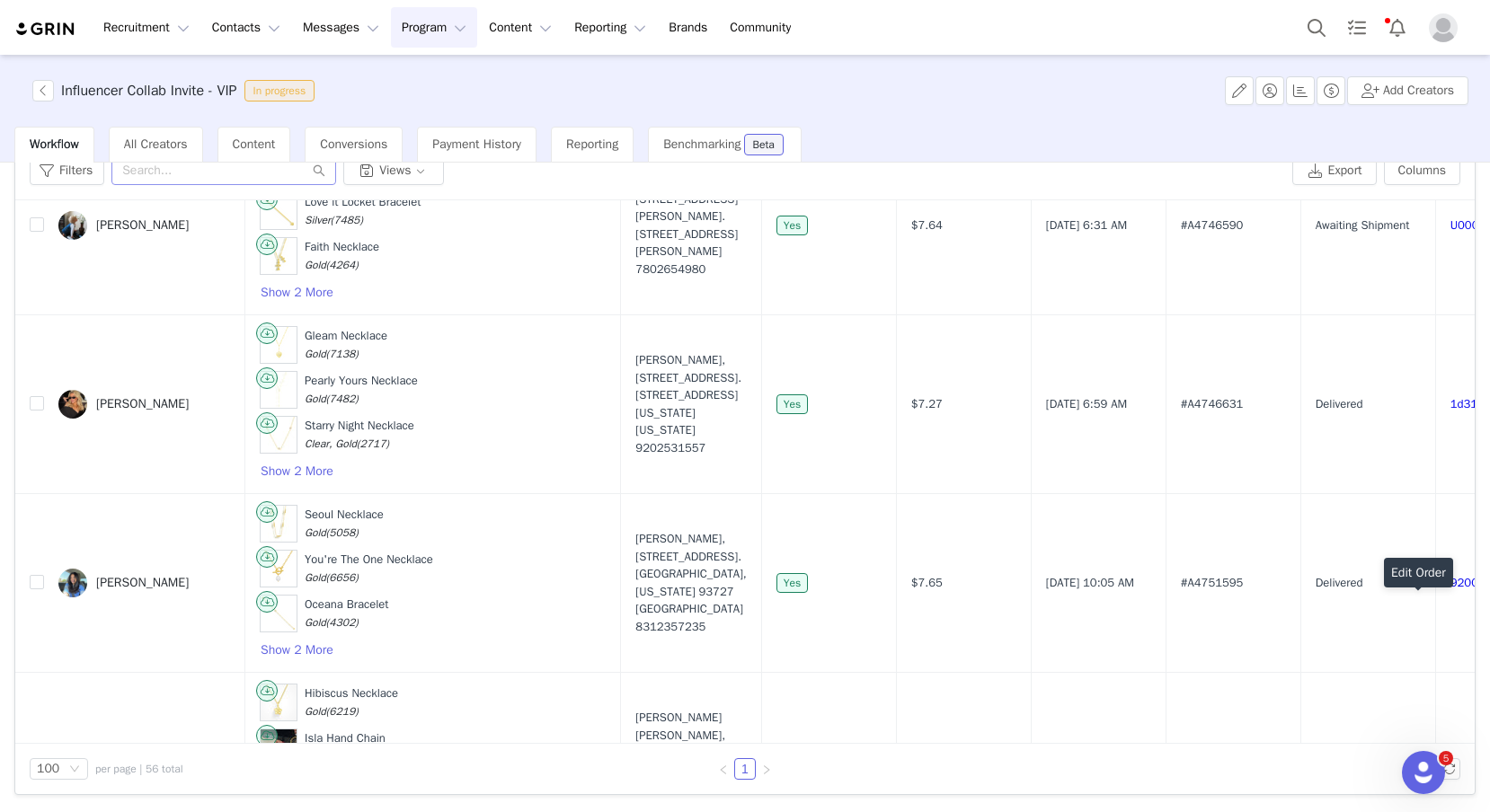 scroll, scrollTop: 0, scrollLeft: 0, axis: both 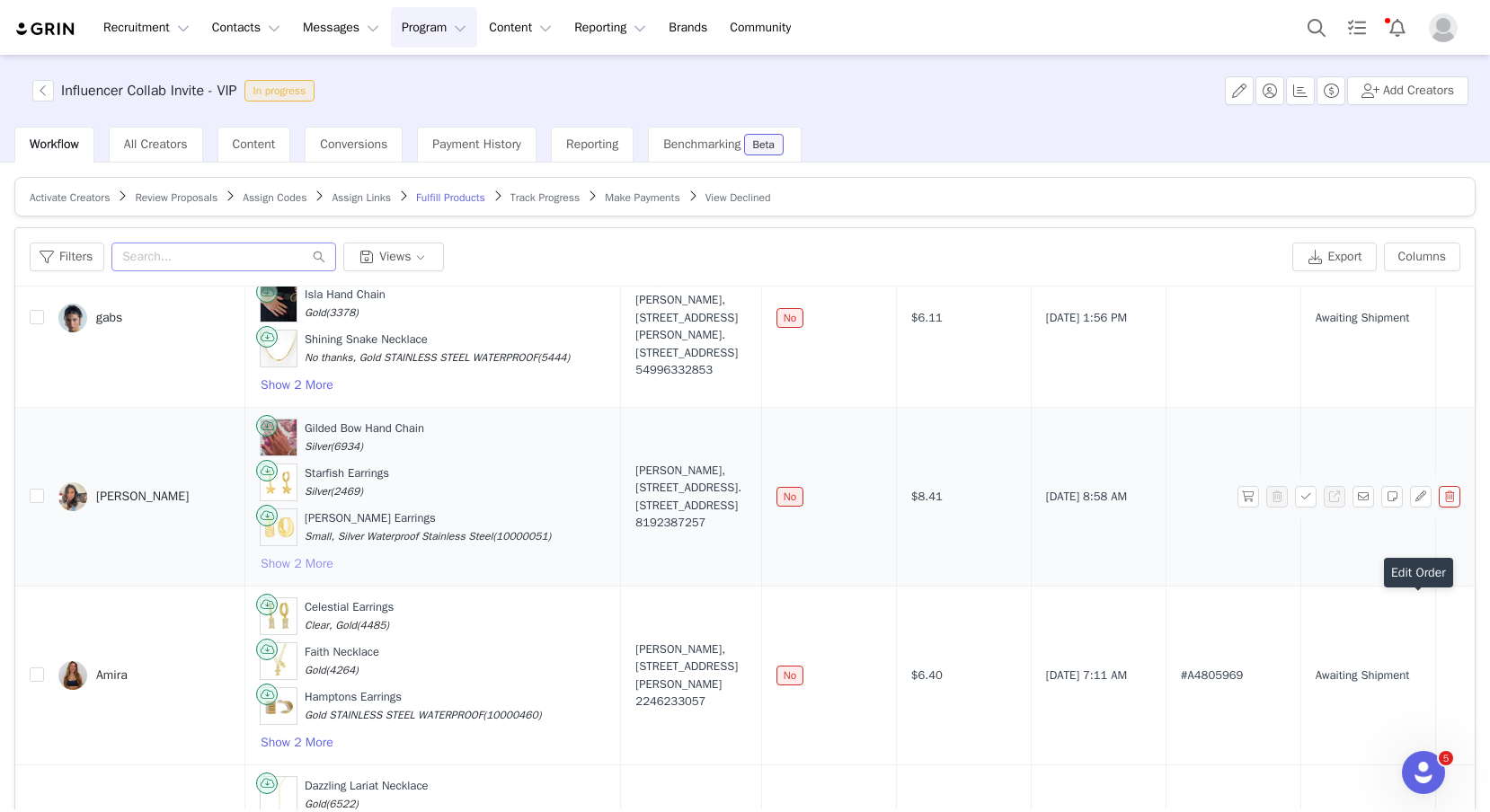 click on "Show 2 More" at bounding box center [297, 564] 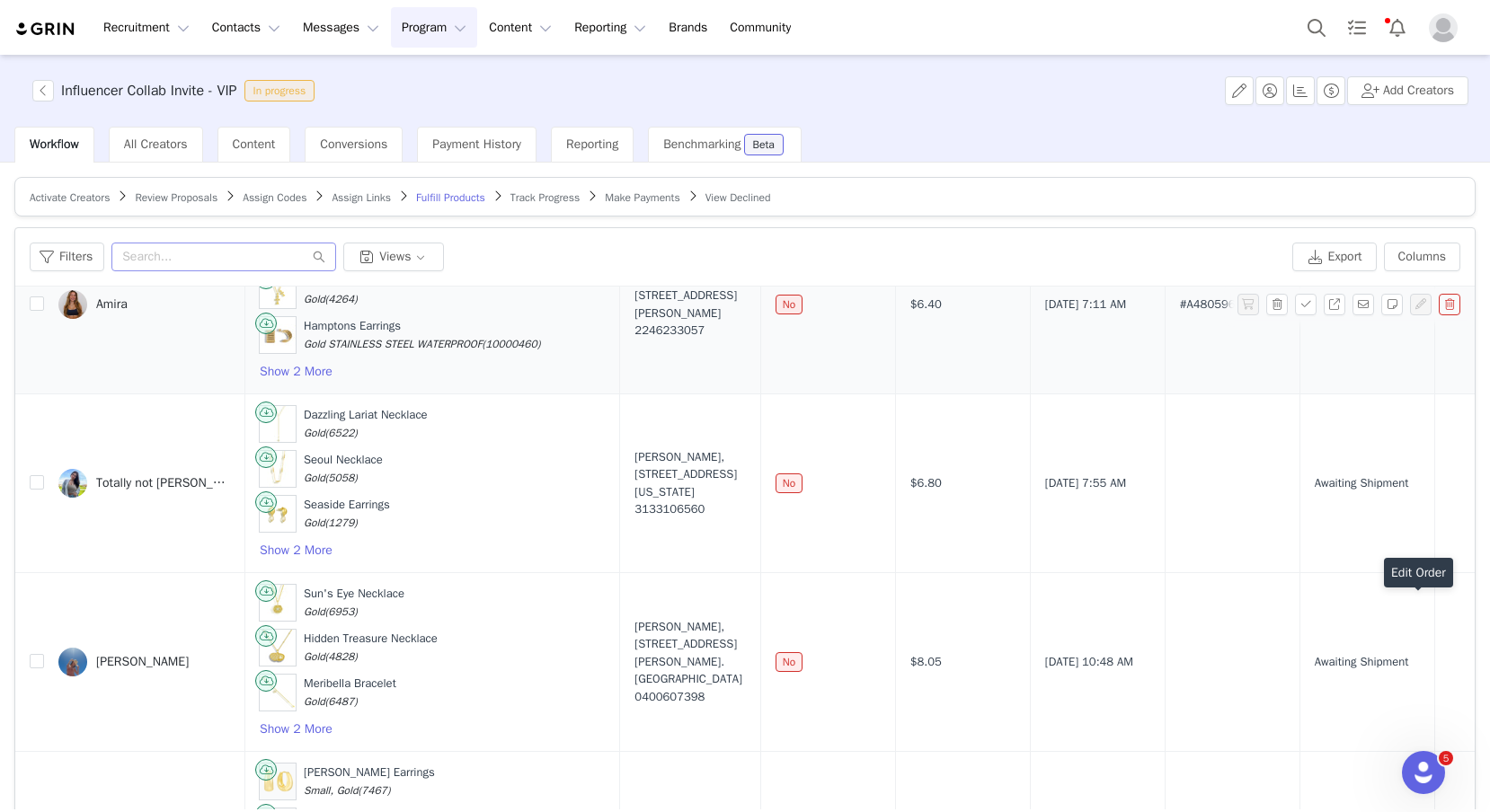 scroll, scrollTop: 9874, scrollLeft: 1, axis: both 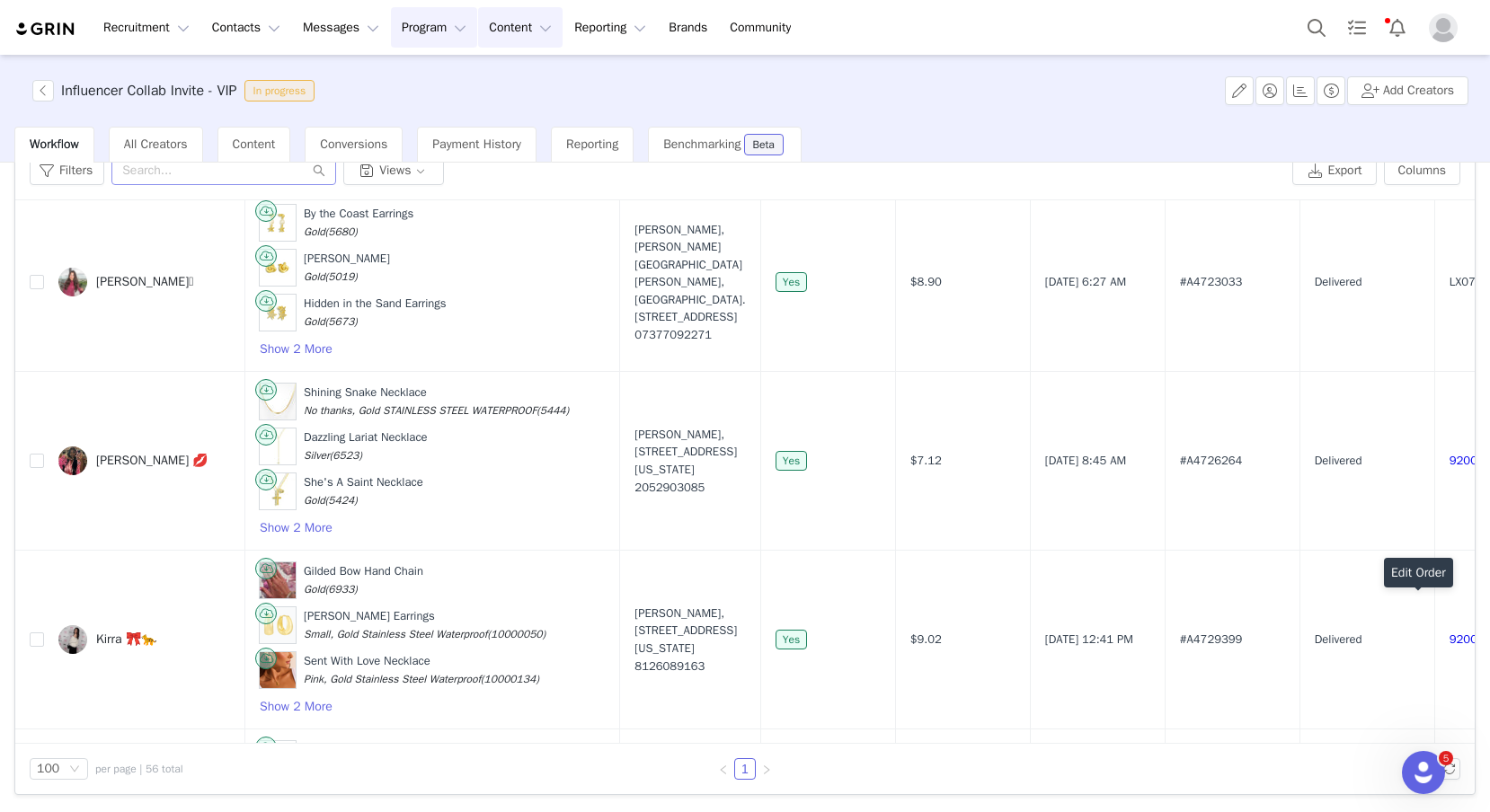 click on "Content Content" at bounding box center (520, 27) 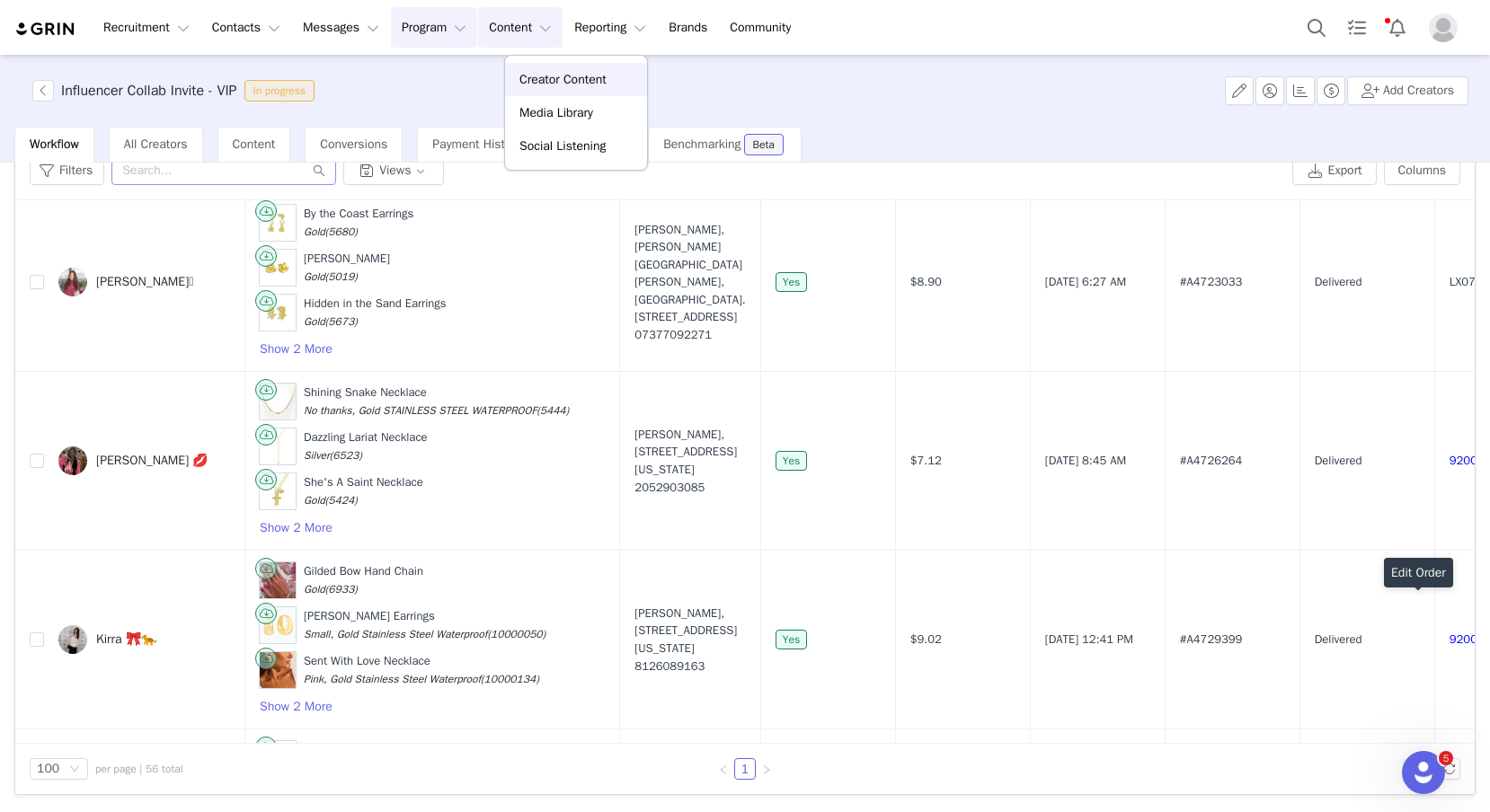 click on "Creator Content" at bounding box center (563, 79) 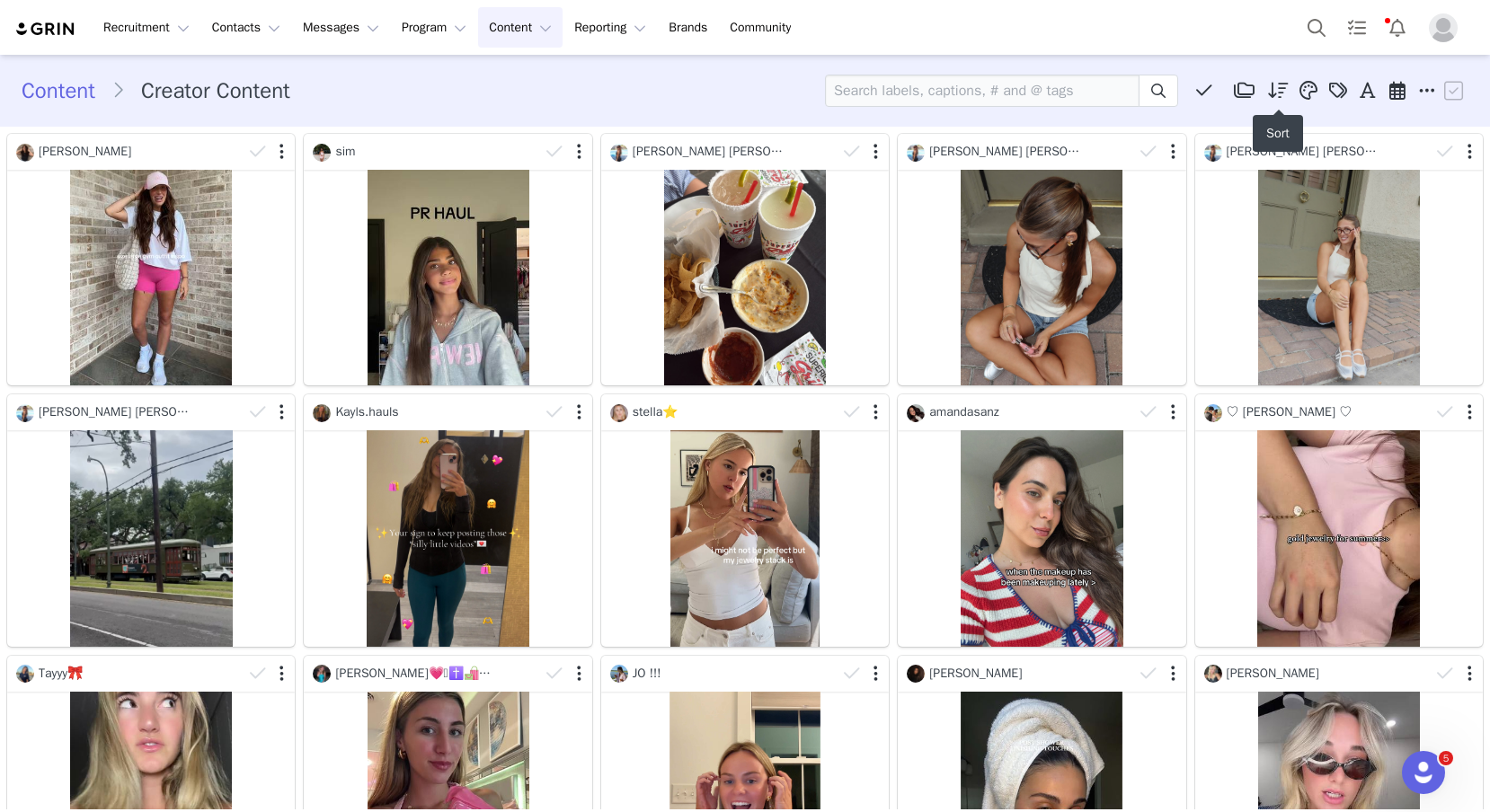 click at bounding box center [1278, 91] 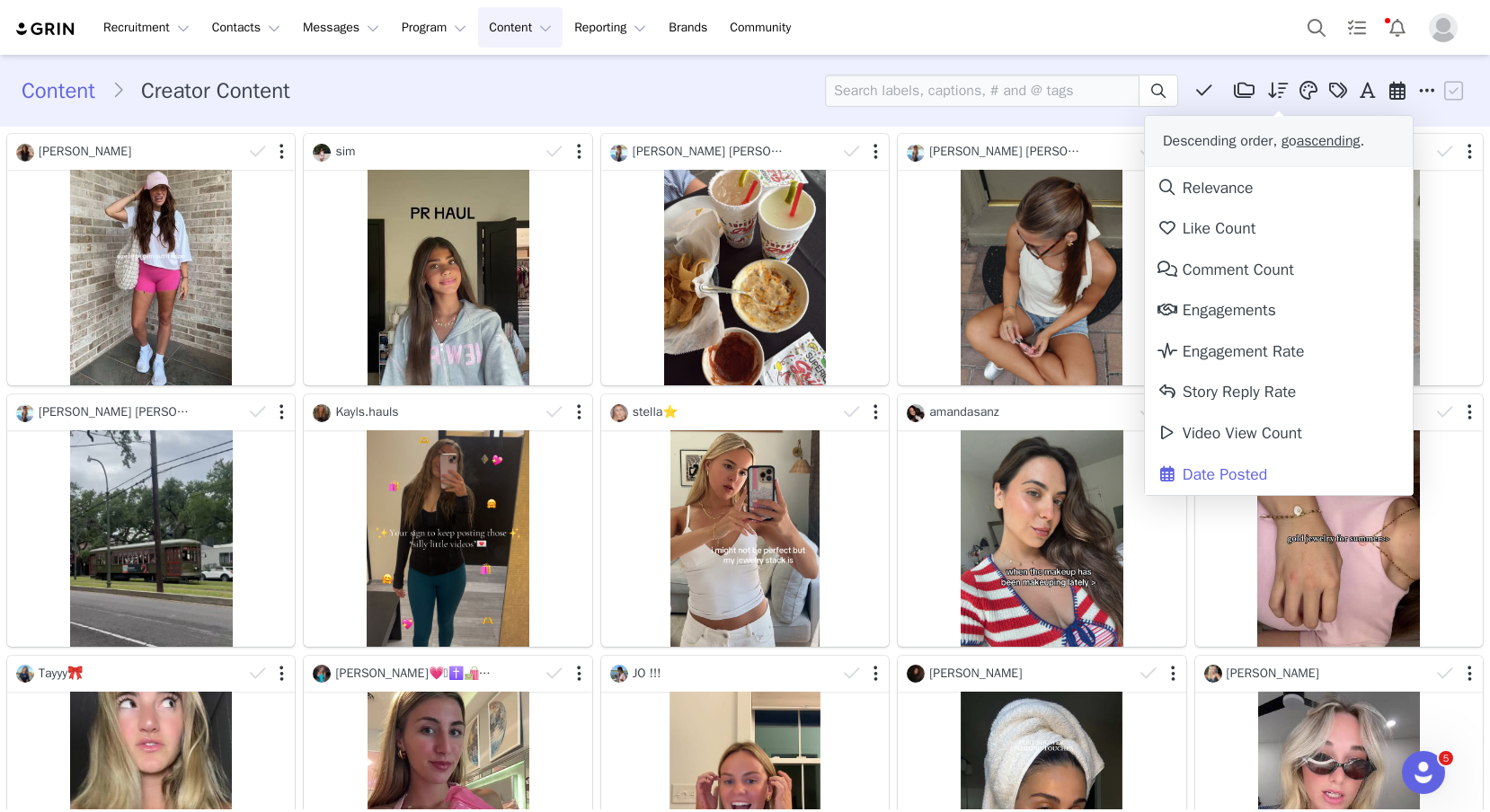 click on "Date Posted" at bounding box center [1279, 474] 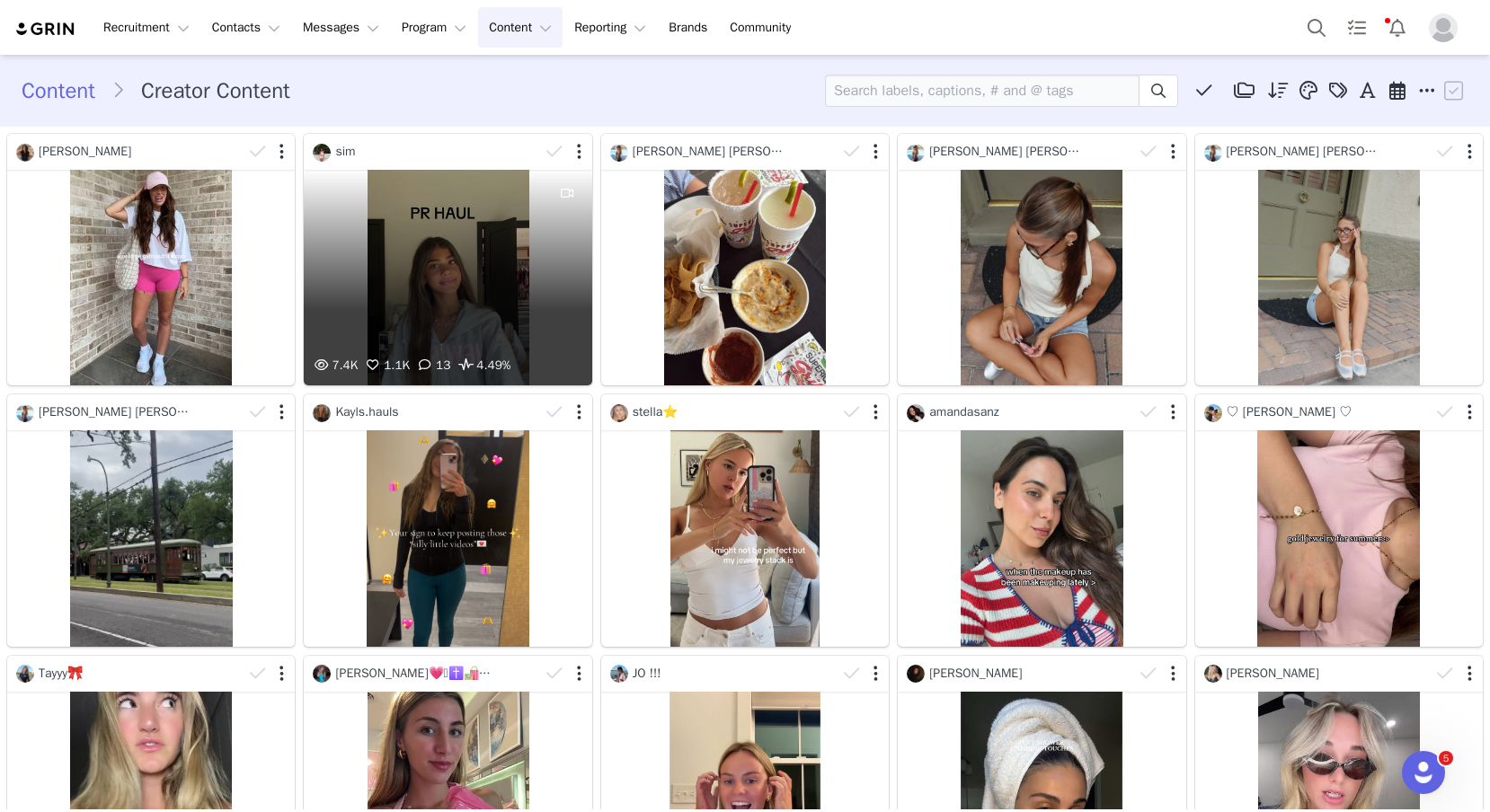 click on "7.4K  1.1K  13  4.49%" at bounding box center [448, 278] 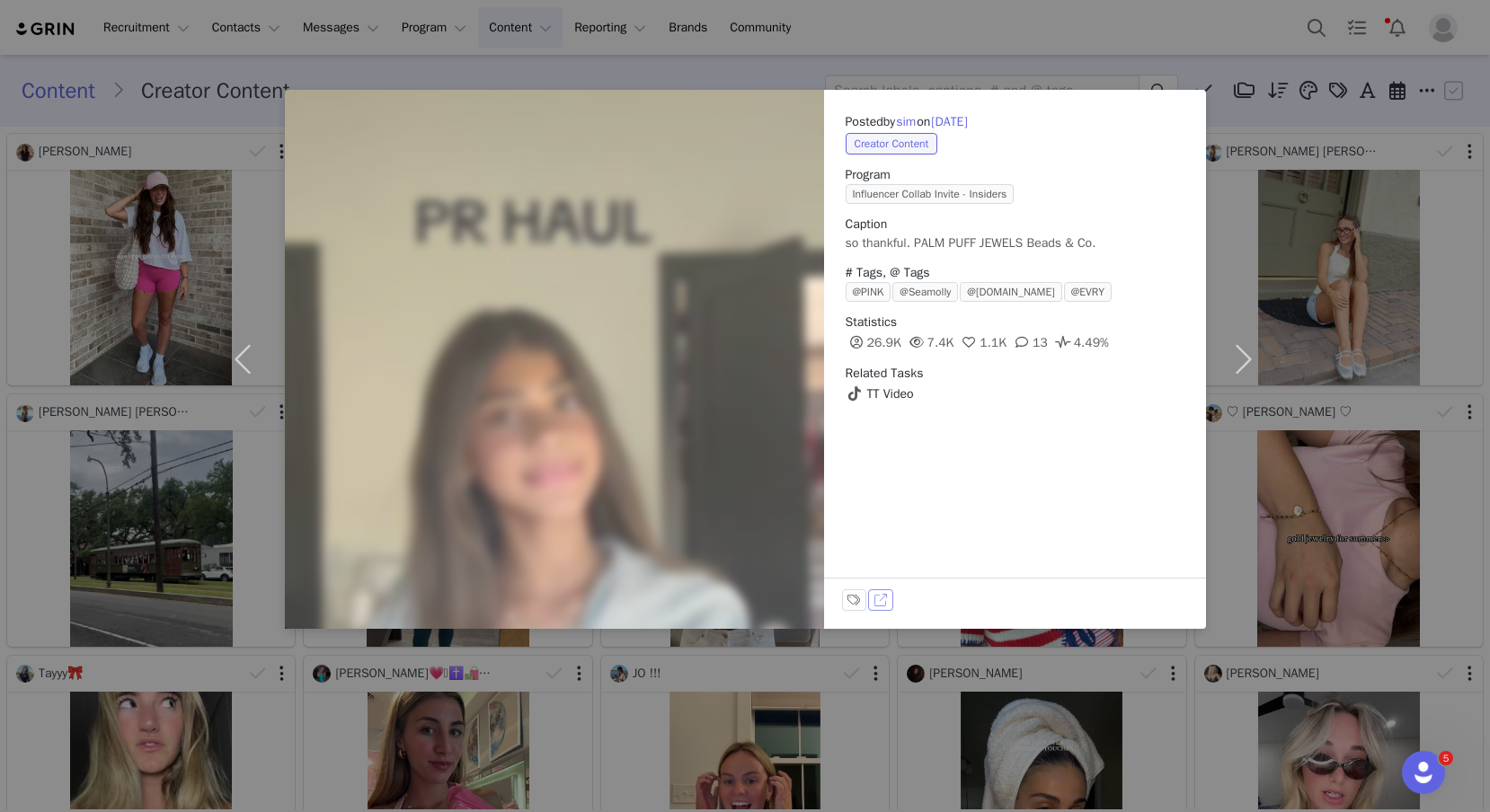click on "View on TikTok" at bounding box center (881, 600) 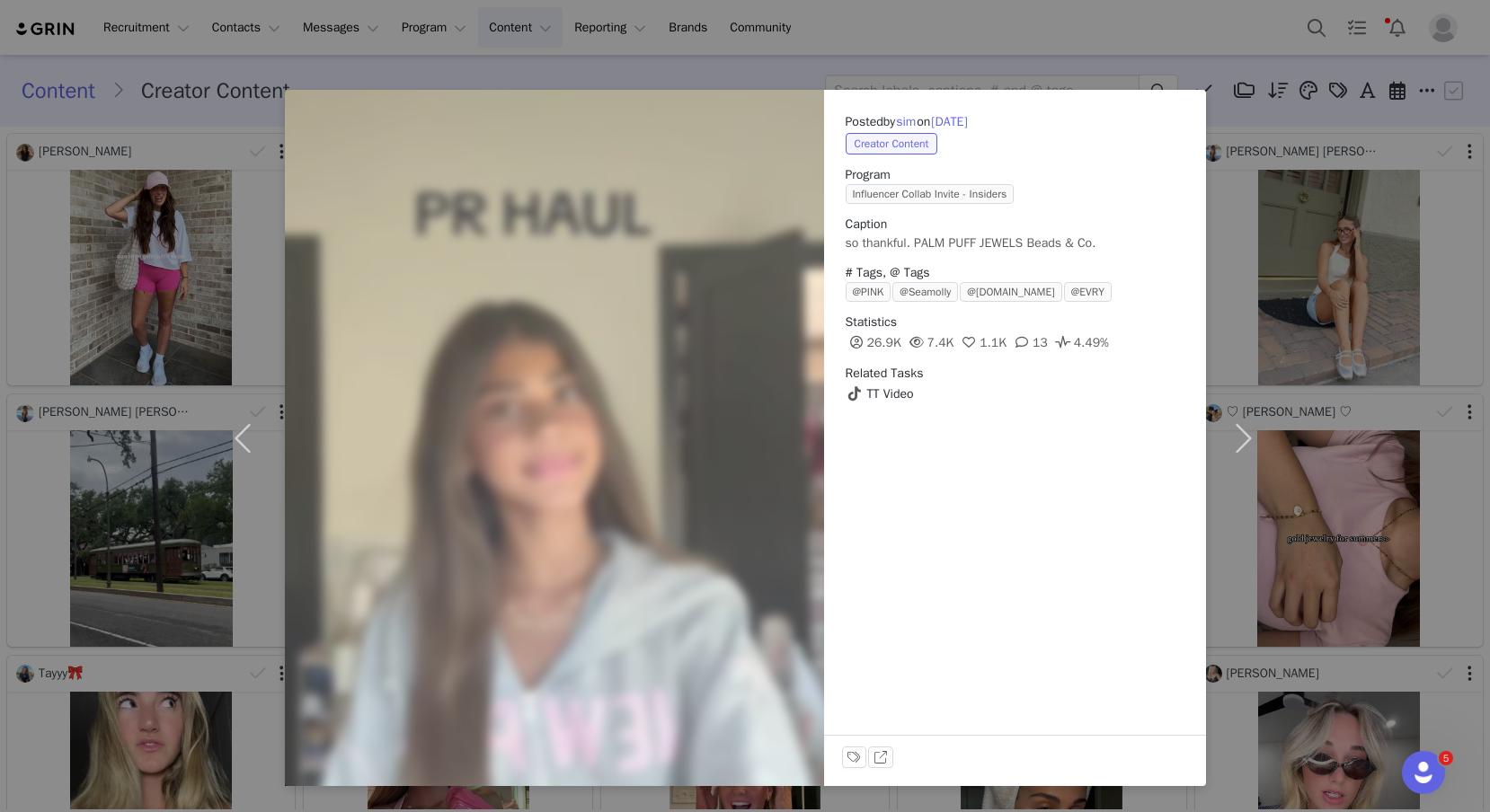 click on "Posted  by  [PERSON_NAME]  on  [DATE]  Creator Content  Program Influencer Collab Invite - Insiders Caption so thankful.  PALM PUFF    JEWELS  Beads  & Co.   # Tags, @ Tags  @PINK   @Seamolly   @[DOMAIN_NAME]   @EVRY      Statistics 26.9K  7.4K  1.1K  13  4.49%  Related Tasks TT Video     Labels & Tags View on TikTok" at bounding box center [745, 406] 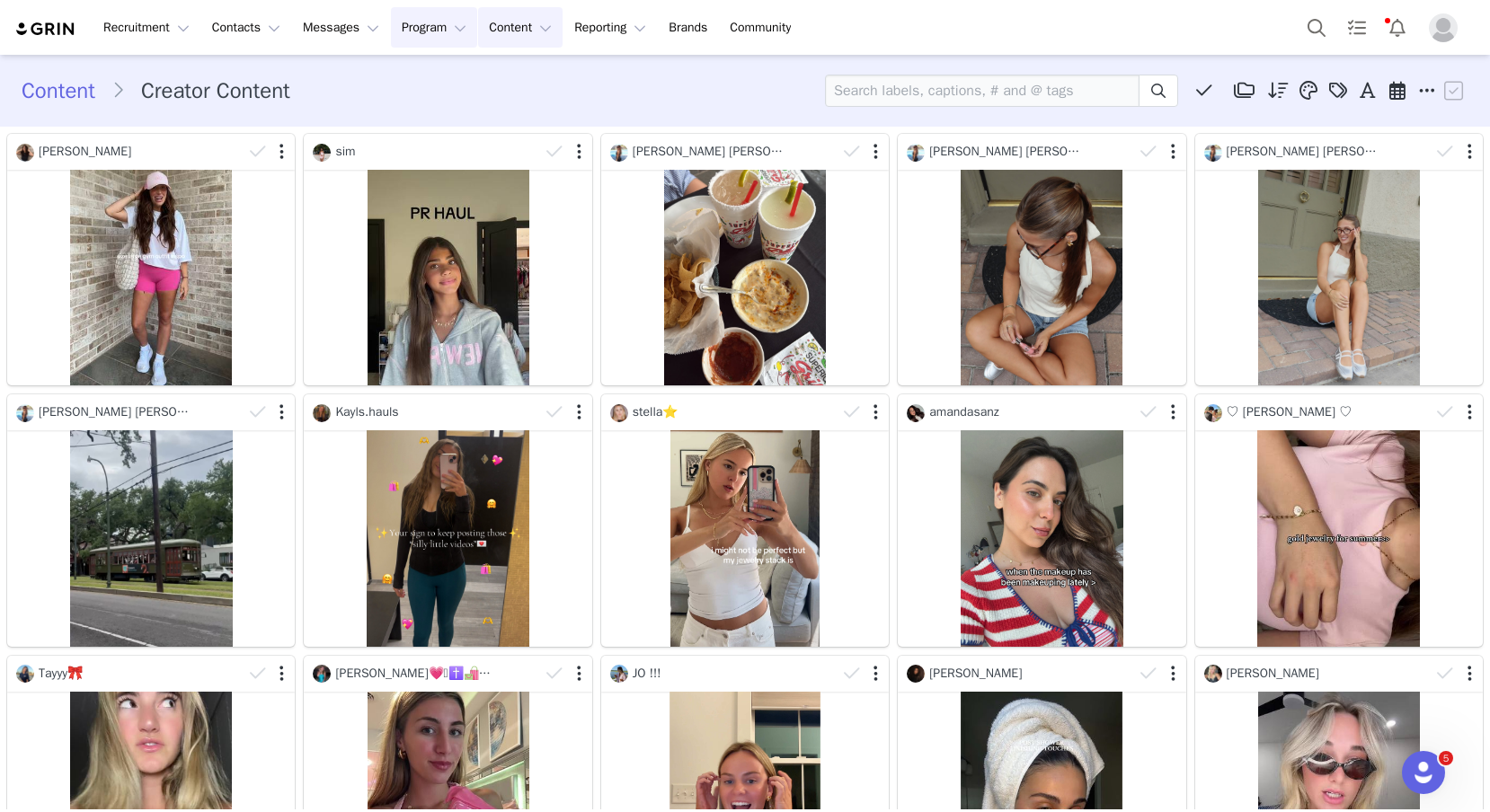 click on "Program Program" at bounding box center [434, 27] 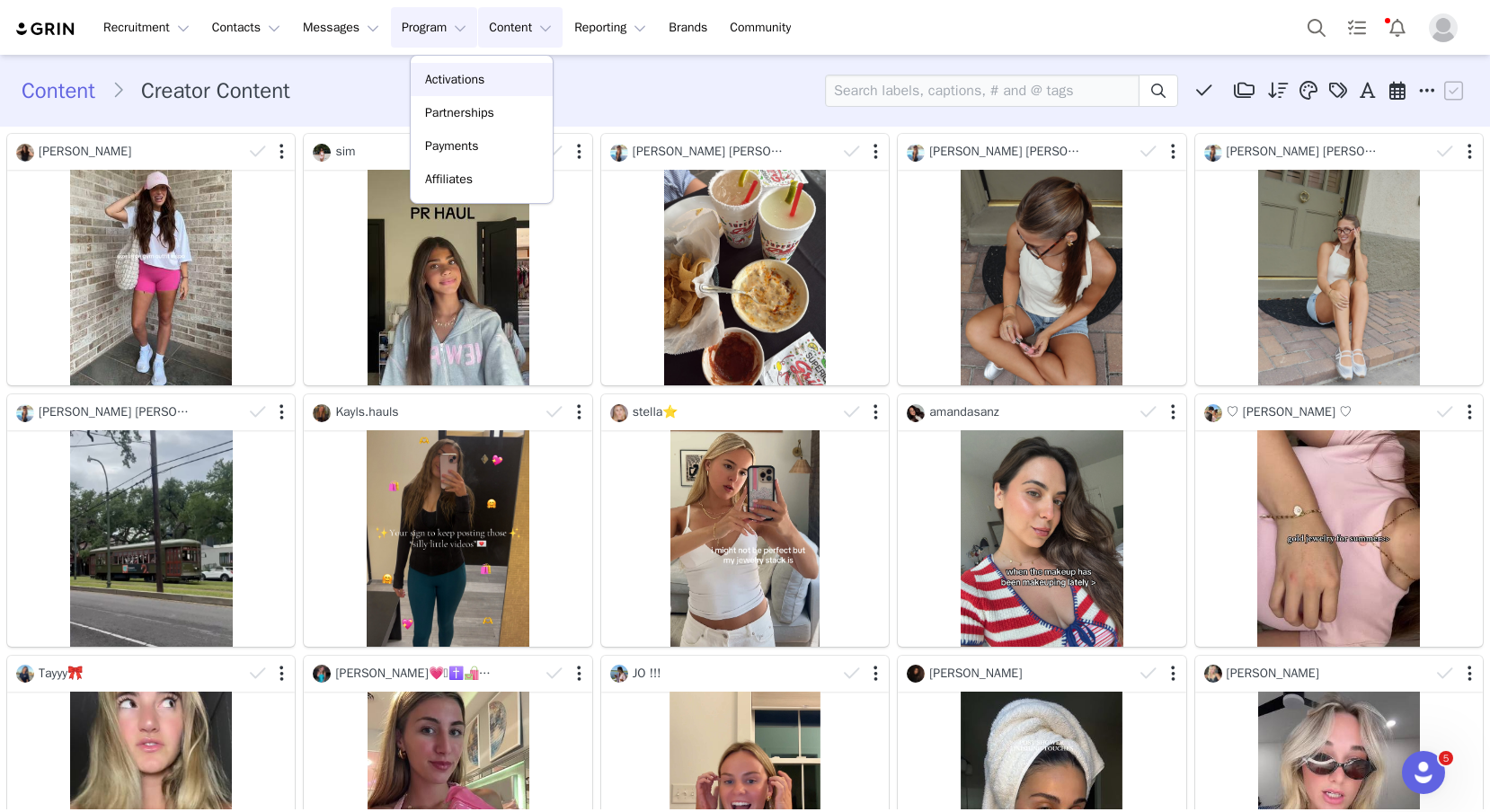 click on "Activations" at bounding box center (455, 79) 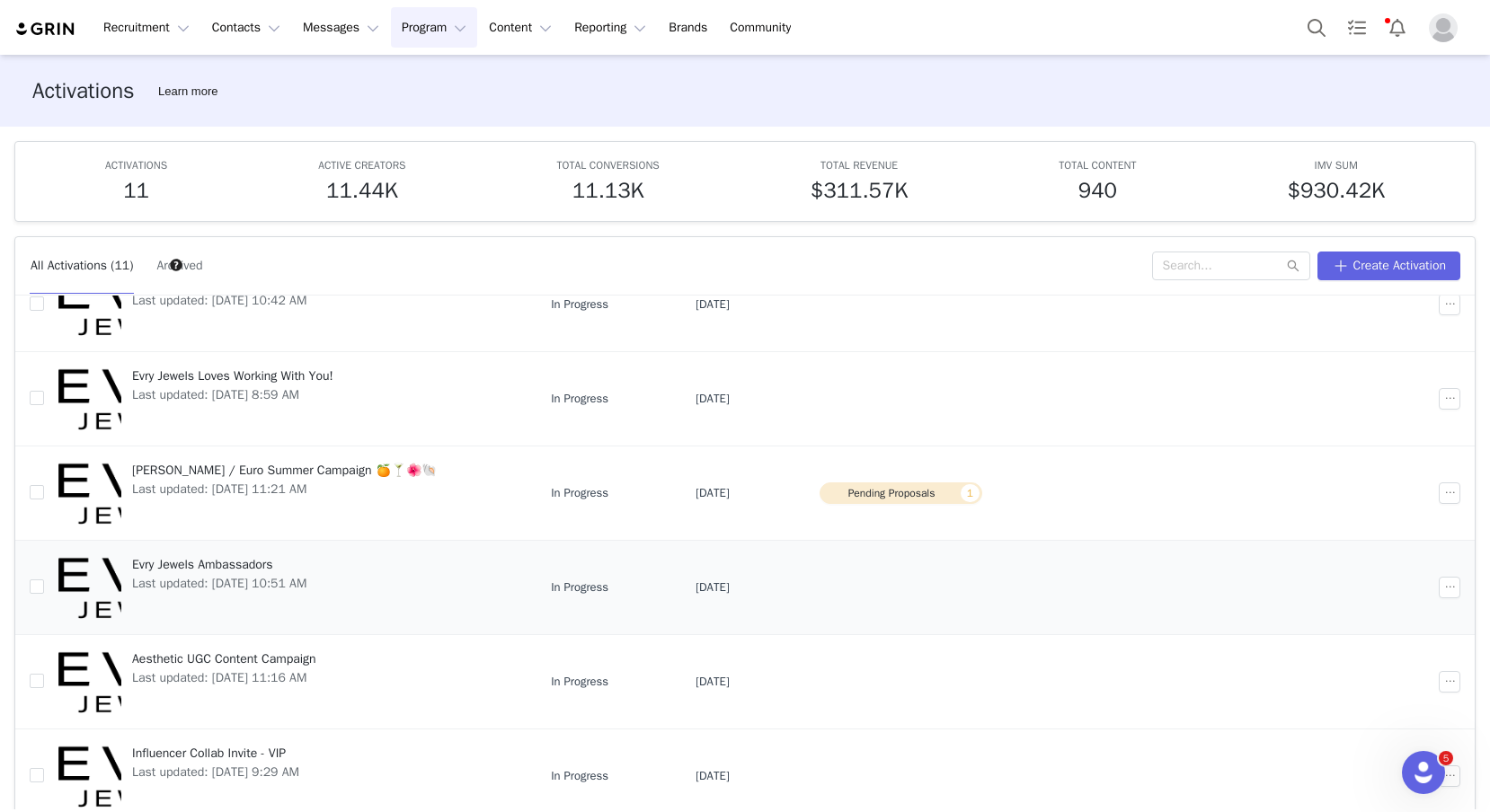 scroll, scrollTop: 84, scrollLeft: 0, axis: vertical 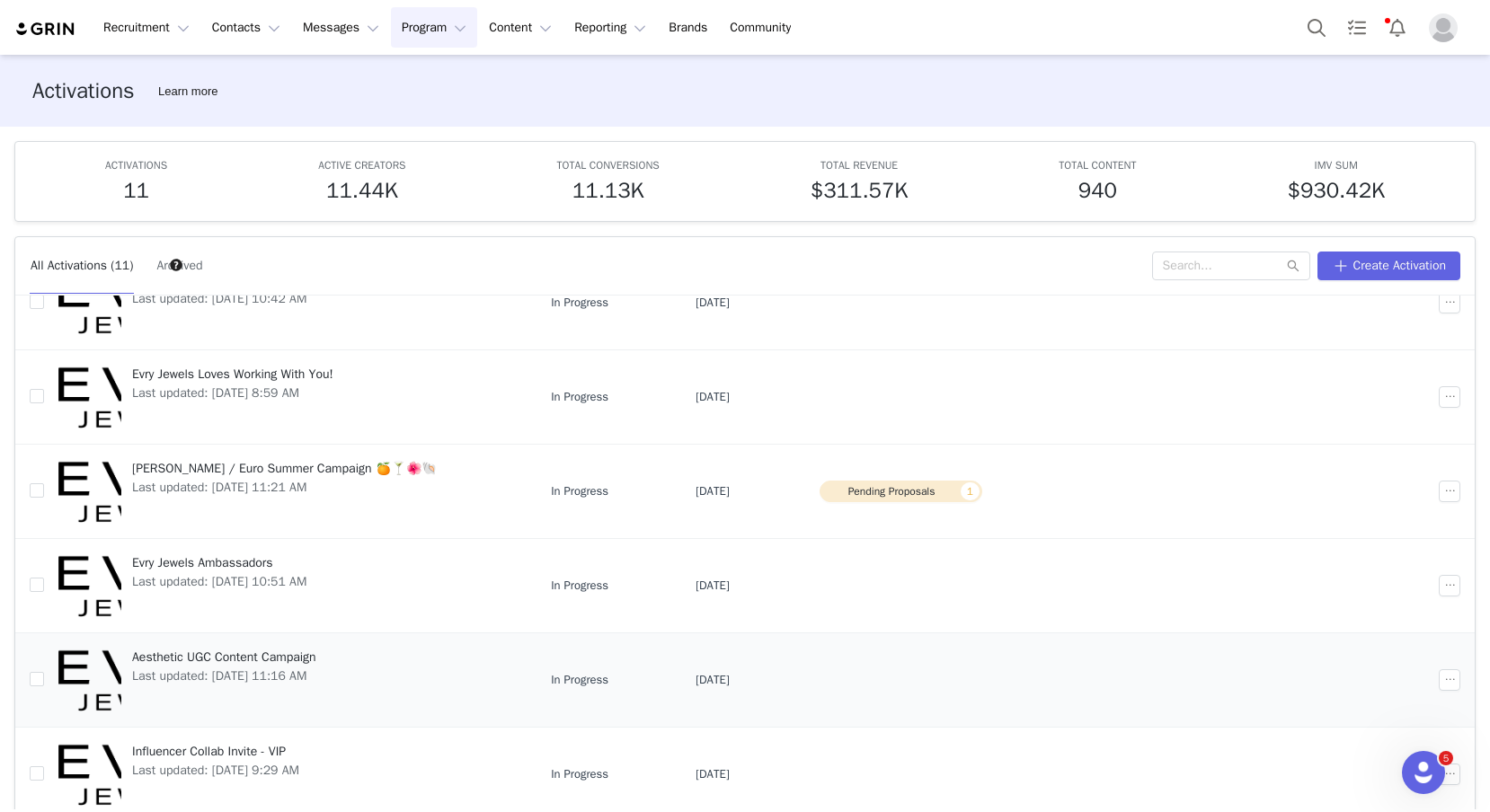 click at bounding box center [90, 680] 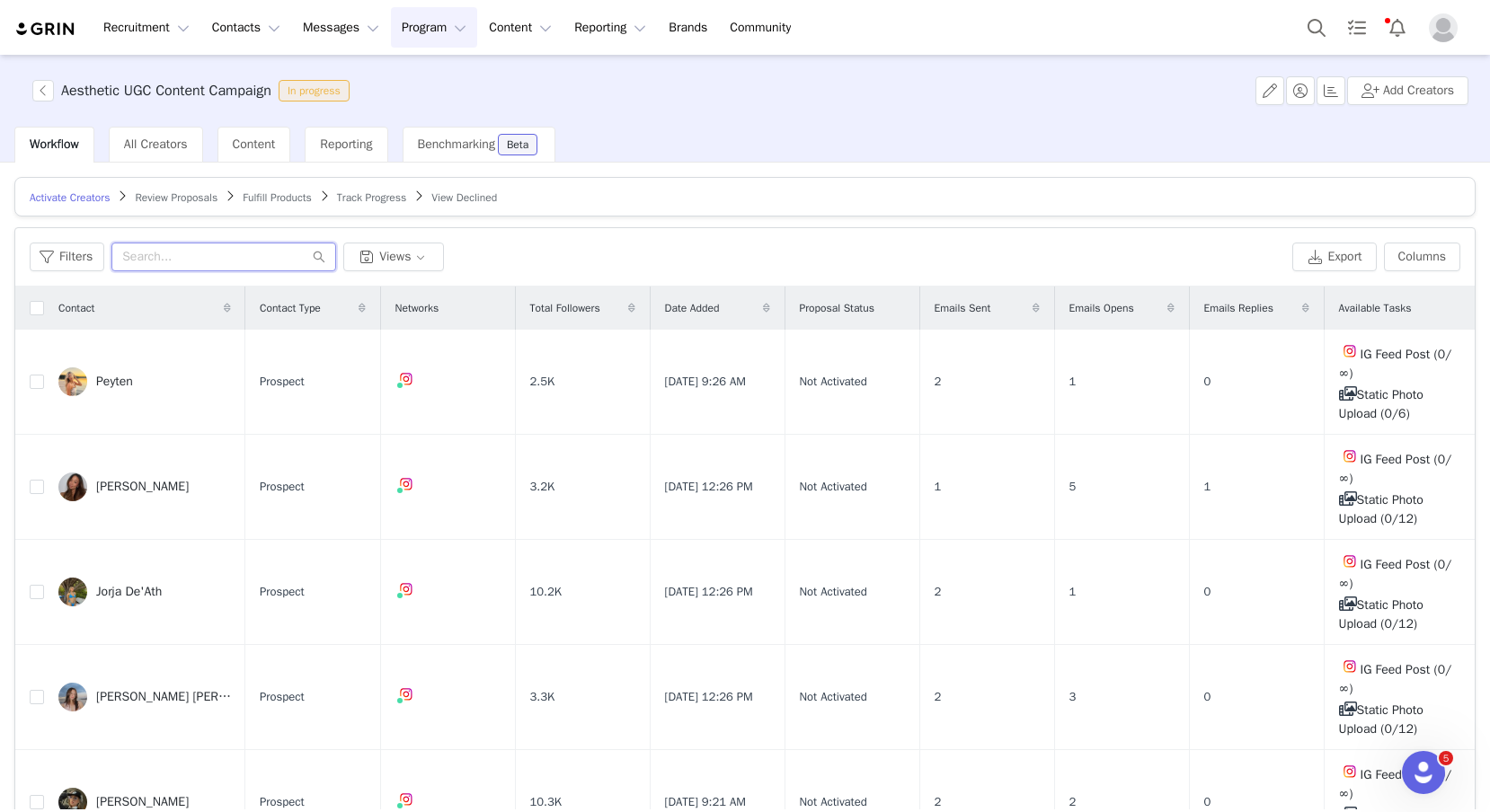click at bounding box center (224, 257) 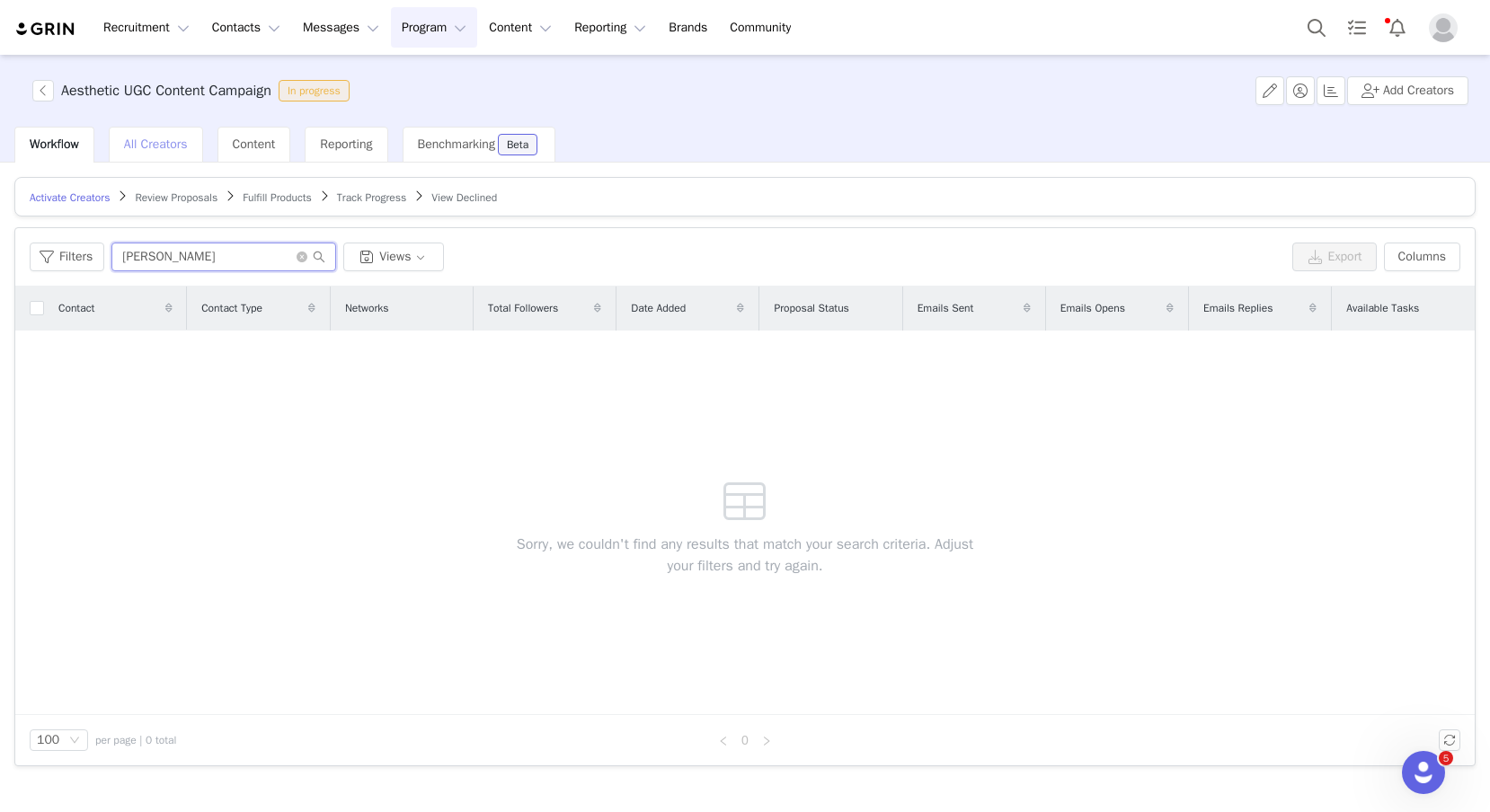 type on "[PERSON_NAME]" 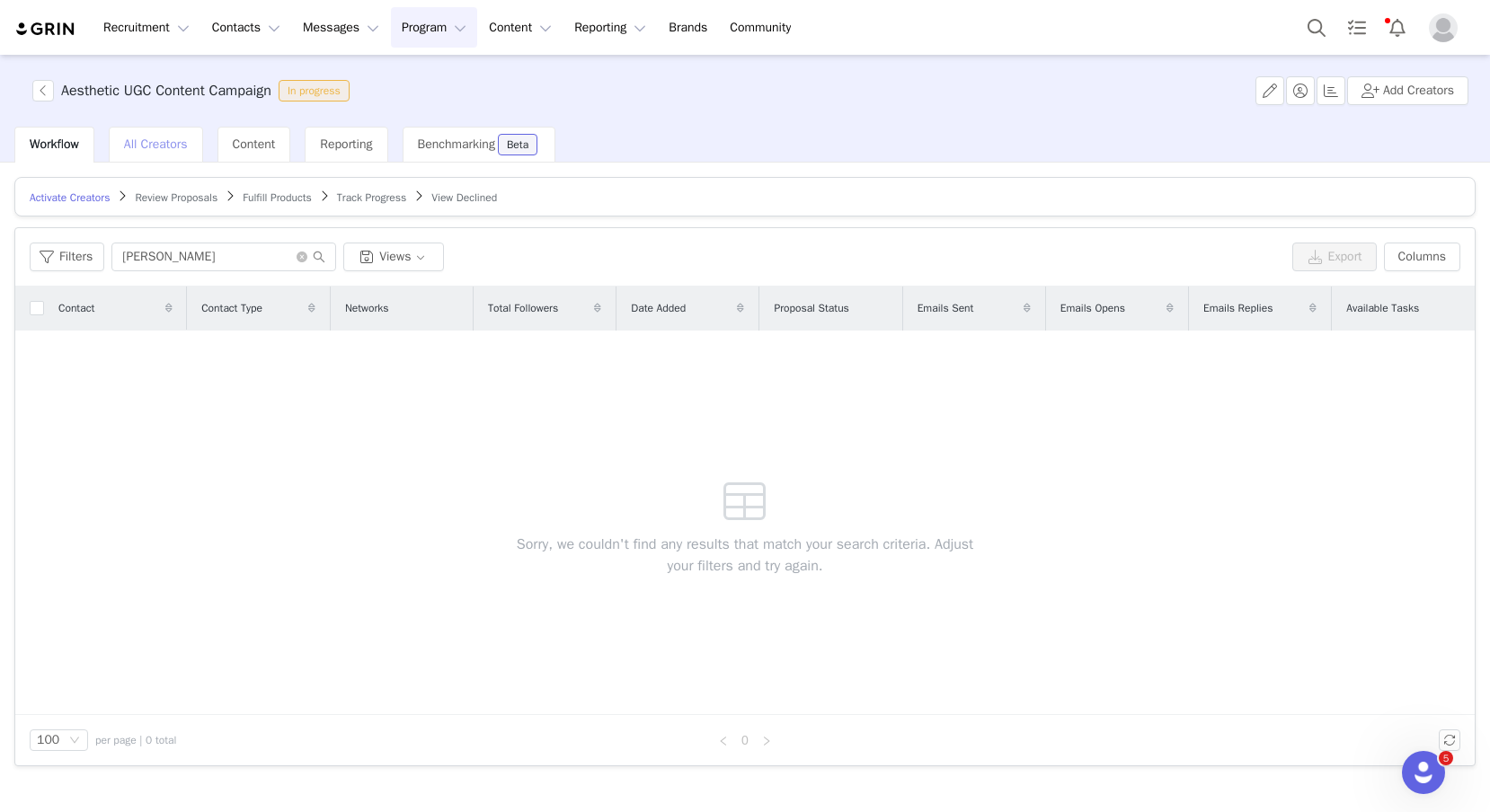 click on "All Creators" at bounding box center (155, 144) 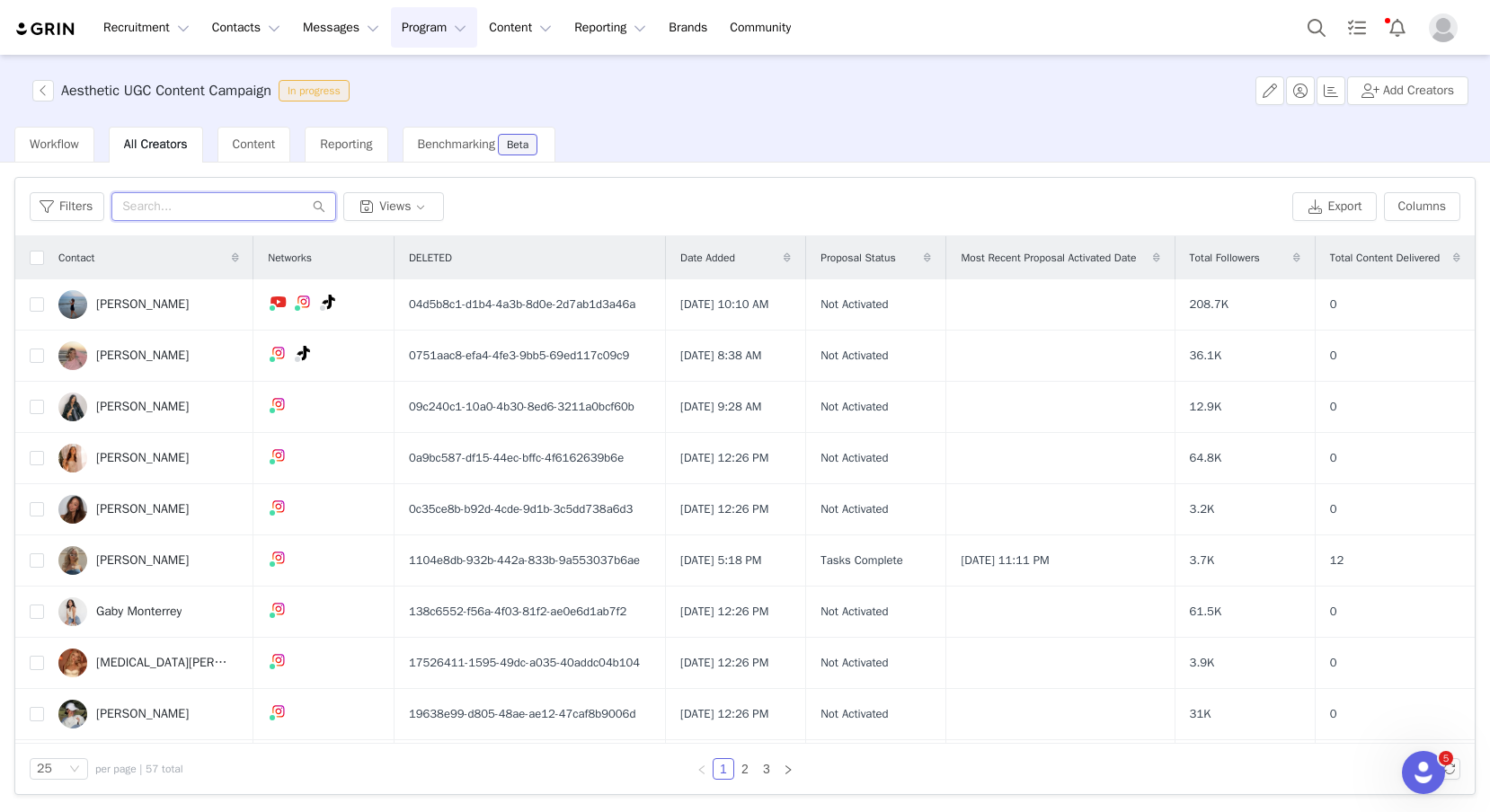 click at bounding box center [224, 207] 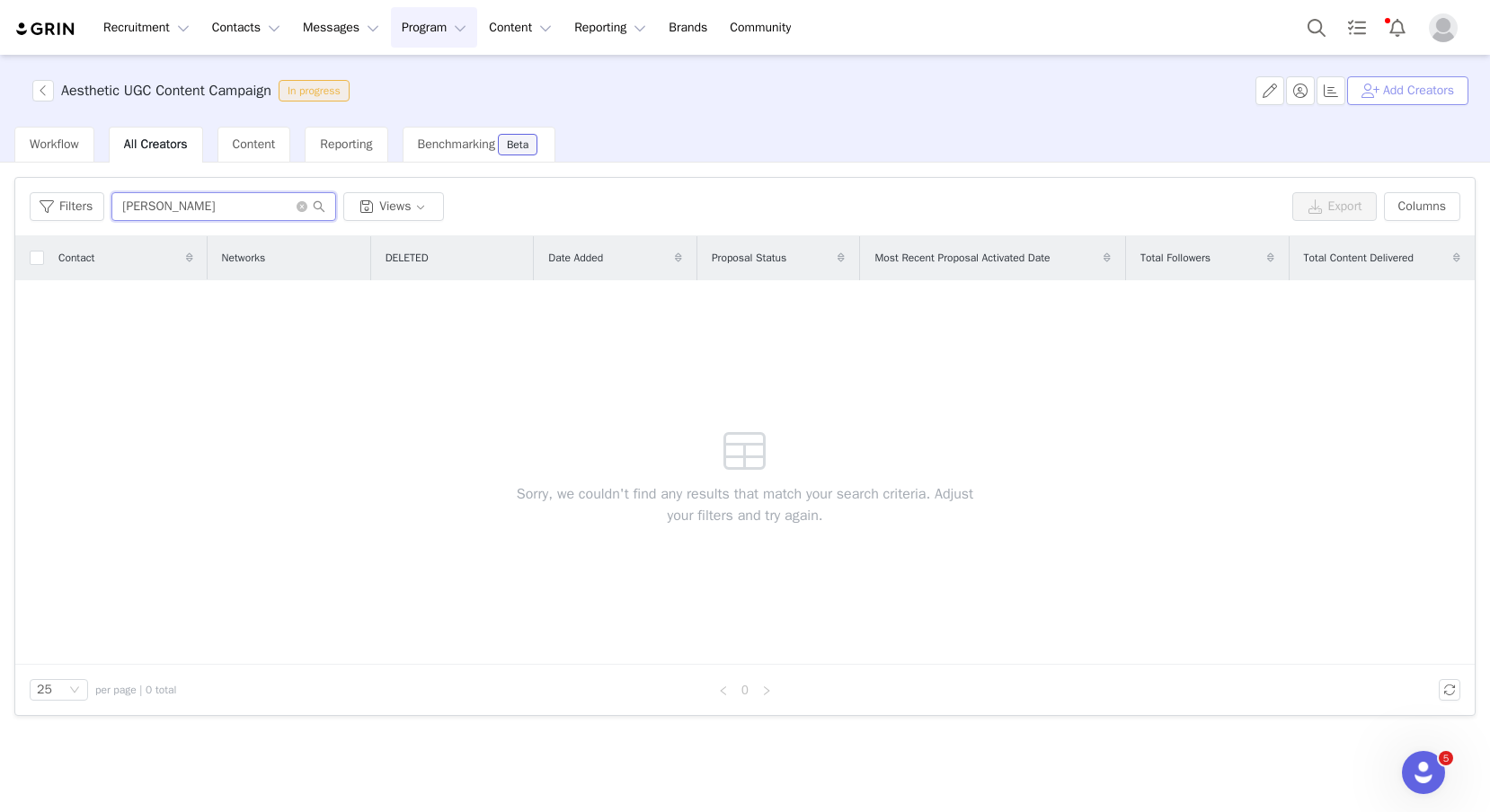 type on "[PERSON_NAME]" 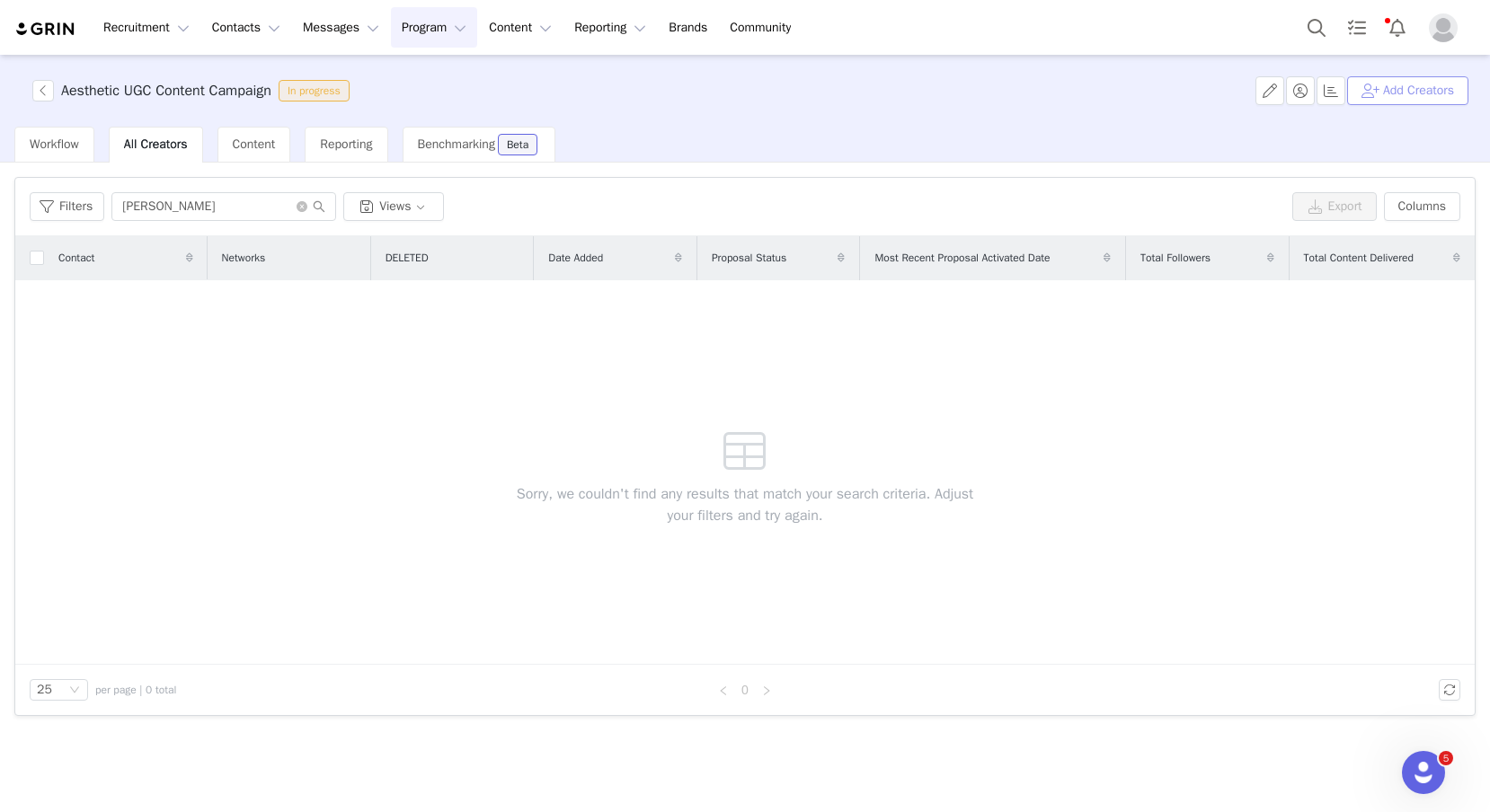 click on "Add Creators" at bounding box center (1407, 91) 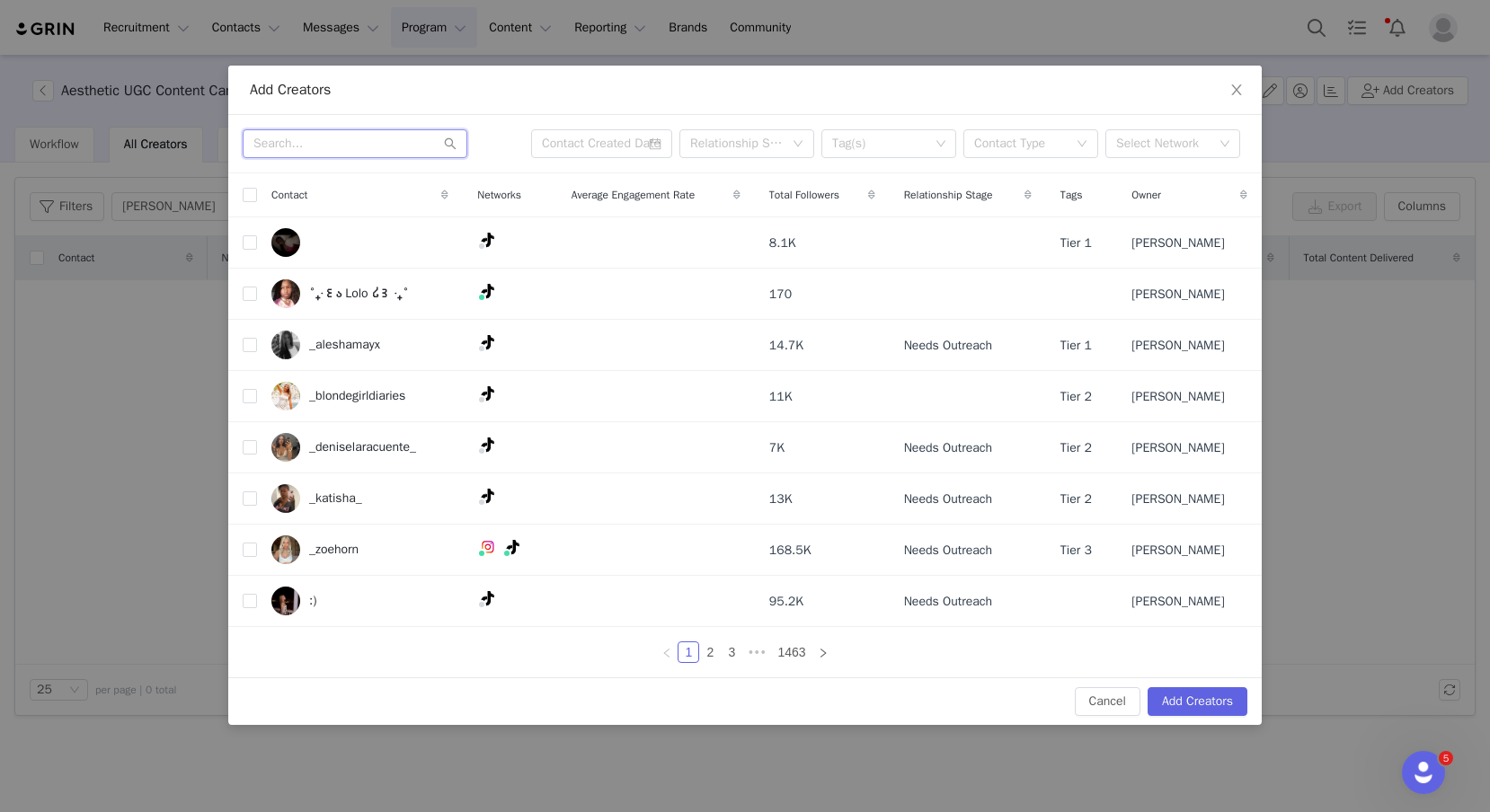 click at bounding box center (355, 144) 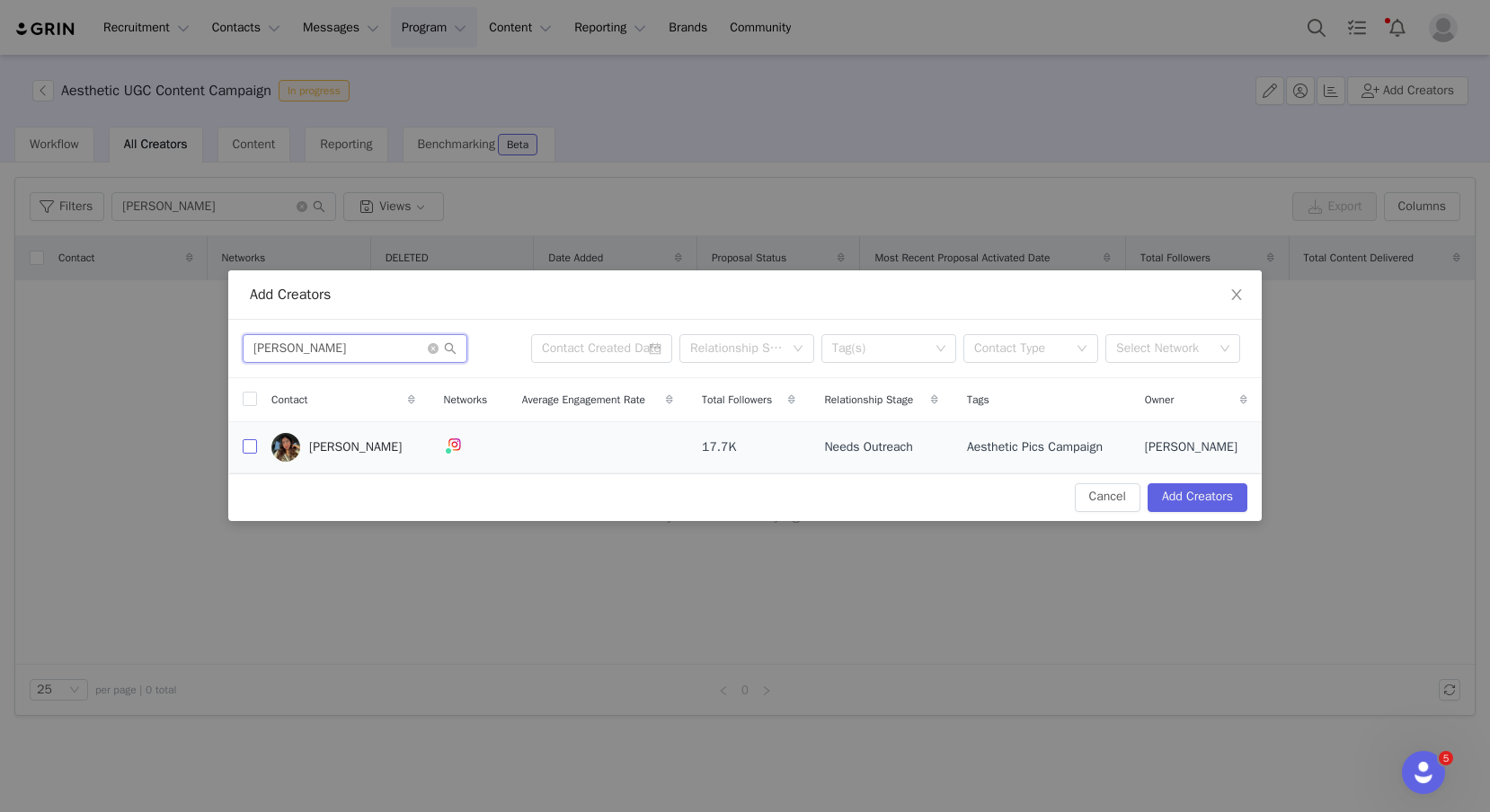 type on "[PERSON_NAME]" 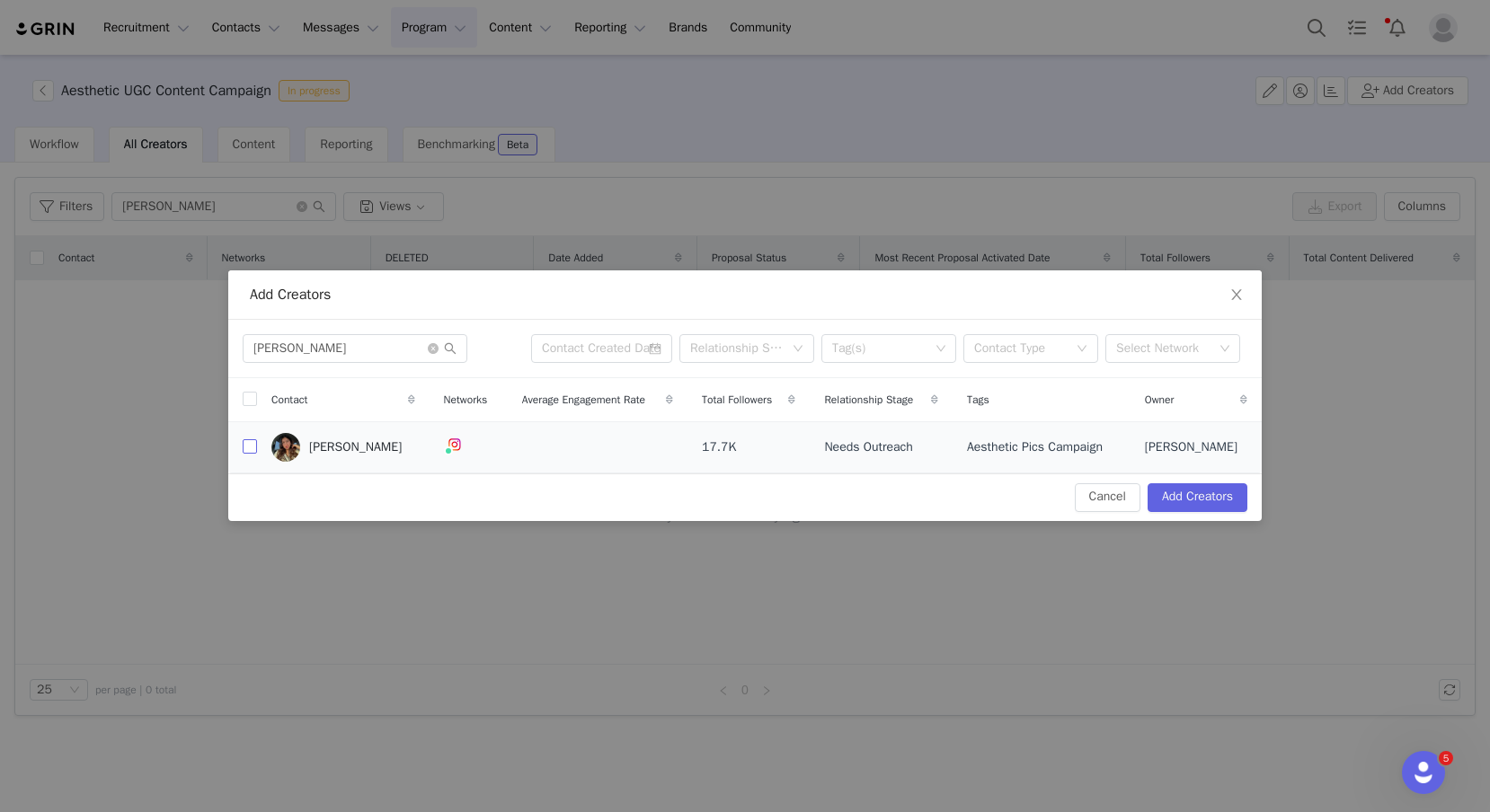 click at bounding box center (250, 446) 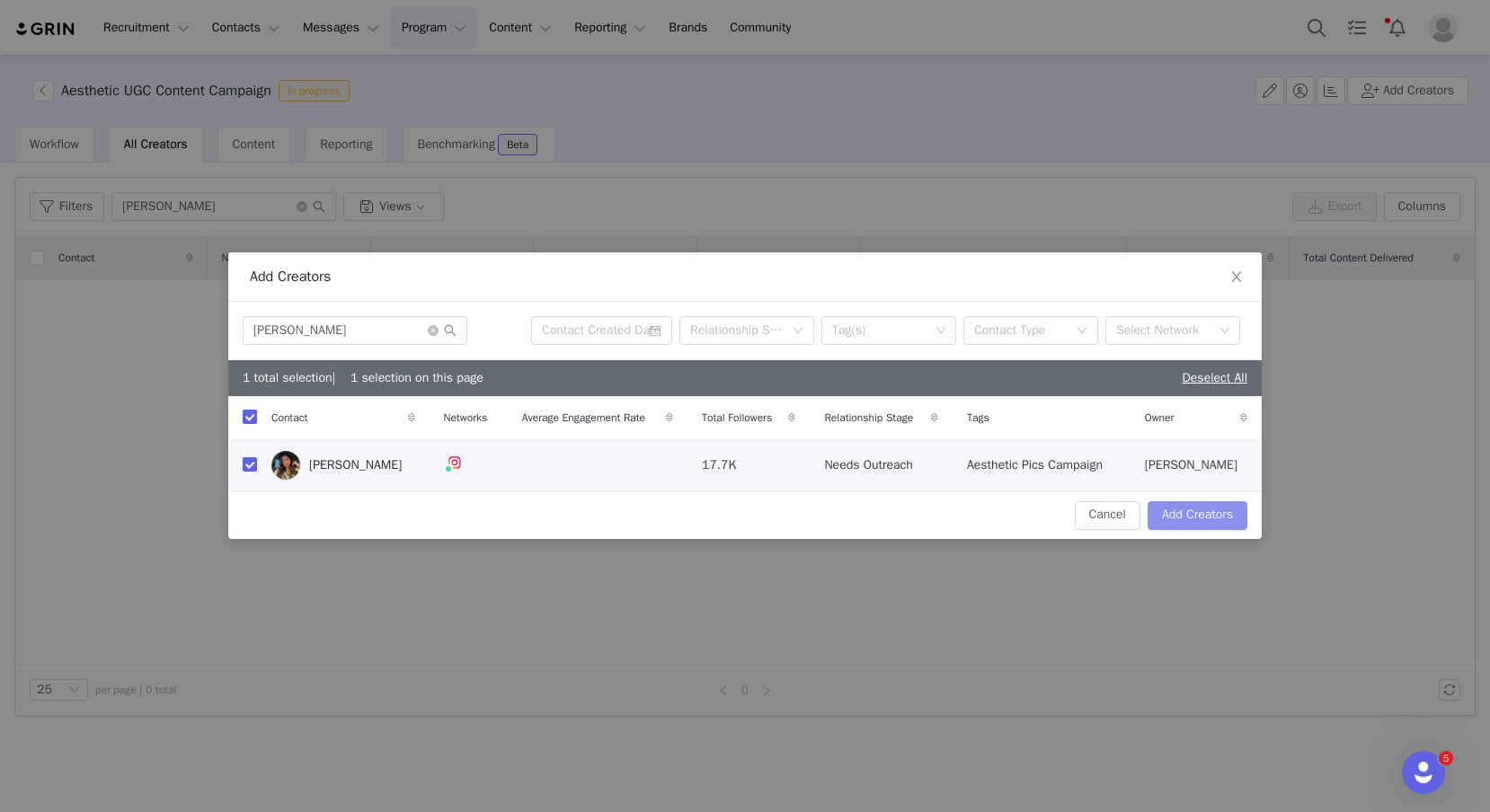 click on "Add Creators" at bounding box center (1197, 516) 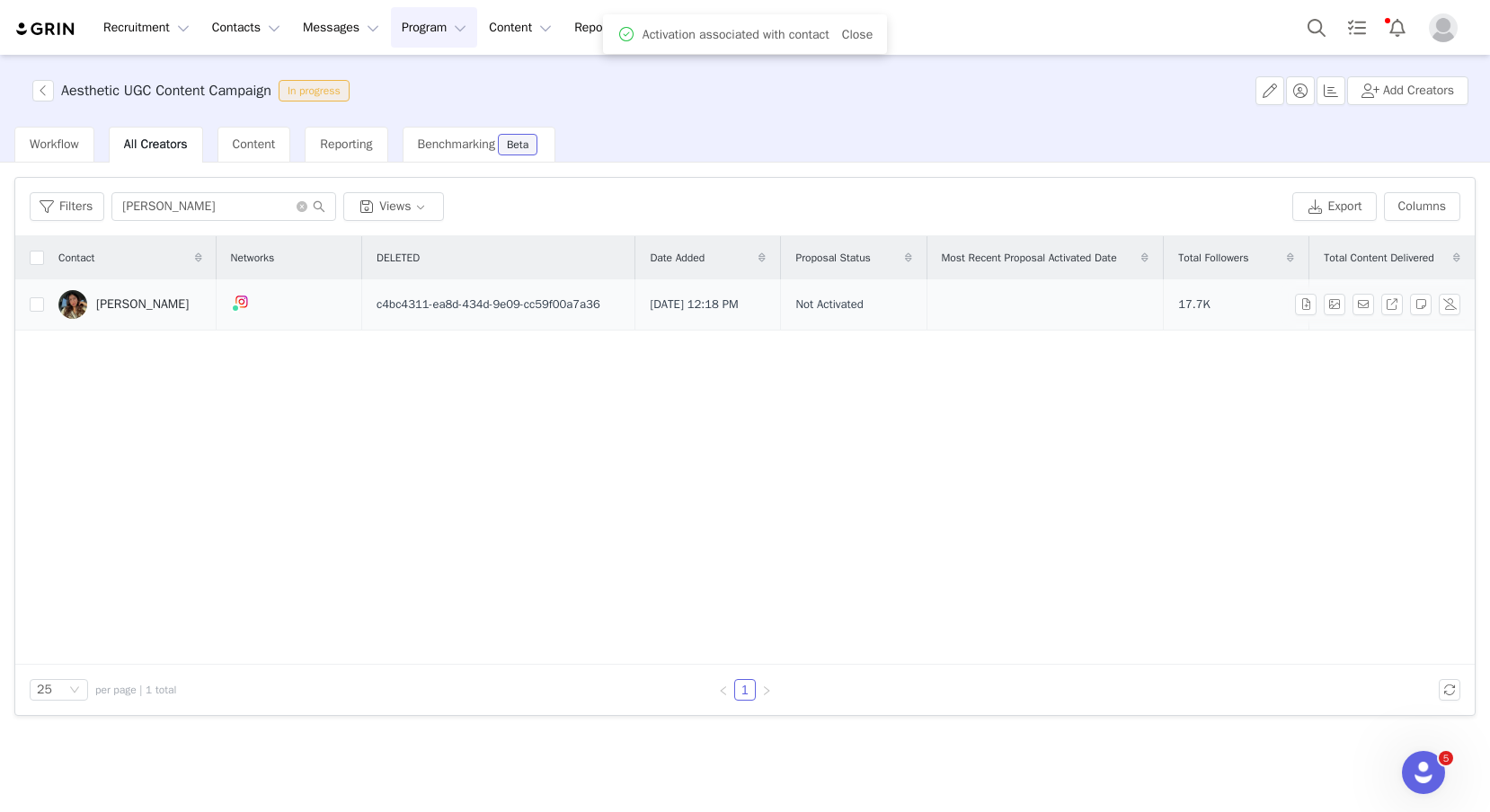 click on "[PERSON_NAME]" at bounding box center [130, 304] 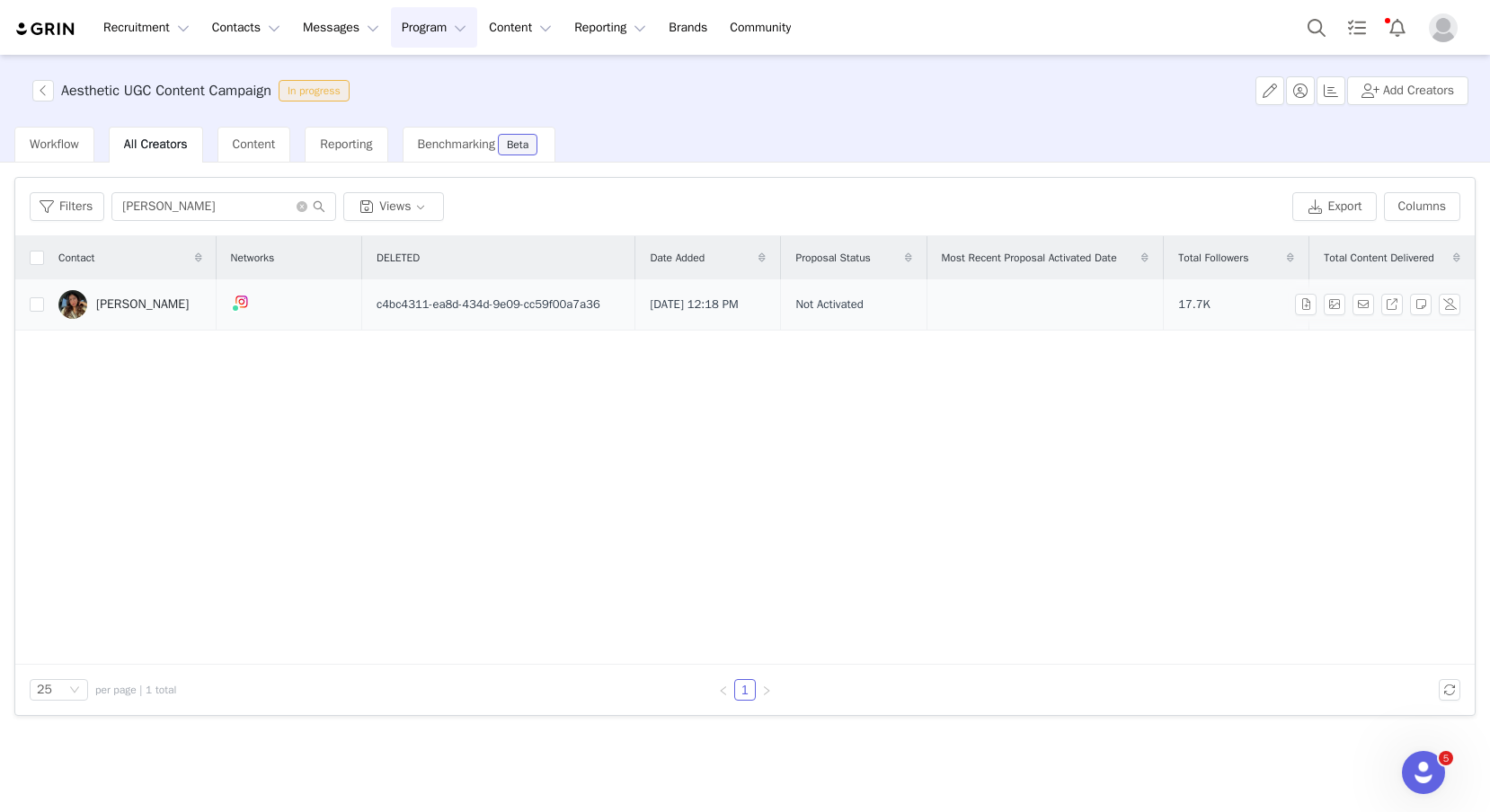 click at bounding box center (73, 304) 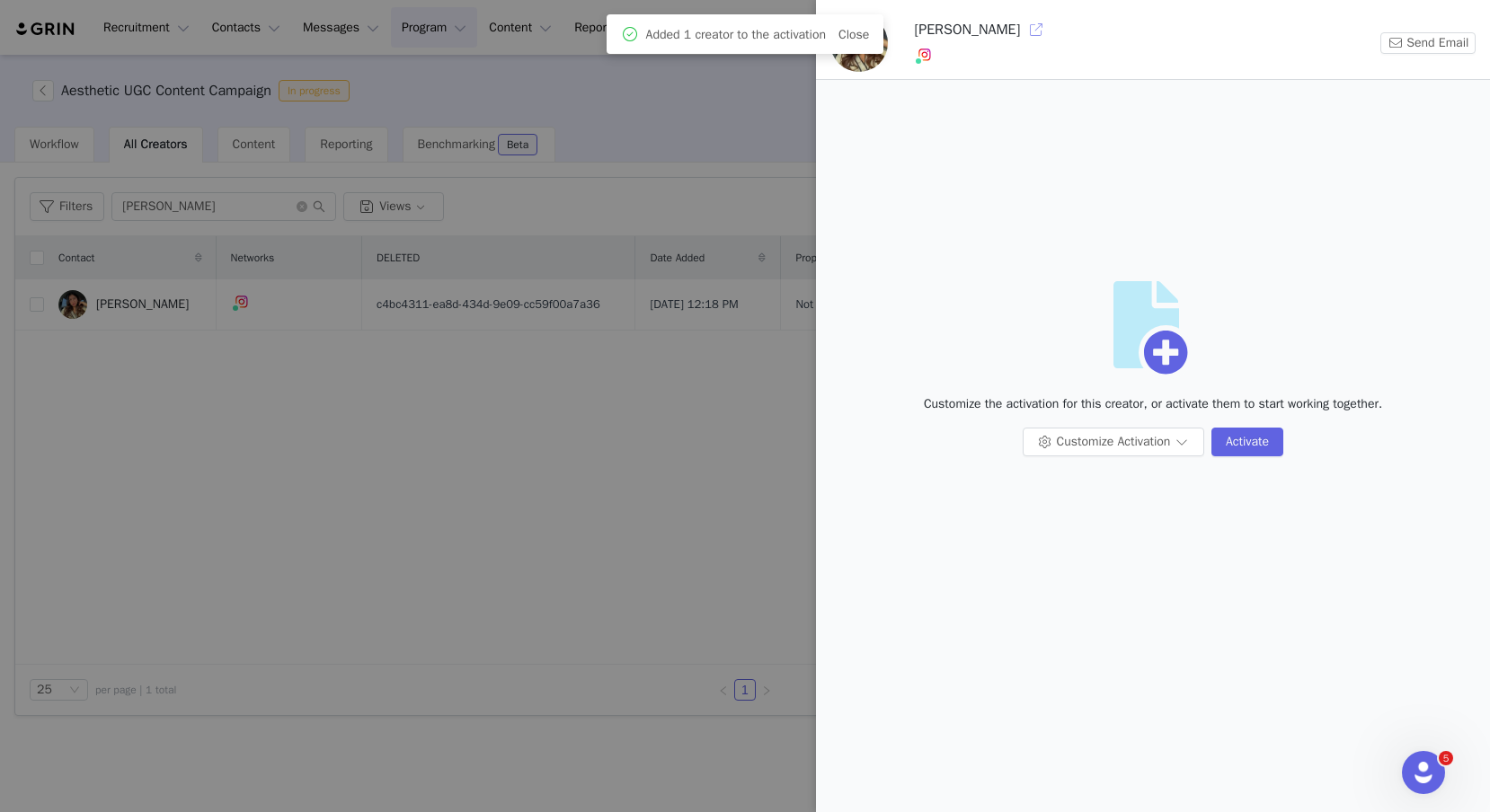 click at bounding box center [1036, 30] 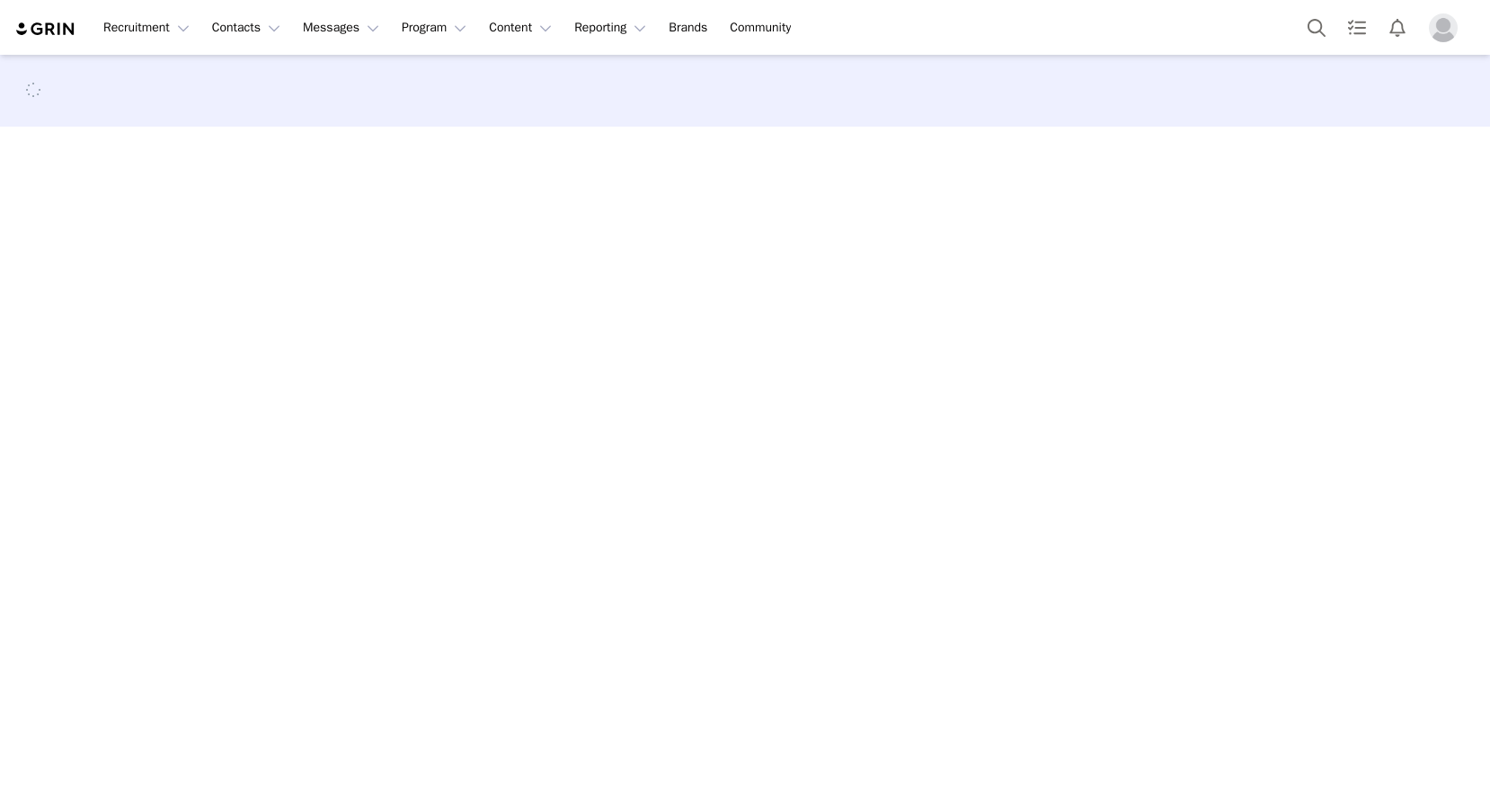scroll, scrollTop: 0, scrollLeft: 0, axis: both 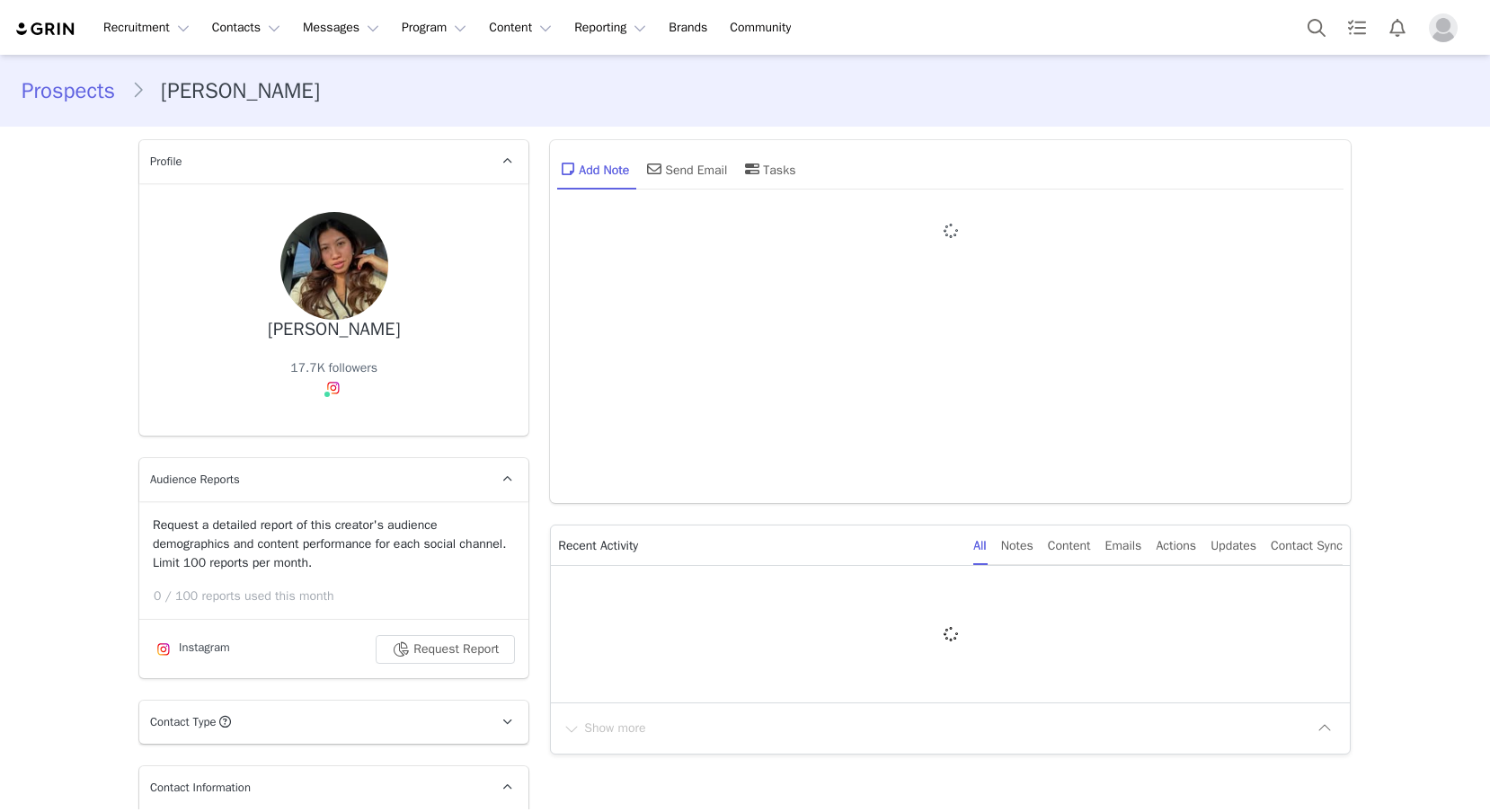 type on "+1 ([GEOGRAPHIC_DATA])" 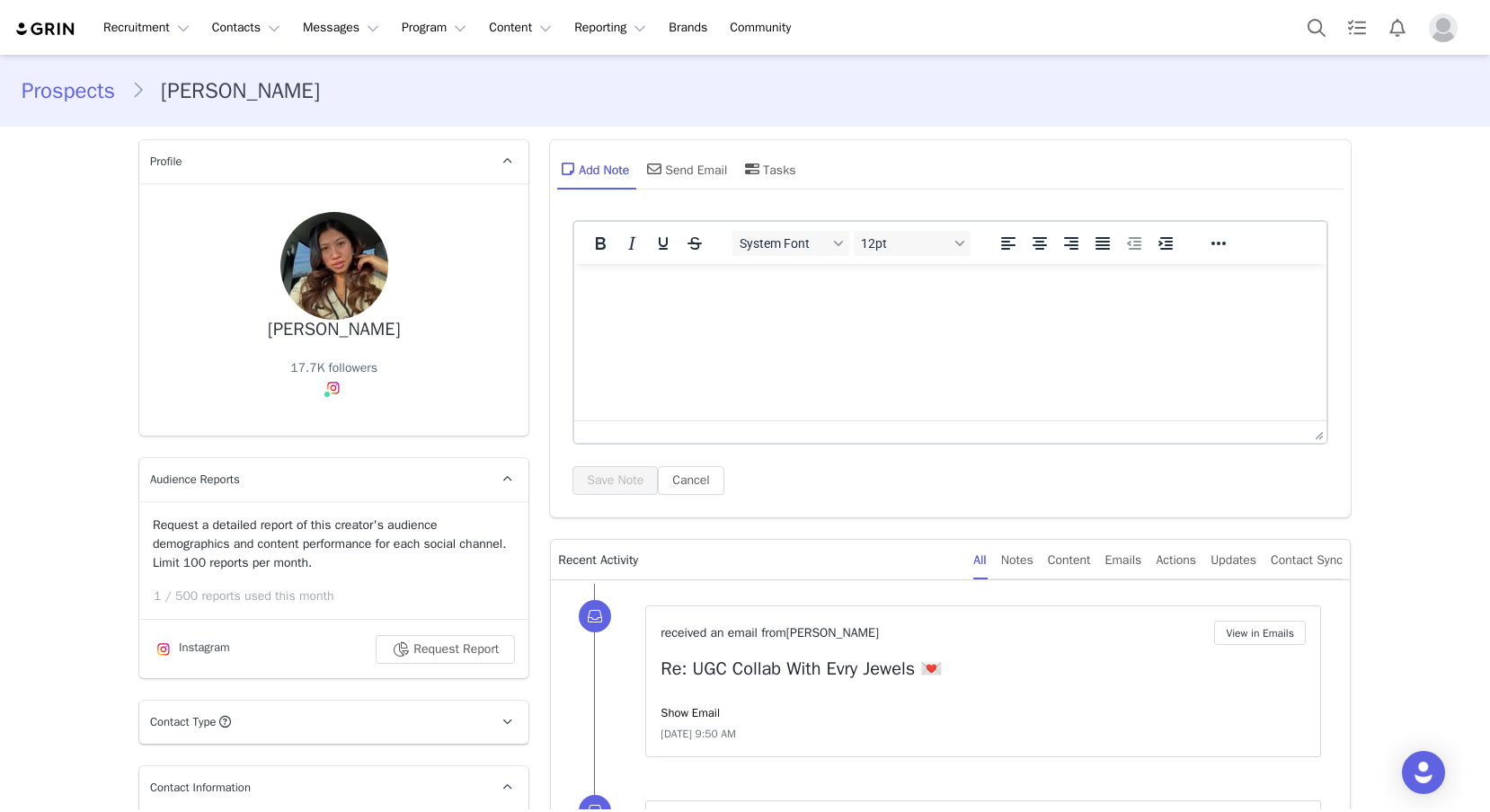 scroll, scrollTop: 0, scrollLeft: 0, axis: both 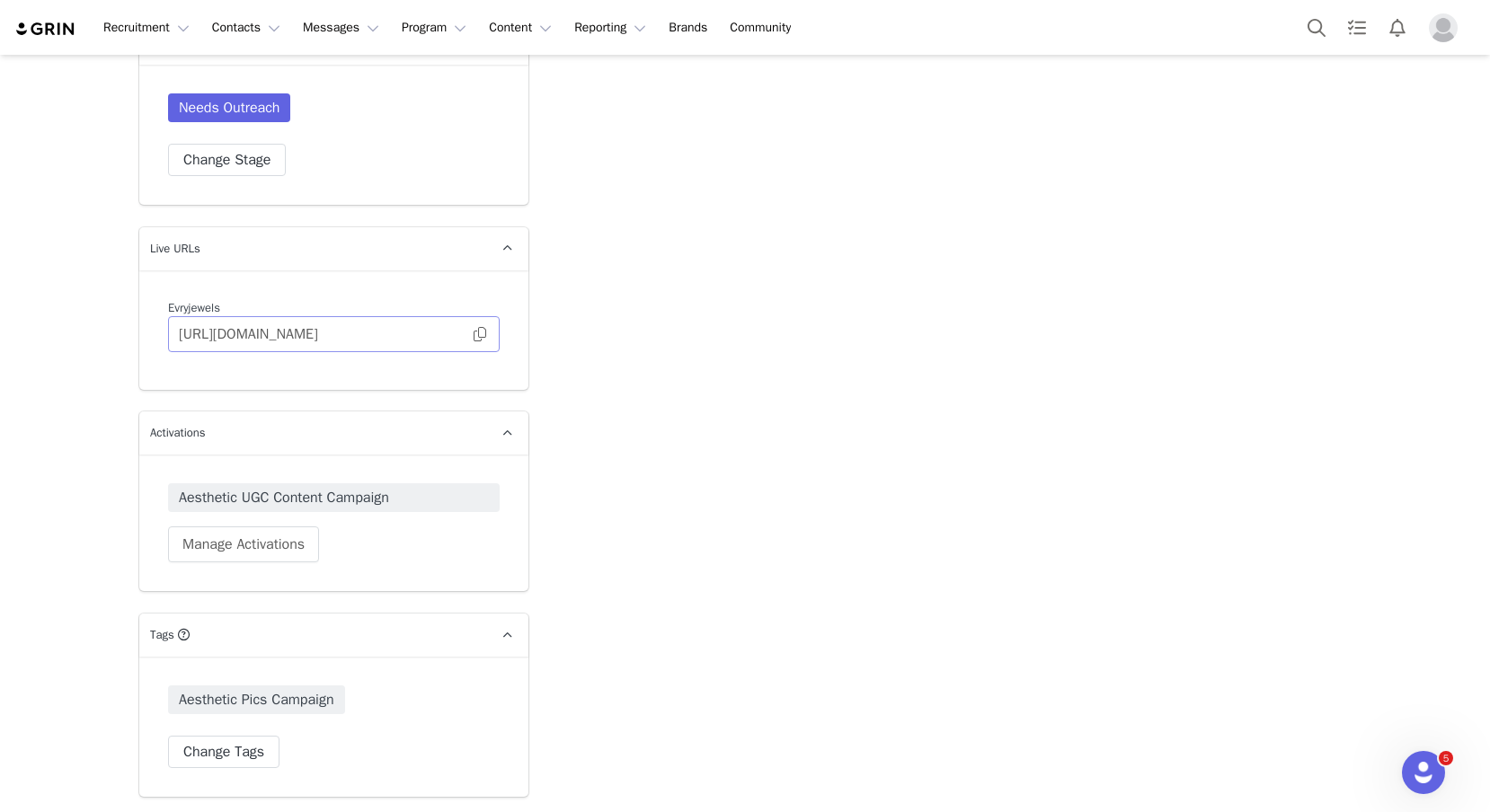click at bounding box center [480, 334] 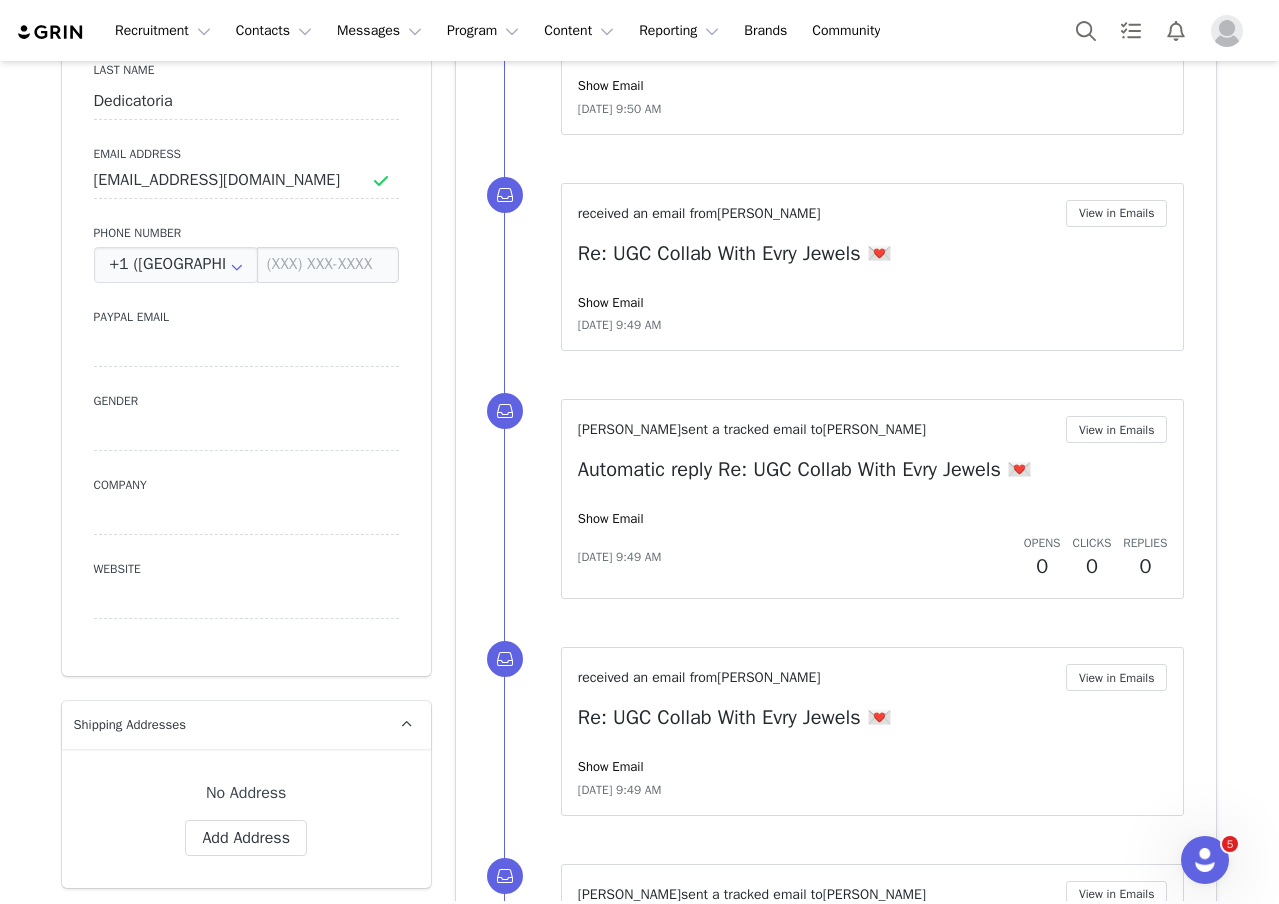 scroll, scrollTop: 0, scrollLeft: 0, axis: both 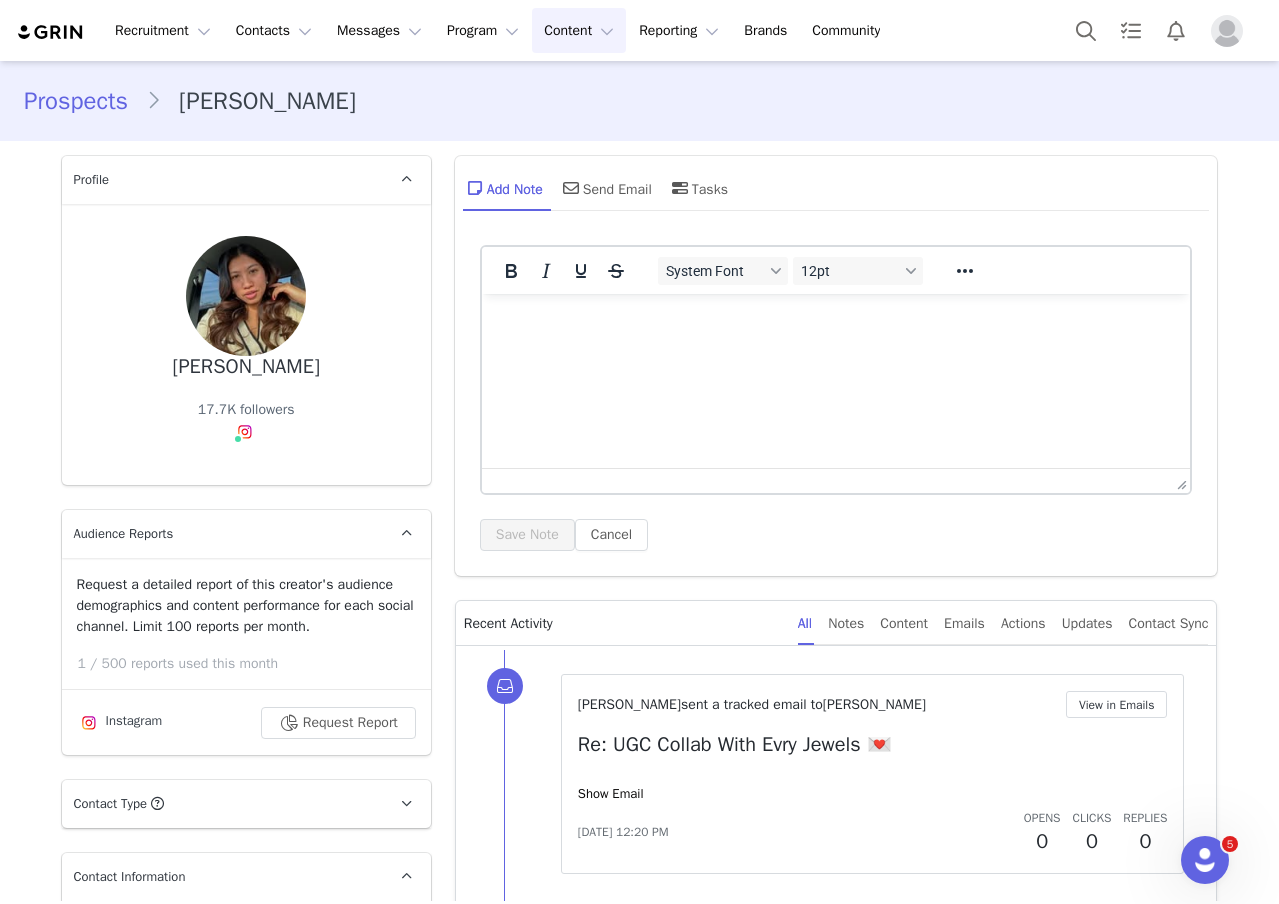 click on "Content Content" at bounding box center (579, 30) 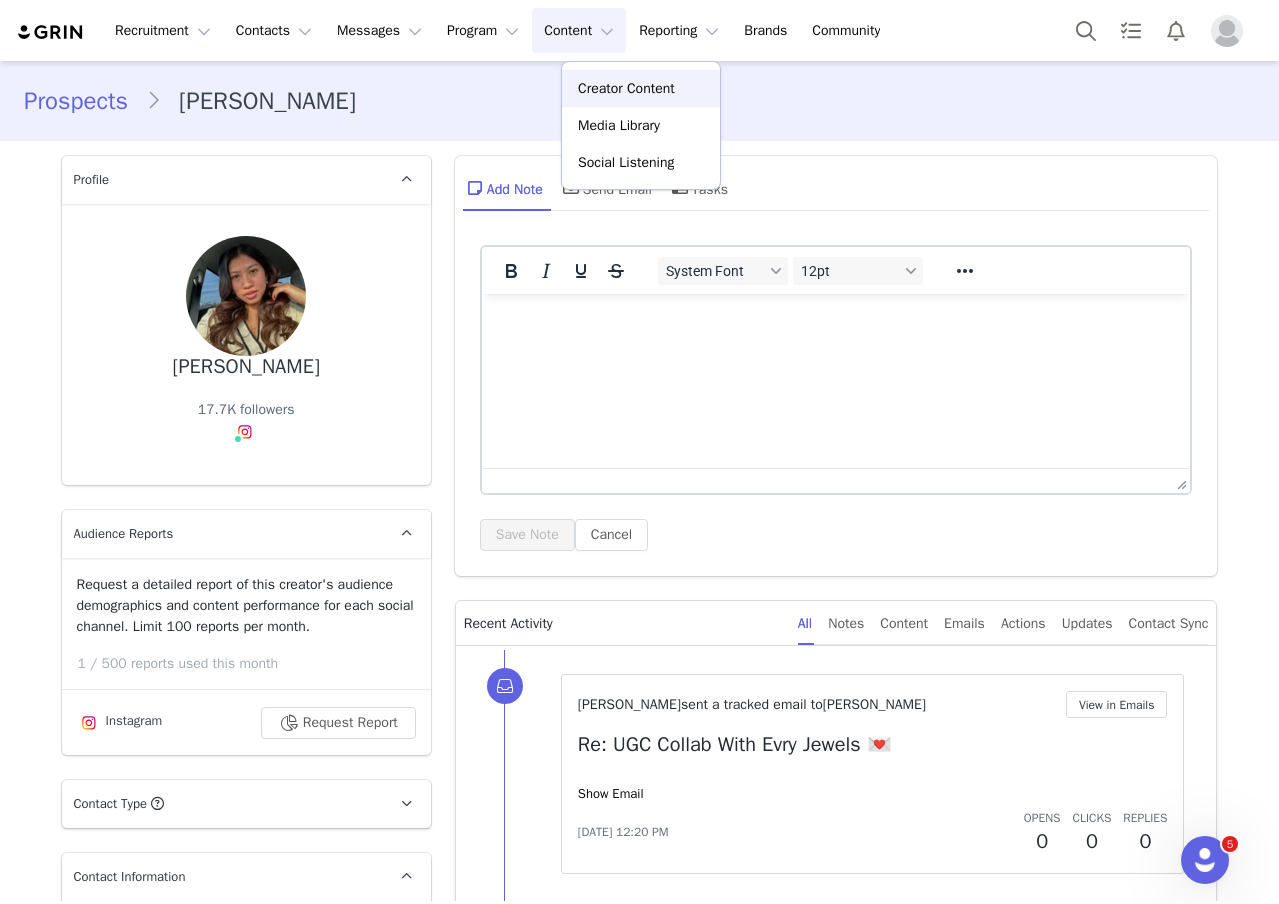 click on "Creator Content" at bounding box center (626, 88) 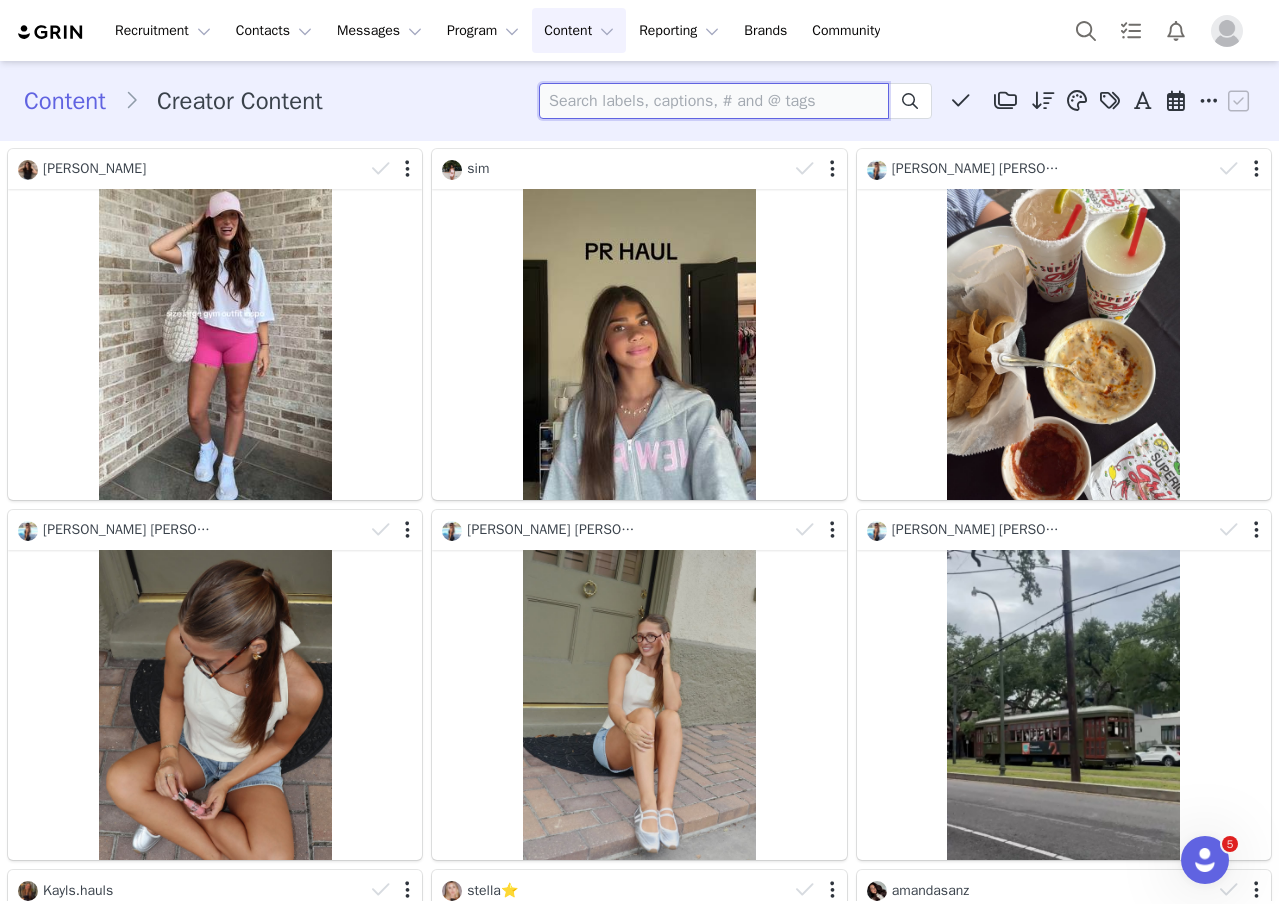 click at bounding box center [714, 101] 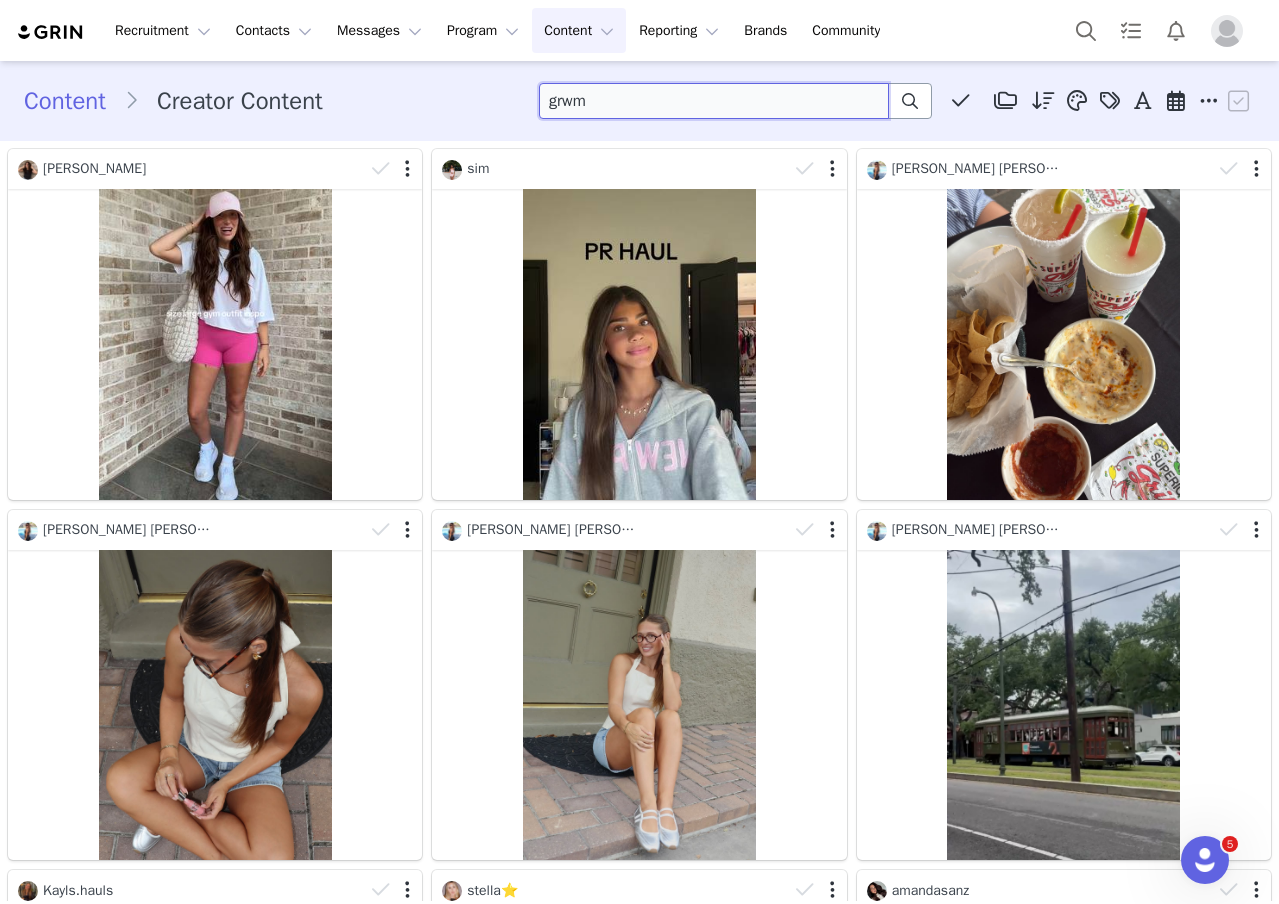 type on "grwm" 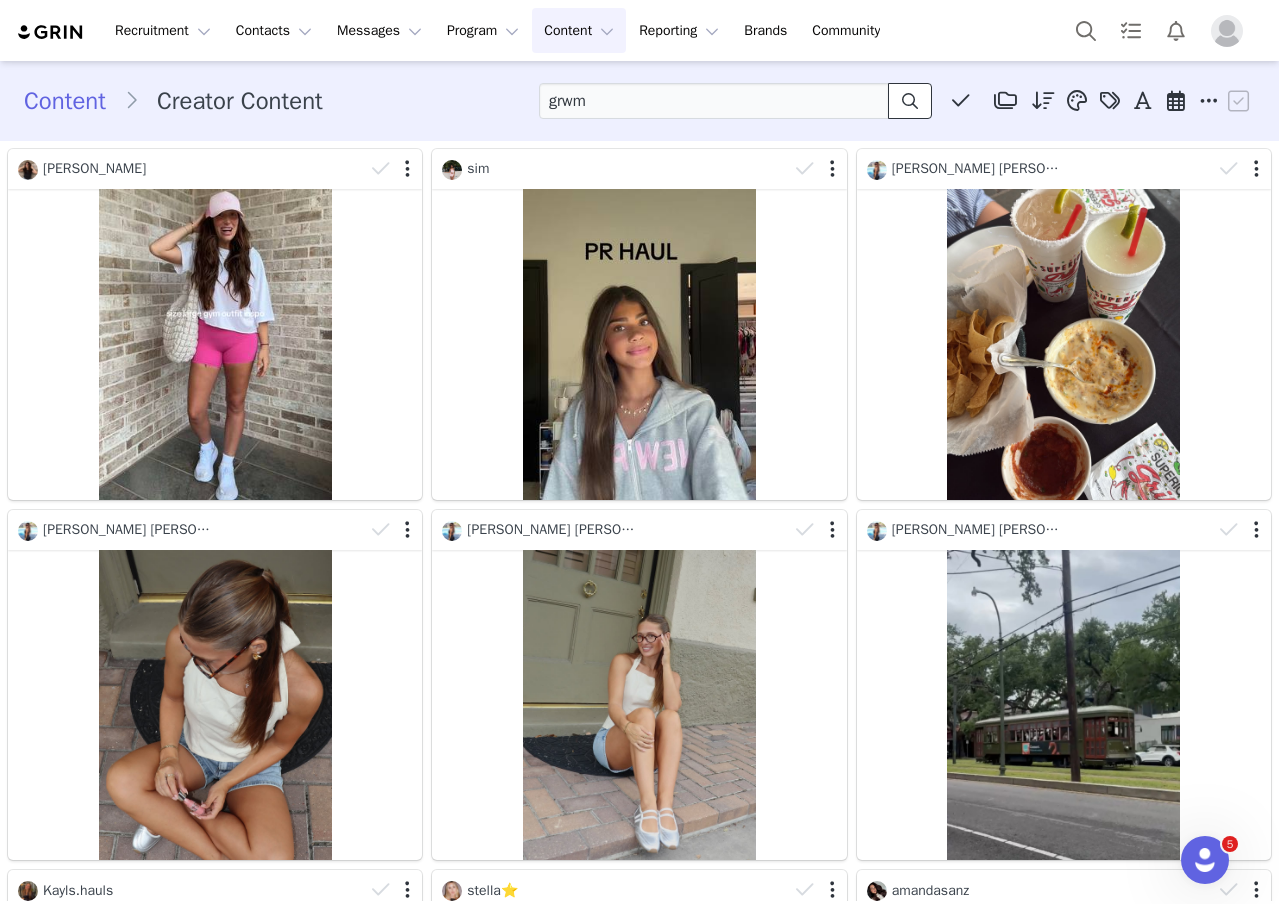 click at bounding box center [910, 101] 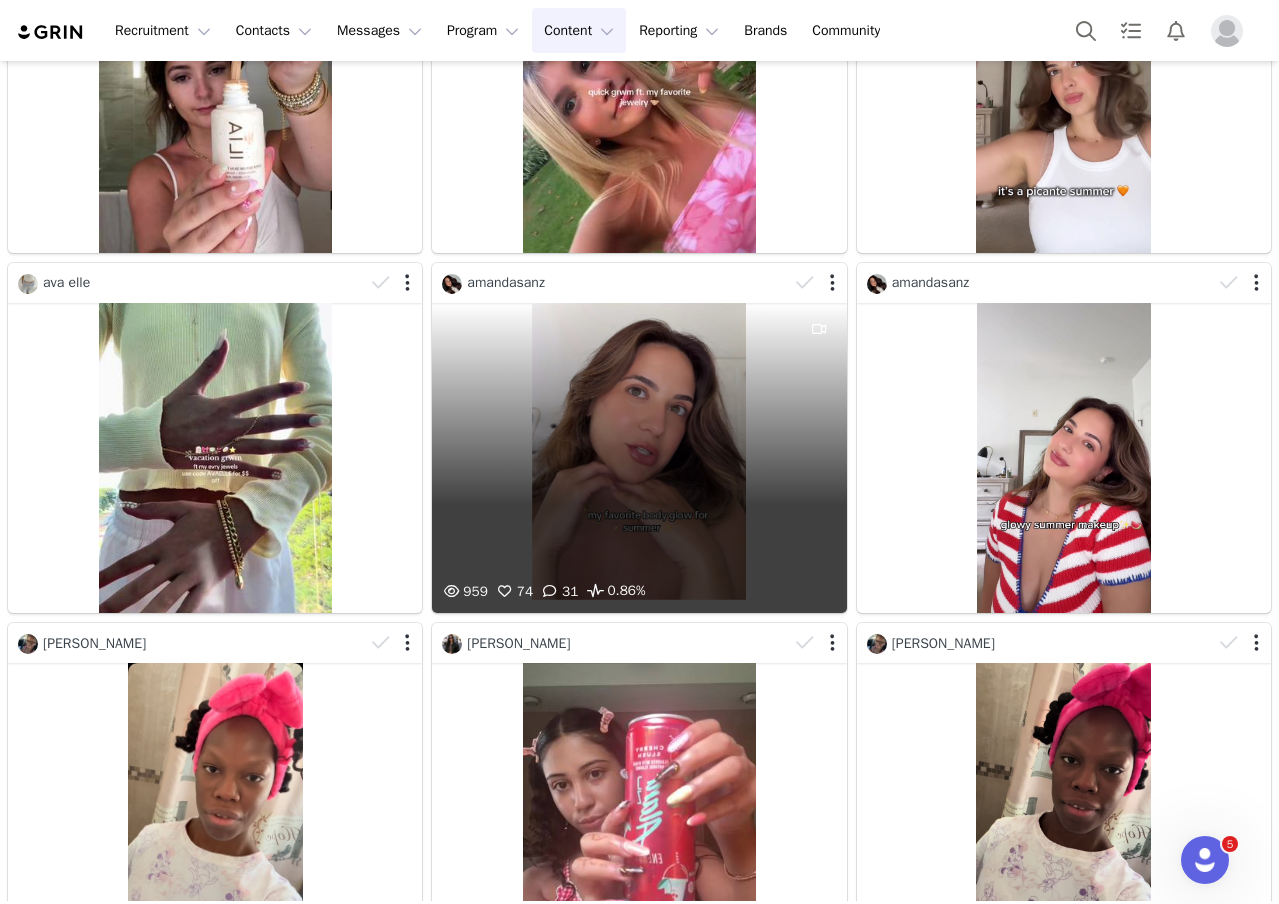 scroll, scrollTop: 475, scrollLeft: 0, axis: vertical 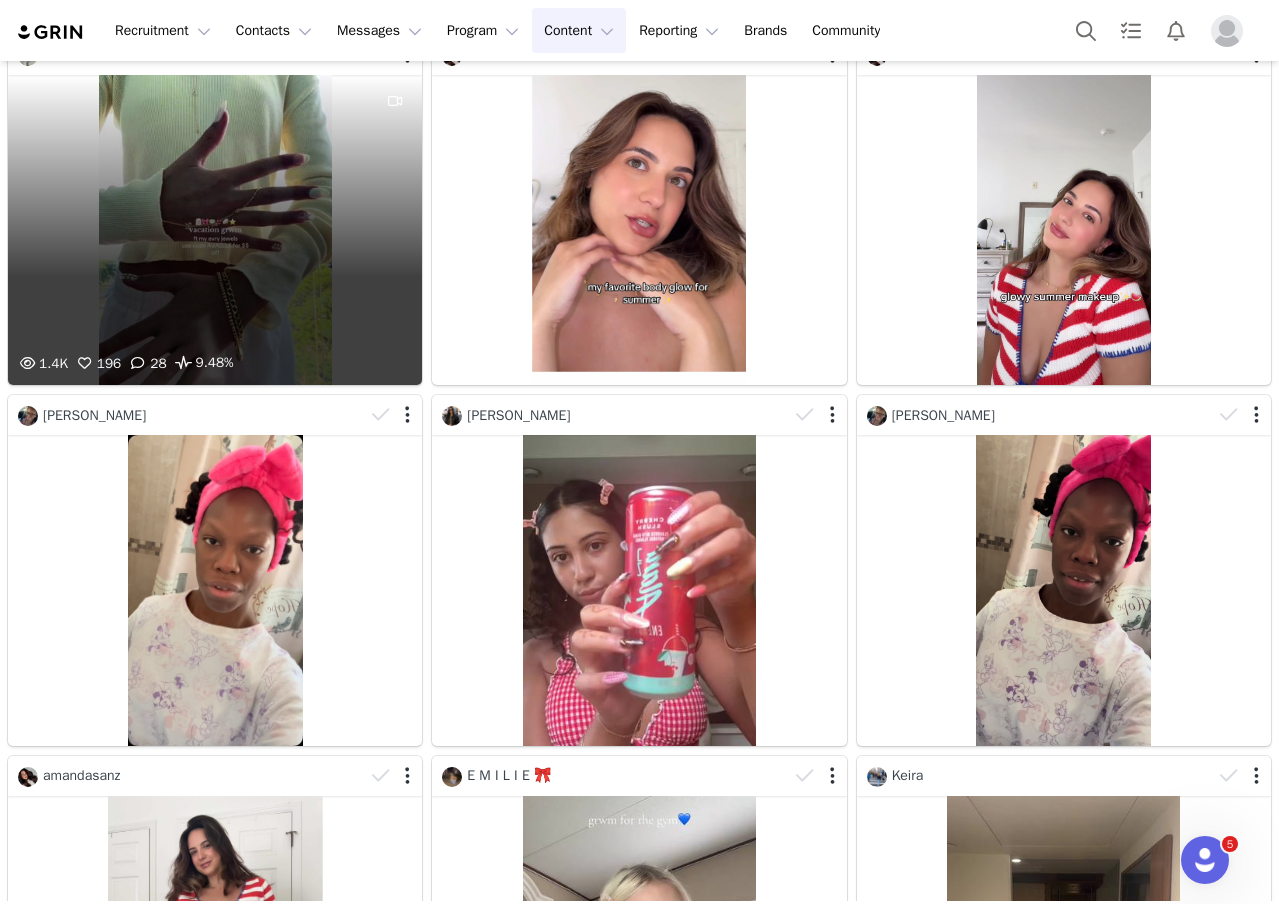click on "1.4K  196  28  9.48%" at bounding box center [215, 230] 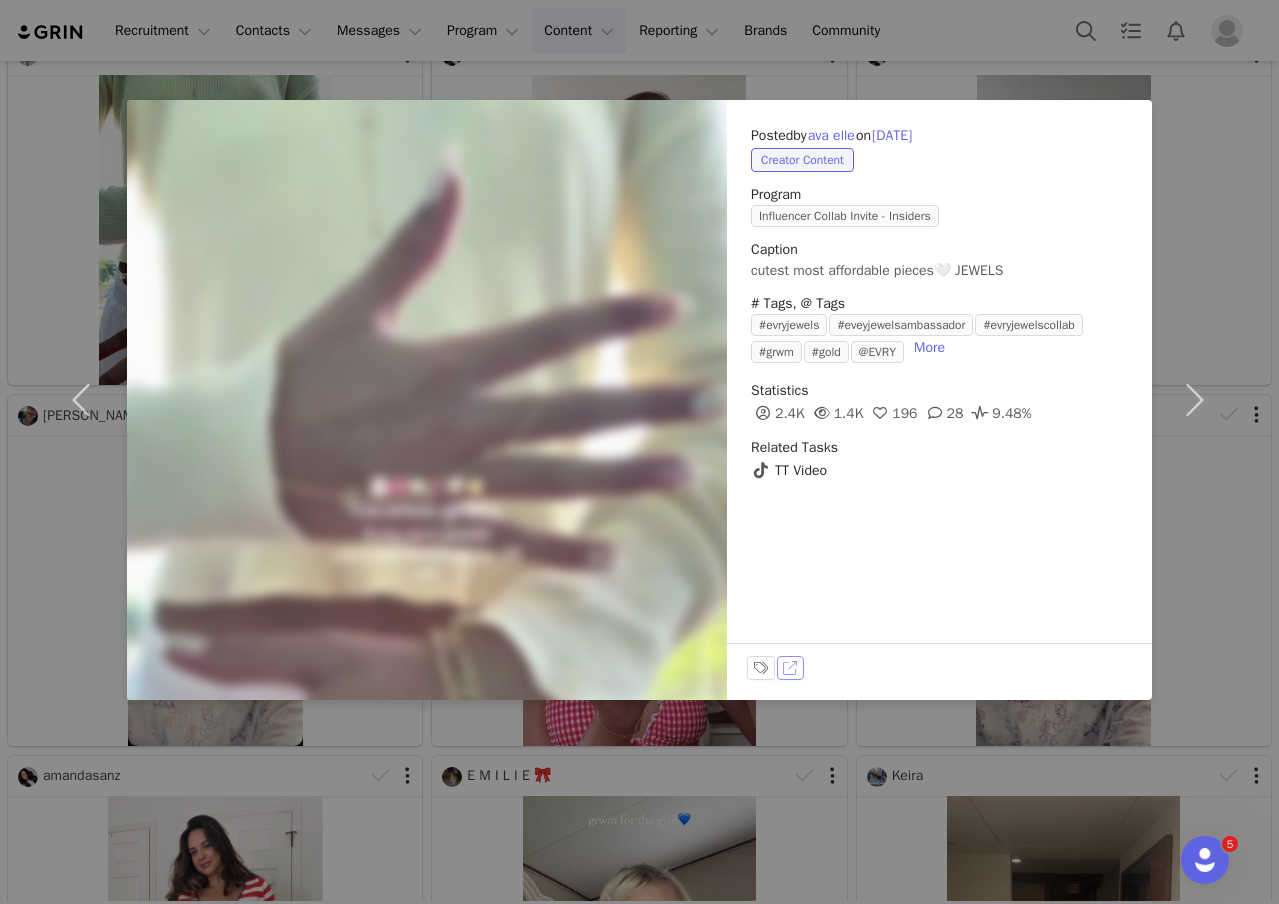 click on "View on TikTok" at bounding box center [791, 668] 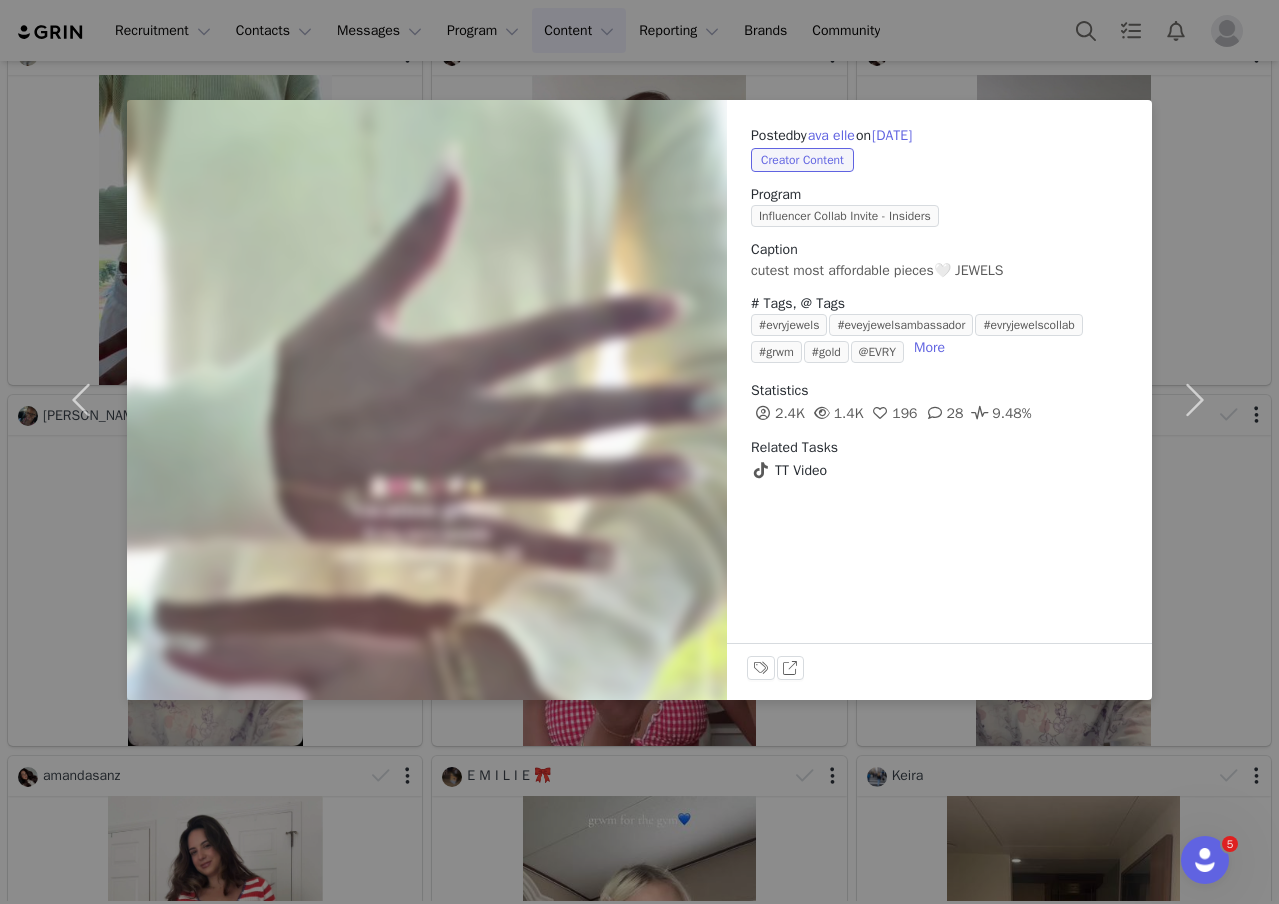 click on "Posted  by  ava elle  on  Jul 7, 2025  Creator Content  Program Influencer Collab Invite - Insiders Caption cutest most affordable pieces🤍 JEWELS                  # Tags, @ Tags  #evryjewels   #eveyjewelsambassador   #evryjewelscollab   #grwm   #gold   @EVRY  More     Statistics 2.4K  1.4K  196  28  9.48%  Related Tasks TT Video     Labels & Tags View on TikTok" at bounding box center (639, 452) 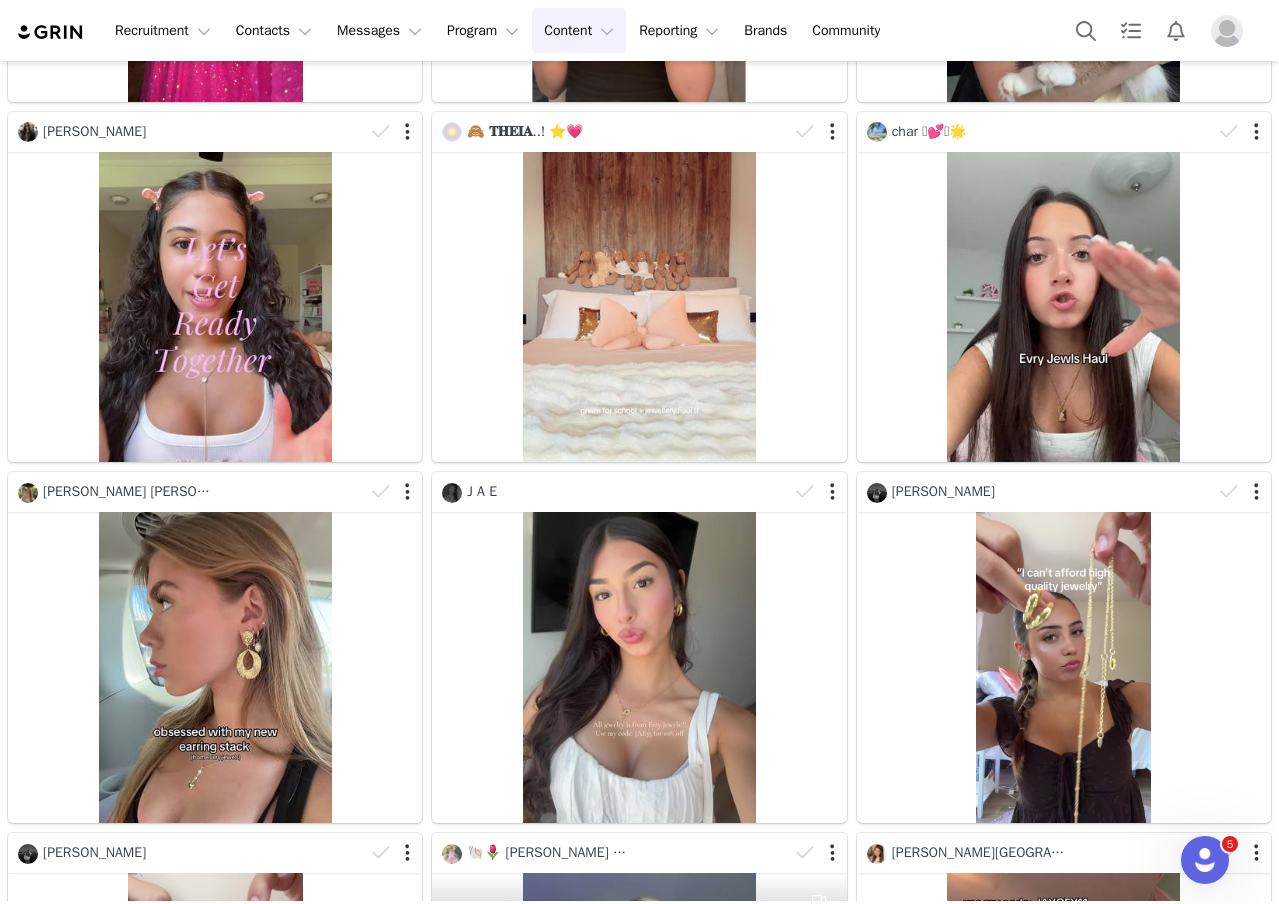 scroll, scrollTop: 4730, scrollLeft: 0, axis: vertical 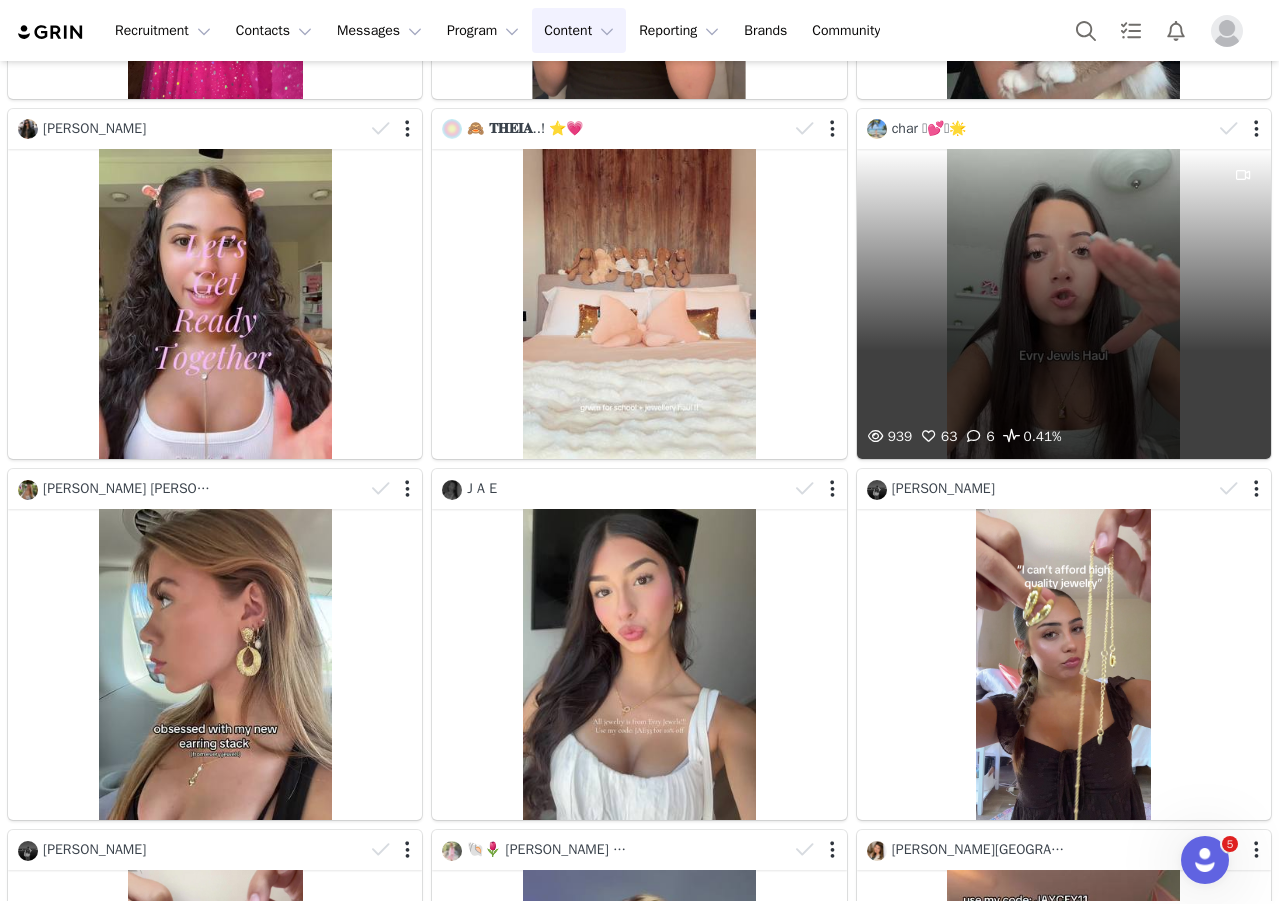 click on "939  63  6  0.41%" at bounding box center [1064, 304] 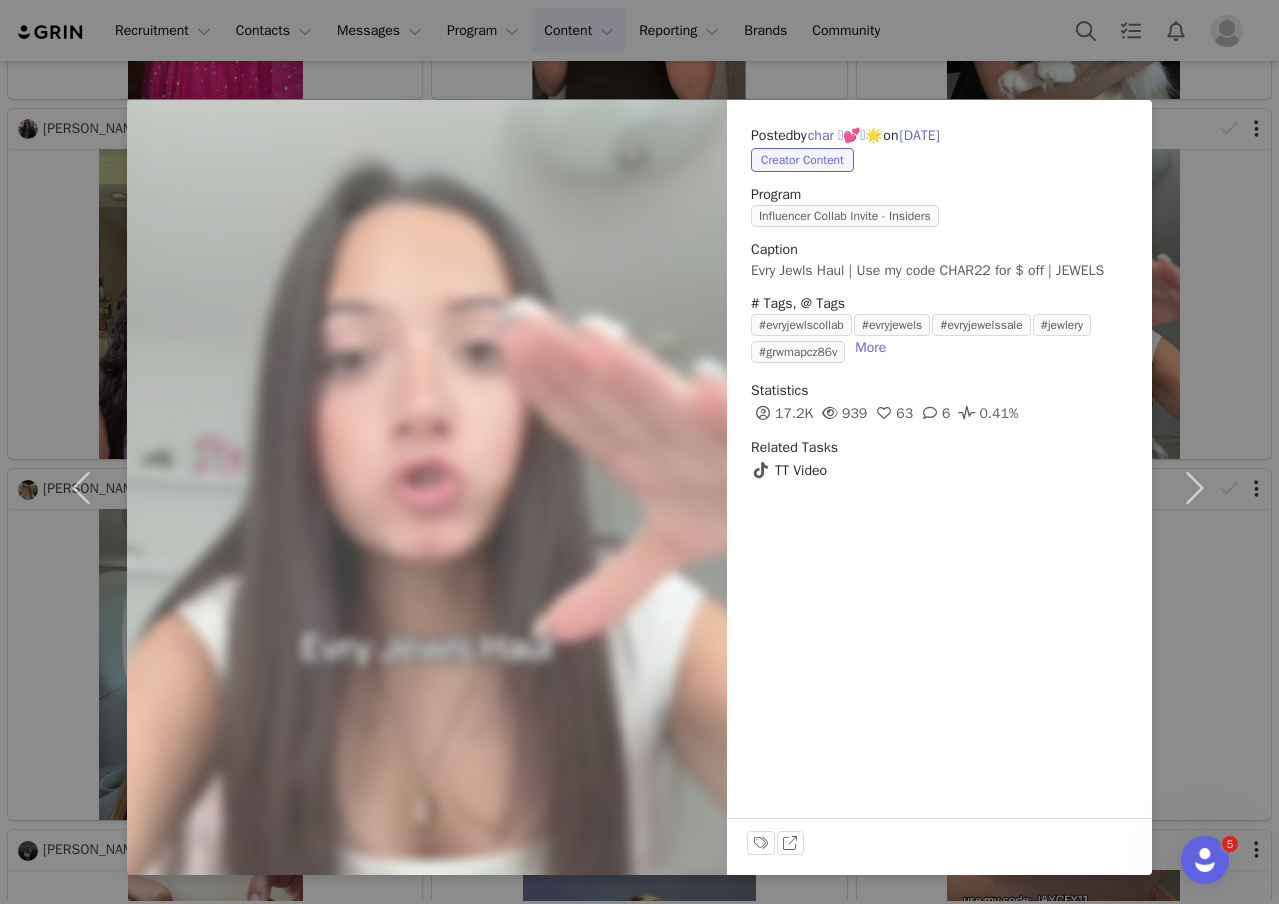 click on "Posted  by  char 🪩💕🫧🌟  on  Jun 18, 2025  Creator Content  Program Influencer Collab Invite - Insiders Caption Evry Jewls Haul | Use my code CHAR22 for $ off |  JEWELS               # Tags, @ Tags  #evryjewlscollab   #evryjewels   #evryjewelssale   #jewlery   #grwmapcz86v  More     Statistics 17.2K  939  63  6  0.41%  Related Tasks TT Video     Labels & Tags View on TikTok" at bounding box center (939, 487) 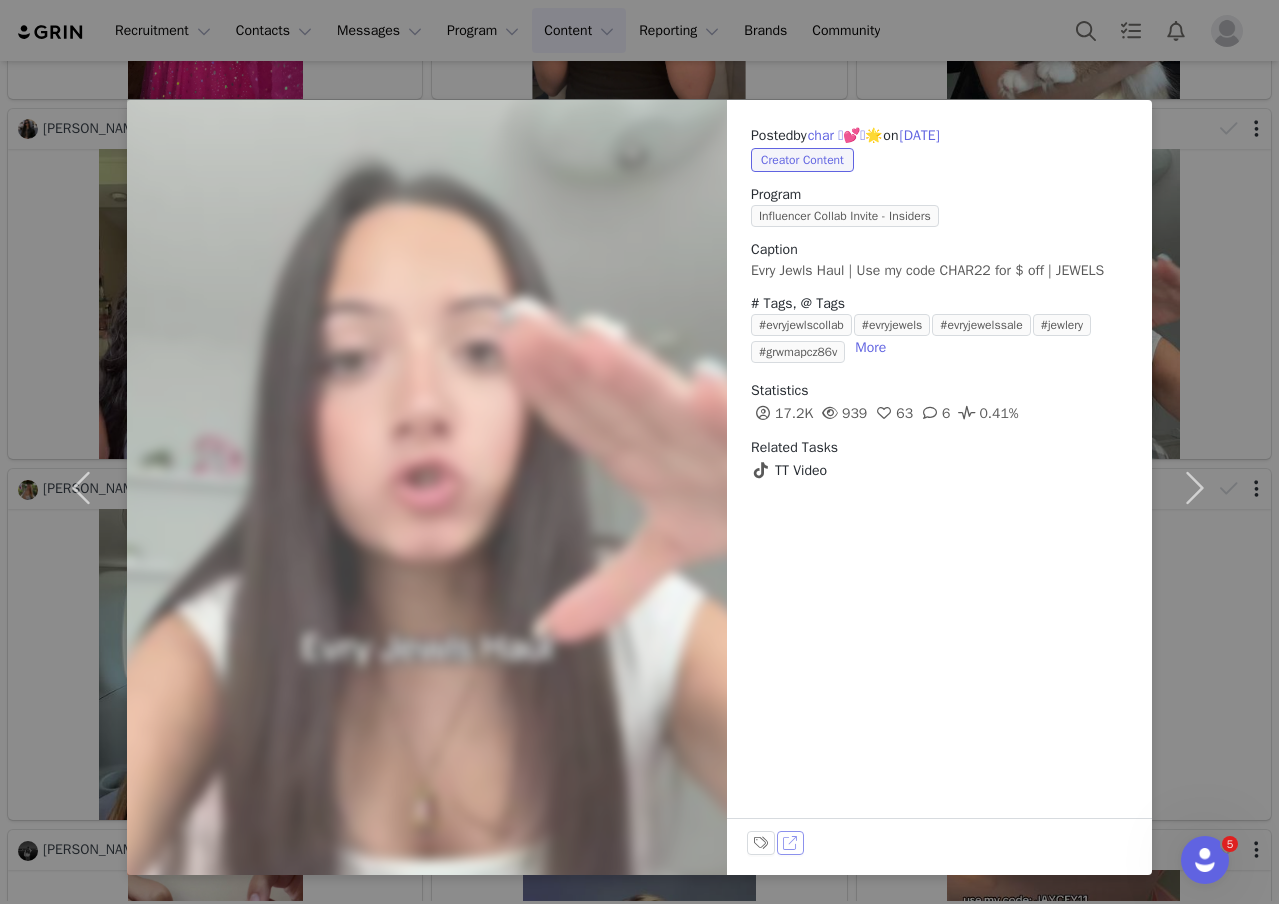 click on "View on TikTok" at bounding box center (791, 843) 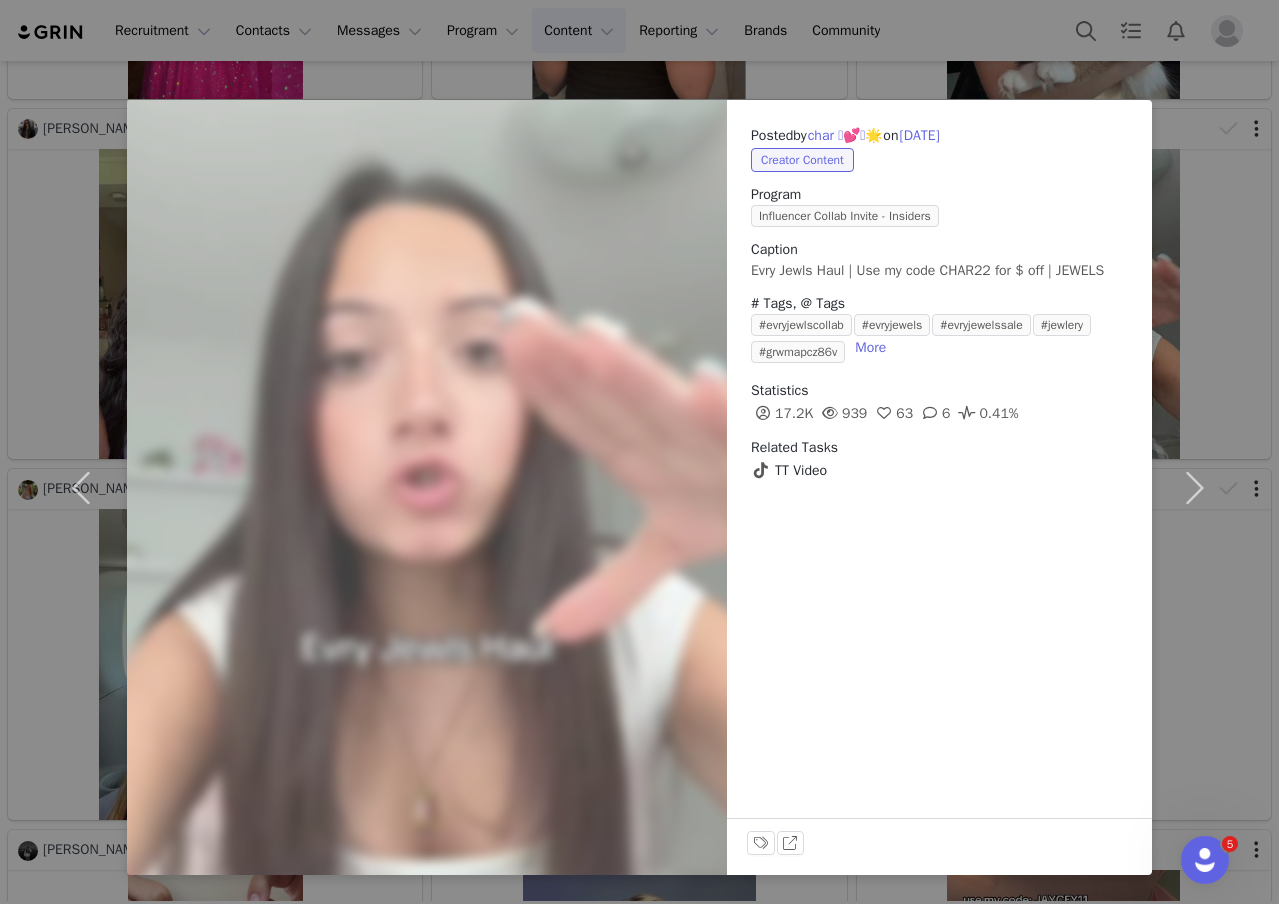 click on "Posted  by  char 🪩💕🫧🌟  on  Jun 18, 2025  Creator Content  Program Influencer Collab Invite - Insiders Caption Evry Jewls Haul | Use my code CHAR22 for $ off |  JEWELS               # Tags, @ Tags  #evryjewlscollab   #evryjewels   #evryjewelssale   #jewlery   #grwmapcz86v  More     Statistics 17.2K  939  63  6  0.41%  Related Tasks TT Video     Labels & Tags View on TikTok" at bounding box center [639, 452] 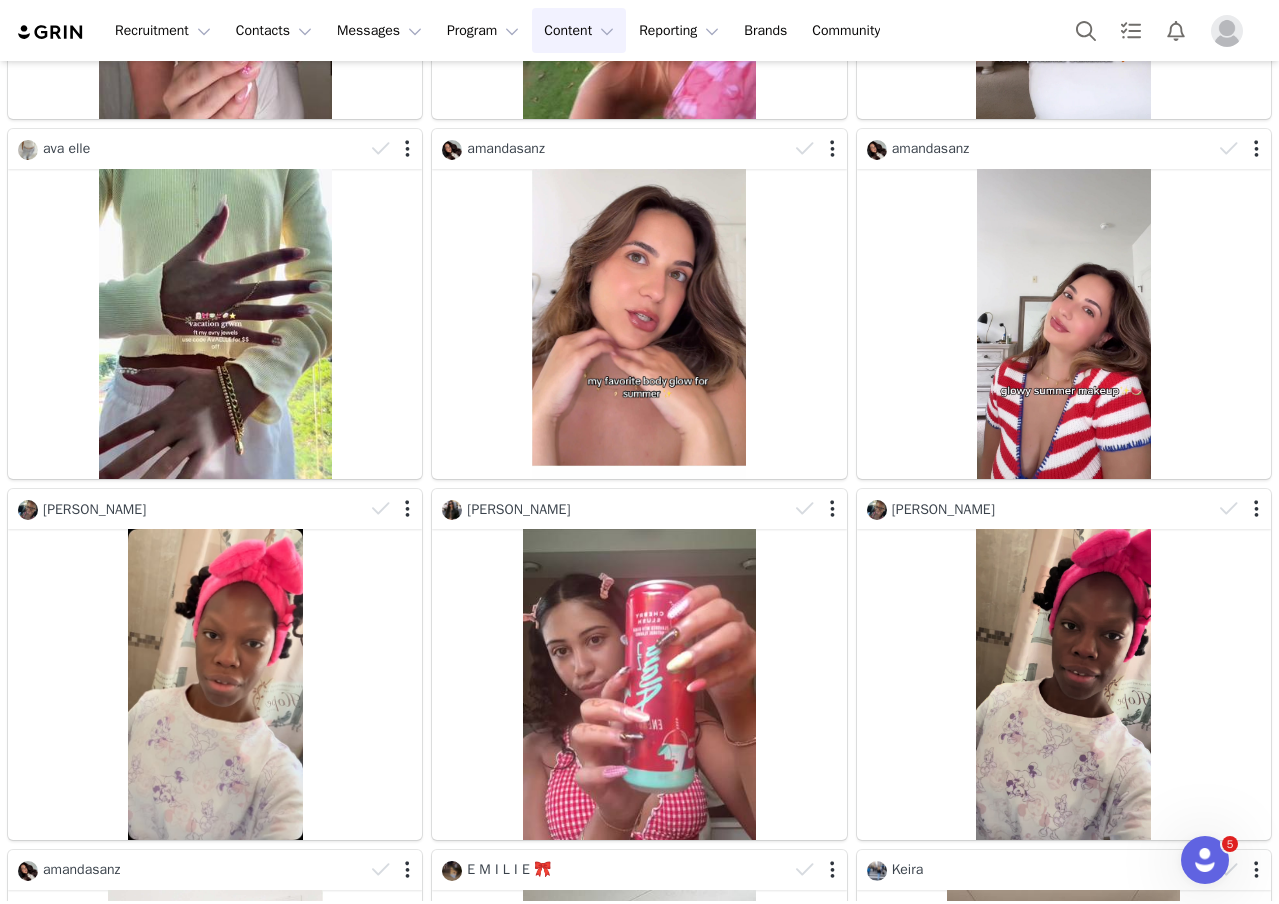scroll, scrollTop: 0, scrollLeft: 0, axis: both 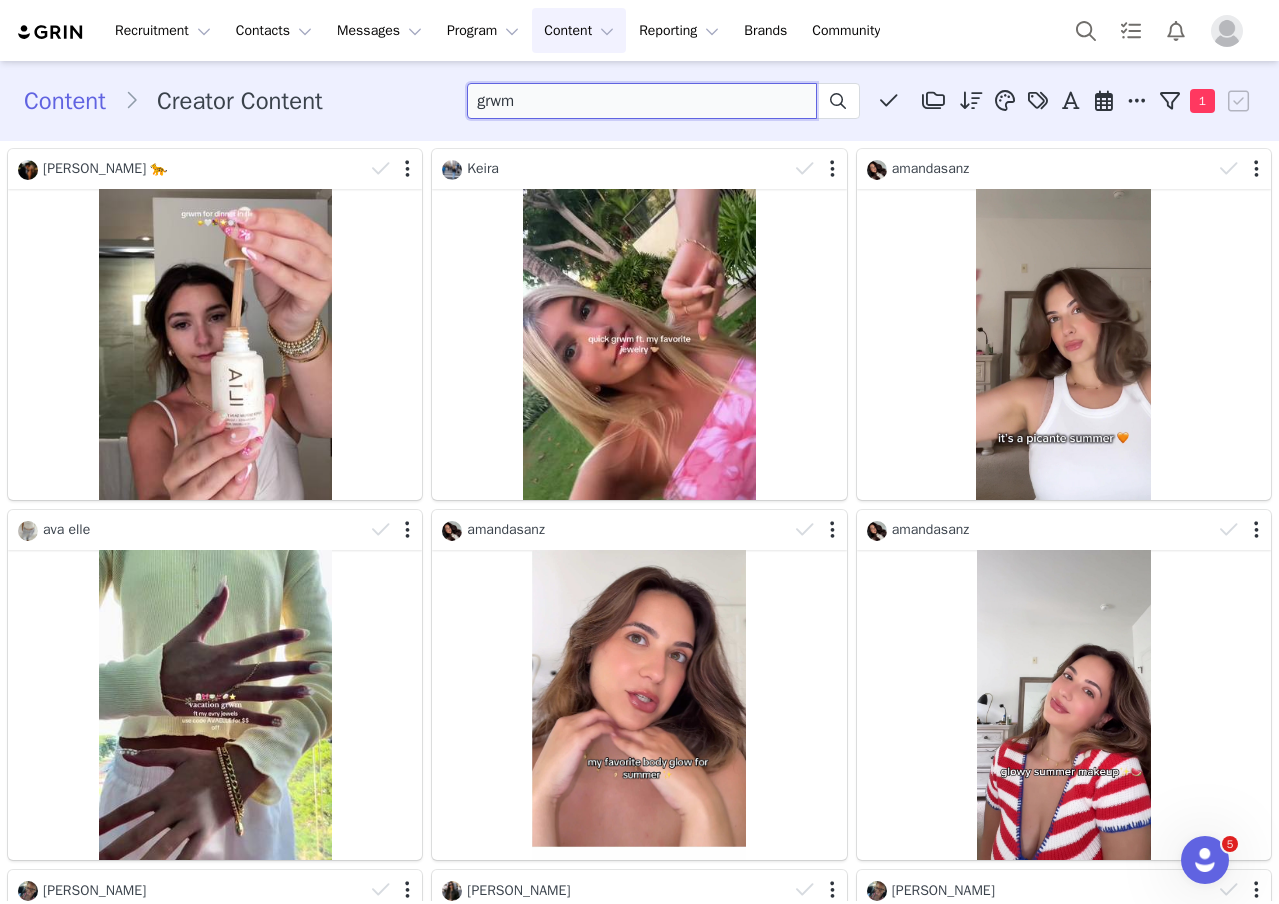 click on "grwm" at bounding box center (642, 101) 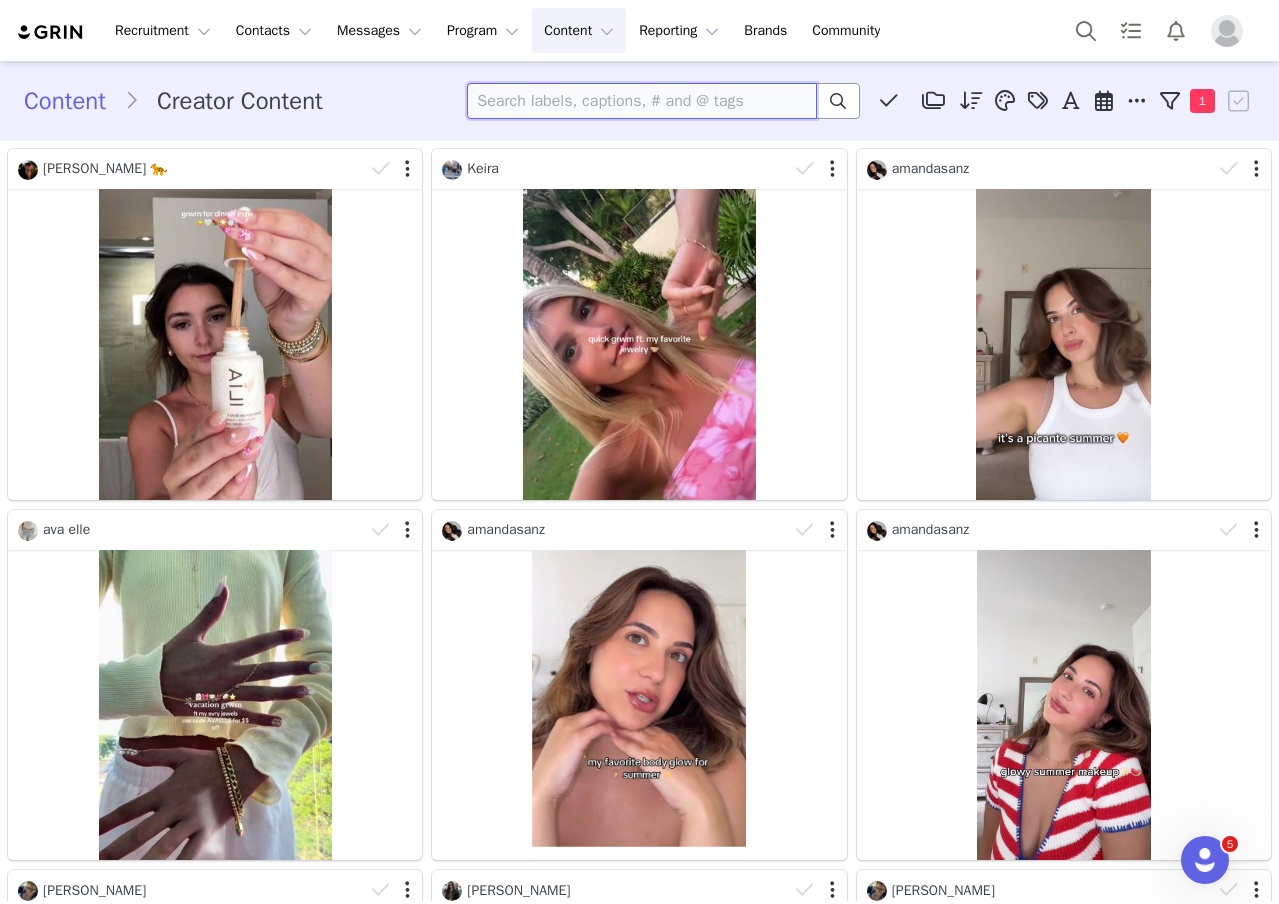 type 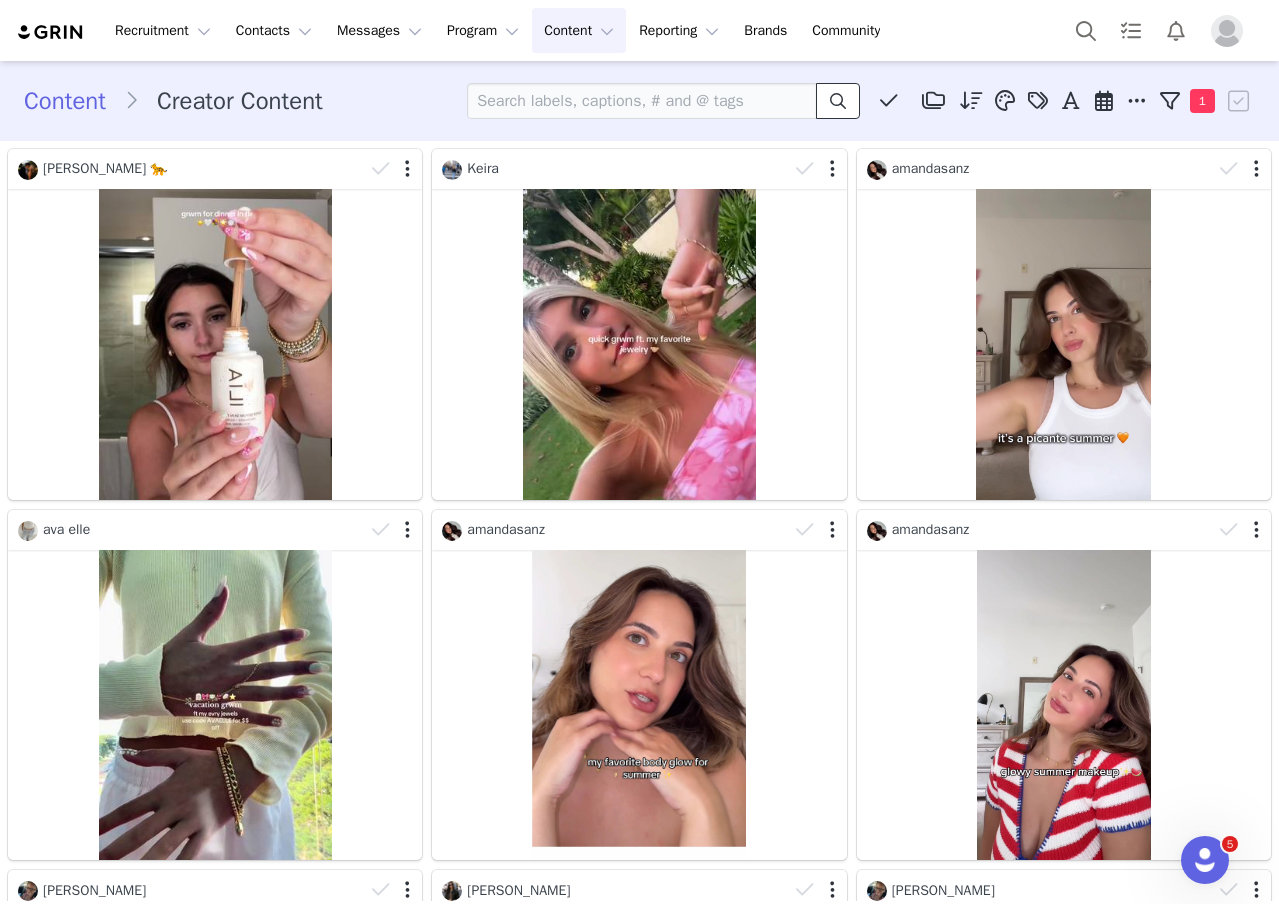 click at bounding box center [838, 101] 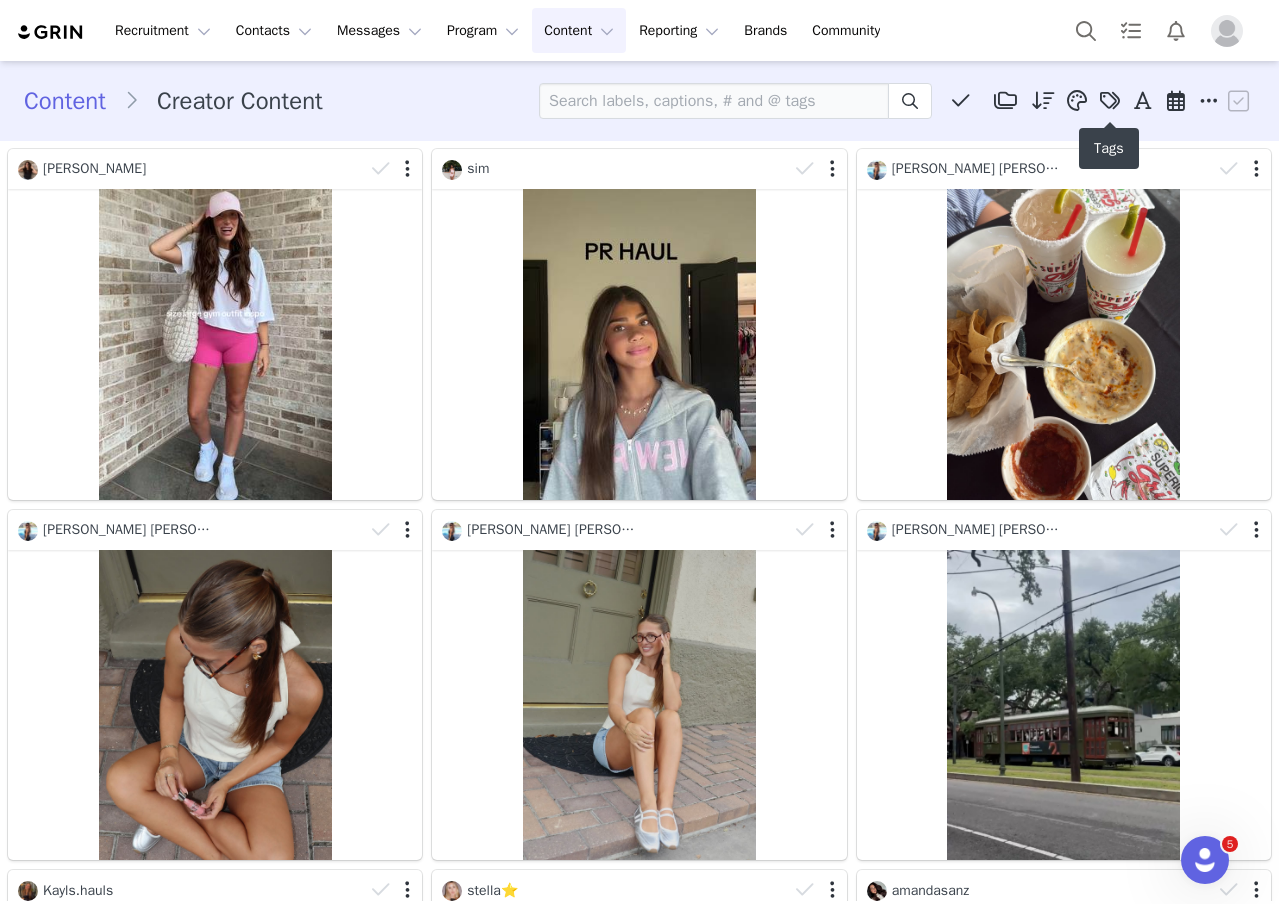 click at bounding box center (1110, 101) 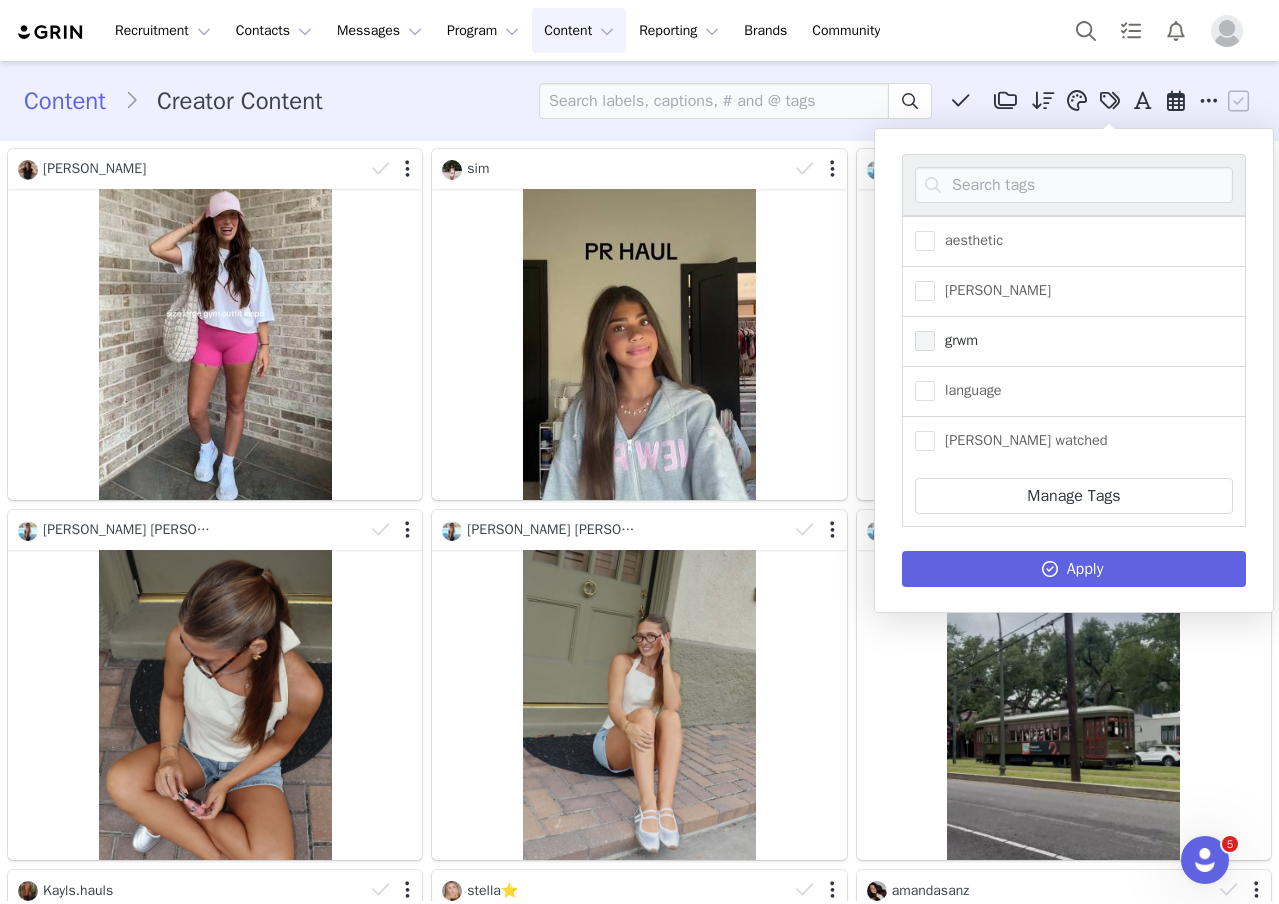 click at bounding box center (925, 341) 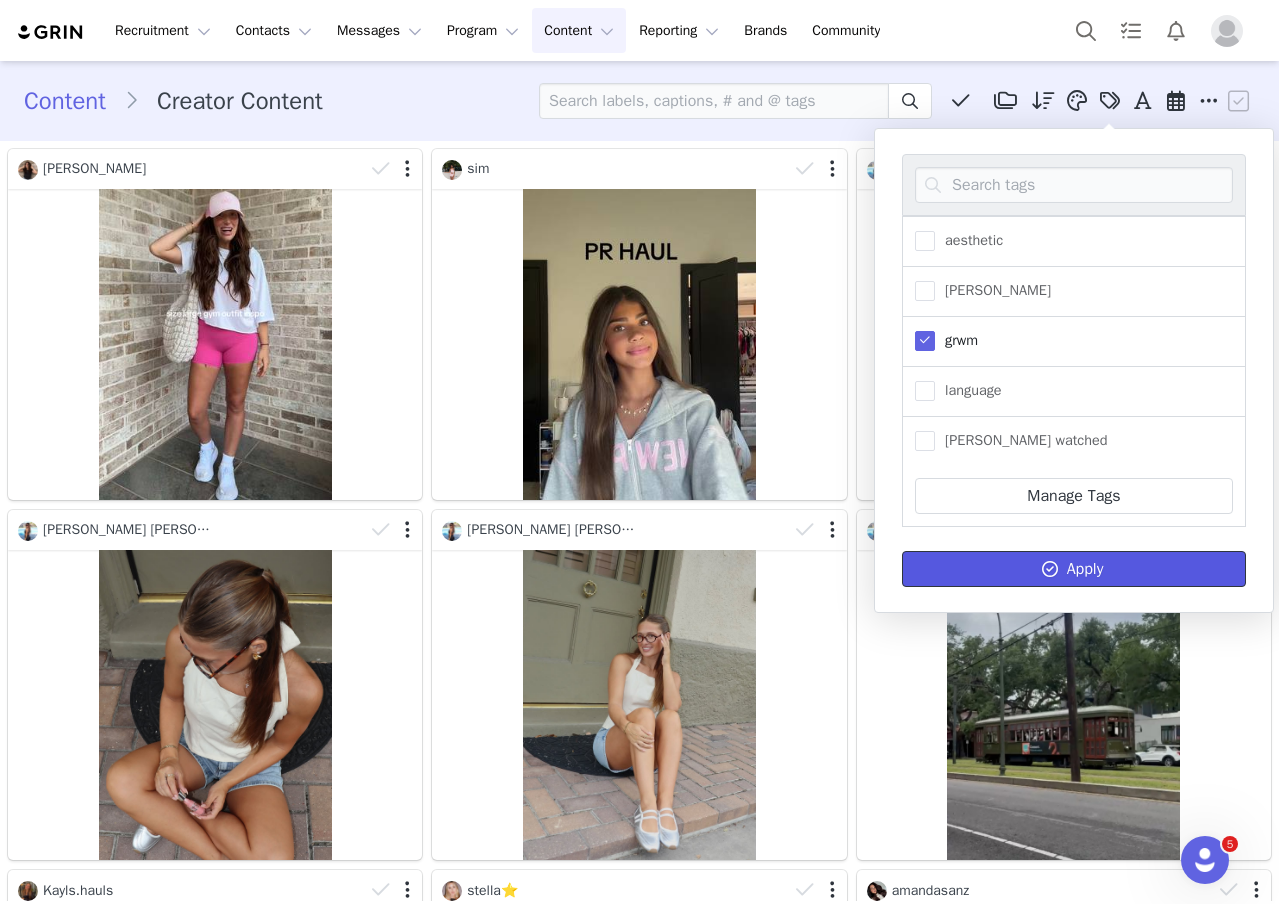 click on "Apply" at bounding box center [1074, 569] 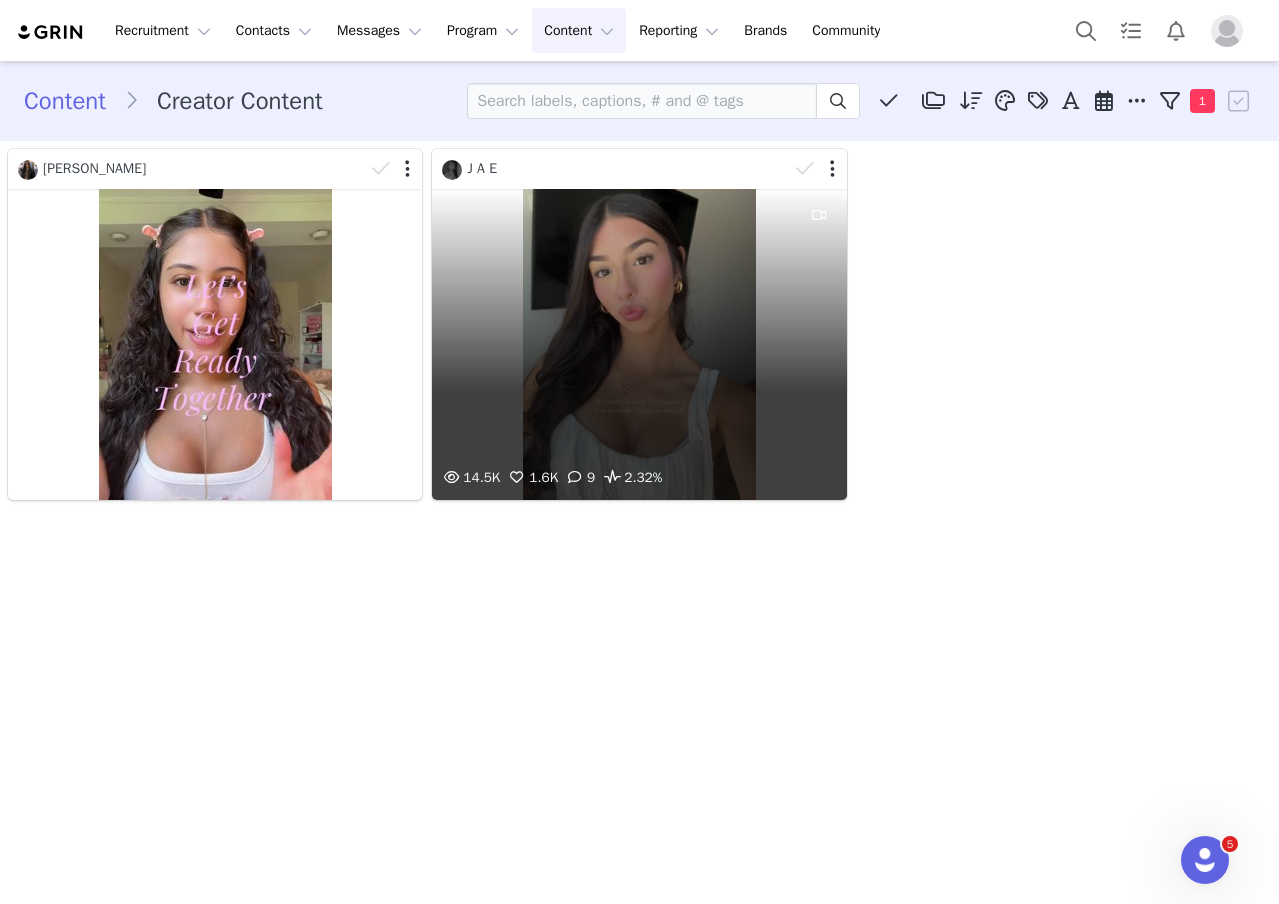 click on "14.5K  1.6K  9  2.32%" at bounding box center [639, 344] 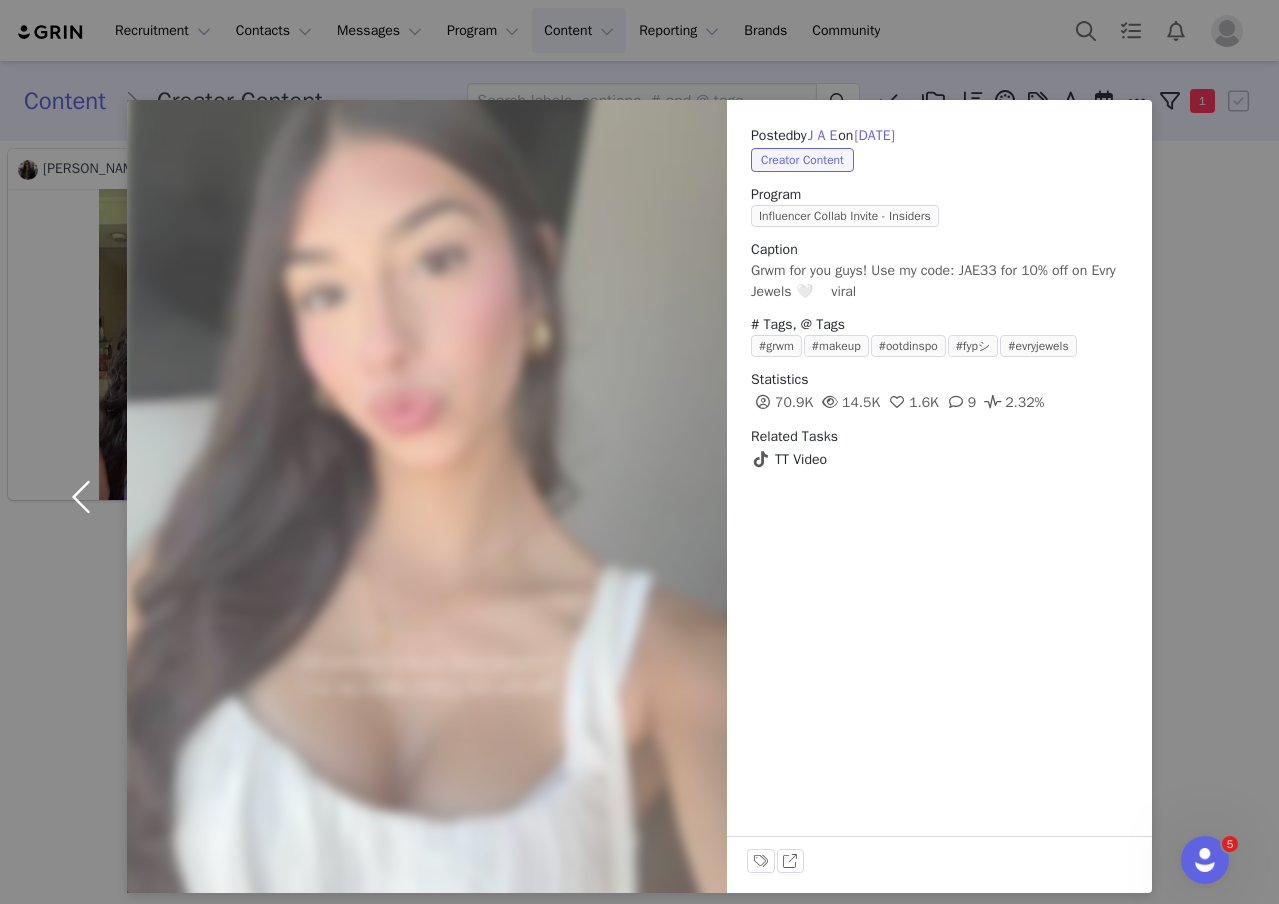 click at bounding box center (85, 496) 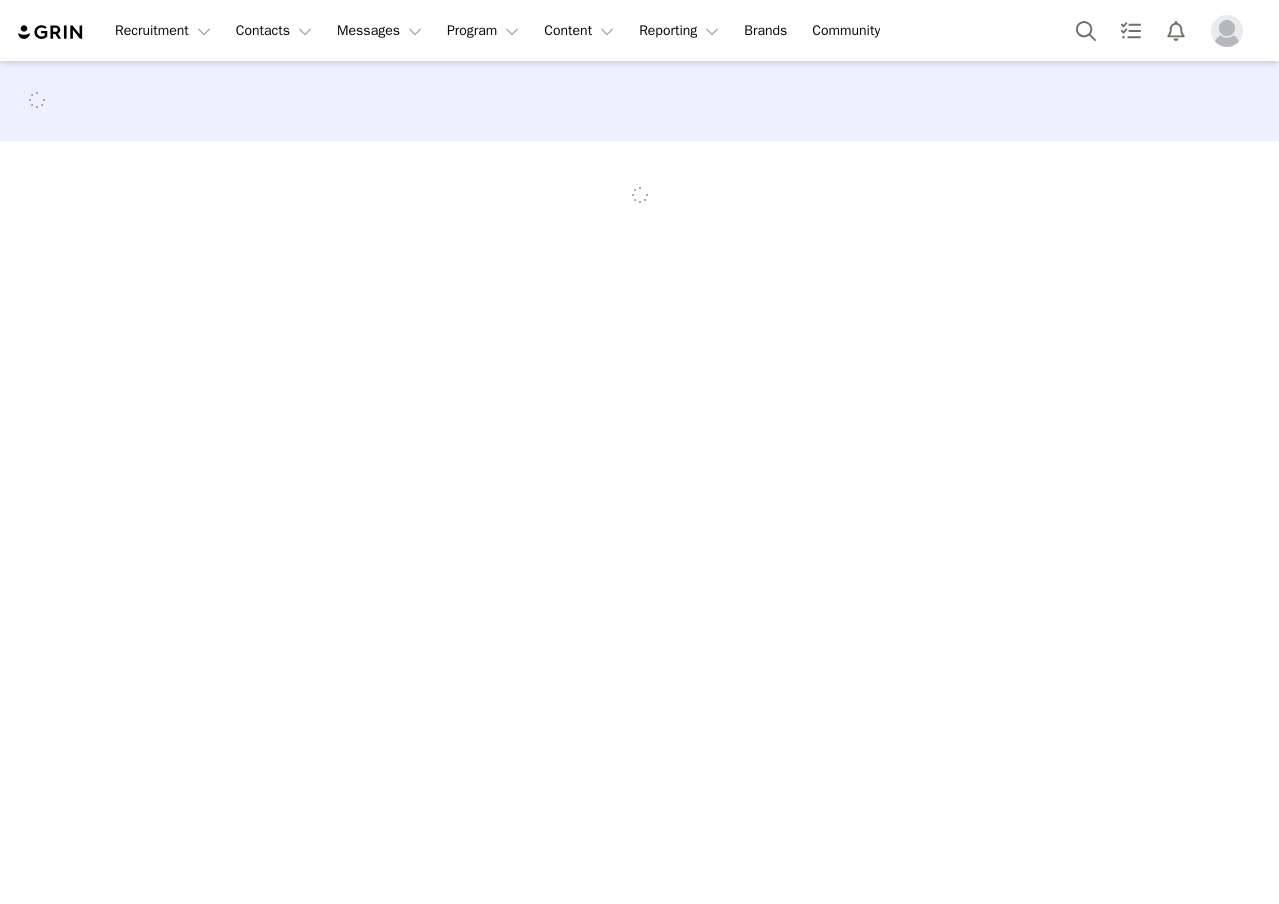 scroll, scrollTop: 0, scrollLeft: 0, axis: both 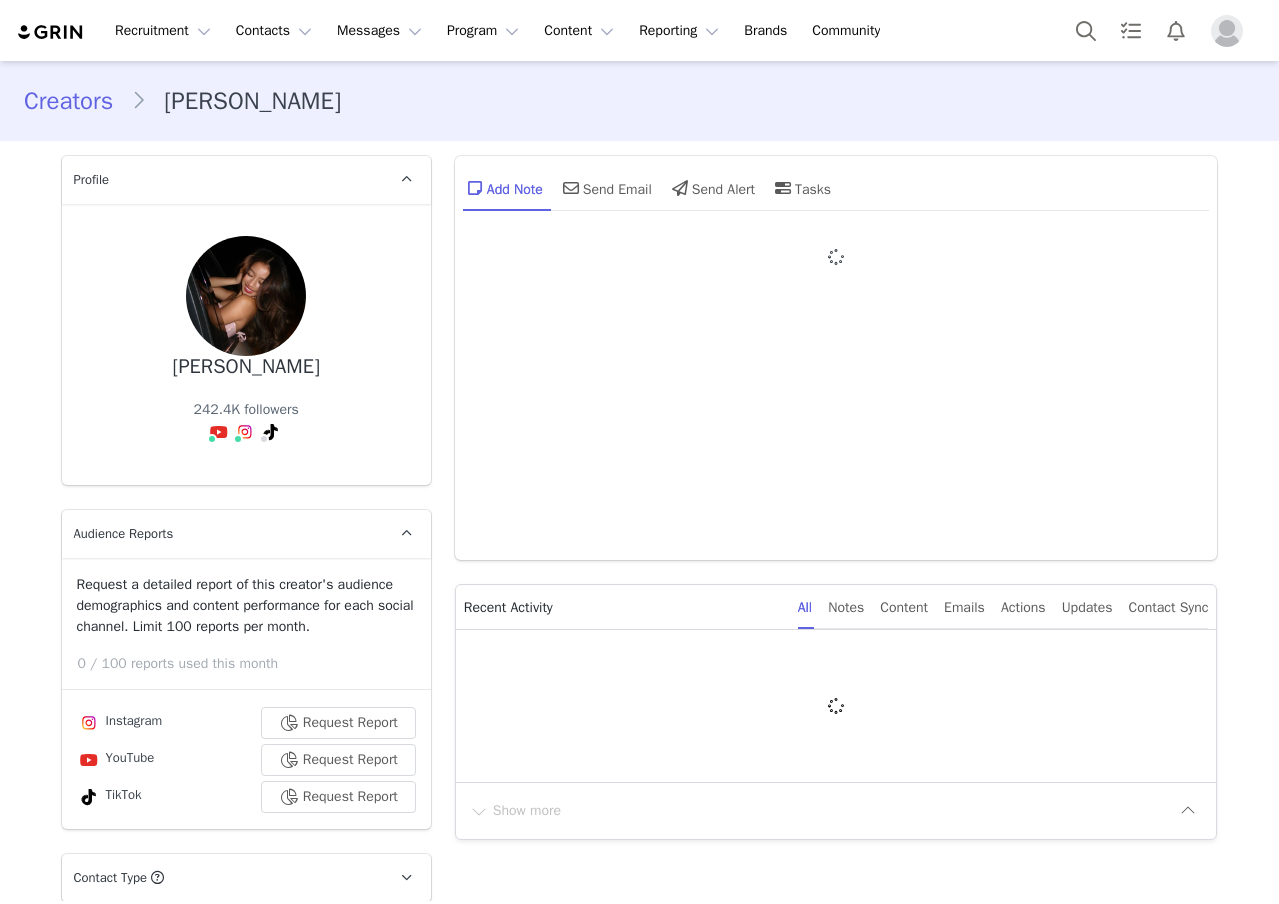 type on "+1 ([GEOGRAPHIC_DATA])" 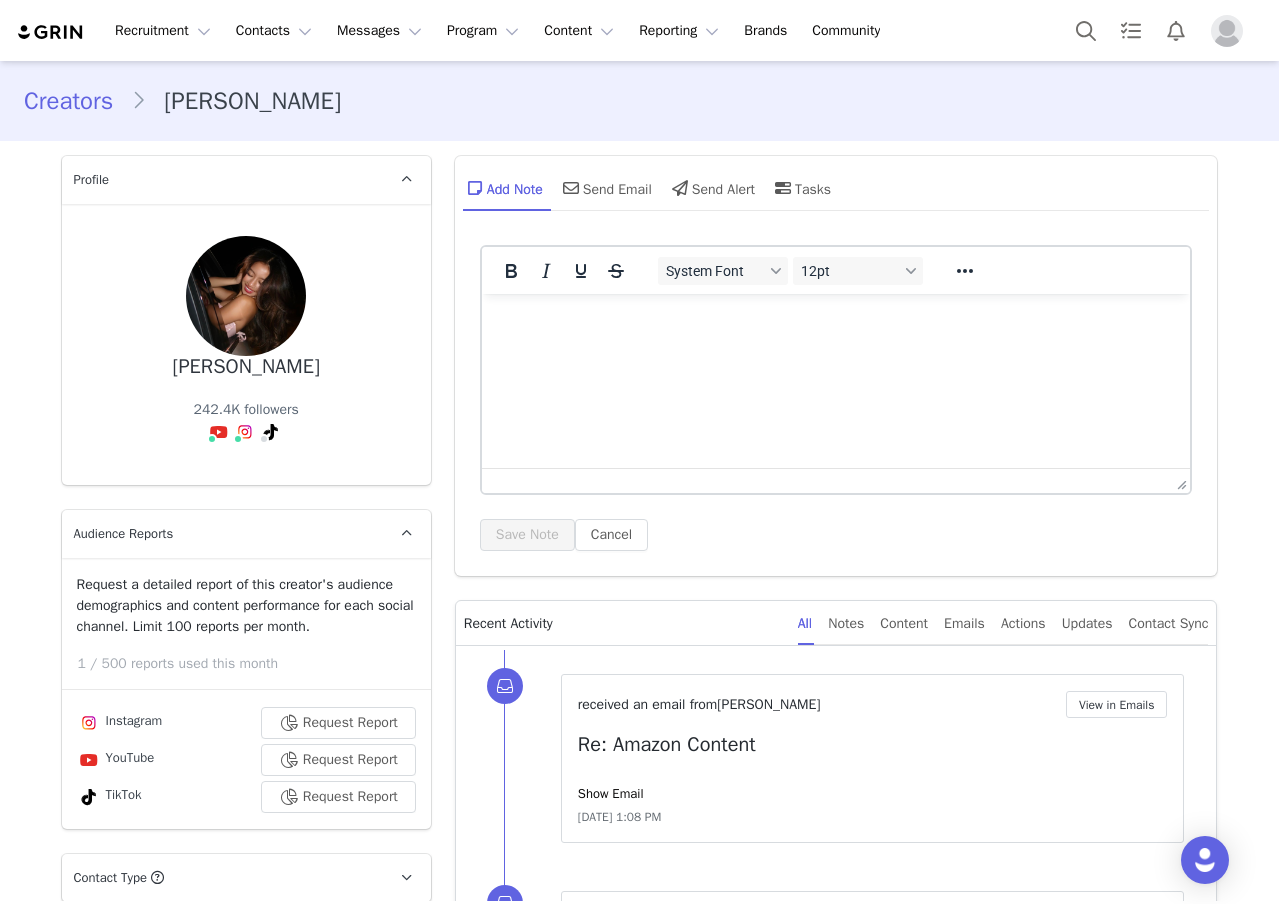 scroll, scrollTop: 0, scrollLeft: 0, axis: both 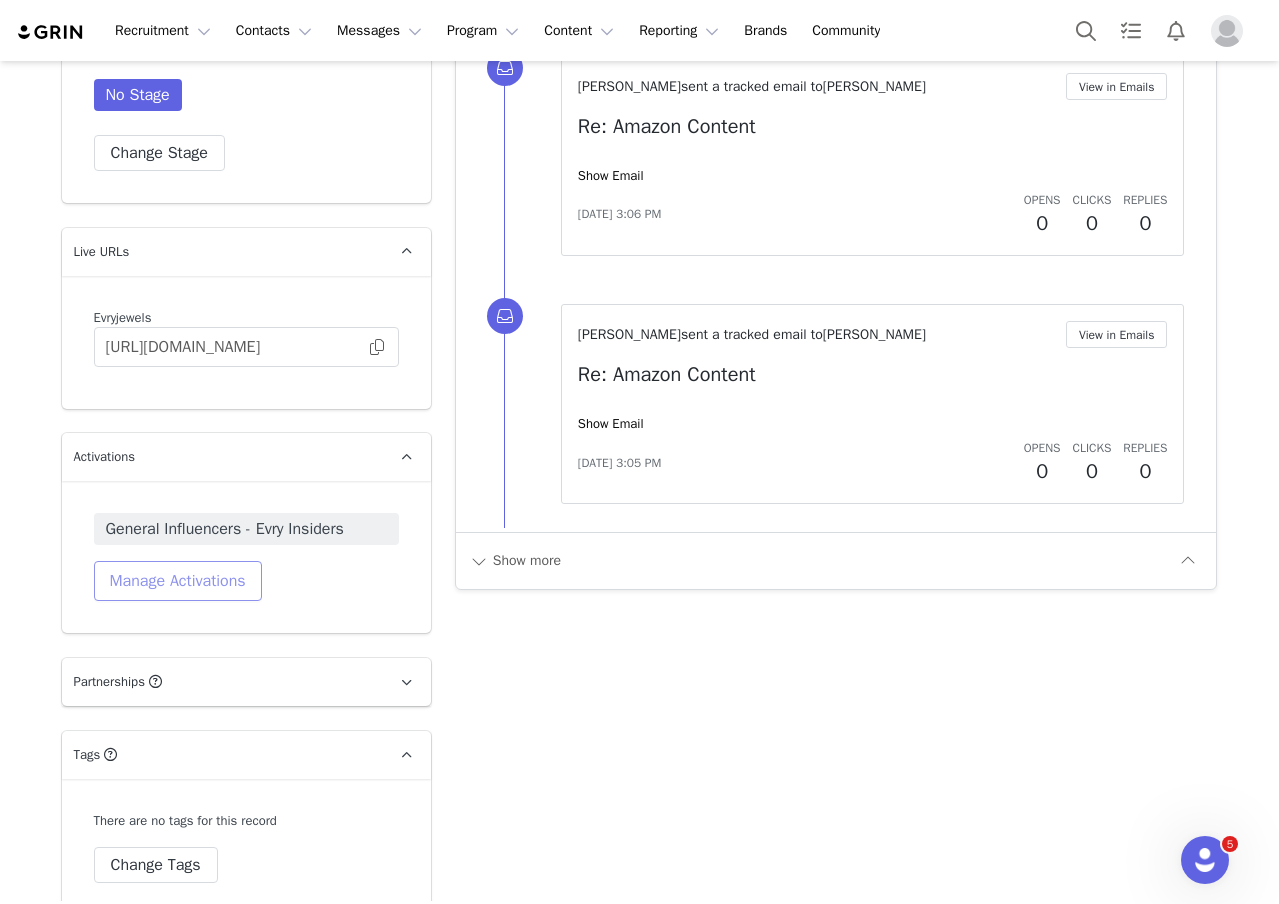 click on "Manage Activations" at bounding box center (178, 581) 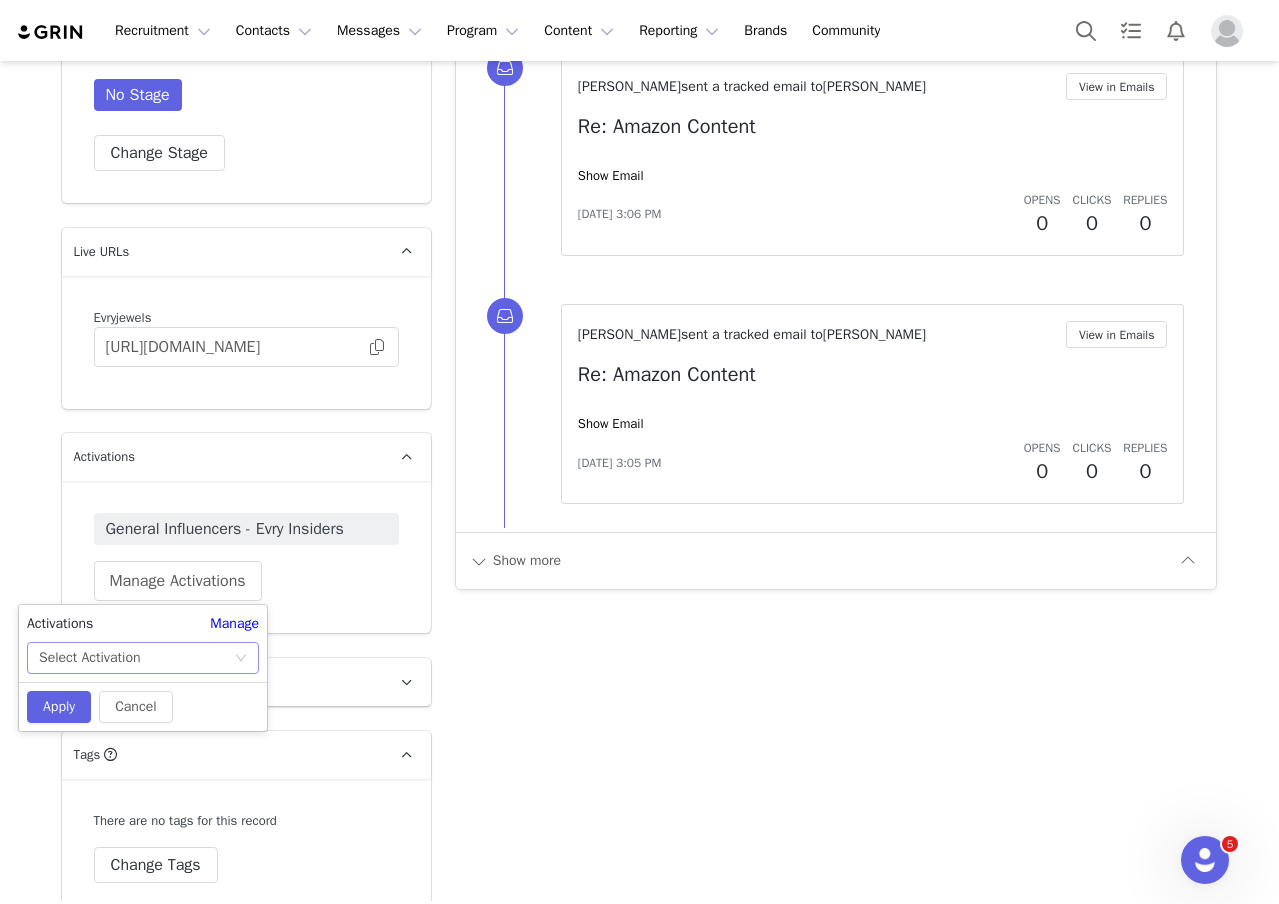 click on "Select Activation" at bounding box center [136, 658] 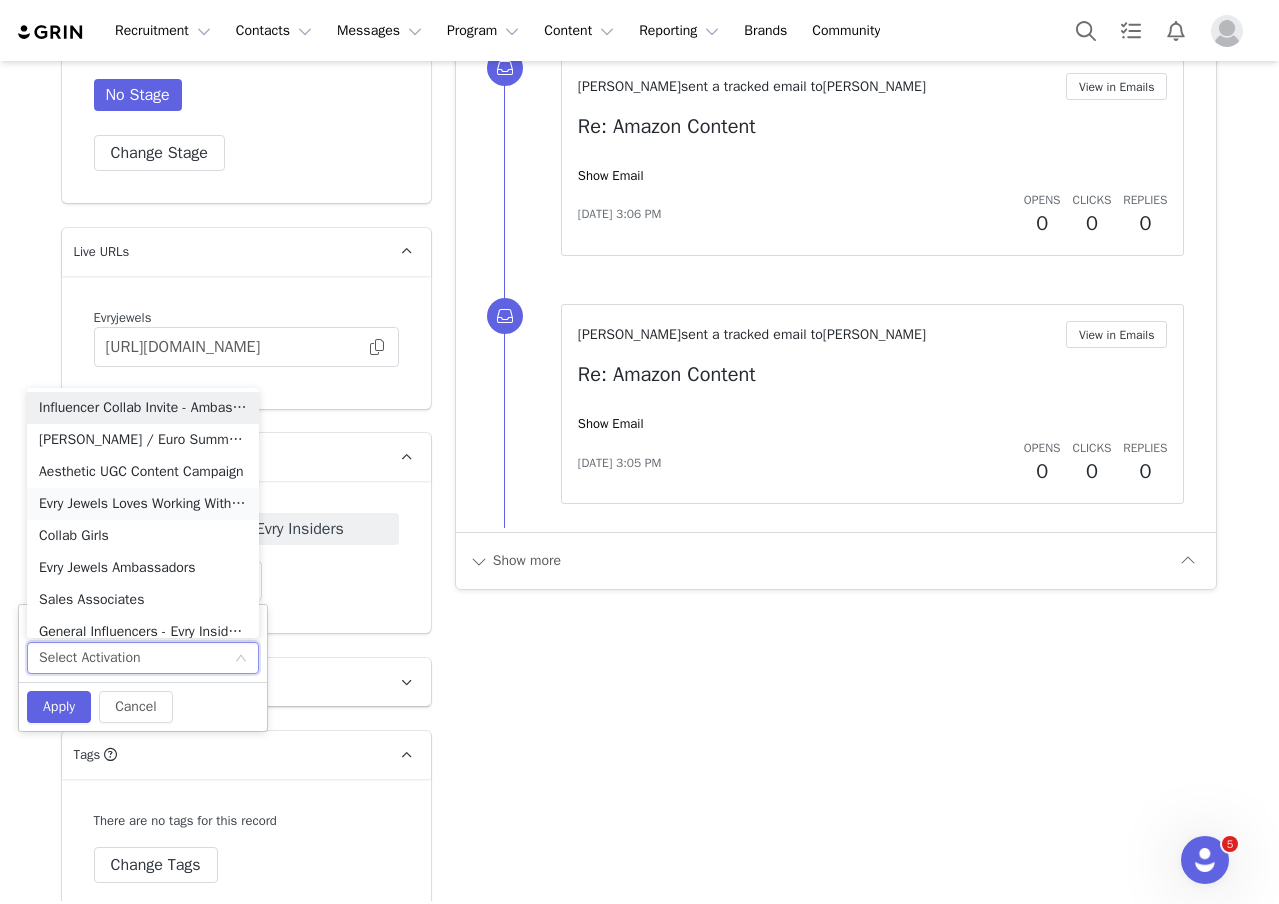 scroll, scrollTop: 10, scrollLeft: 0, axis: vertical 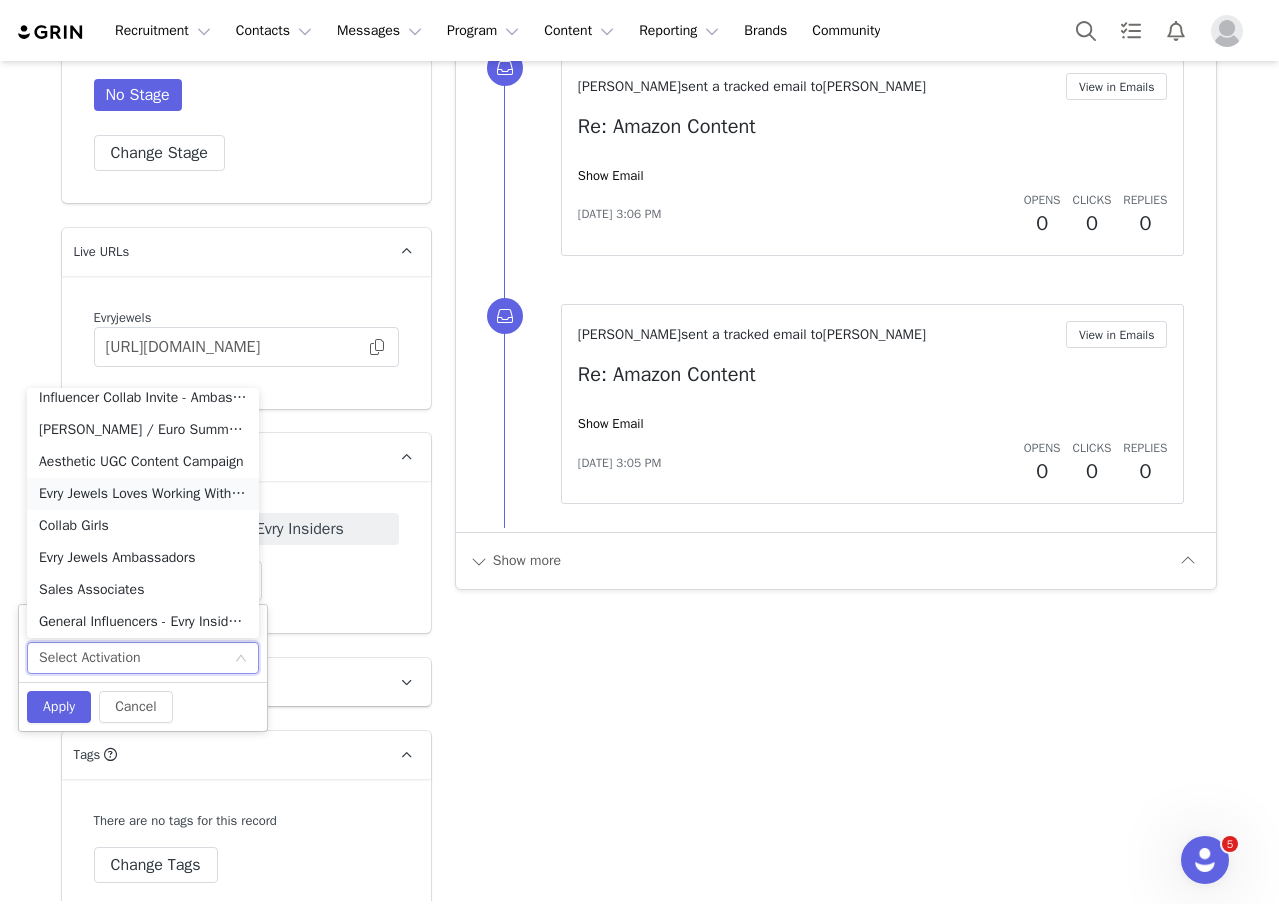 click on "Evry Jewels Loves Working With You!" at bounding box center [143, 494] 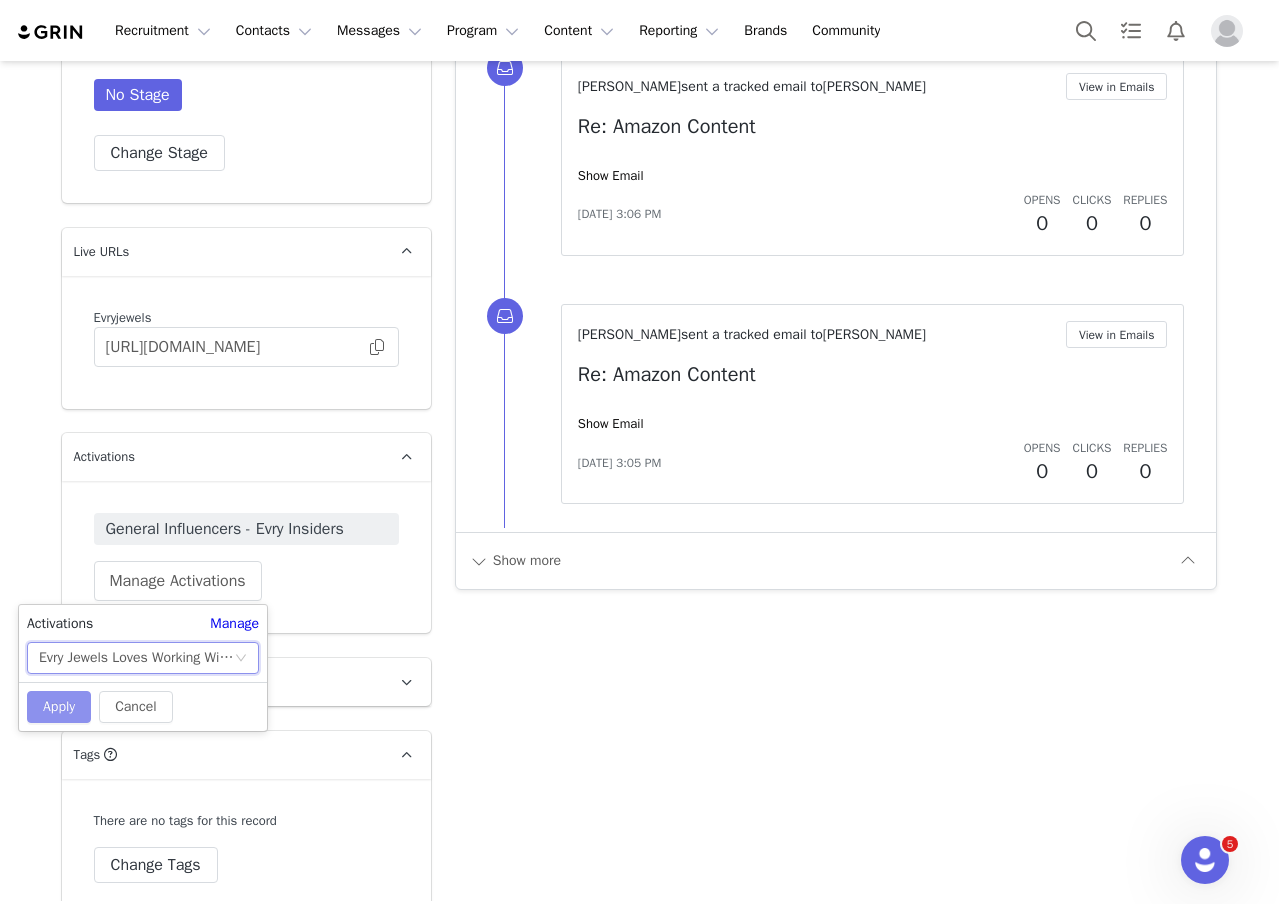 click on "Apply" at bounding box center [59, 707] 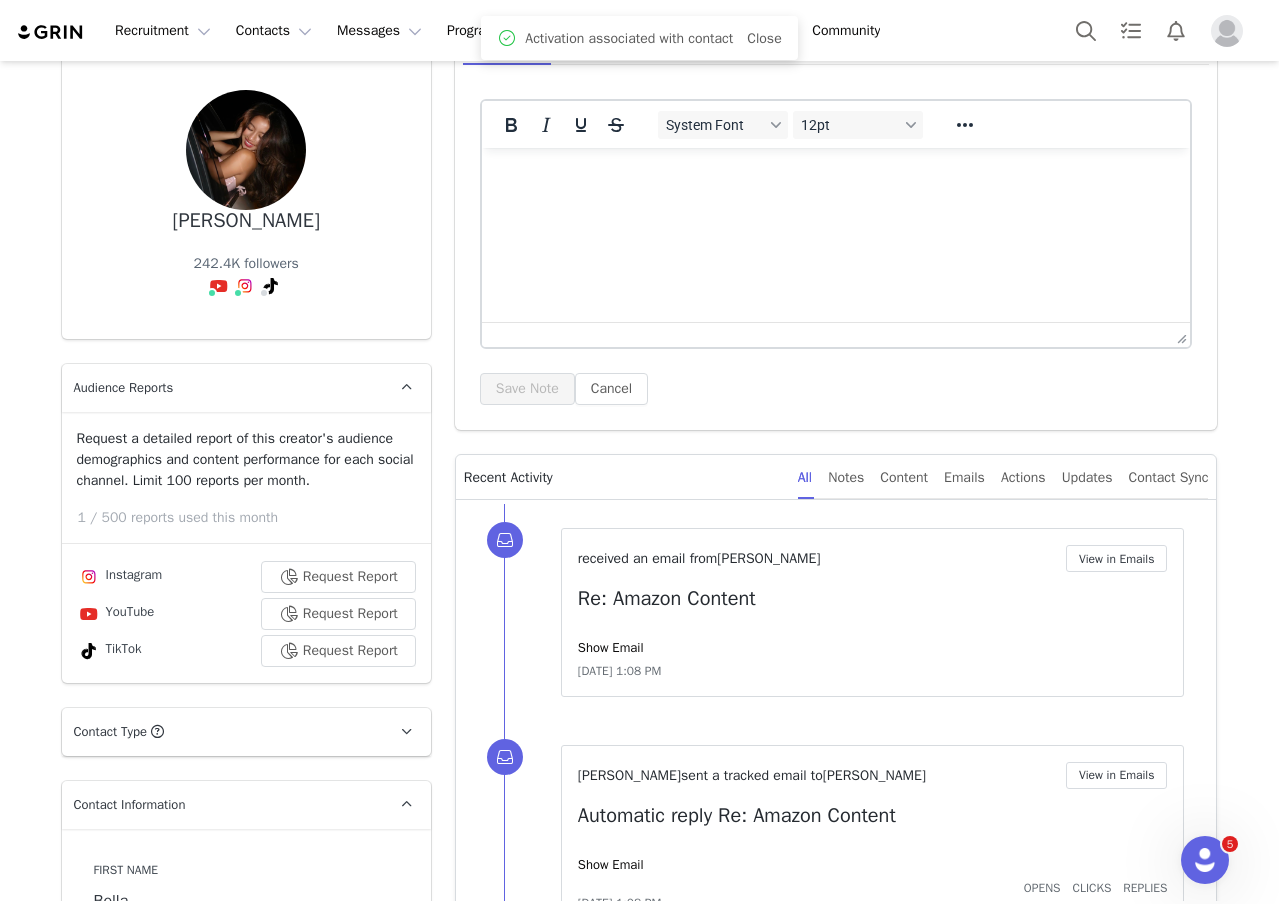 scroll, scrollTop: 0, scrollLeft: 0, axis: both 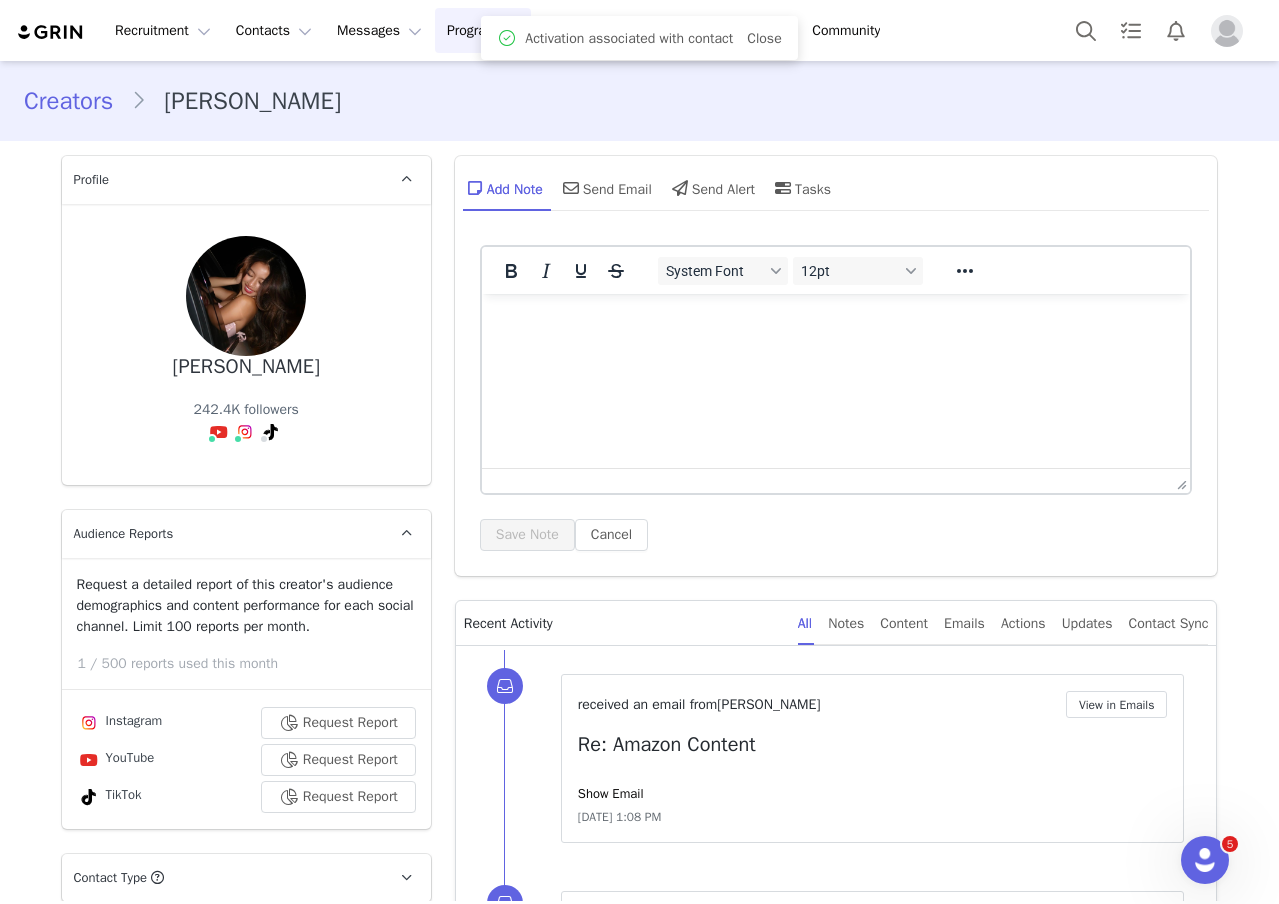 click on "Program Program" at bounding box center (483, 30) 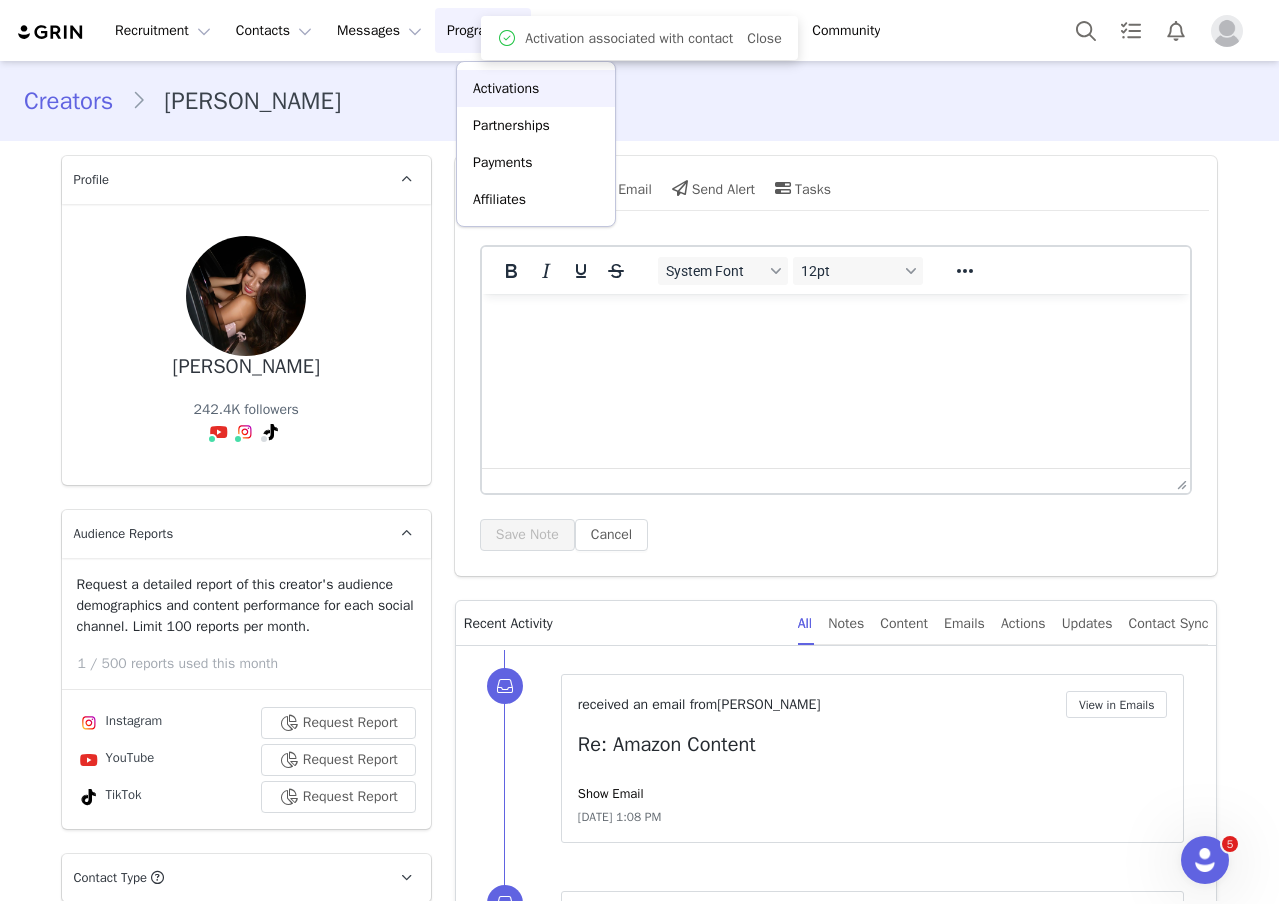 click on "Activations" at bounding box center (536, 88) 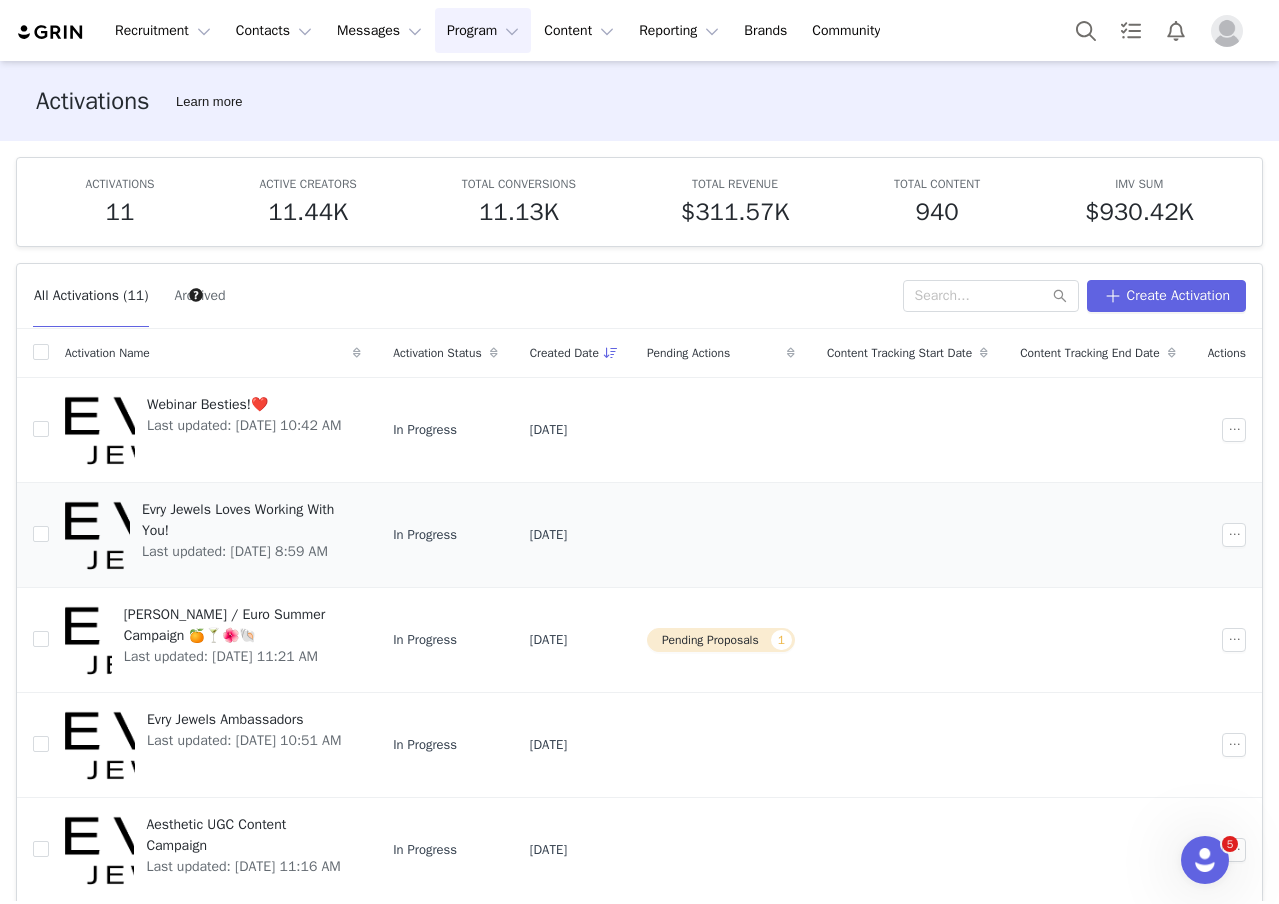 click at bounding box center (97, 535) 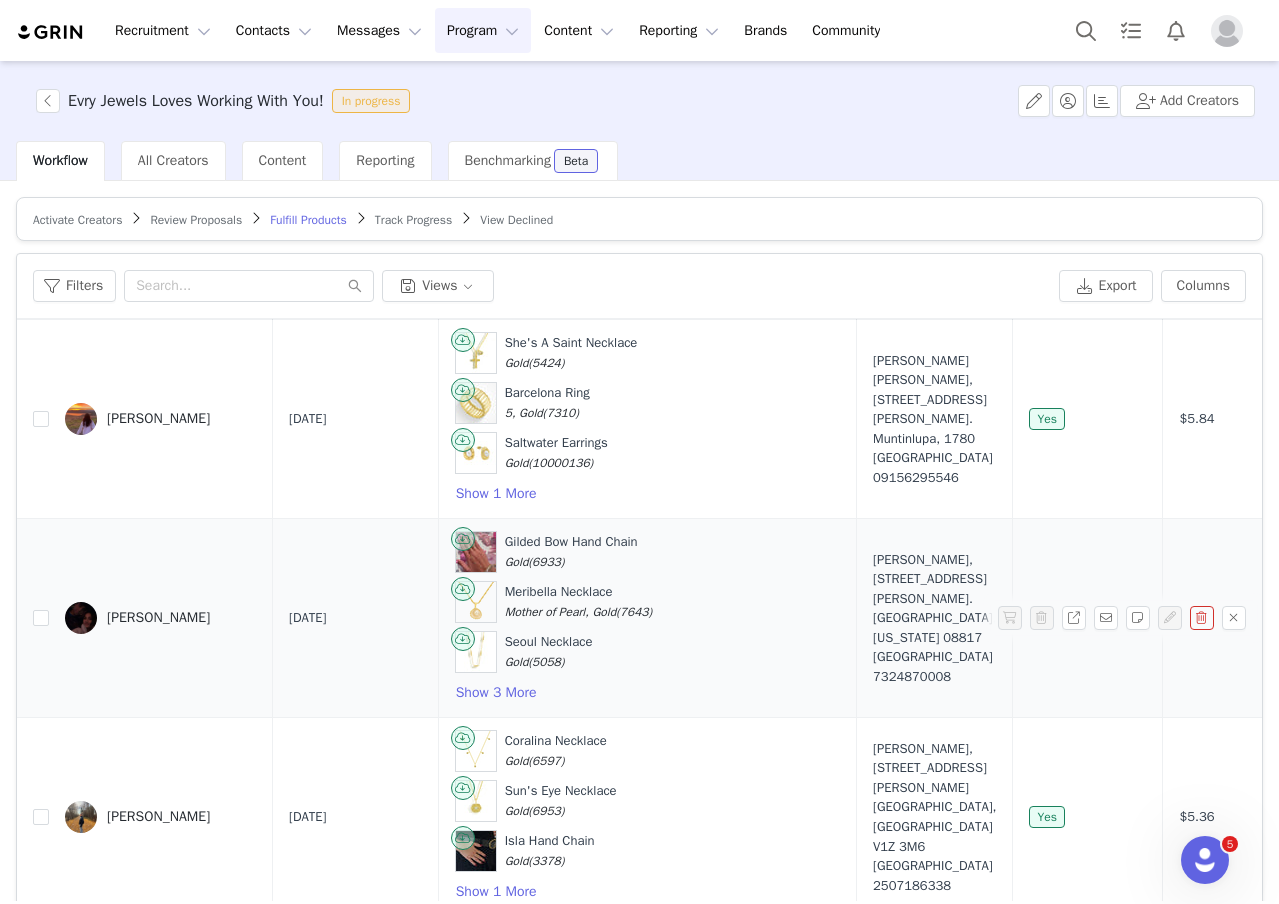 scroll, scrollTop: 45, scrollLeft: 0, axis: vertical 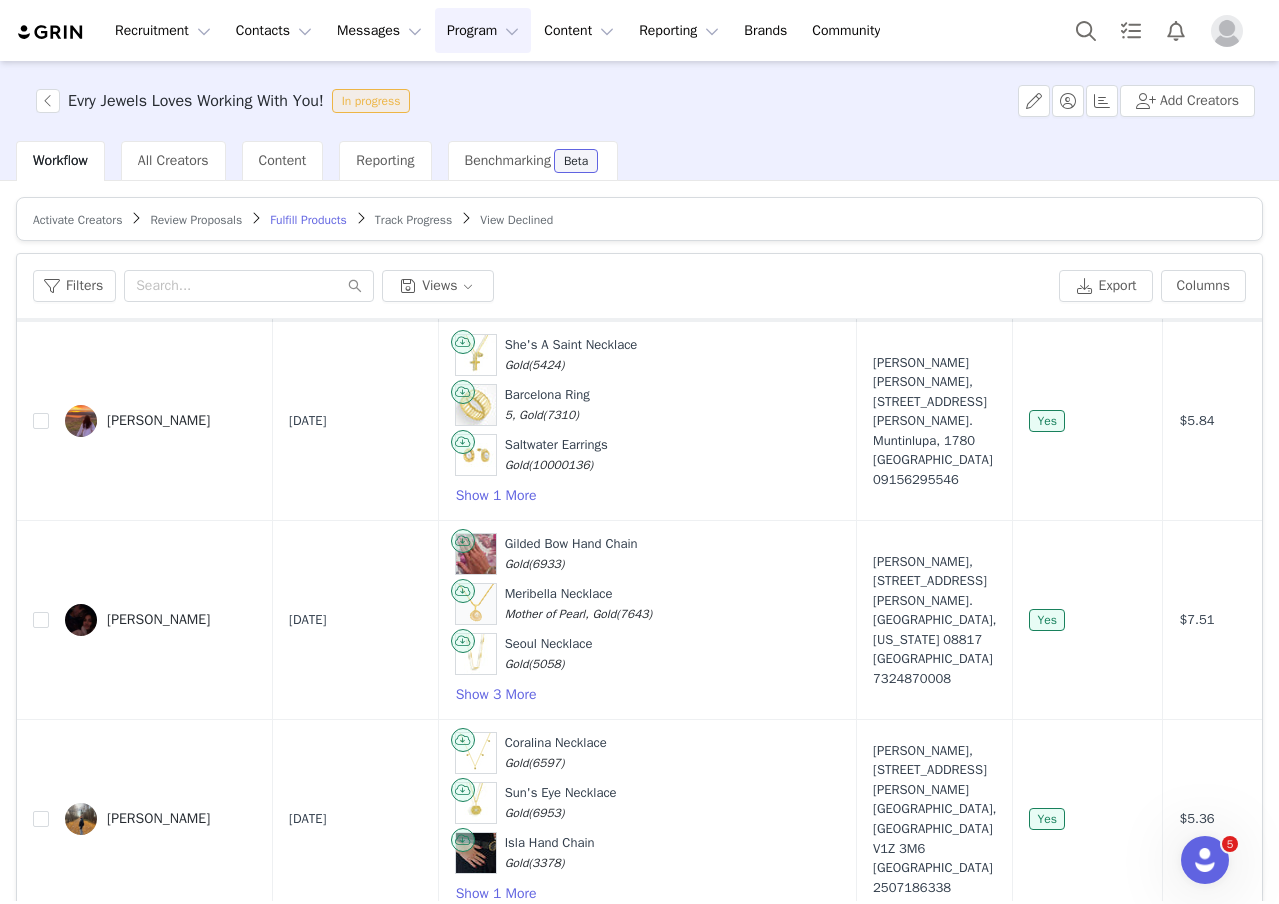 click on "Activate Creators" at bounding box center [77, 220] 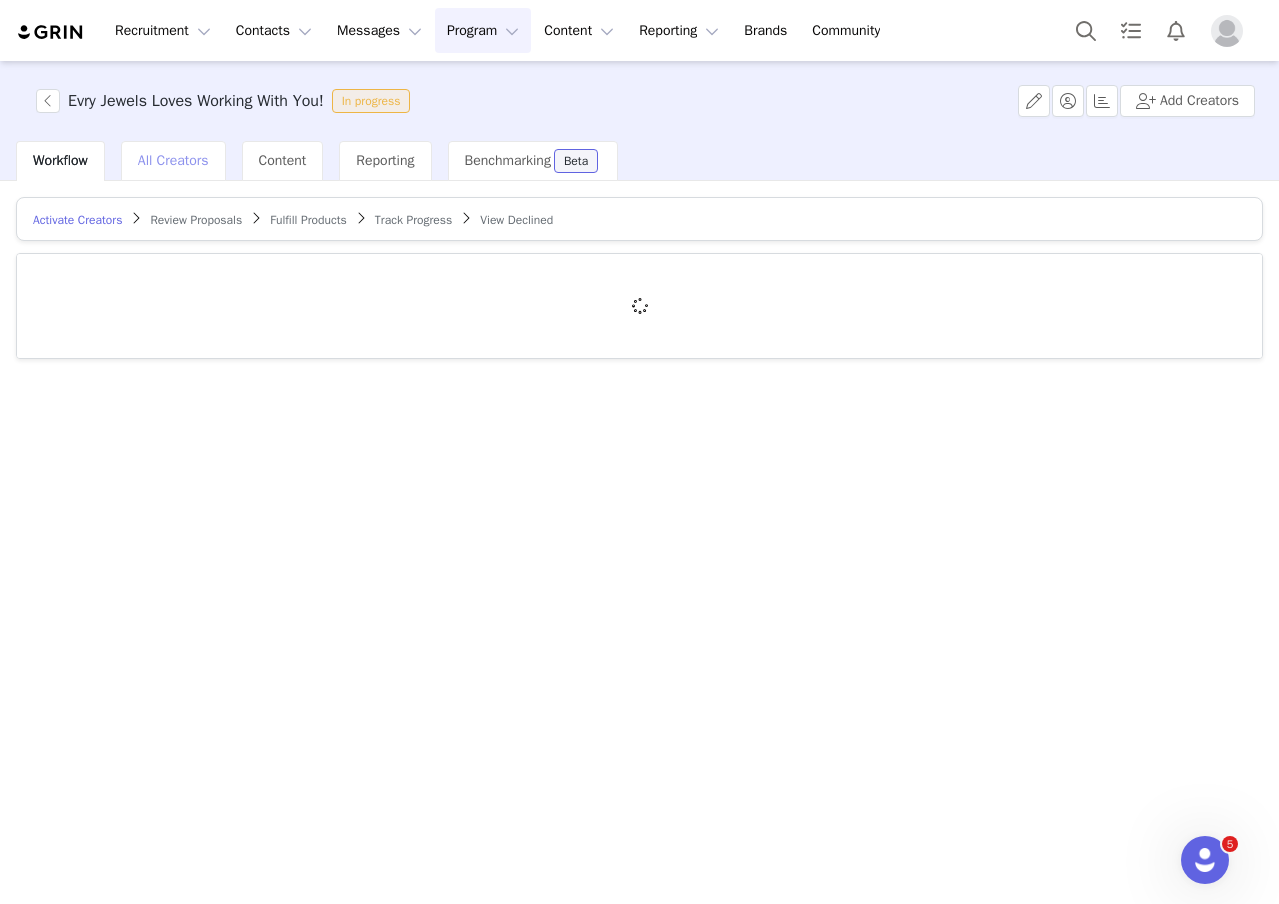 click on "All Creators" at bounding box center (173, 160) 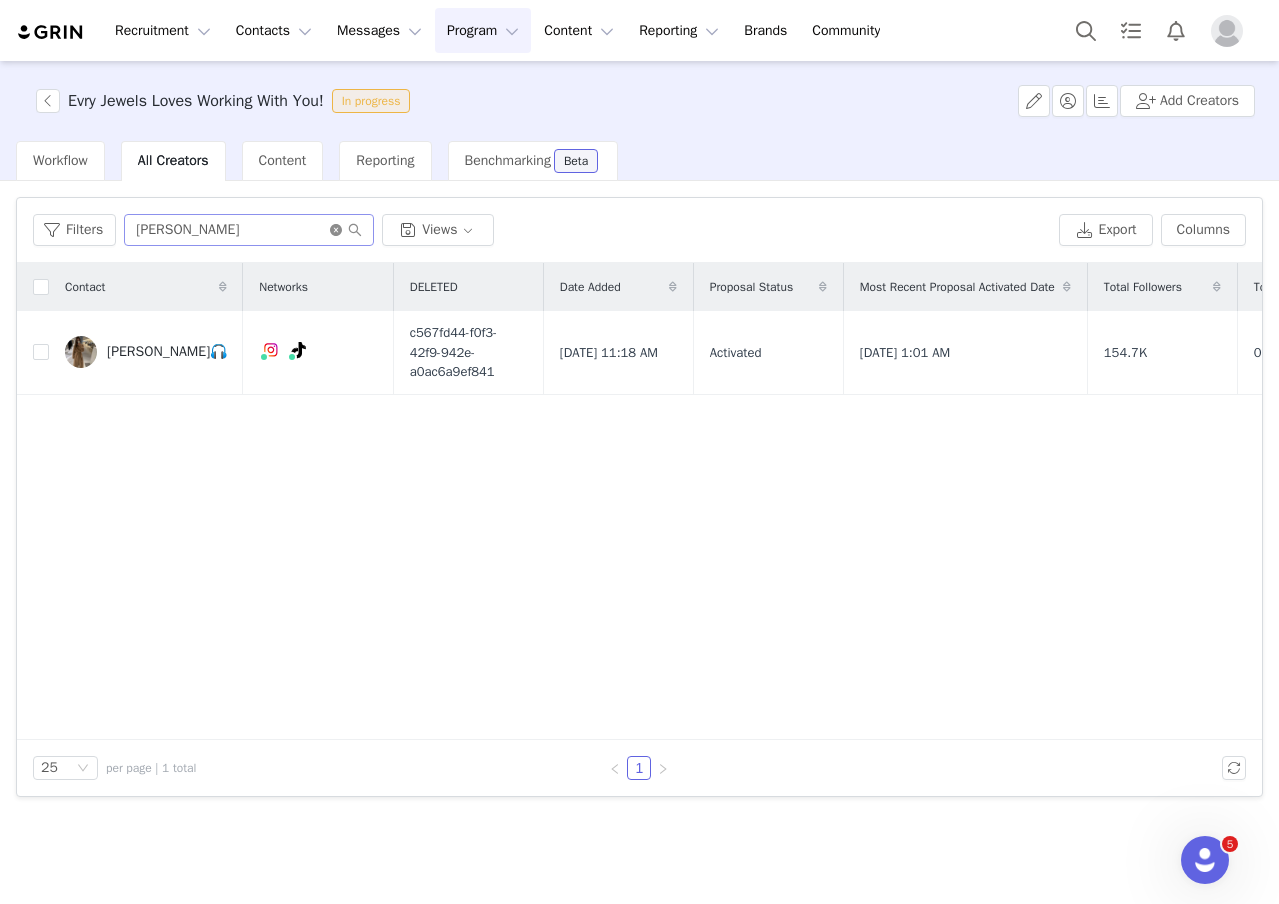 click 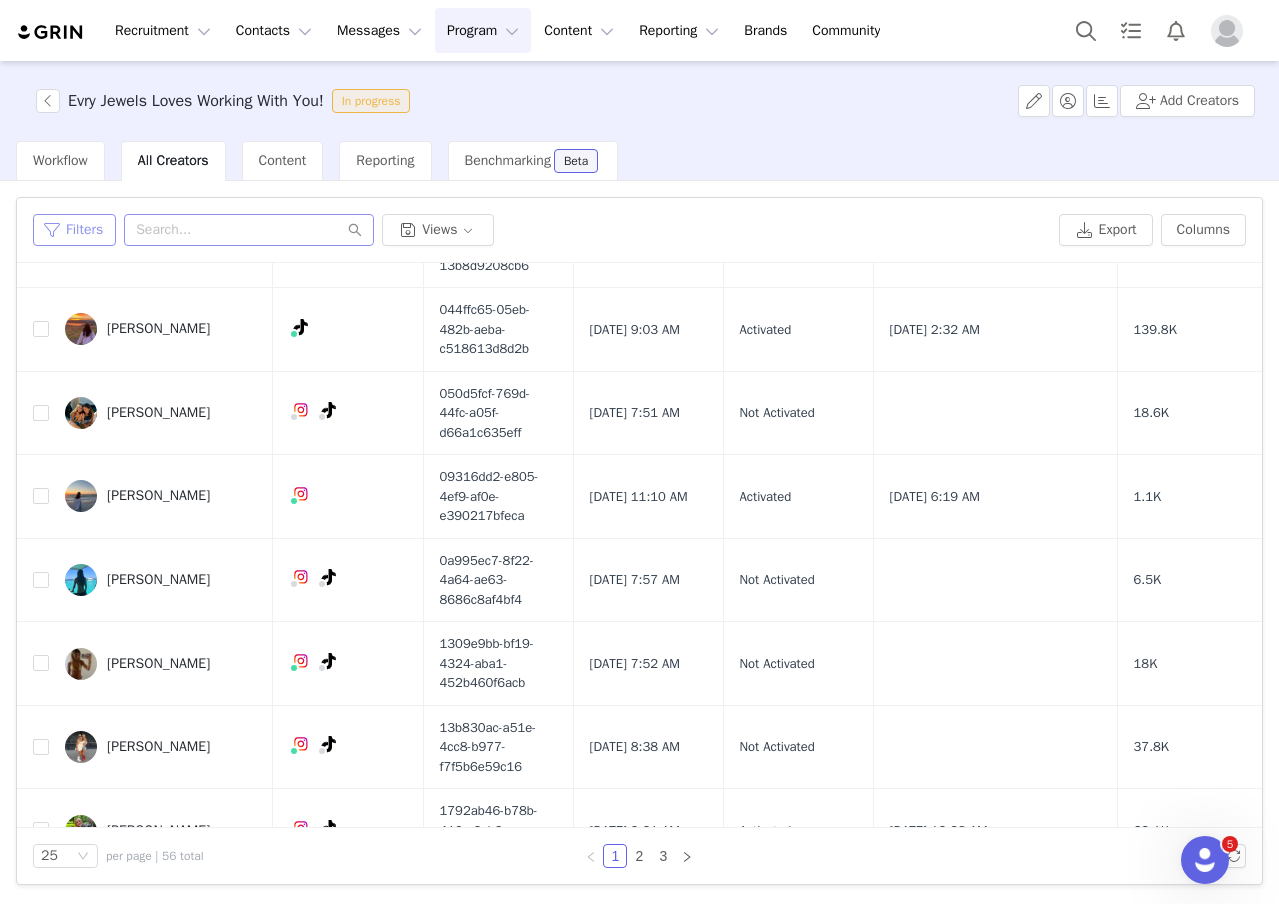 scroll, scrollTop: 187, scrollLeft: 0, axis: vertical 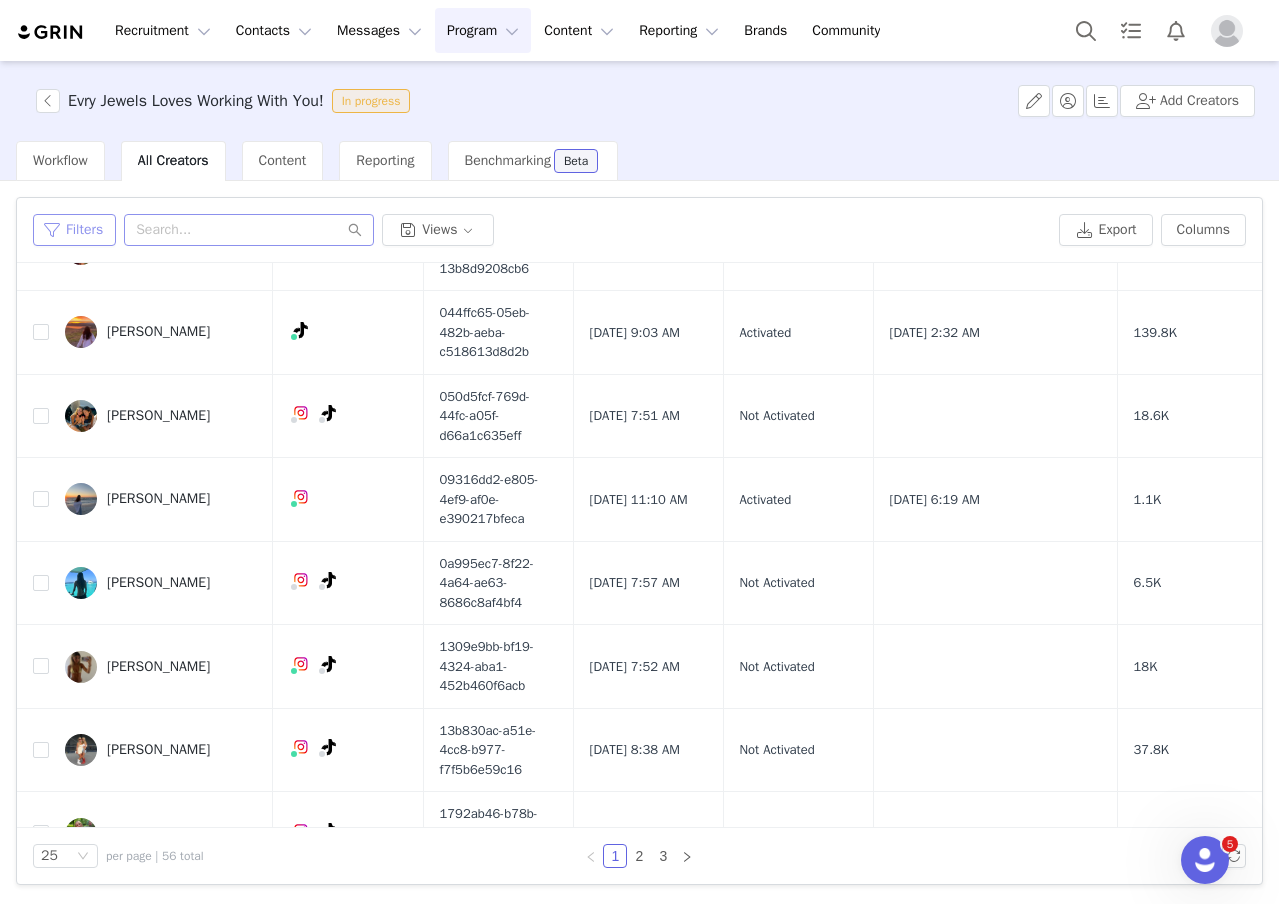 click on "Filters" at bounding box center (74, 230) 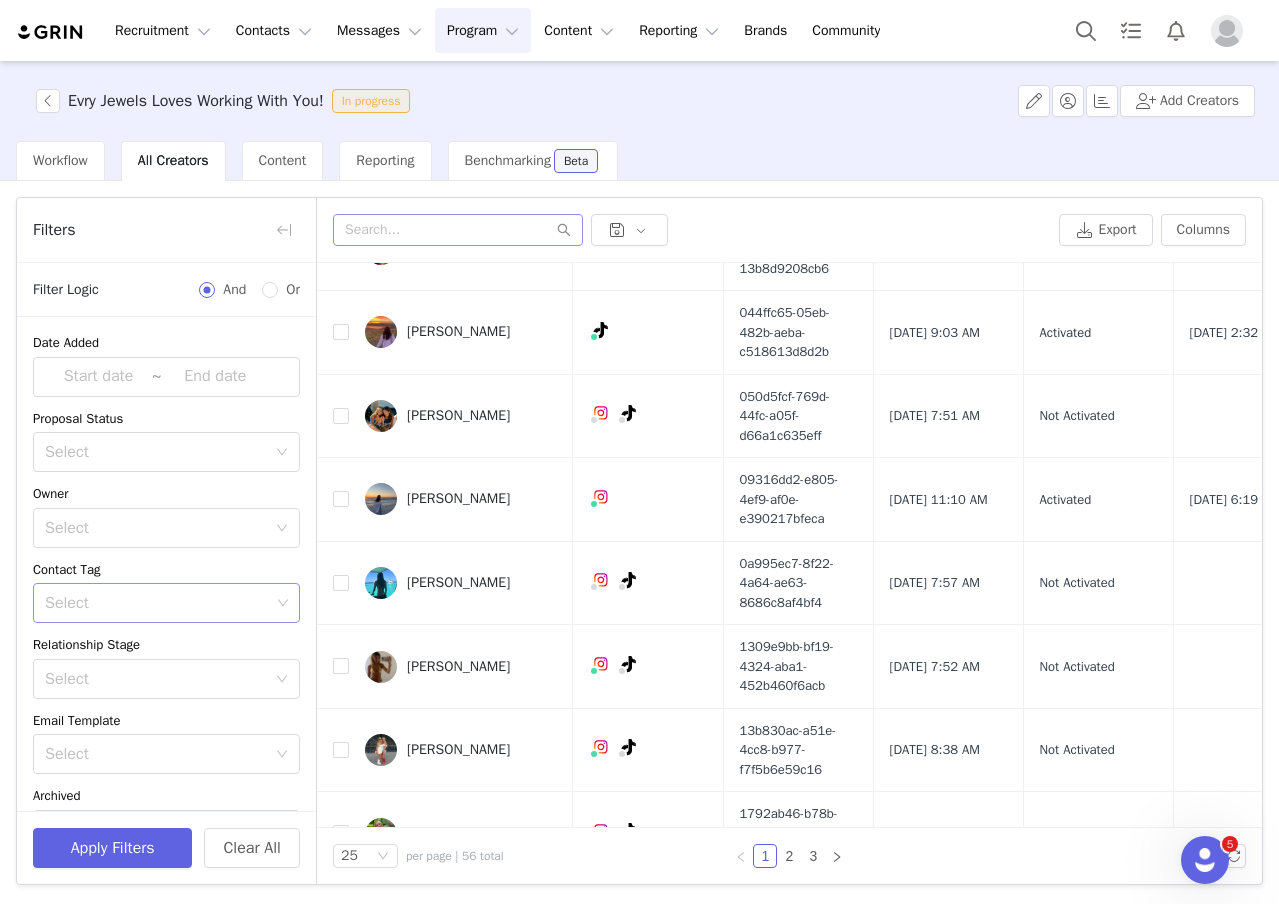 scroll, scrollTop: 120, scrollLeft: 0, axis: vertical 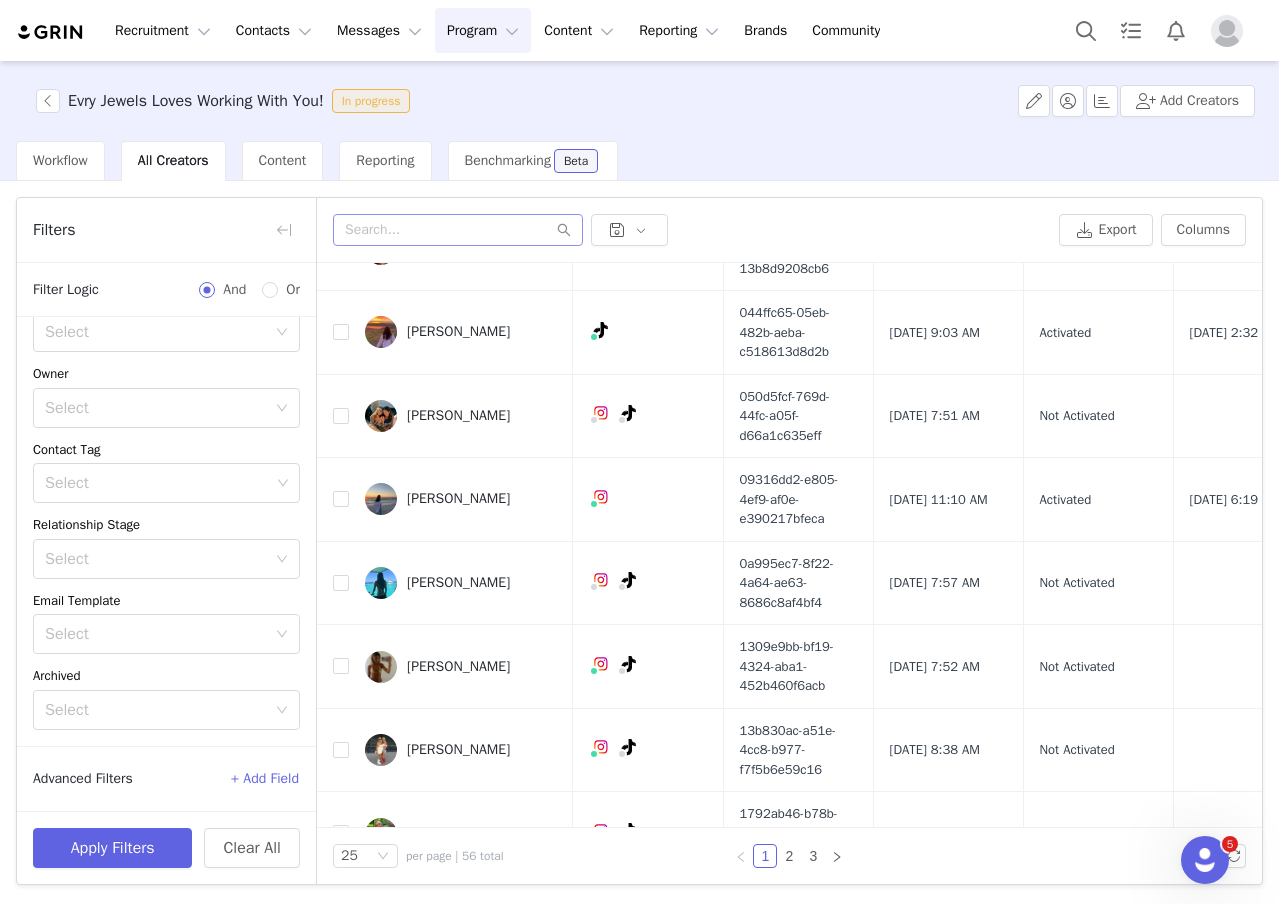 click on "+ Add Field" at bounding box center (265, 779) 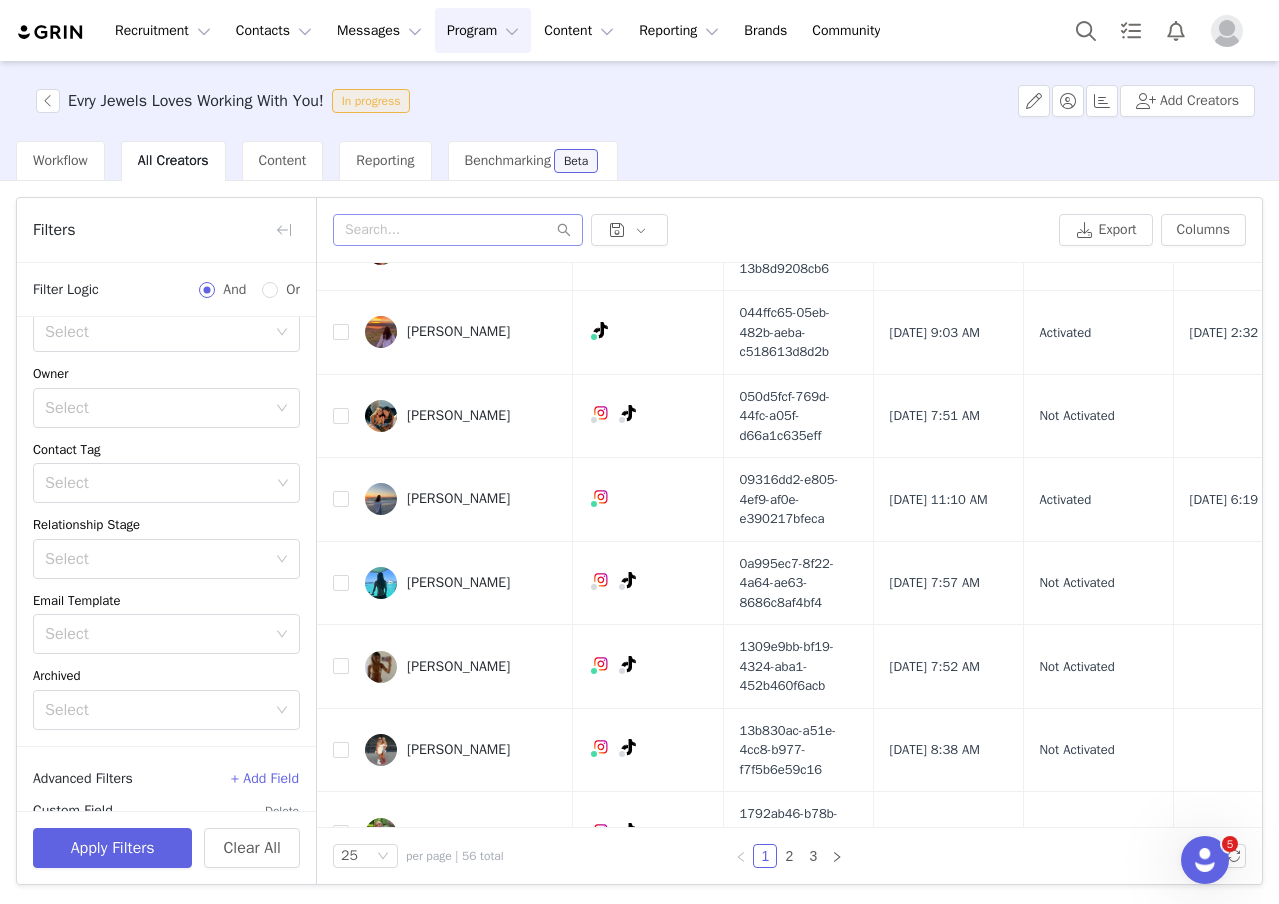scroll, scrollTop: 200, scrollLeft: 0, axis: vertical 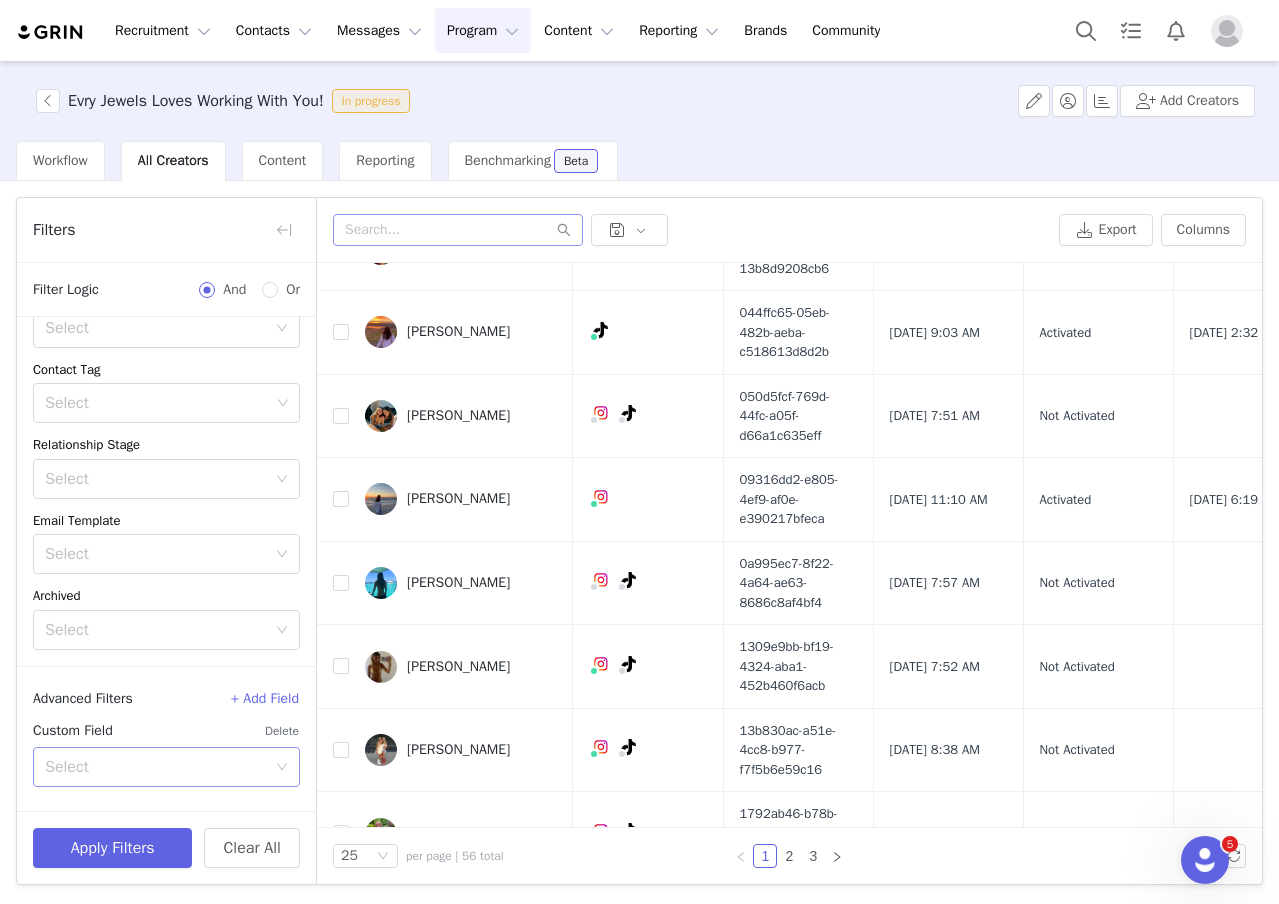 click on "Select" at bounding box center [160, 767] 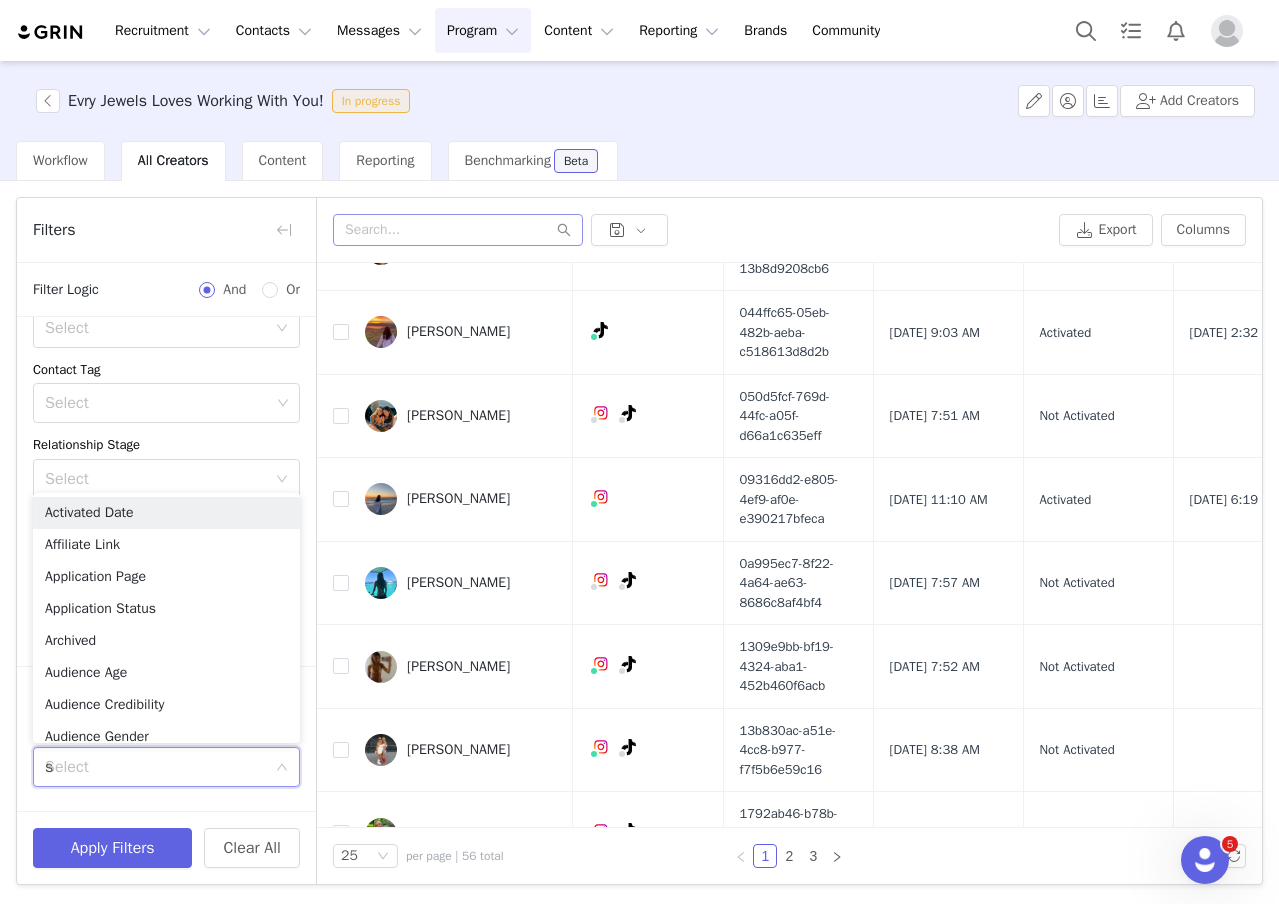 type on "se" 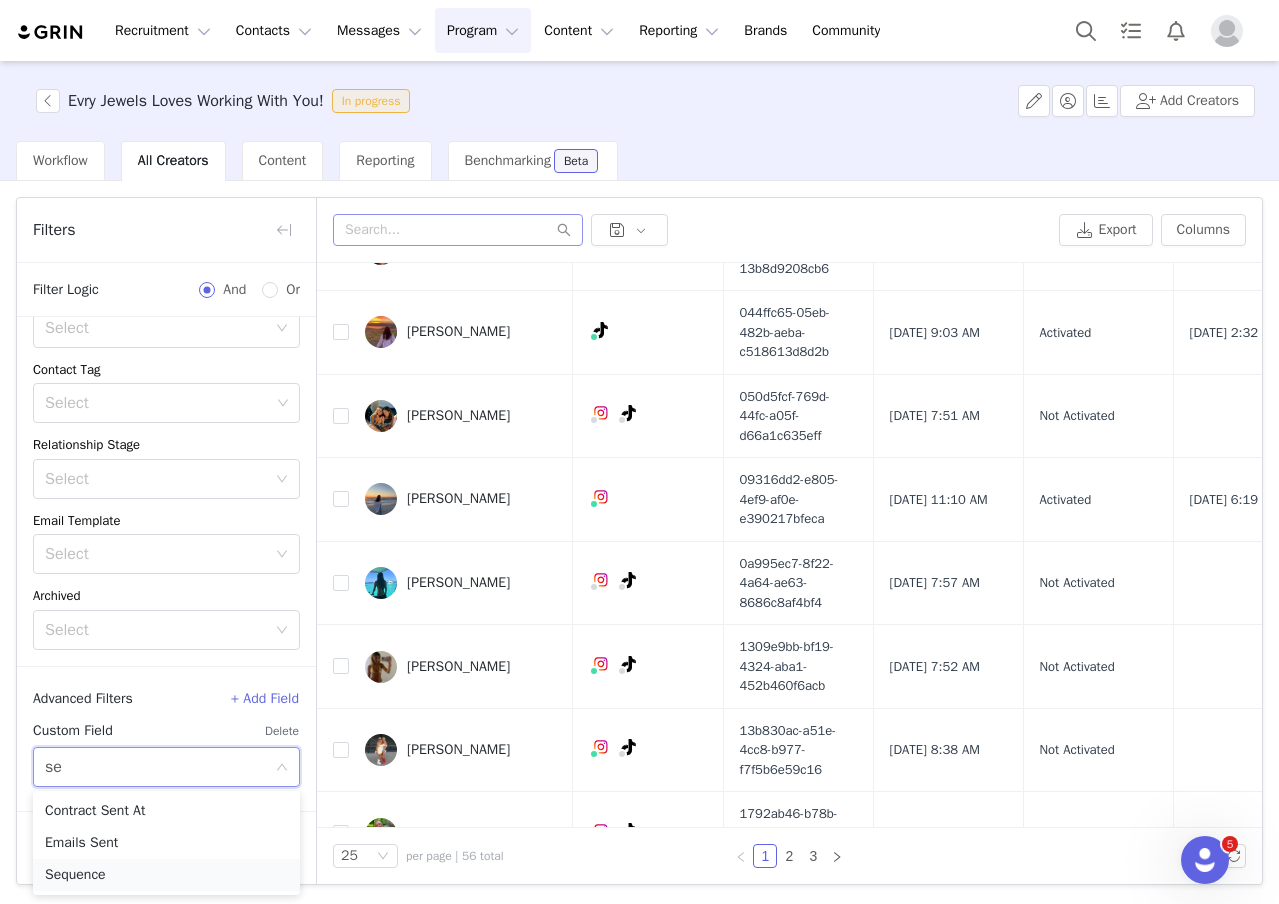 click on "Sequence" at bounding box center [166, 875] 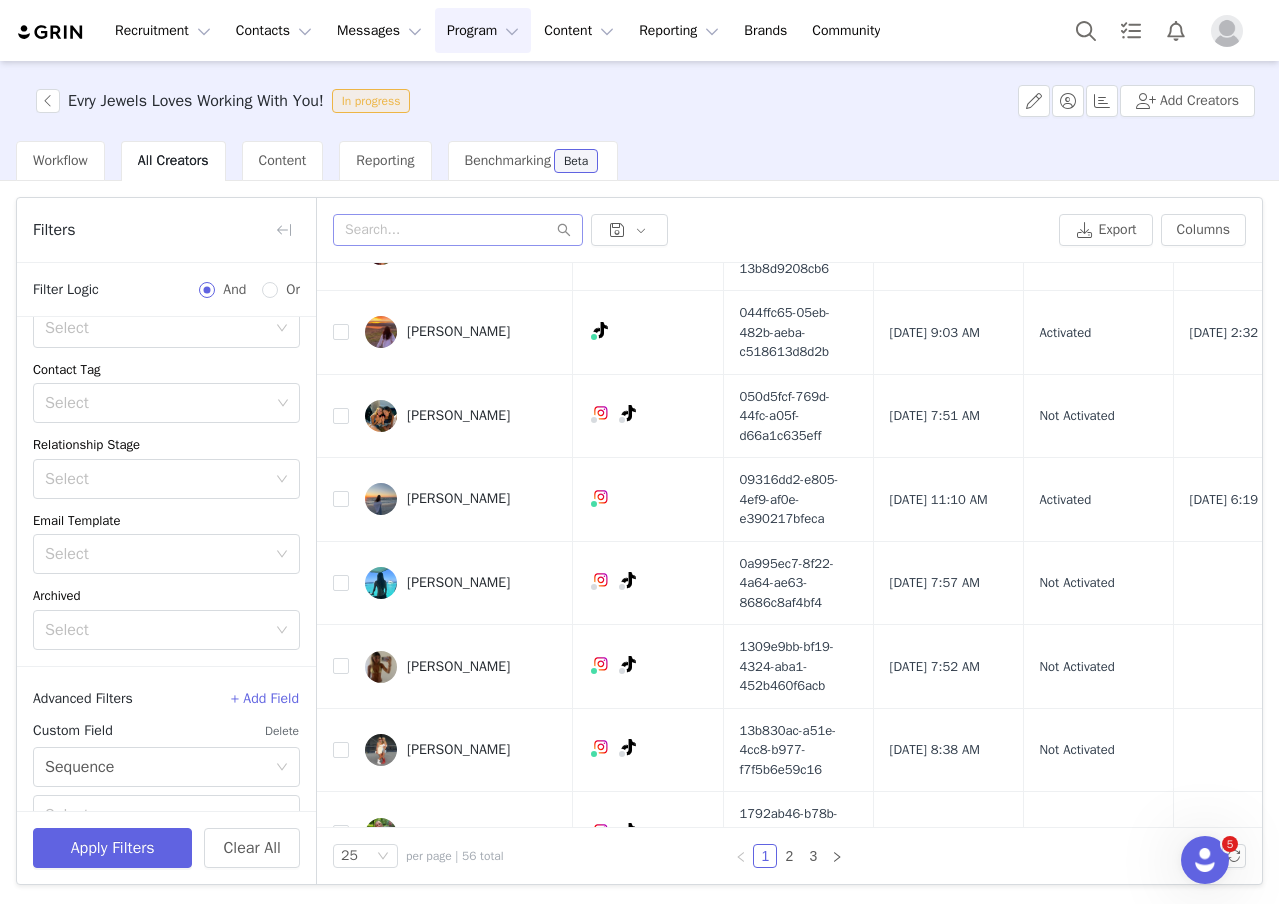 scroll, scrollTop: 288, scrollLeft: 0, axis: vertical 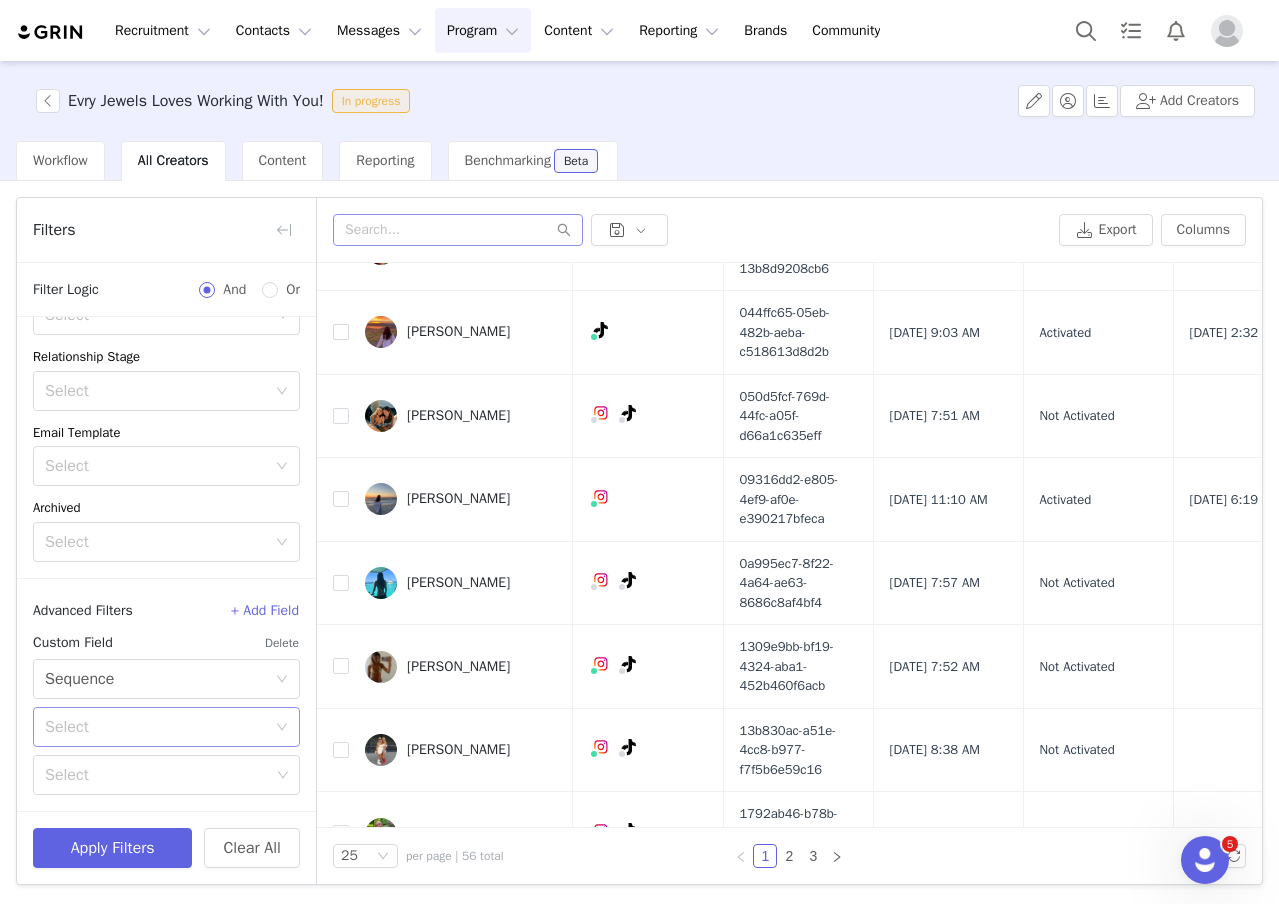 click on "Select" at bounding box center (155, 727) 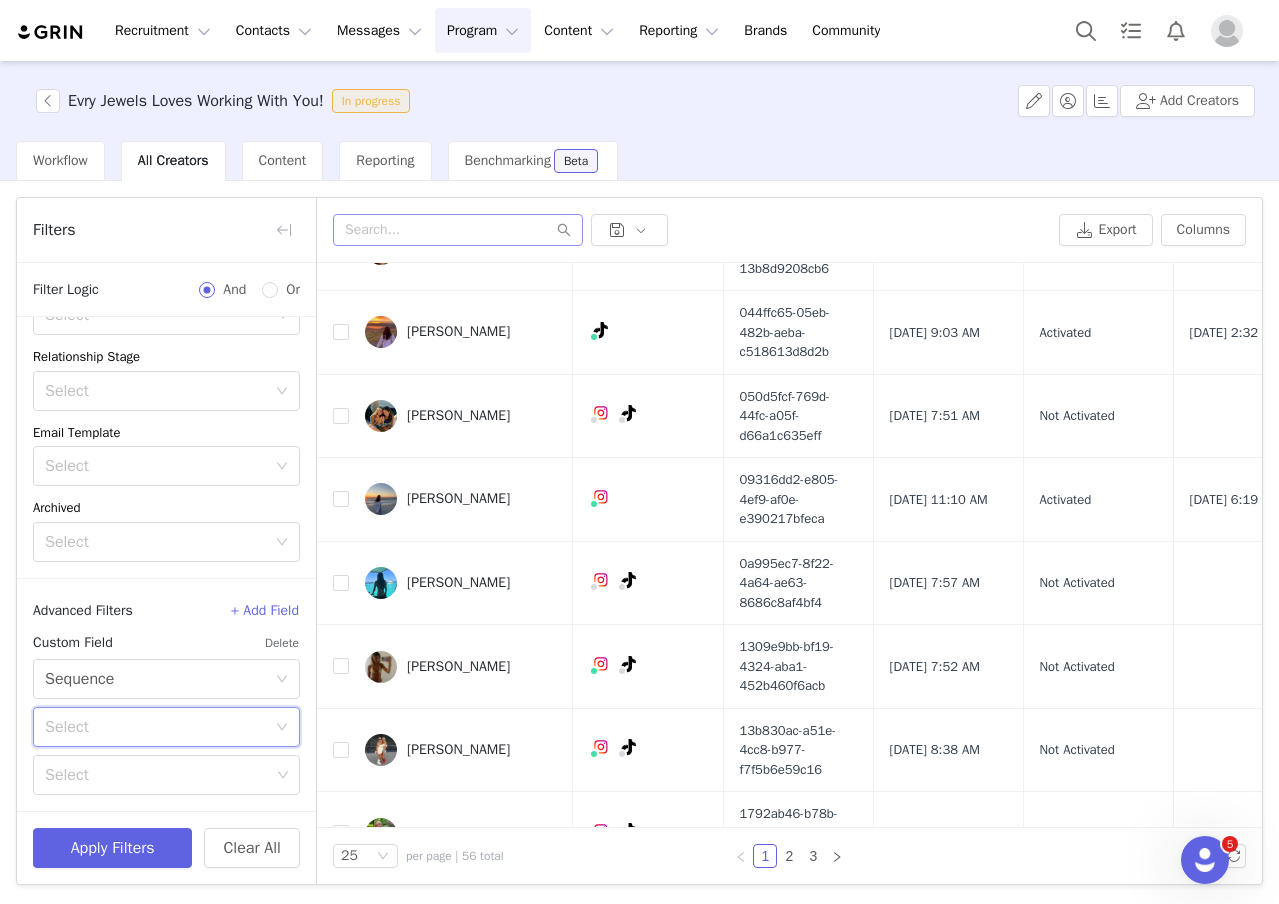 click on "Select" at bounding box center (160, 727) 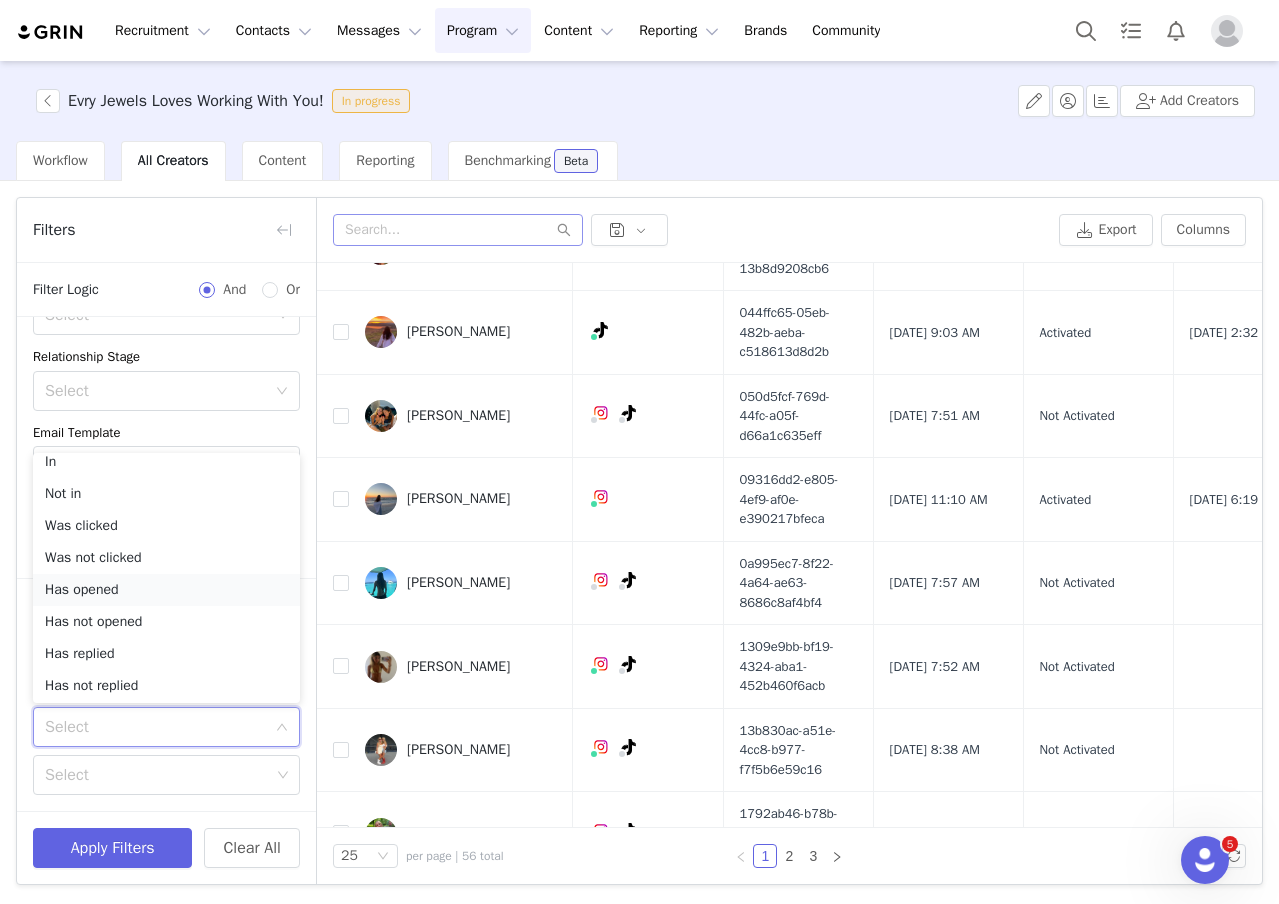 scroll, scrollTop: 0, scrollLeft: 0, axis: both 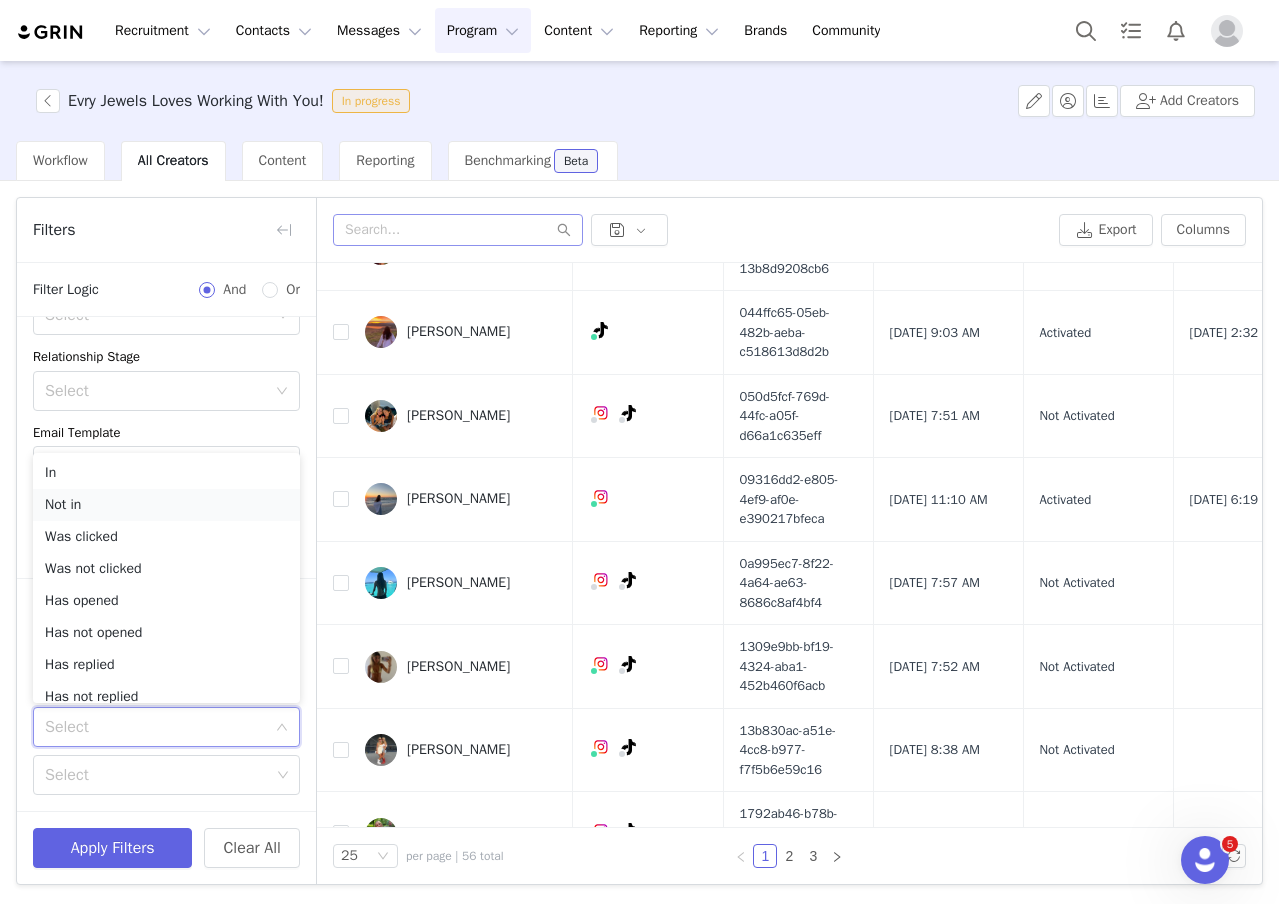 click on "Not in" at bounding box center (166, 505) 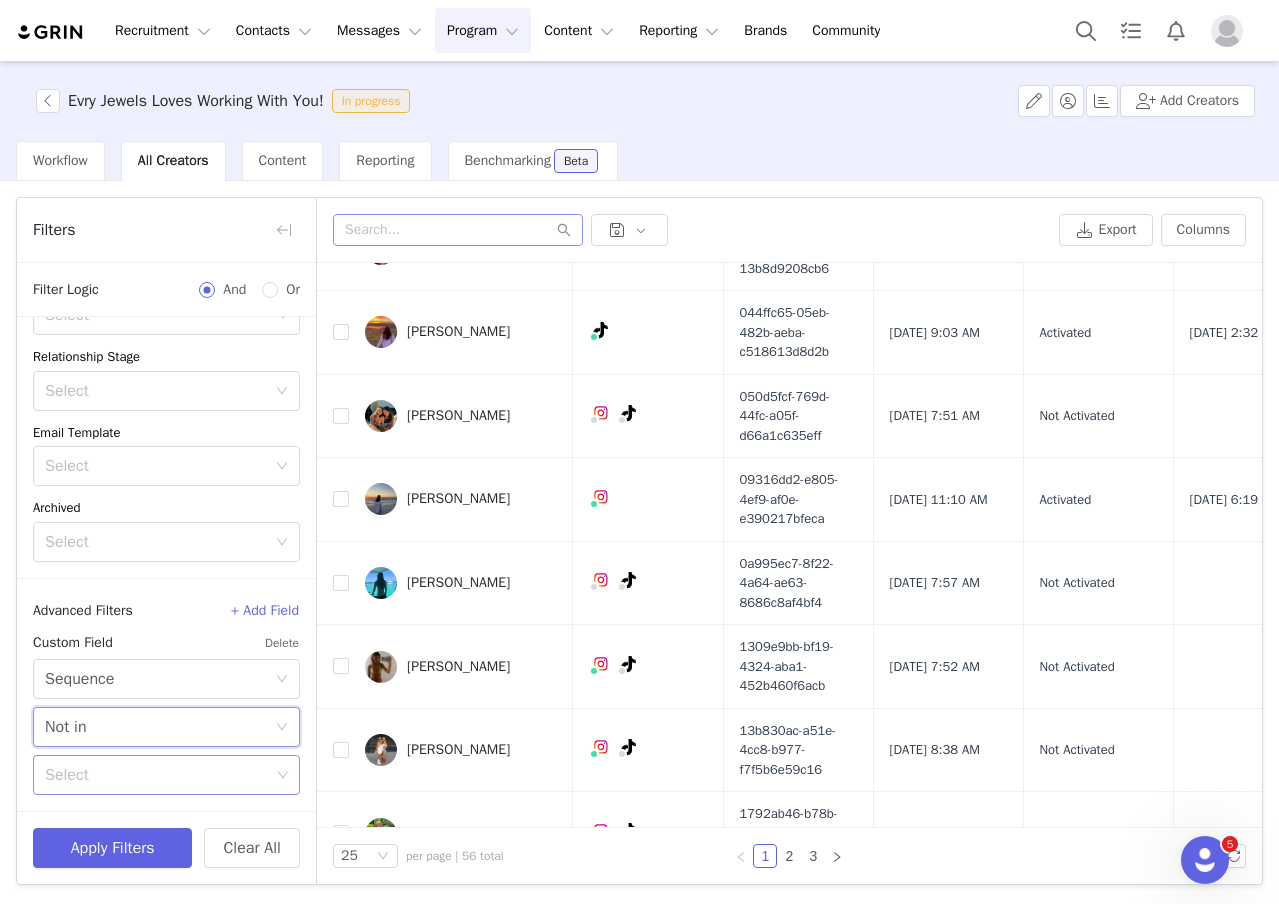 click on "Select" at bounding box center [157, 775] 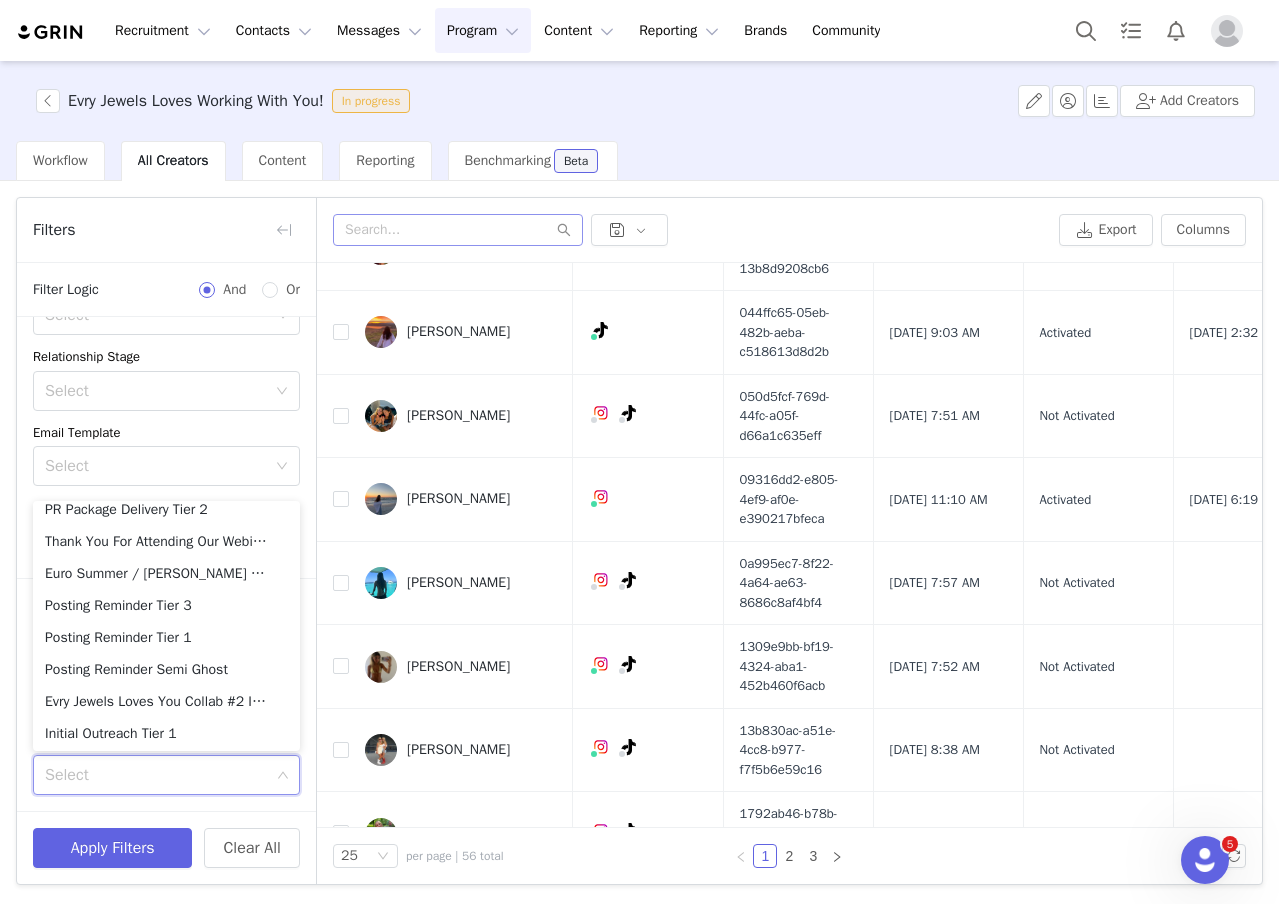 scroll, scrollTop: 238, scrollLeft: 0, axis: vertical 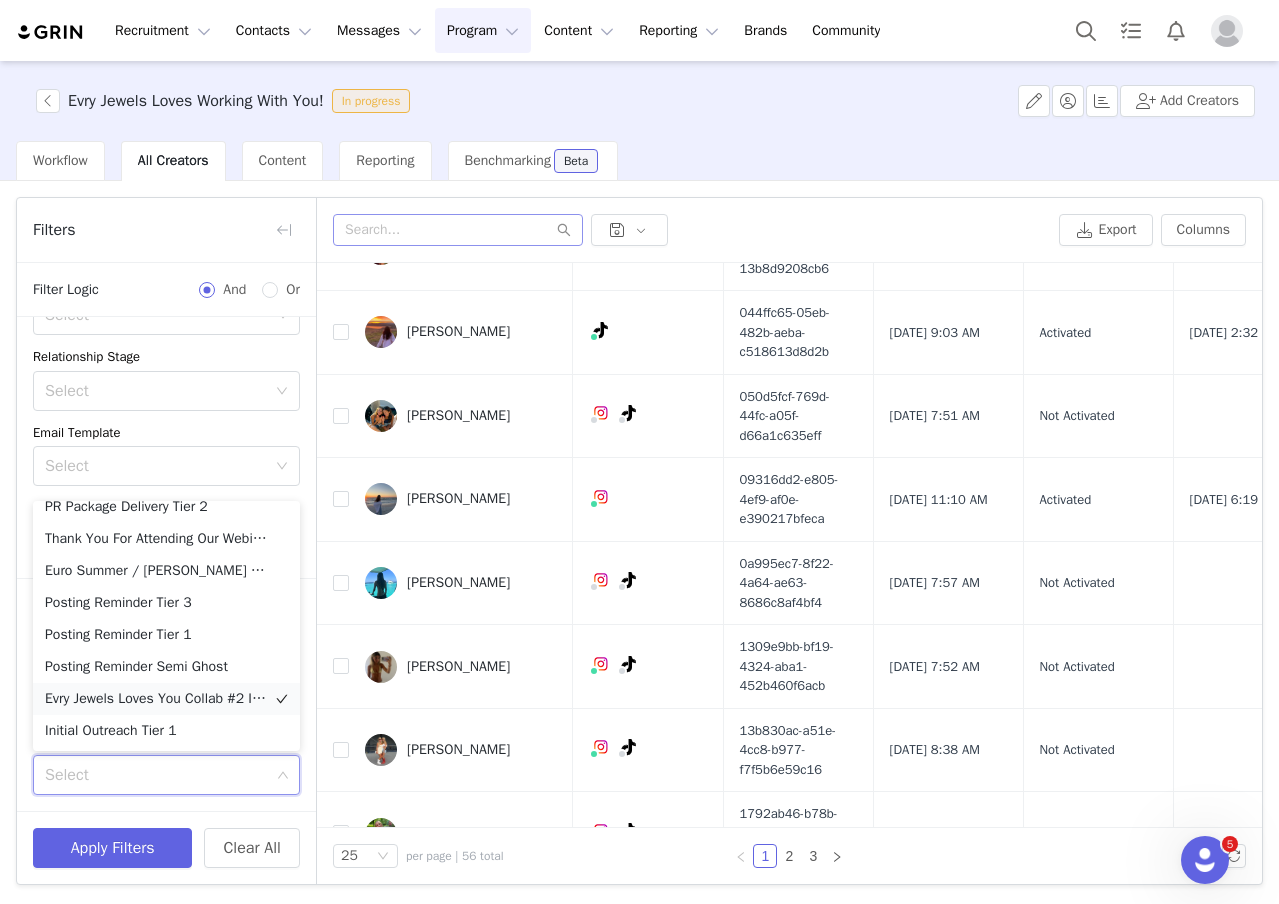 click on "Evry Jewels Loves You Collab #2 Invite" at bounding box center (166, 699) 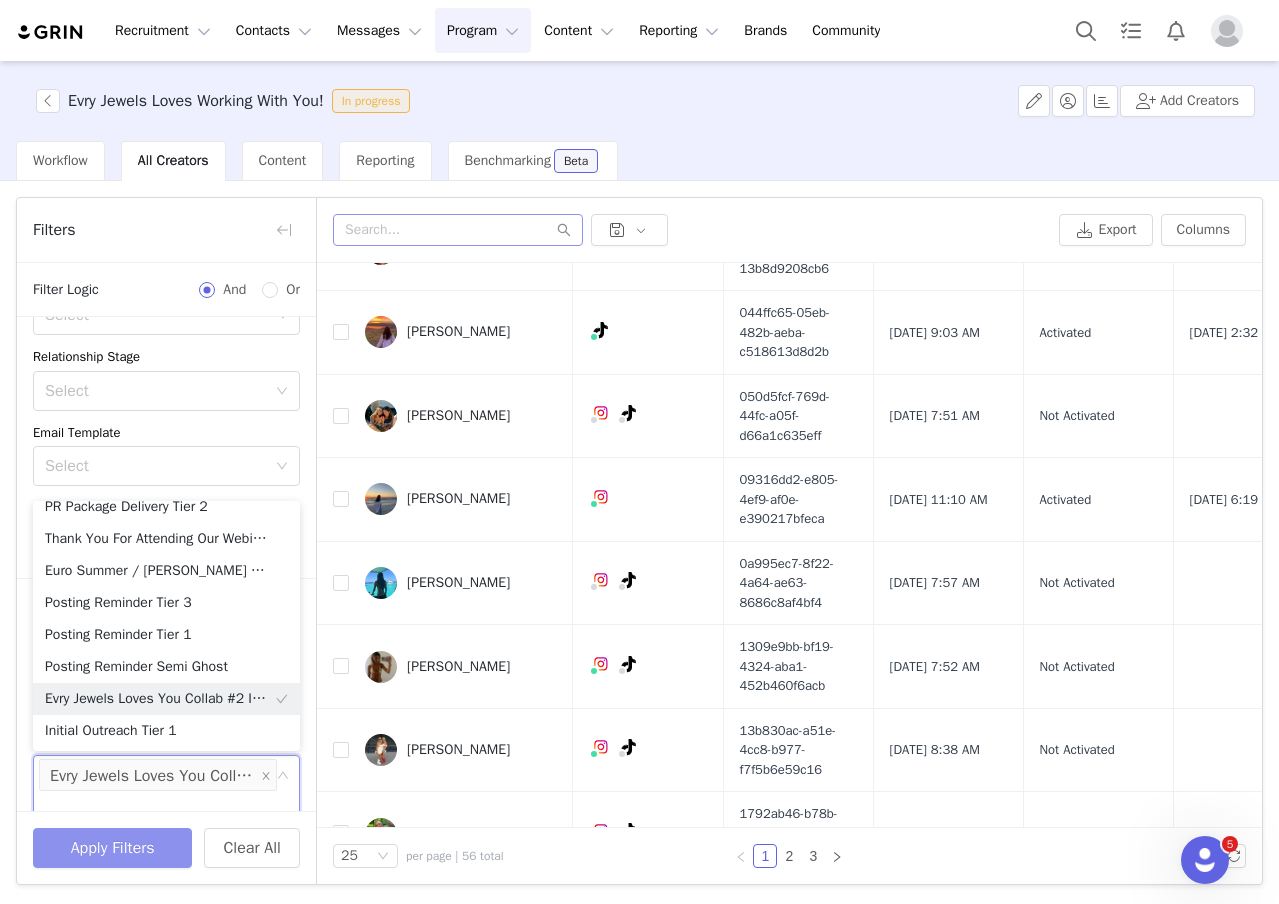 click on "Apply Filters" at bounding box center (112, 848) 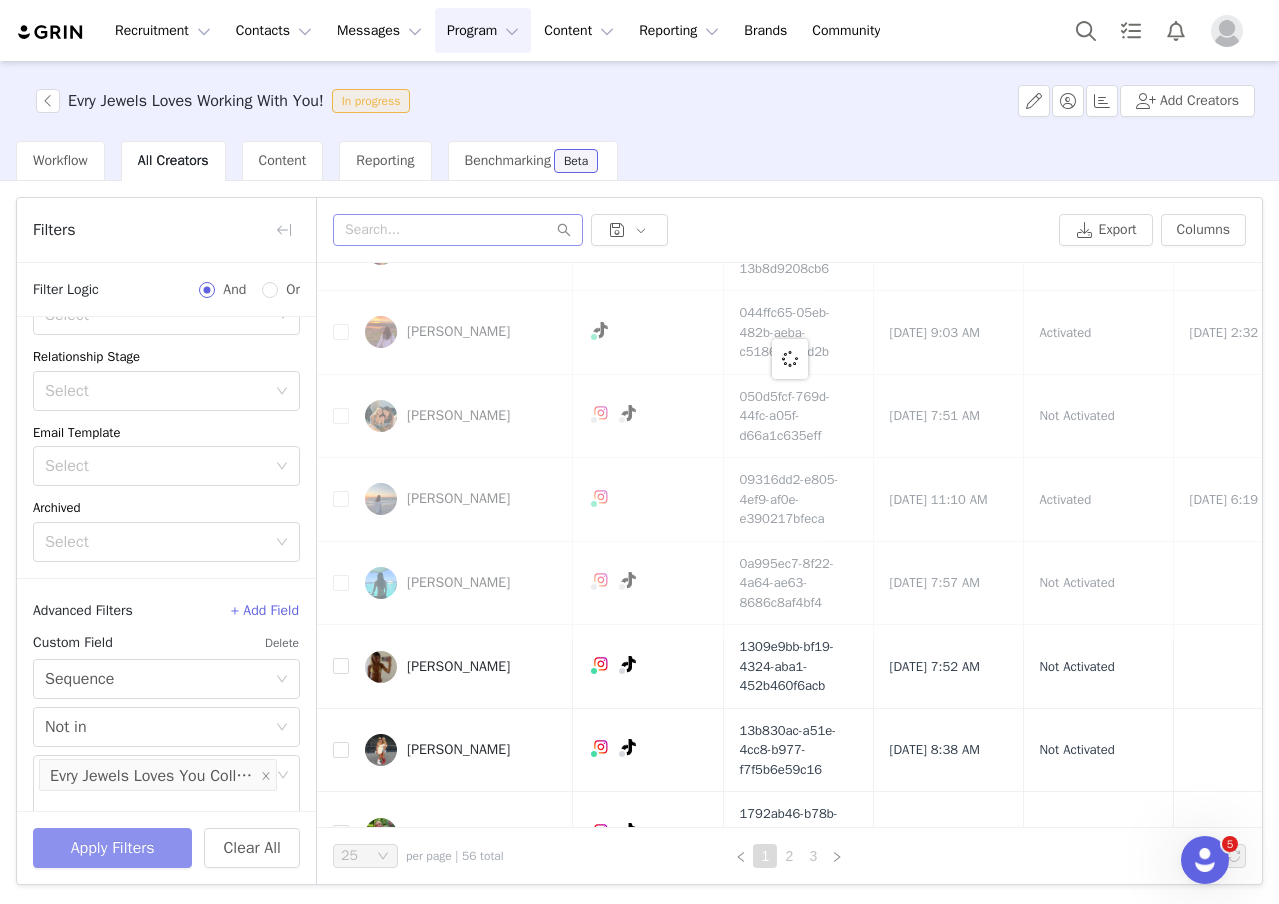 scroll, scrollTop: 0, scrollLeft: 0, axis: both 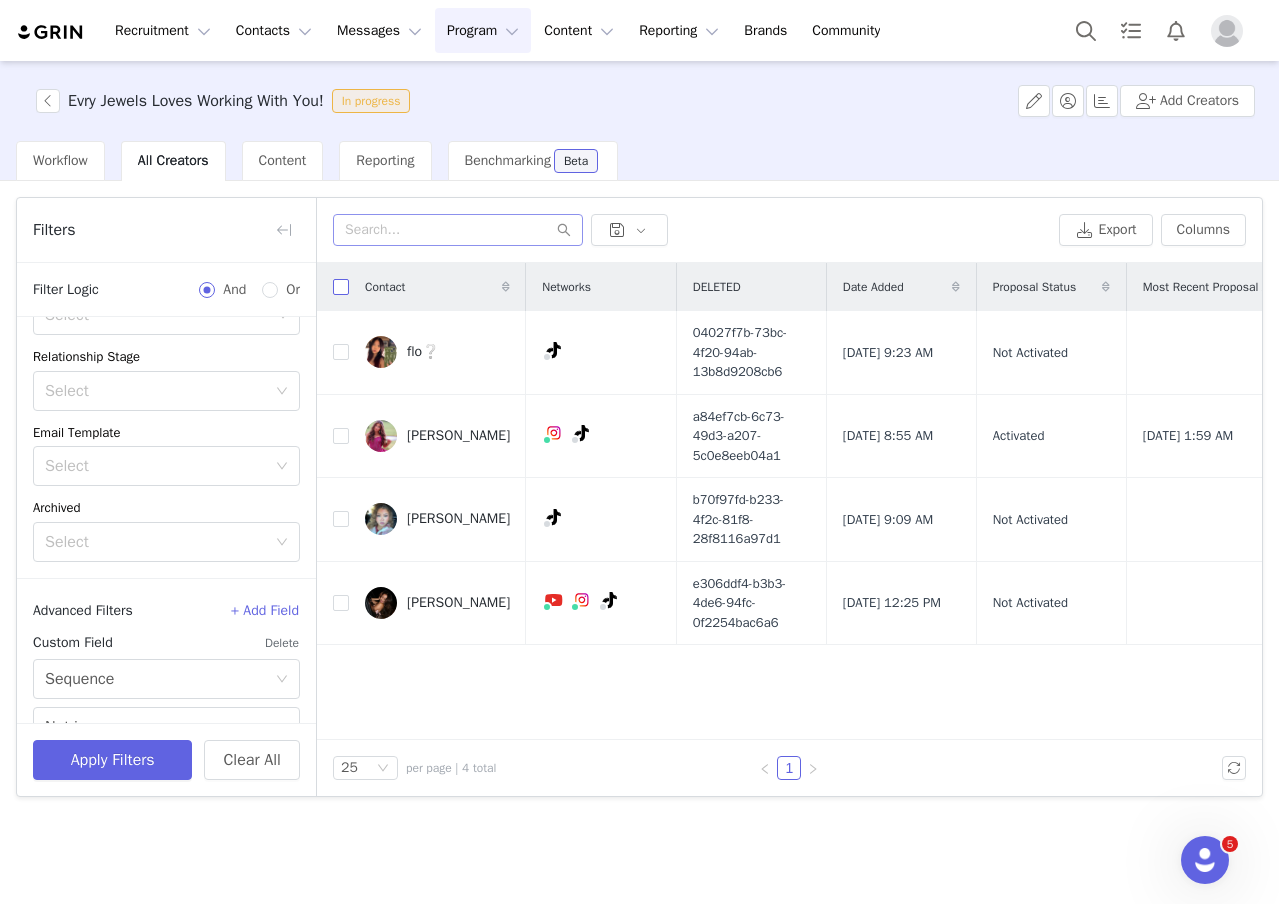 click at bounding box center [341, 287] 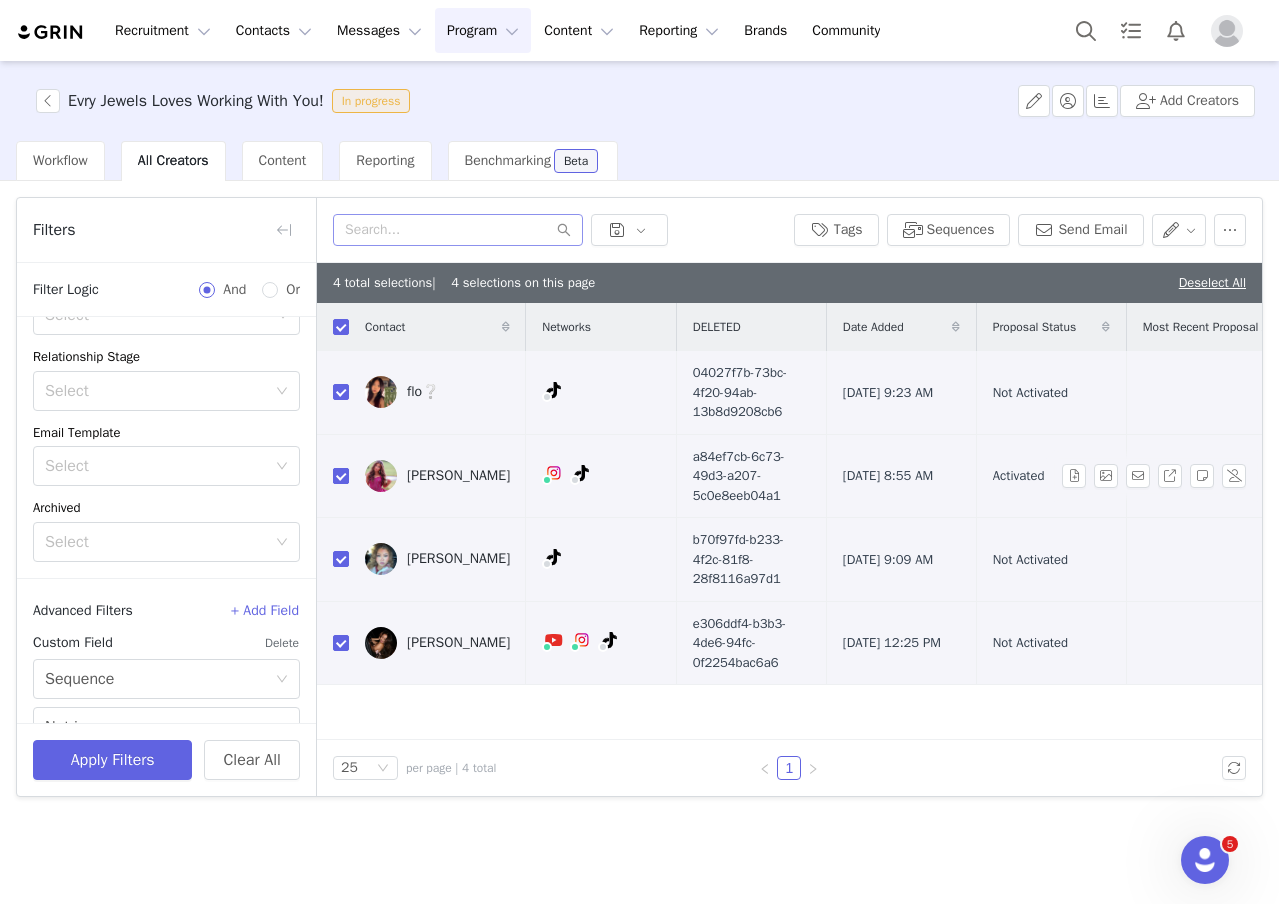 click at bounding box center [341, 476] 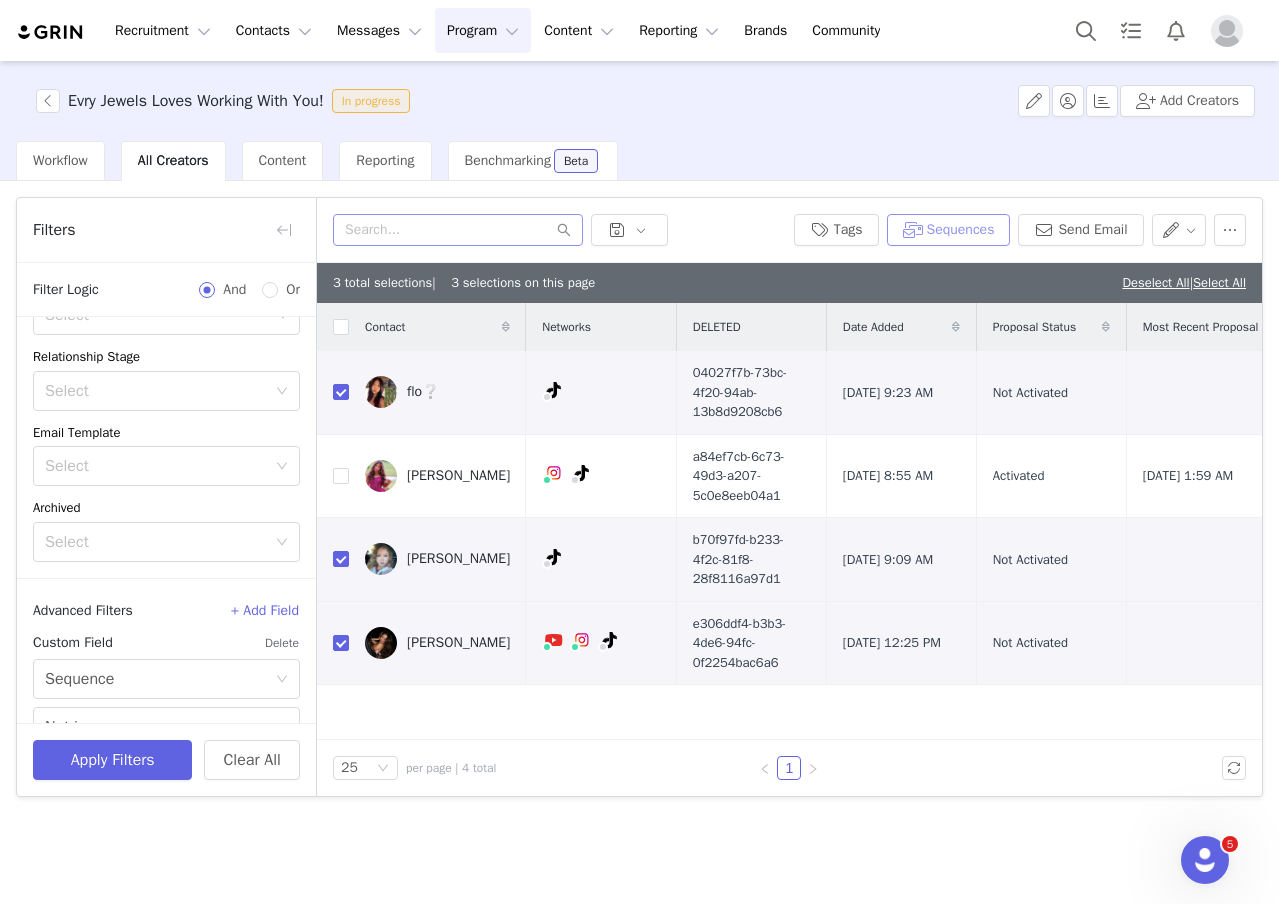 click on "Sequences" at bounding box center [949, 230] 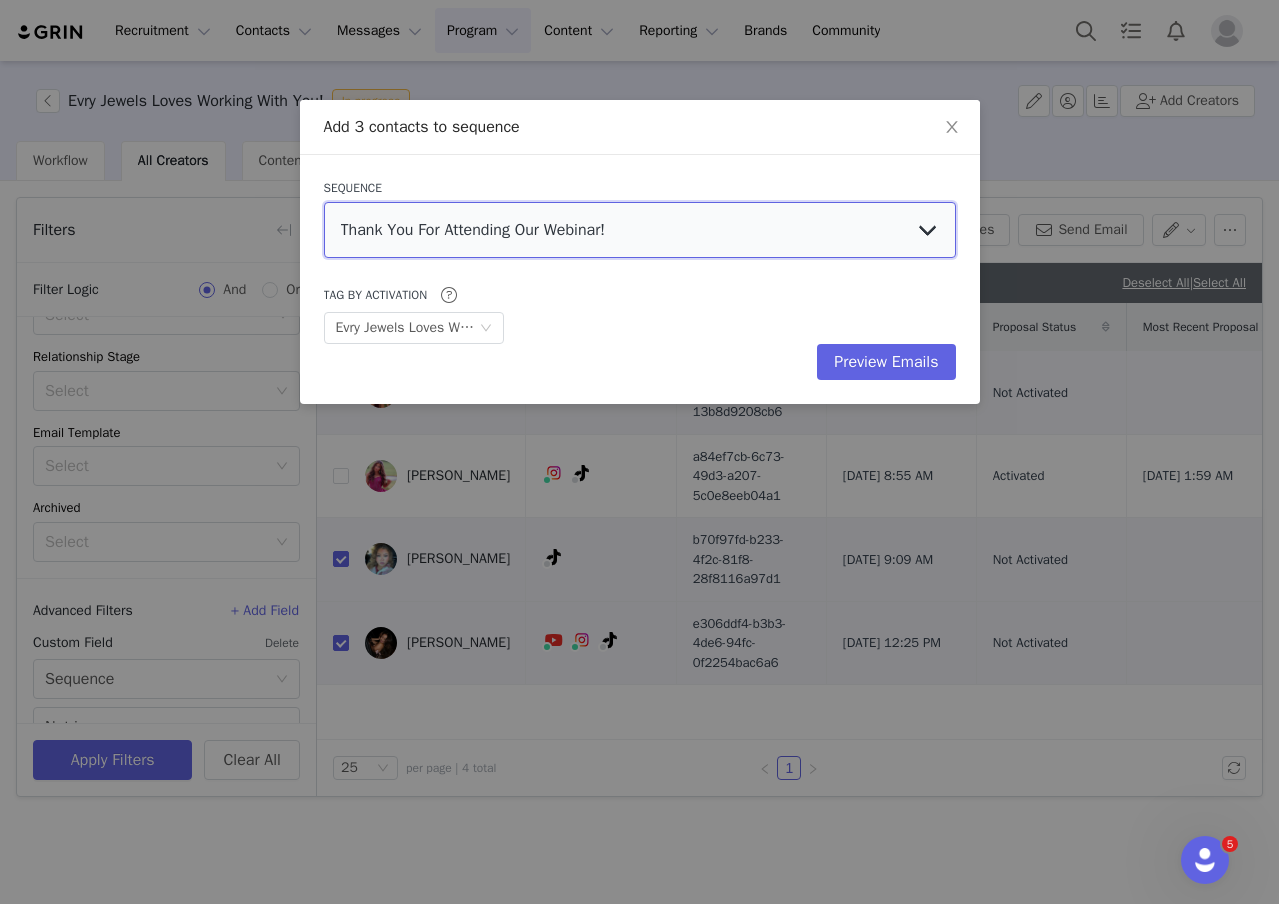 click on "Thank You For Attending Our Webinar!   Evry Jewels Loves You Collab #2 Invite   Euro Summer / Beachy Campaign Outreach   UGC Static Photo Campaign Outreach   Posting Reminder Semi Ghost   Posting Reminder Complete Ghost   Posting Reminder Tier 3   Posting Reminder Tier 2   PR Package Delivery Tier 3   PR Package Delivery Tier 2   Initial Outreach Tier 3   Initial Outreach Tier 2   PR Package Delivery Tier 1   Posting Reminder Tier 1   Initial Outreach Tier 1" at bounding box center [640, 230] 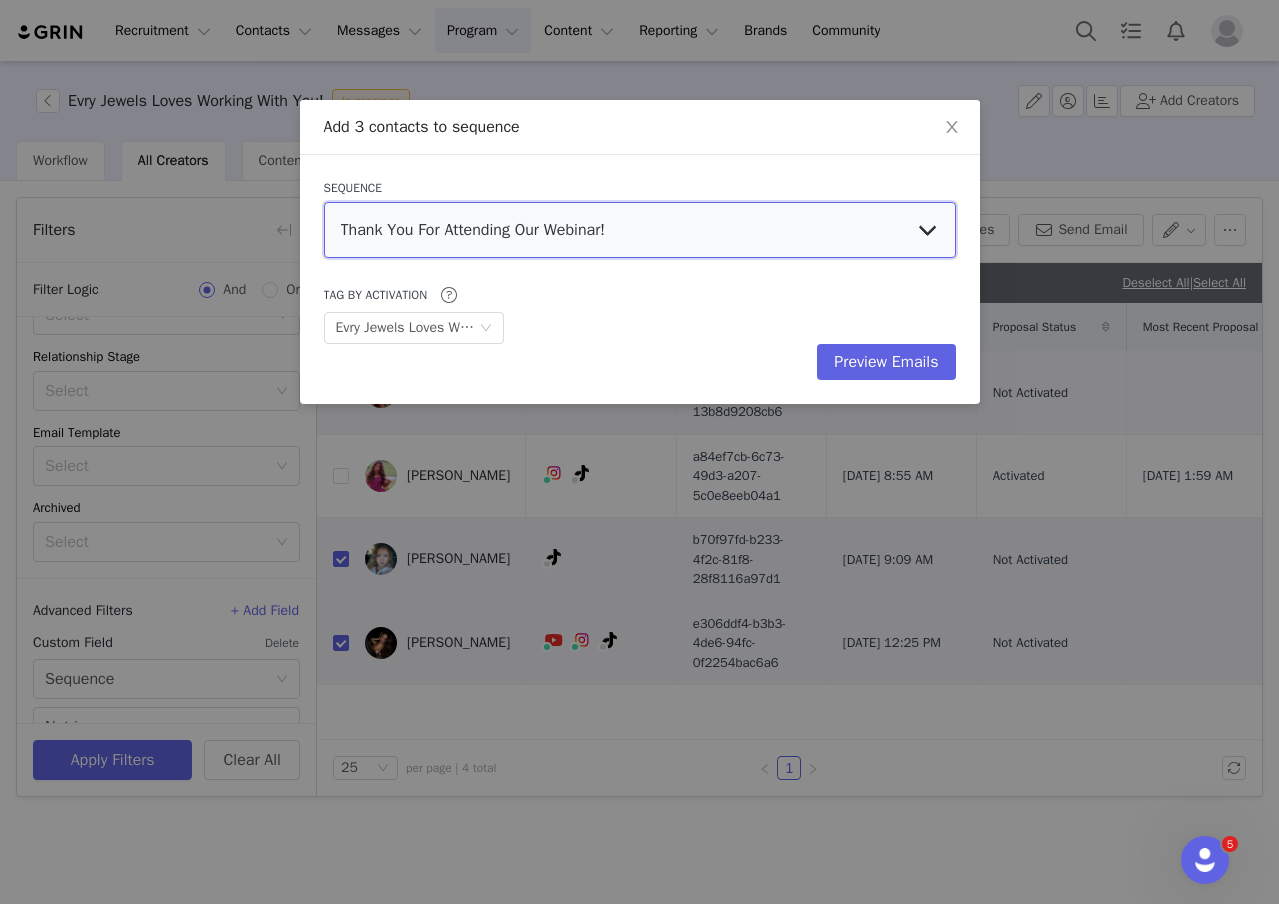 select on "e4c73af8-84f9-4291-8760-5c88779d2675" 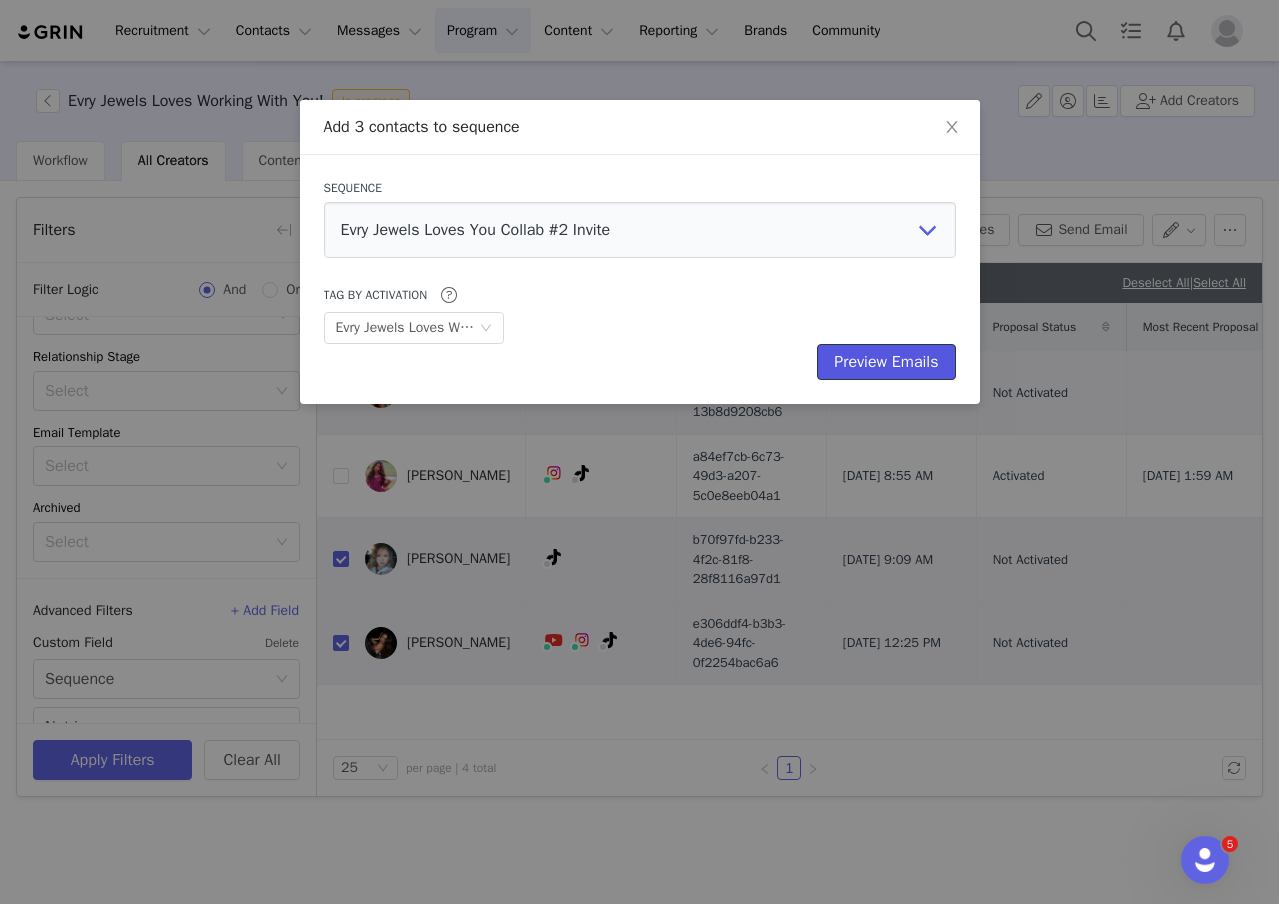 click on "Preview Emails" at bounding box center (886, 362) 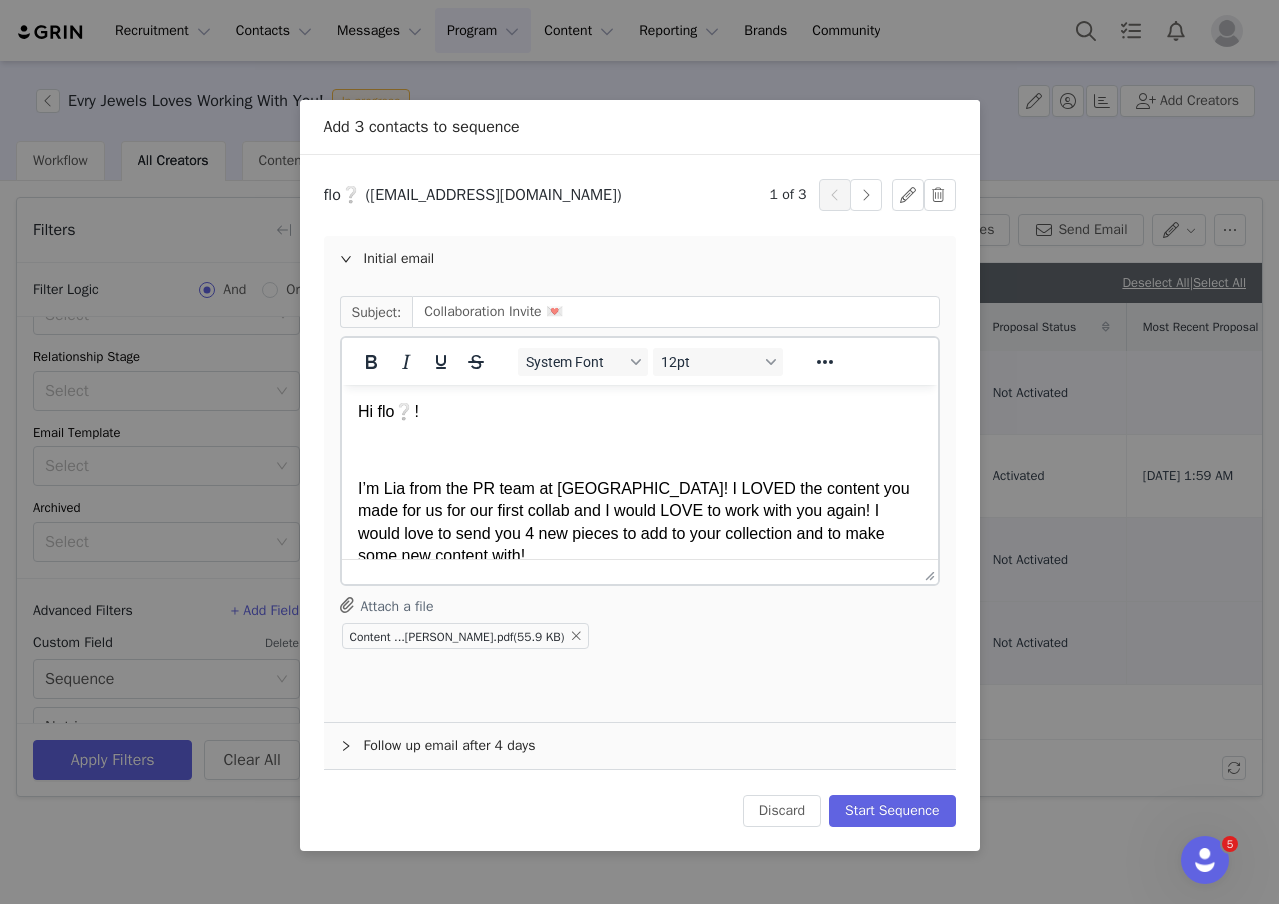 scroll, scrollTop: 0, scrollLeft: 0, axis: both 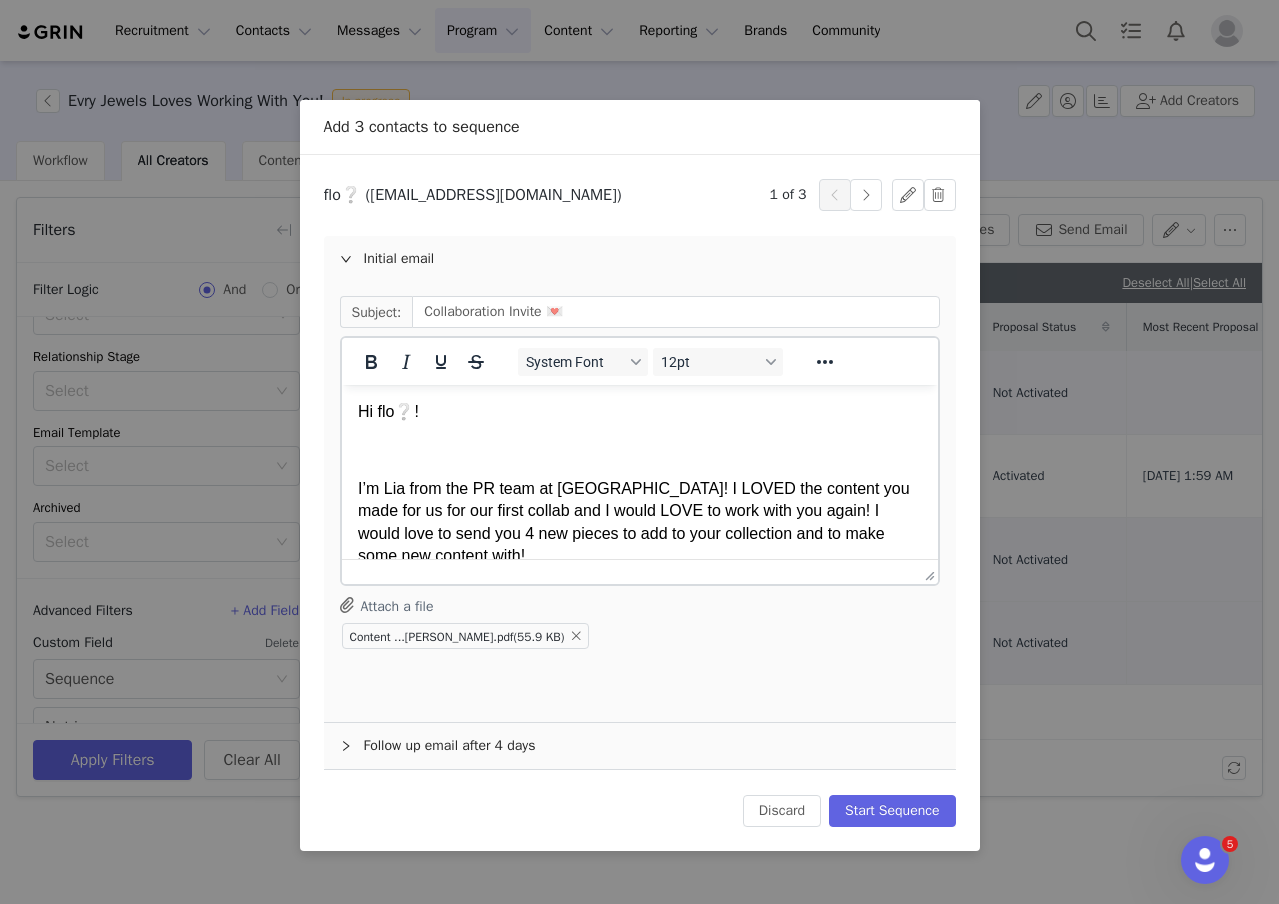 click on "Hi flo❔!" at bounding box center (639, 412) 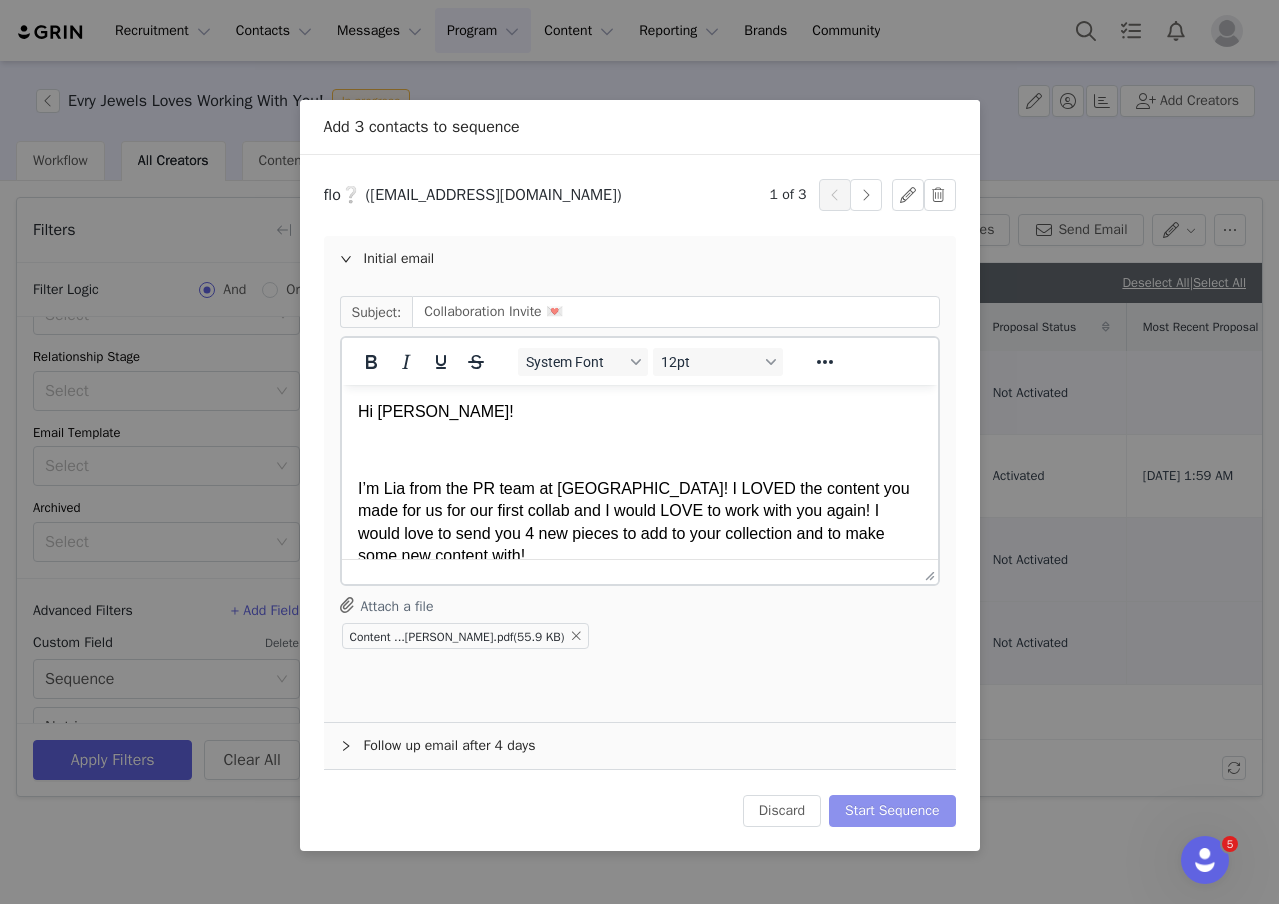 click on "Start Sequence" at bounding box center [892, 811] 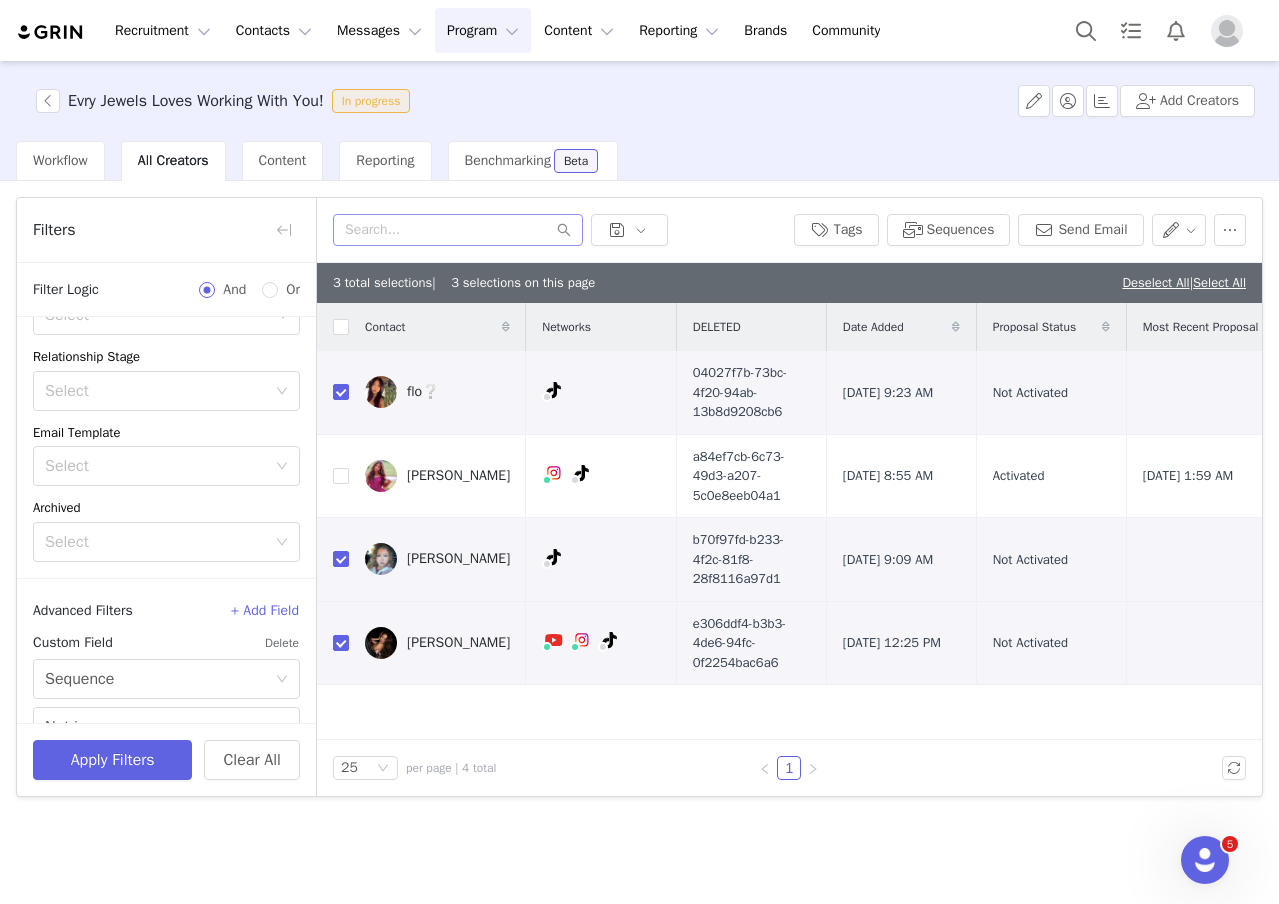 click on "Recruitment Recruitment Creator Search Curated Lists Landing Pages Web Extension AI Creator Search Beta Contacts Contacts Creators Prospects Applicants Messages Messages Dashboard Inbox Templates Sequences Program Program Activations Partnerships Payments Affiliates Content Content Creator Content Media Library Social Listening Reporting Reporting Dashboard Report Builder Brands Brands Community Community" at bounding box center (639, 30) 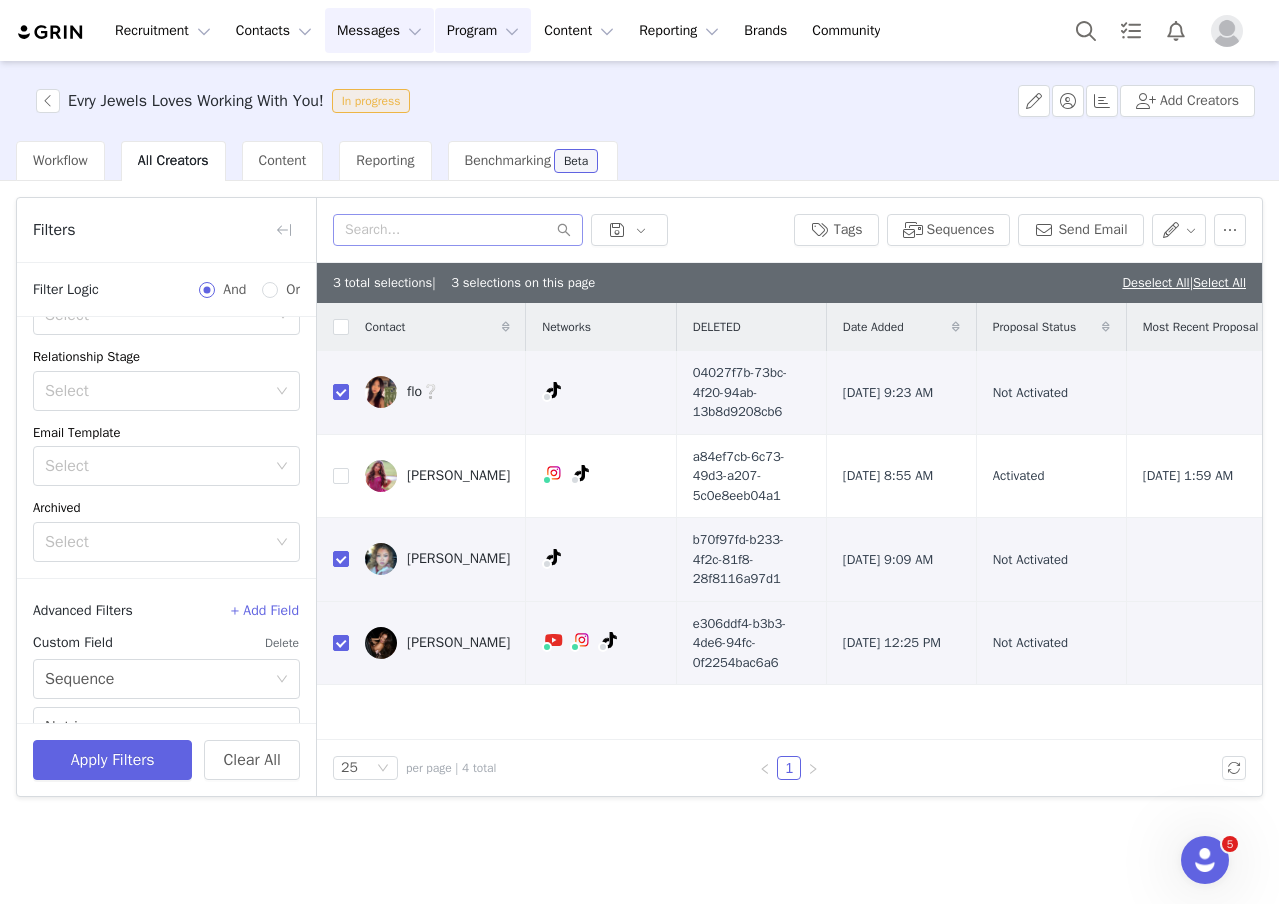 click on "Messages Messages" at bounding box center [379, 30] 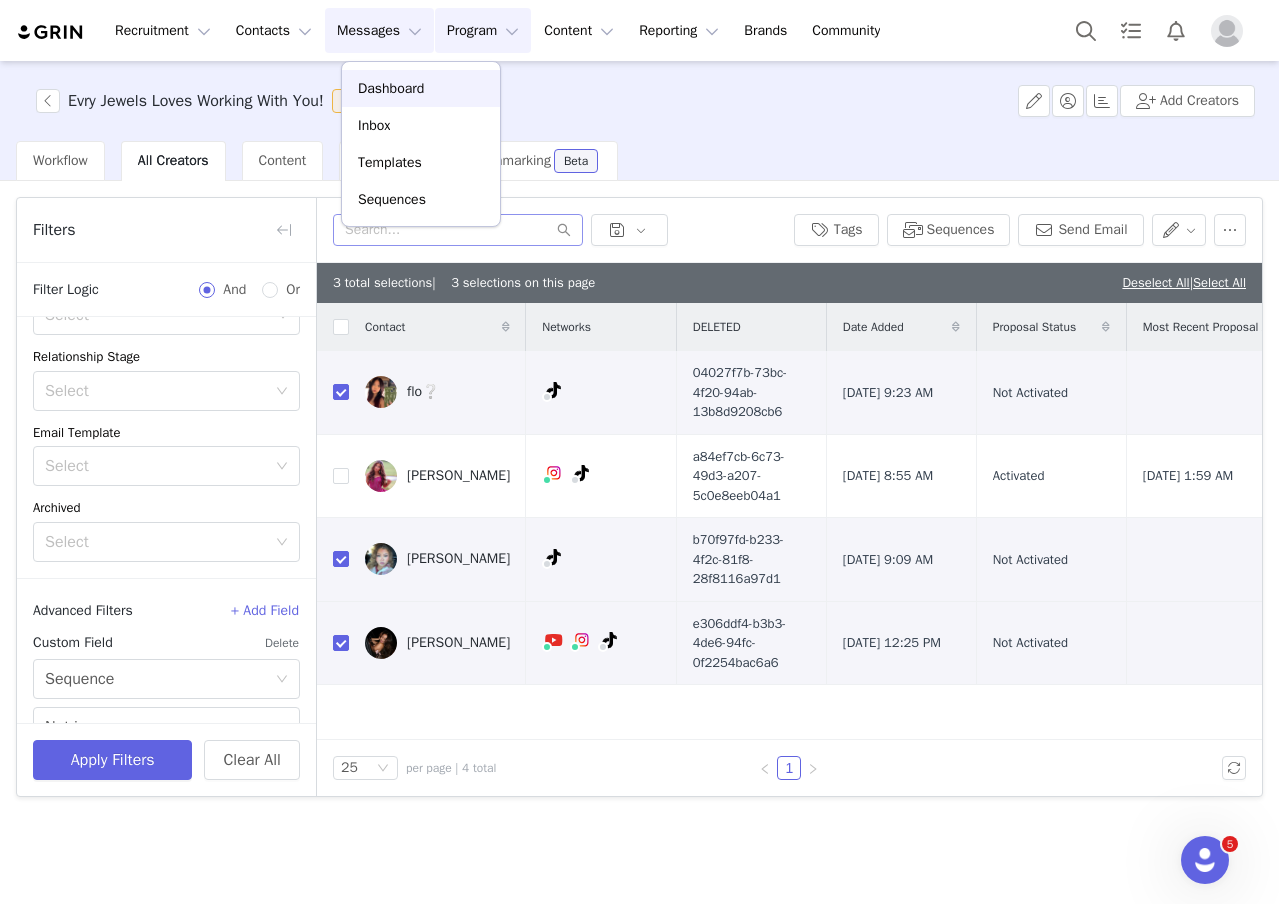 click on "Dashboard" at bounding box center (421, 88) 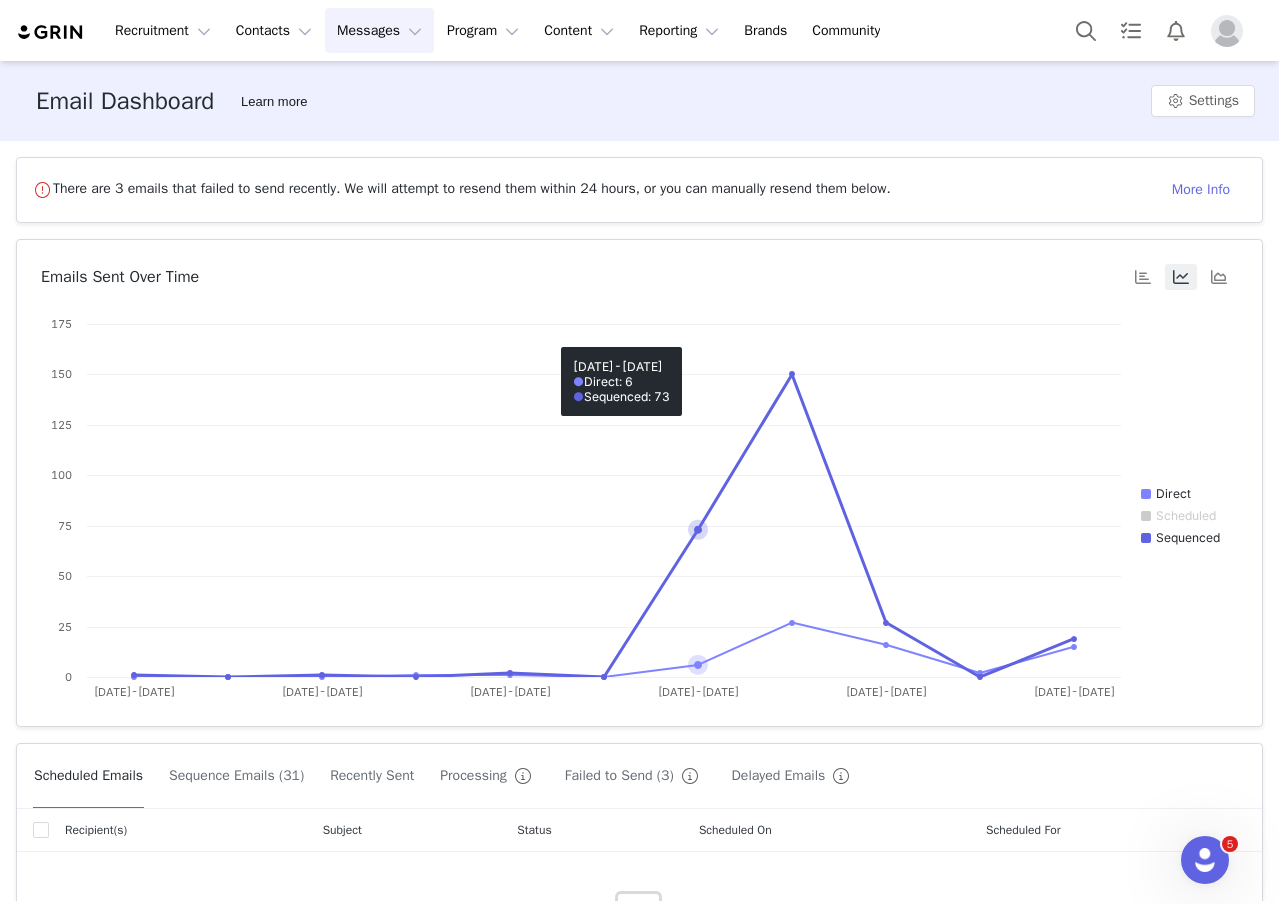 scroll, scrollTop: 184, scrollLeft: 0, axis: vertical 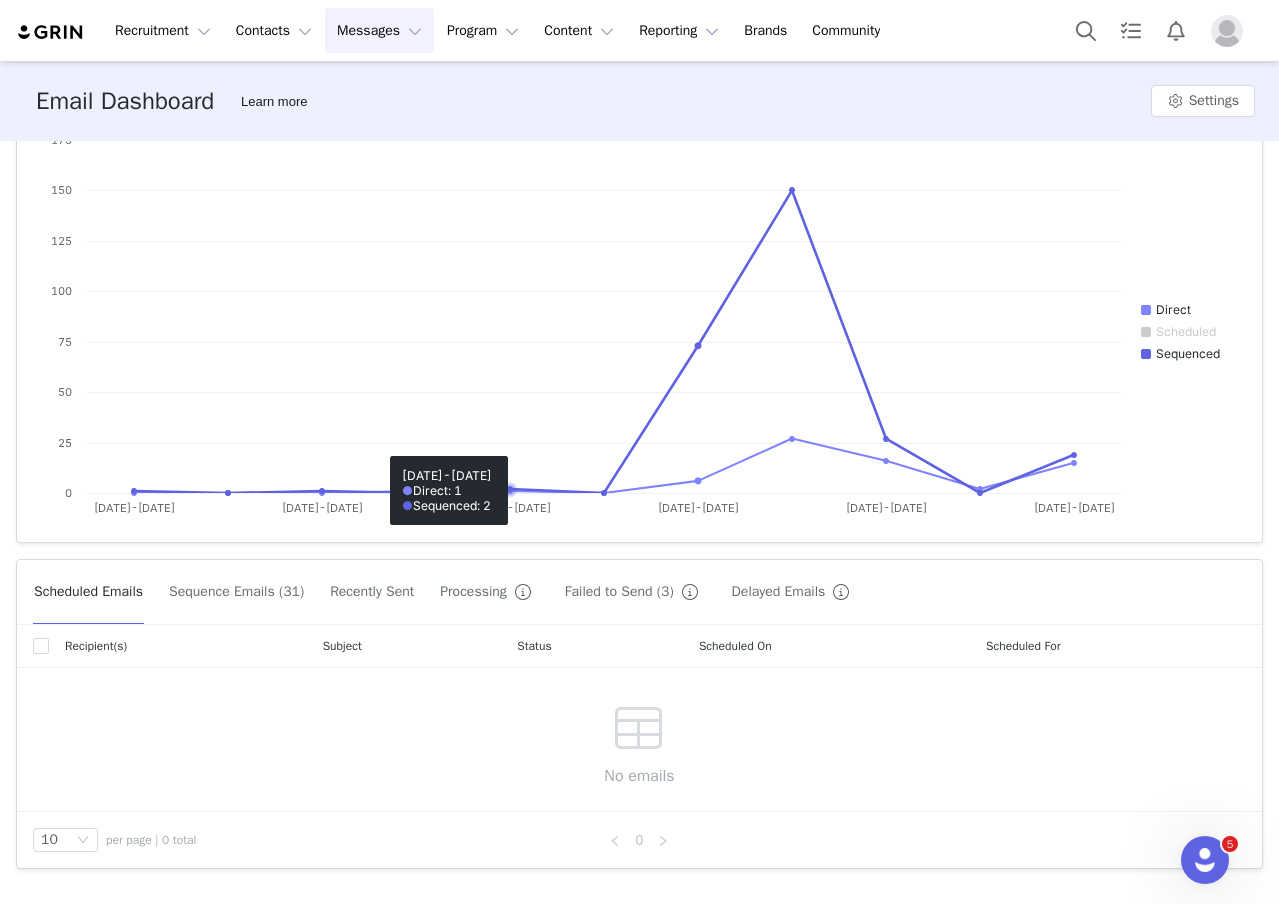 click on "Sequence Emails (31)" at bounding box center (236, 592) 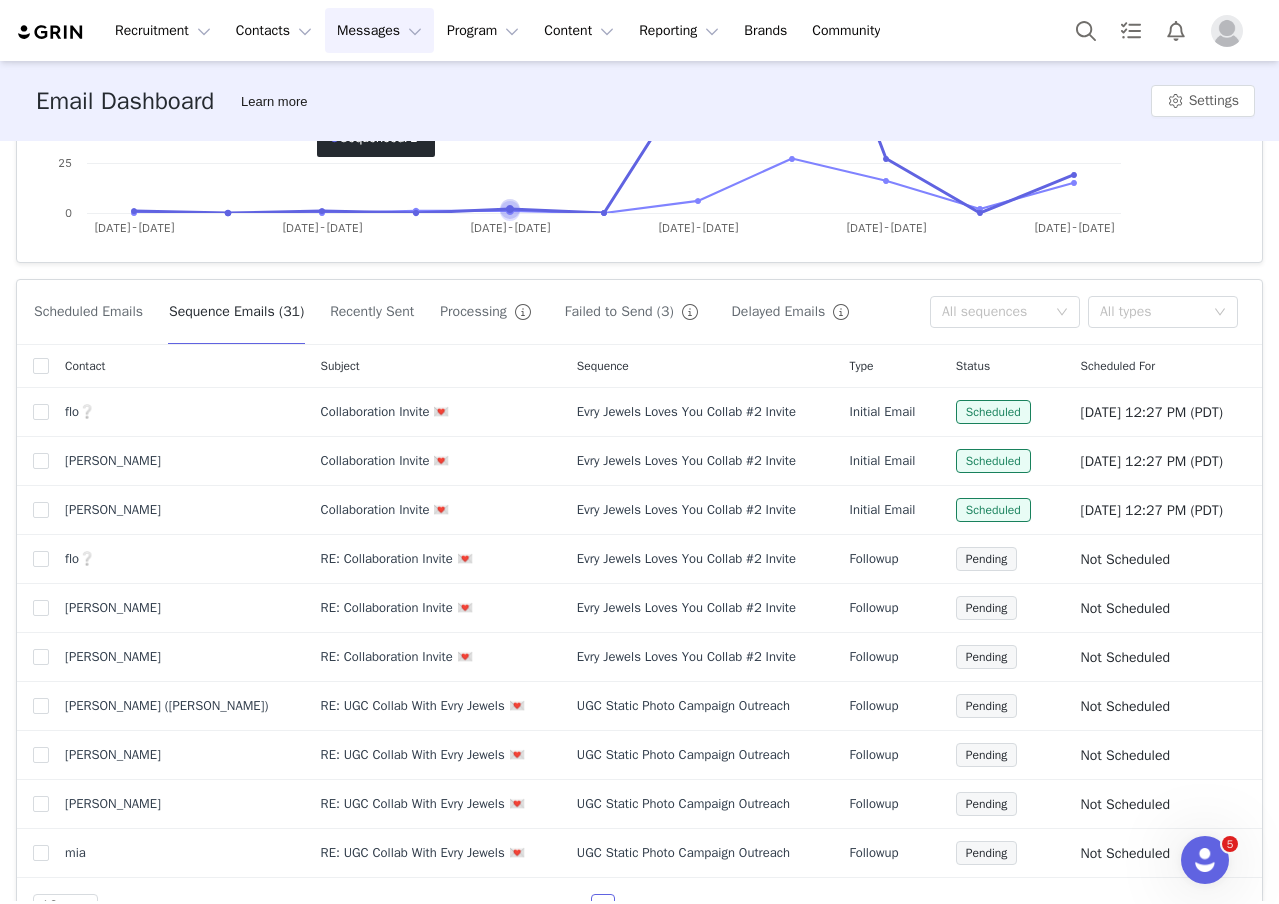 scroll, scrollTop: 530, scrollLeft: 0, axis: vertical 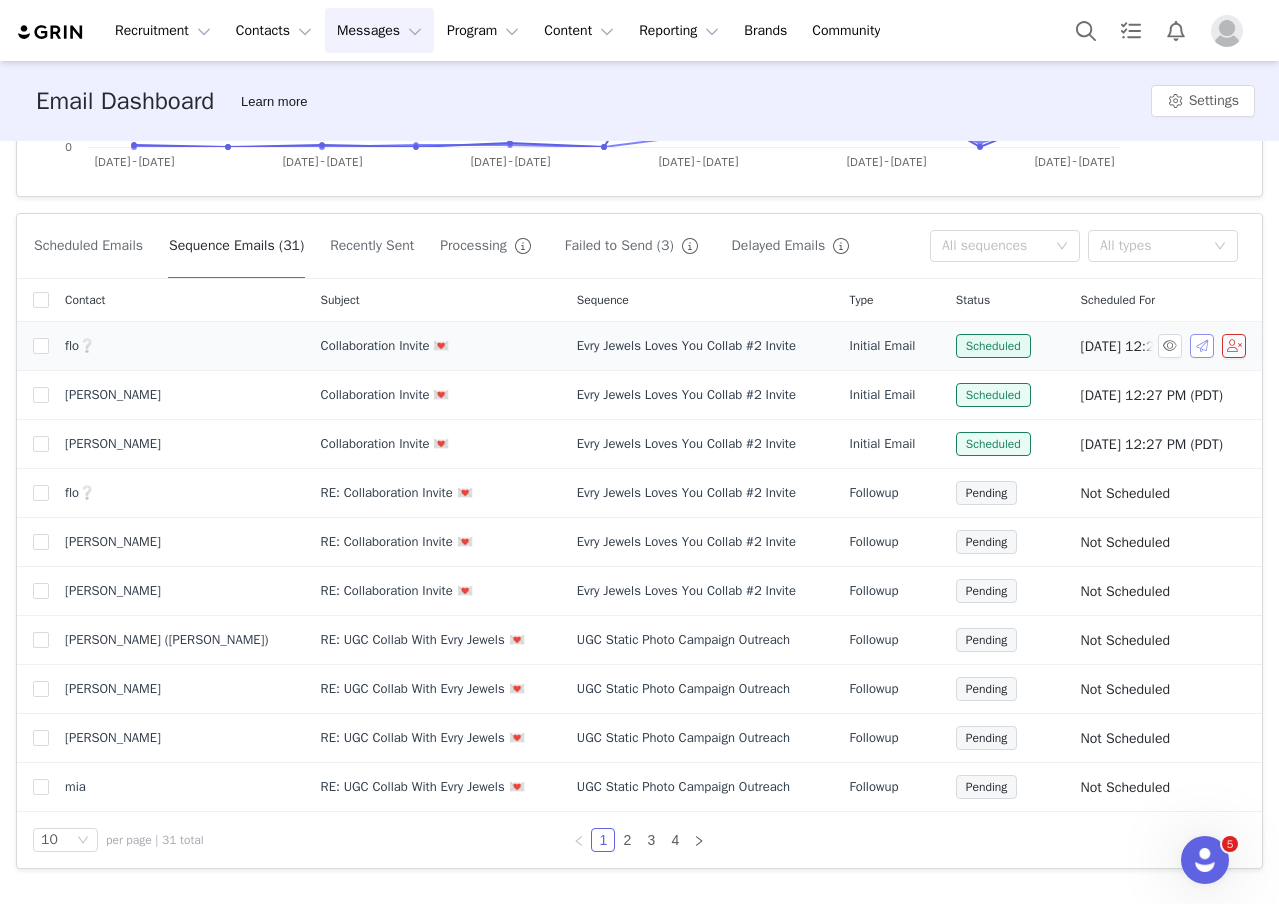 click at bounding box center [1202, 346] 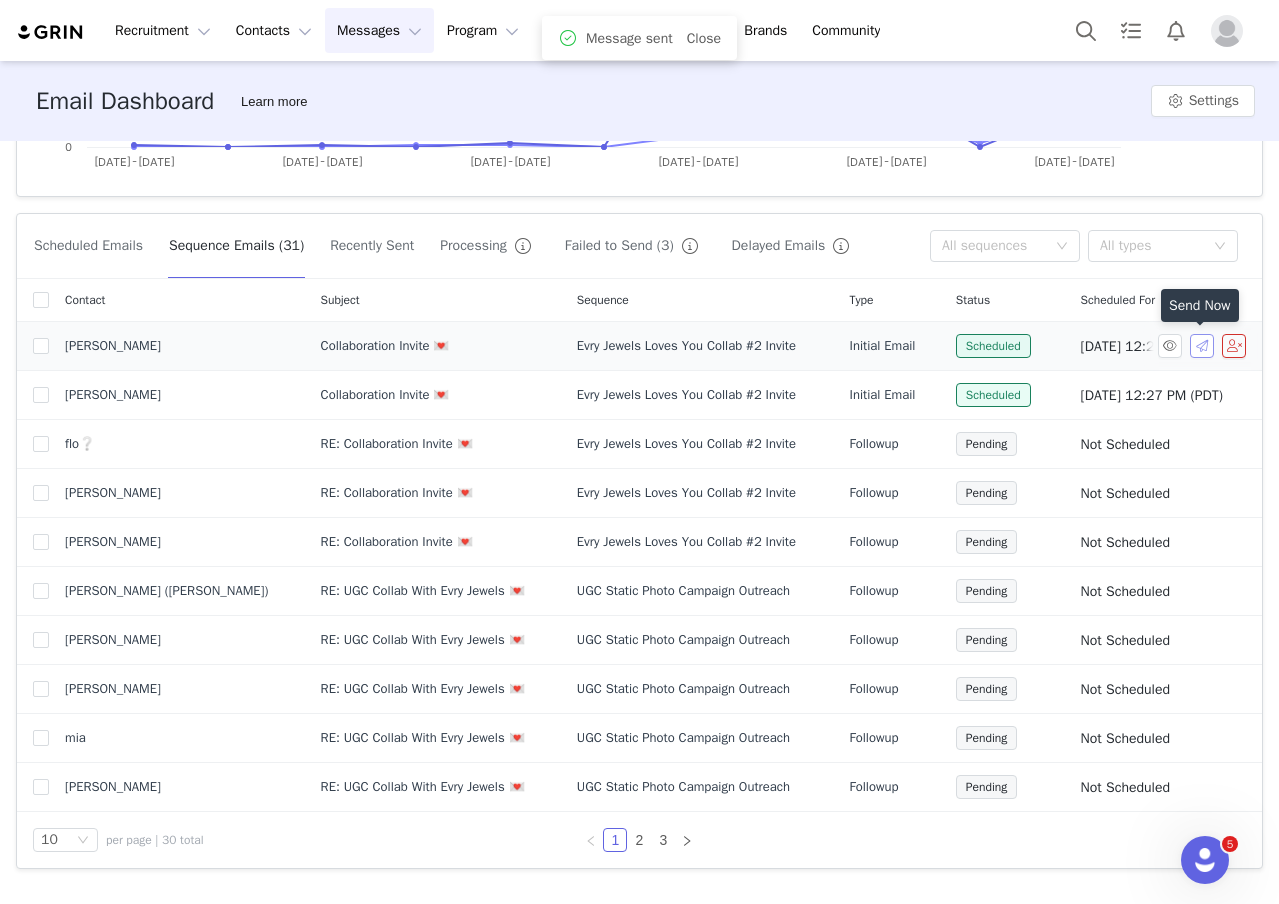 click at bounding box center [1202, 346] 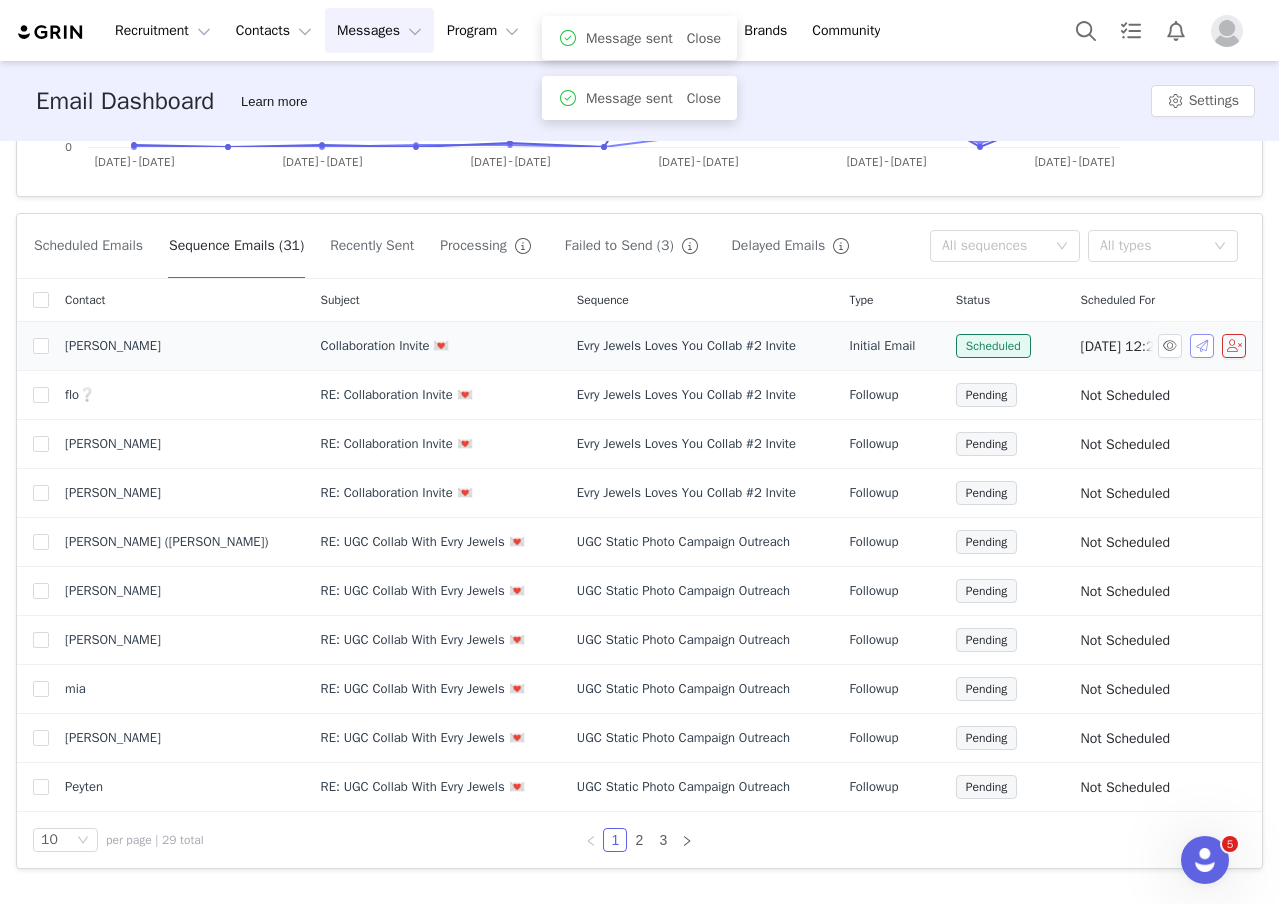 click at bounding box center (1202, 346) 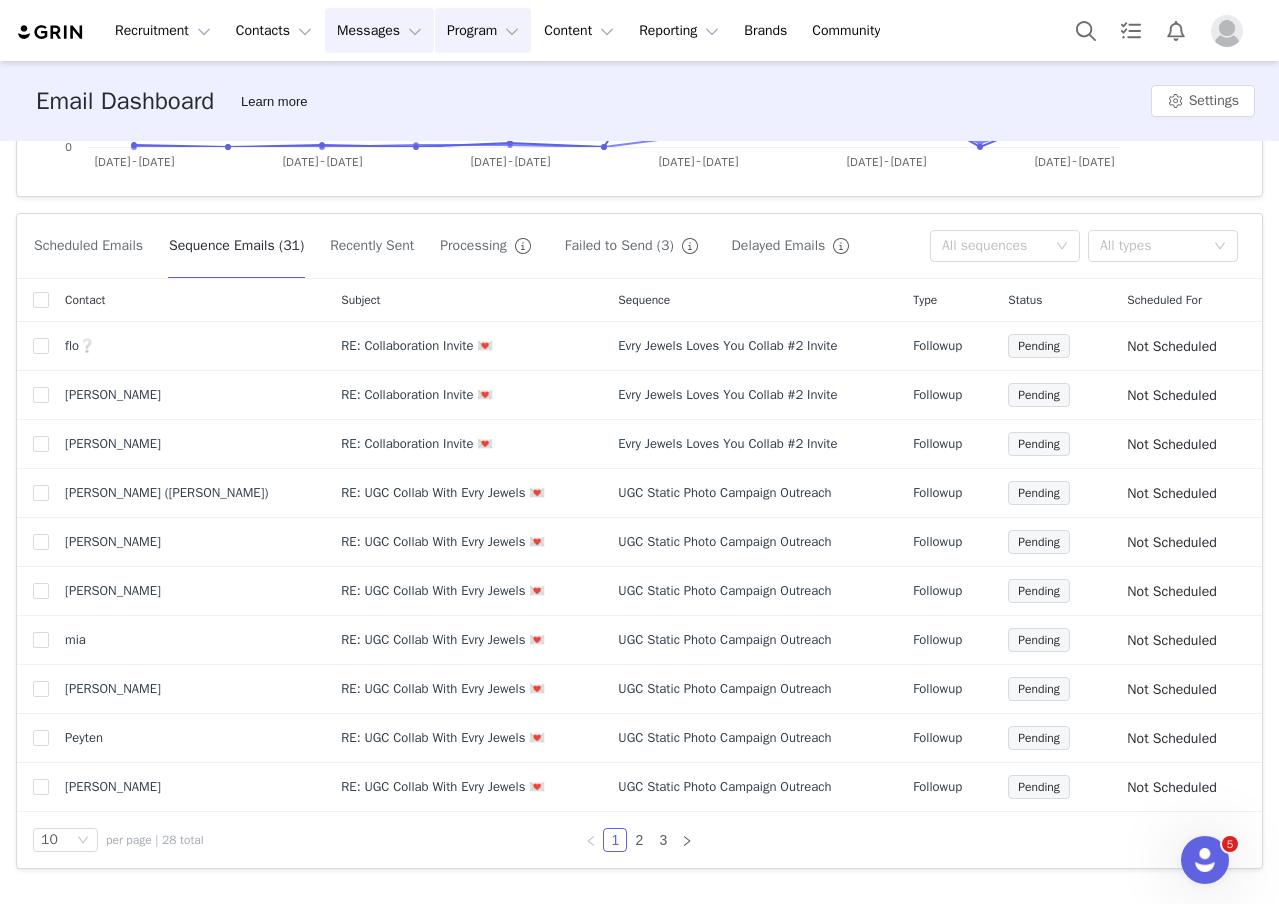 click on "Program Program" at bounding box center [483, 30] 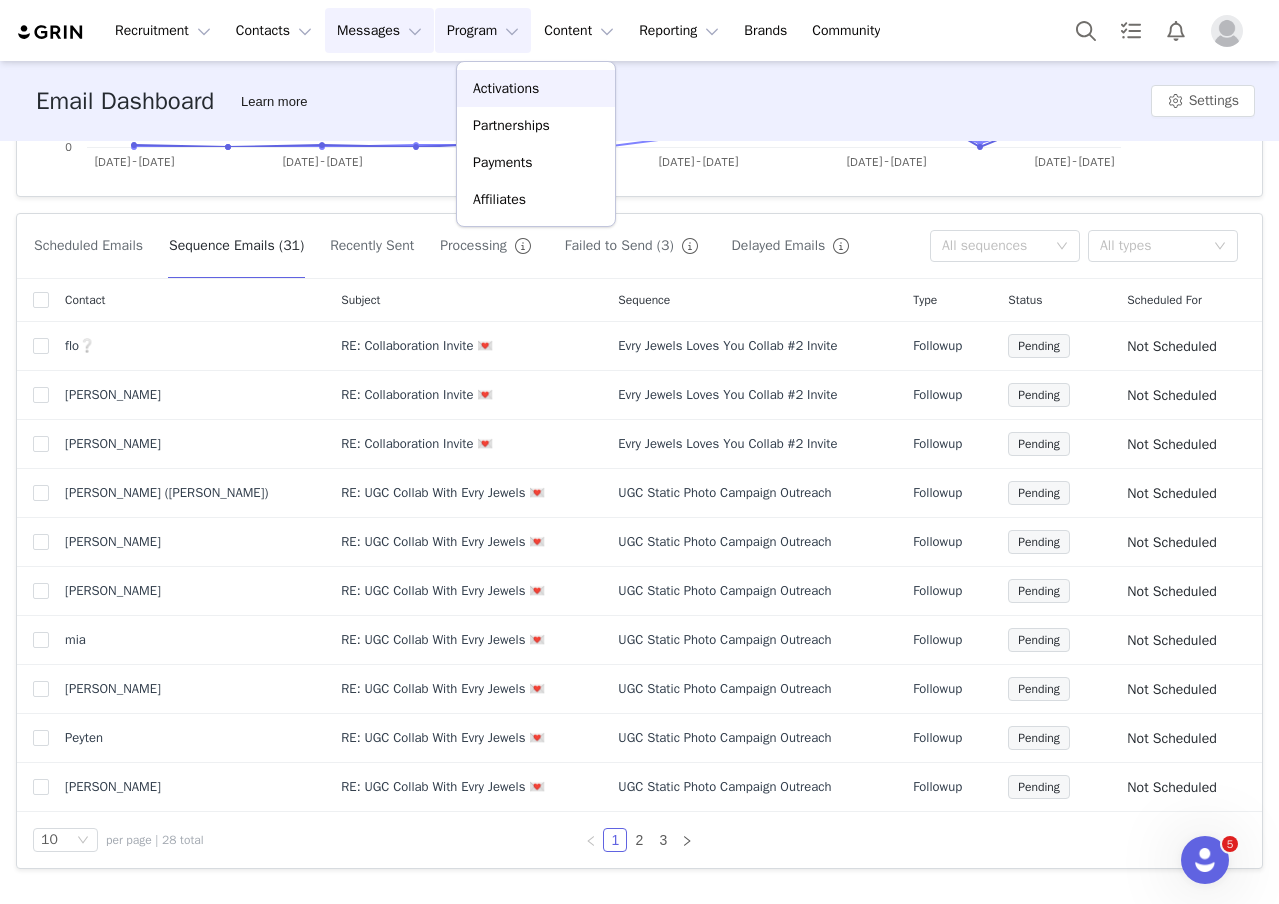 click on "Activations" at bounding box center (536, 88) 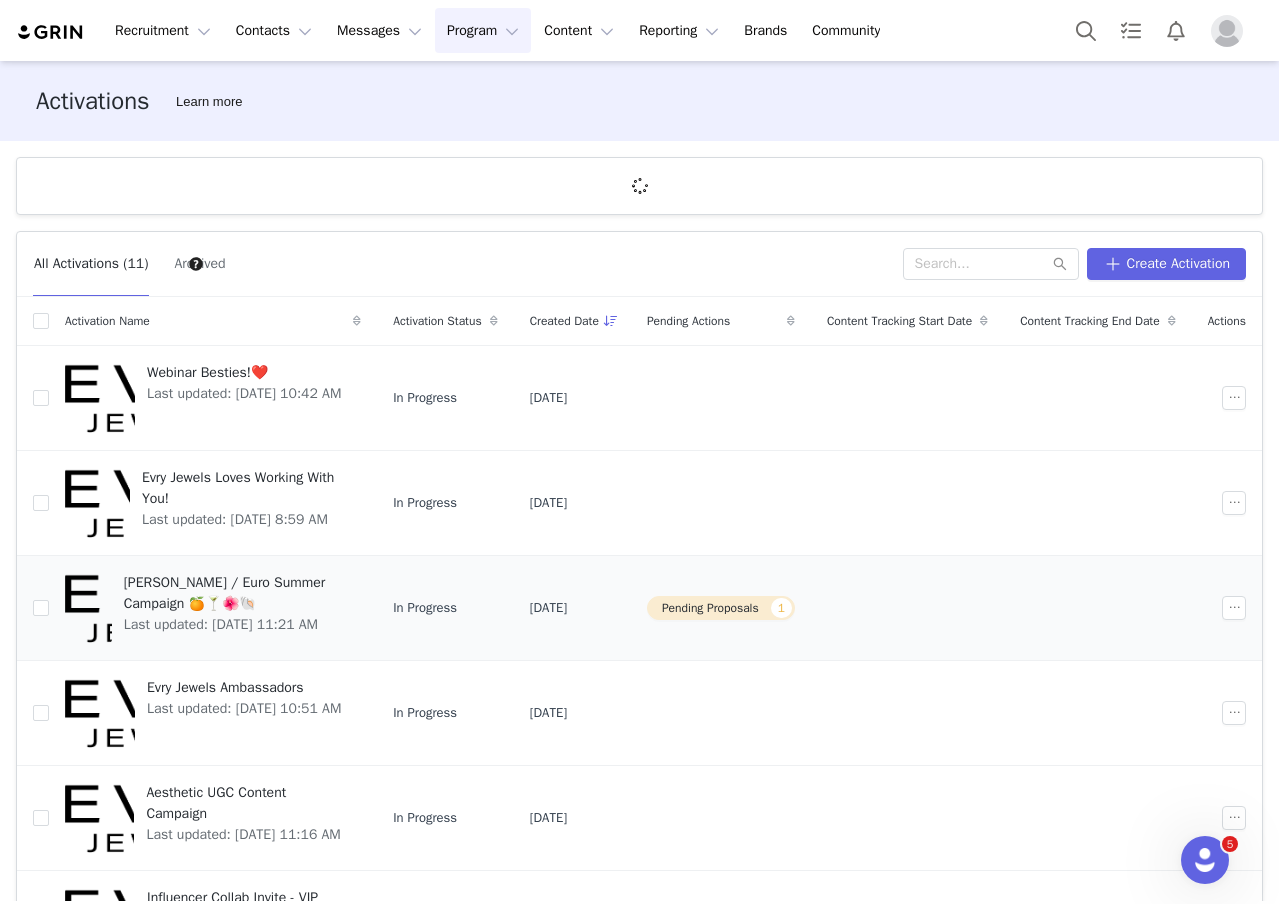 click on "Pending Proposals 1" at bounding box center (721, 608) 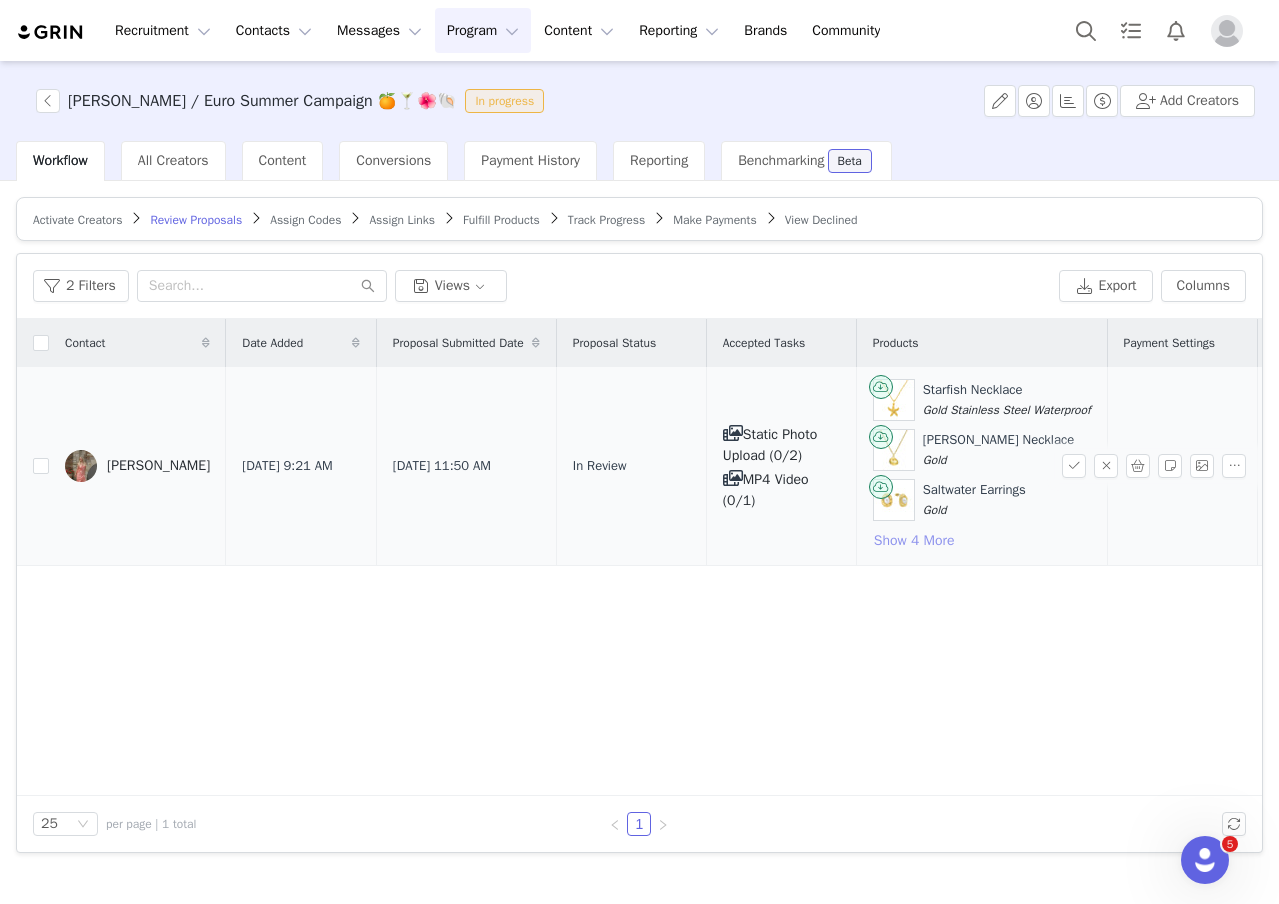 click on "Show 4 More" at bounding box center [914, 541] 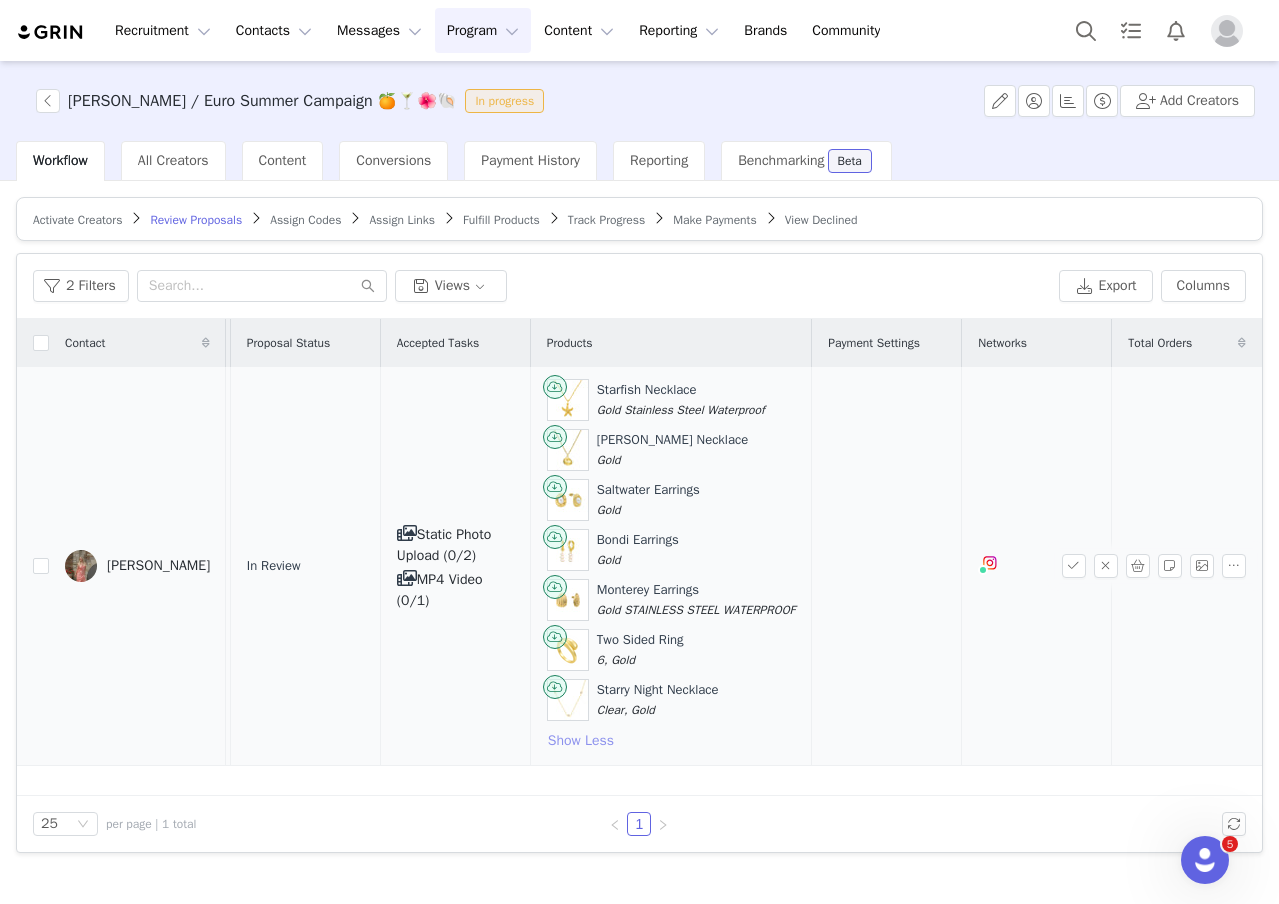 scroll, scrollTop: 0, scrollLeft: 0, axis: both 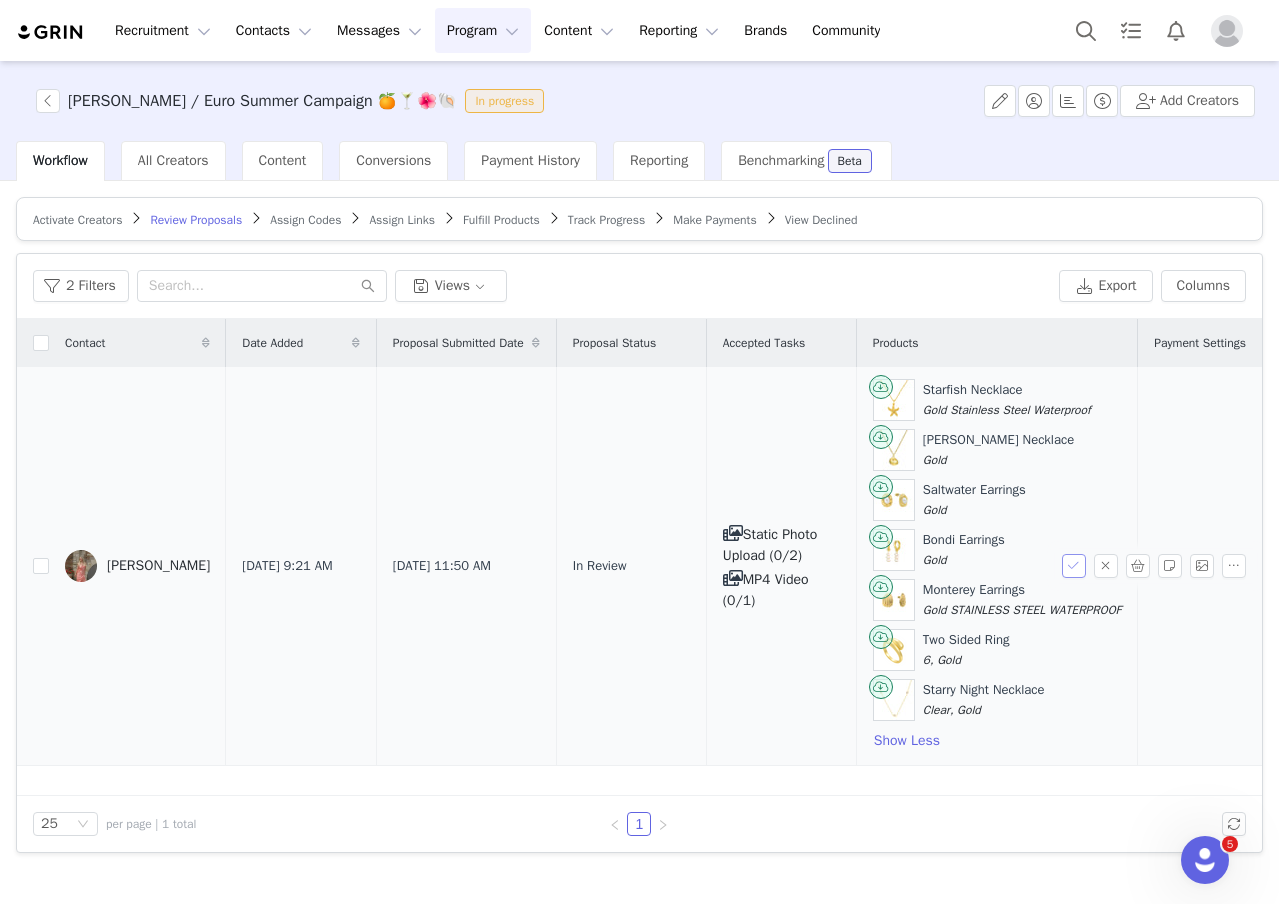 click at bounding box center [1074, 566] 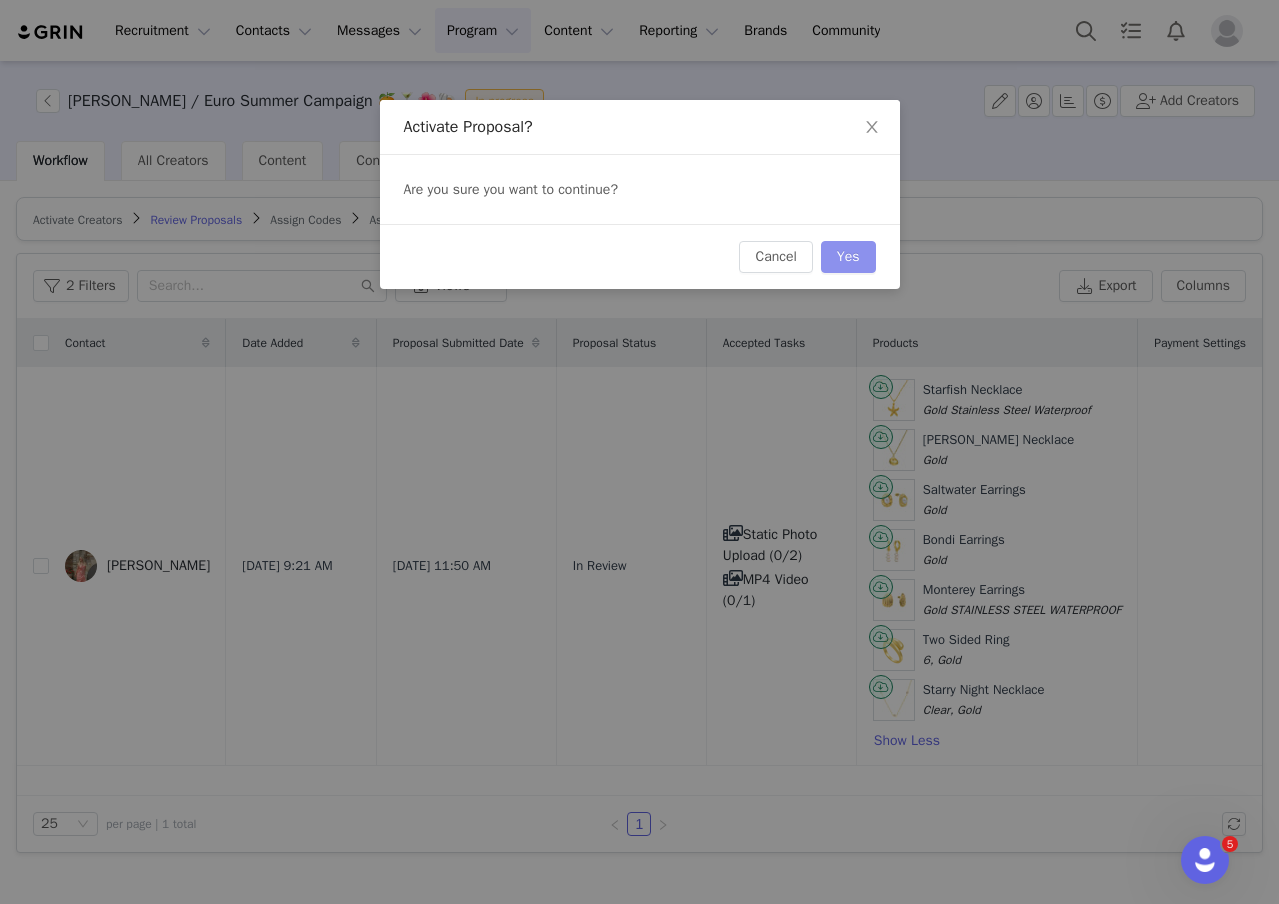 click on "Yes" at bounding box center (848, 257) 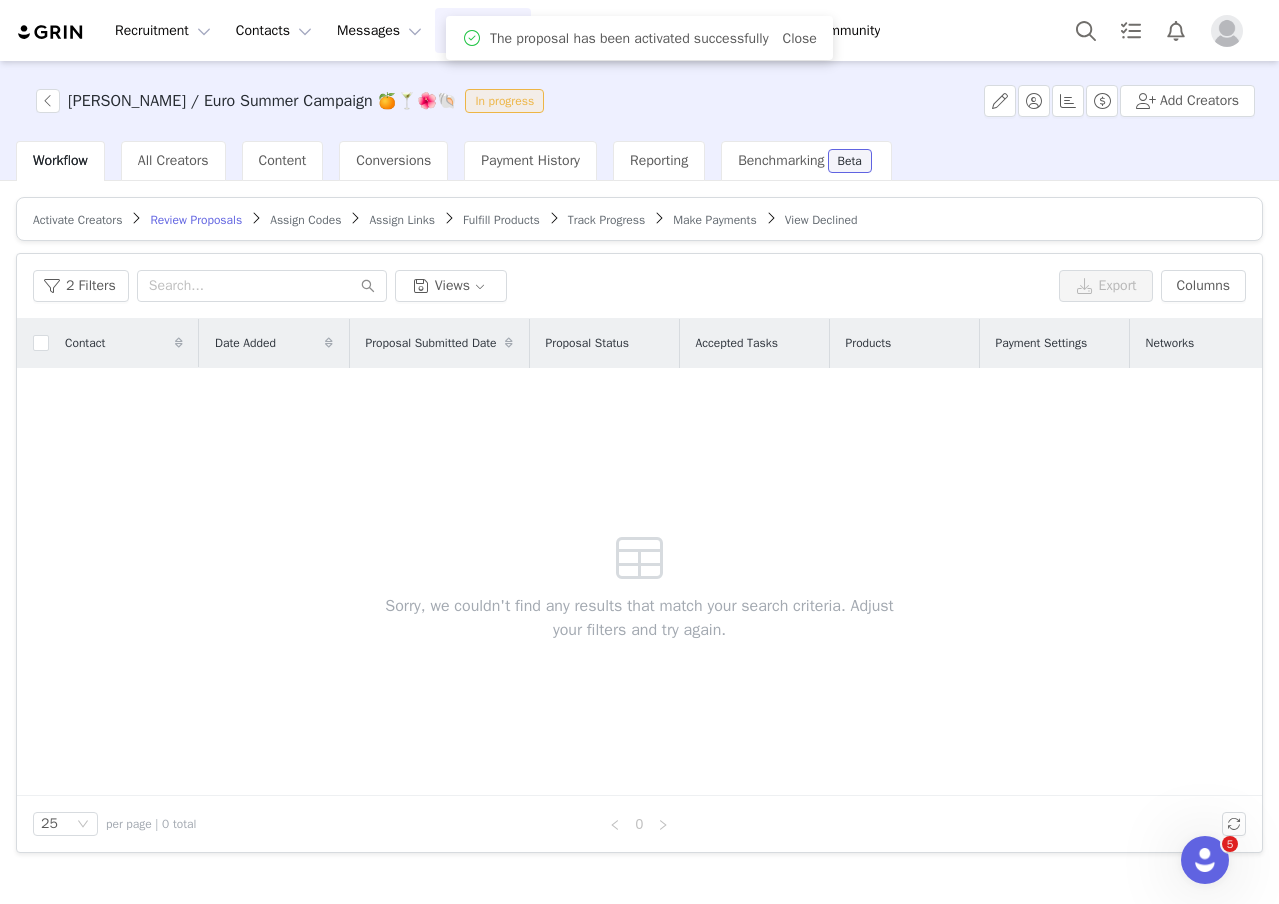 click on "Assign Codes" at bounding box center (305, 220) 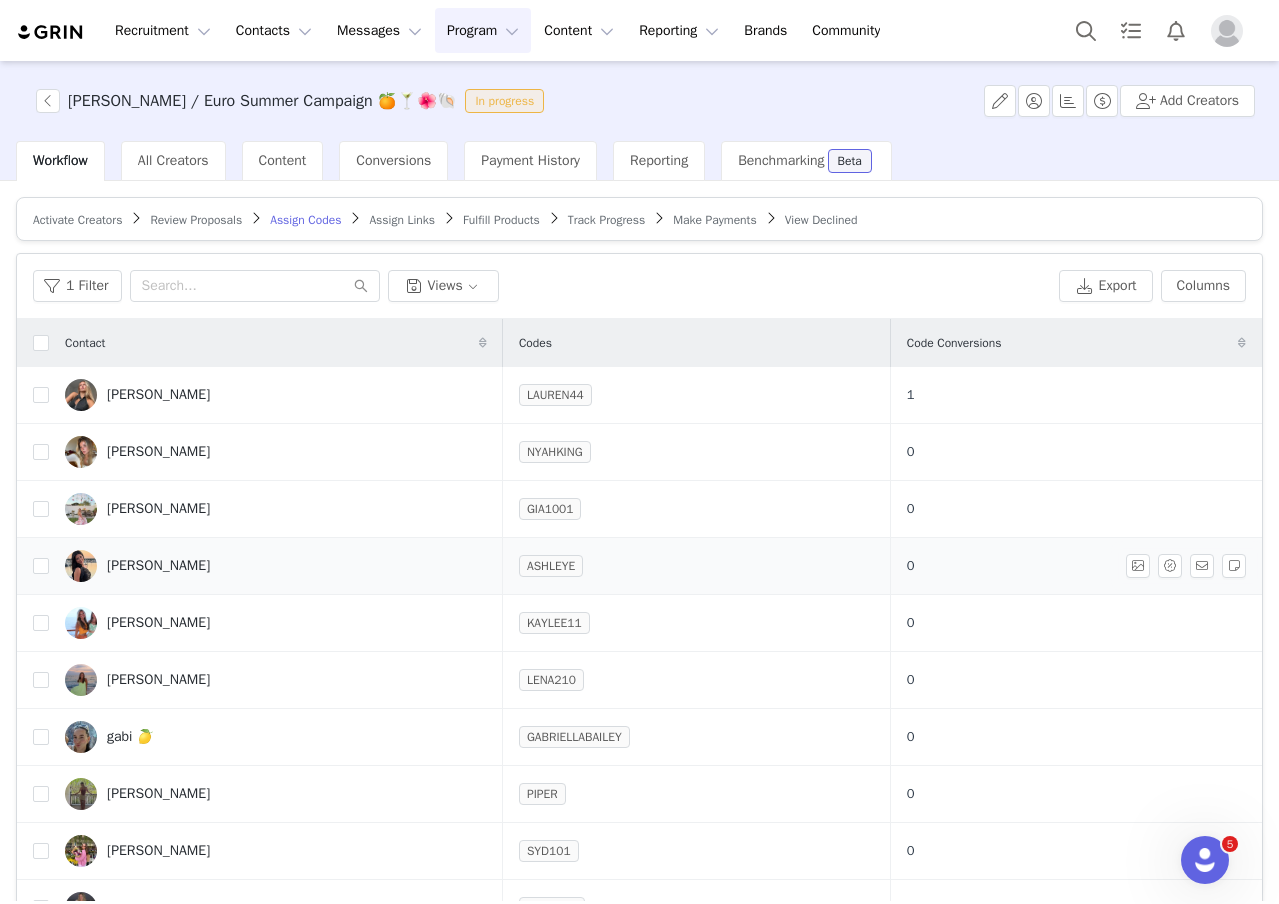 scroll, scrollTop: 184, scrollLeft: 0, axis: vertical 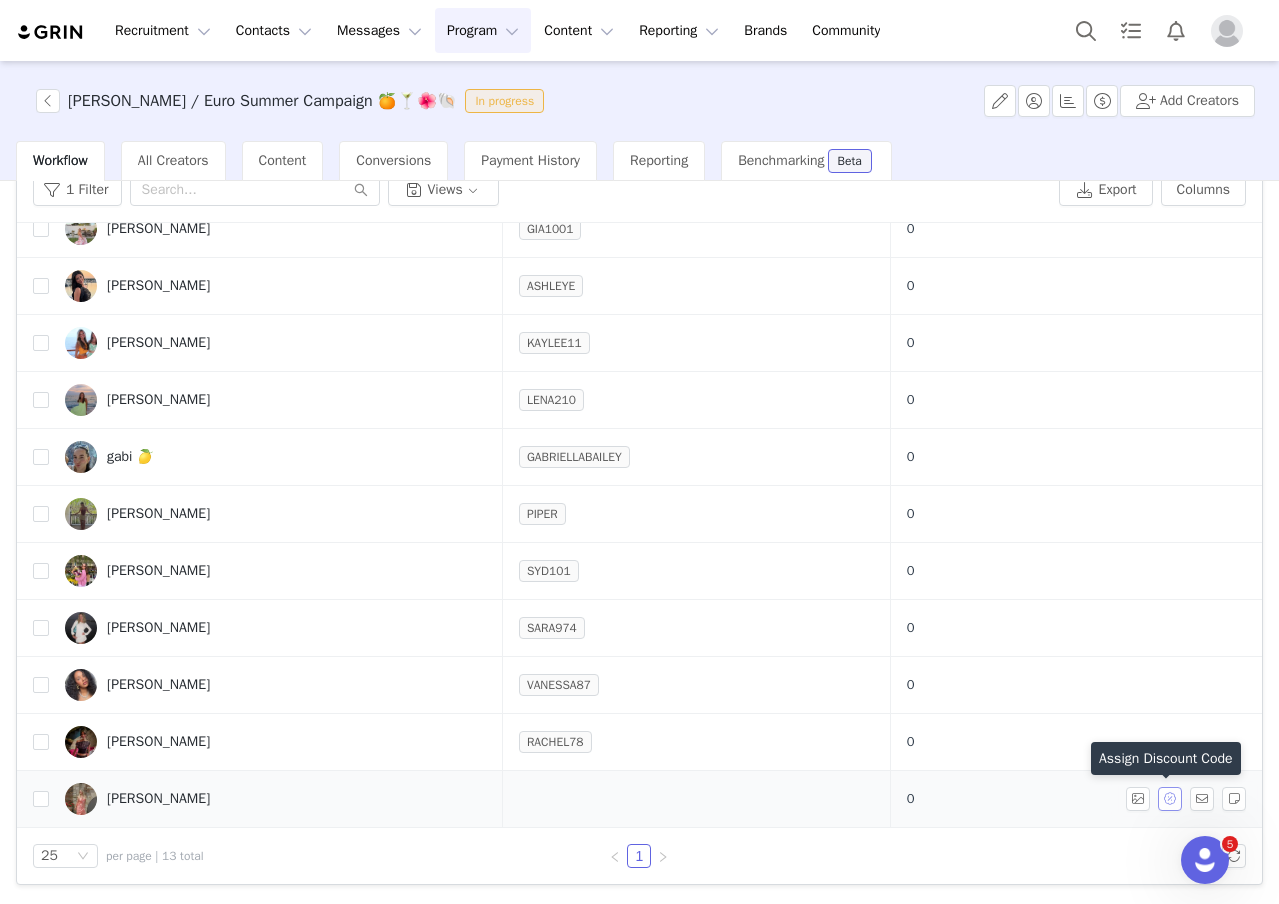 click at bounding box center (1170, 799) 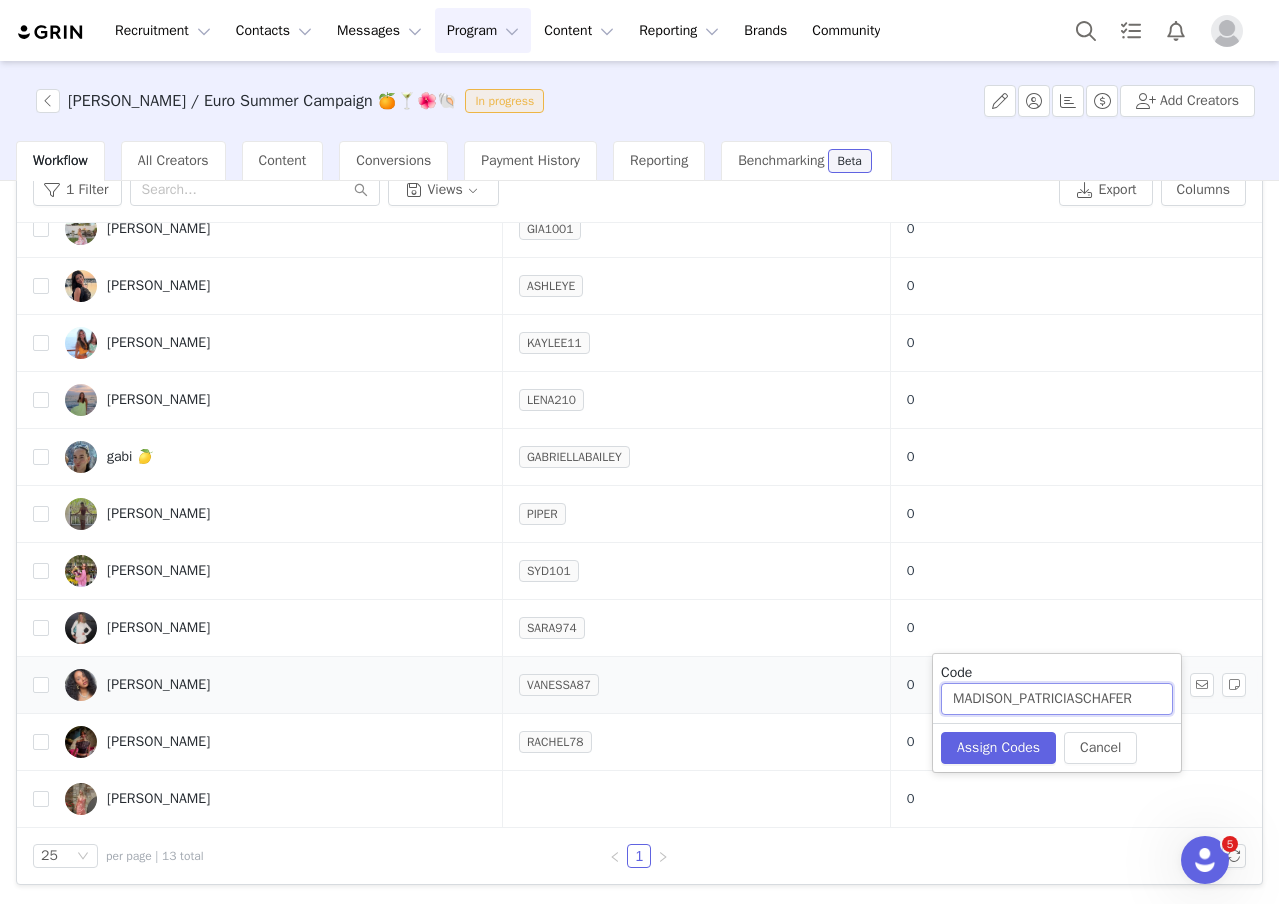 drag, startPoint x: 1021, startPoint y: 703, endPoint x: 1187, endPoint y: 702, distance: 166.003 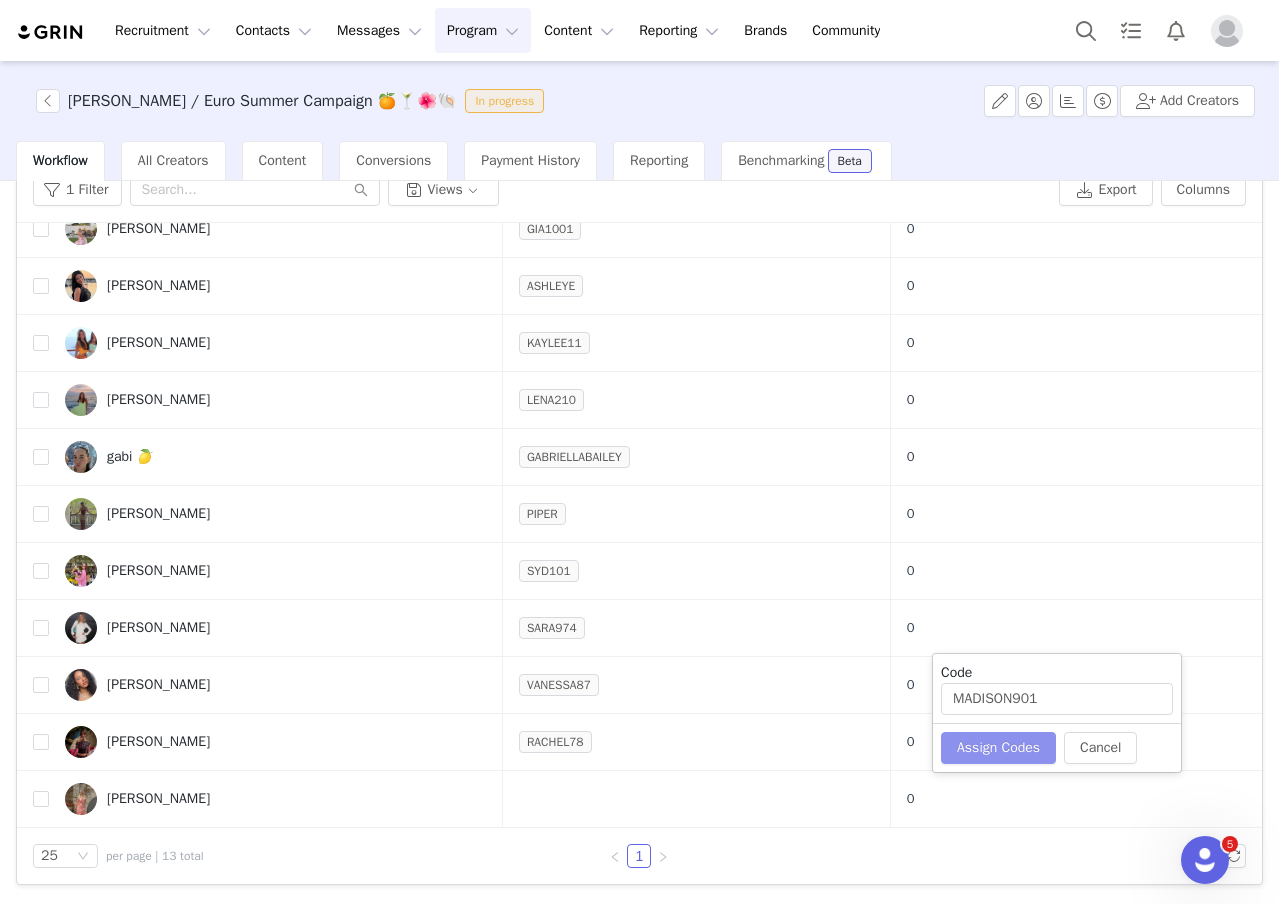 click on "Assign Codes" at bounding box center [998, 748] 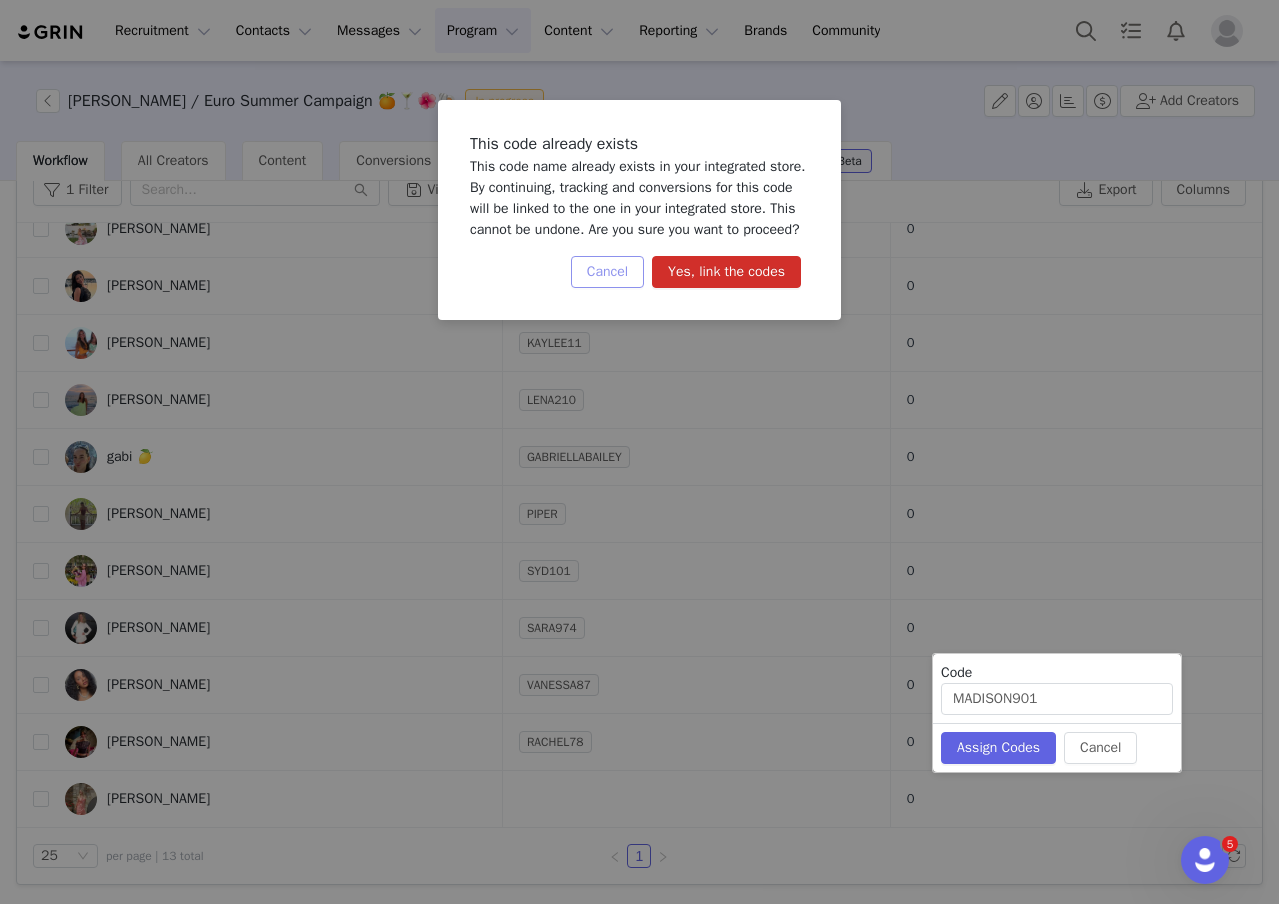 click on "Cancel" at bounding box center (607, 272) 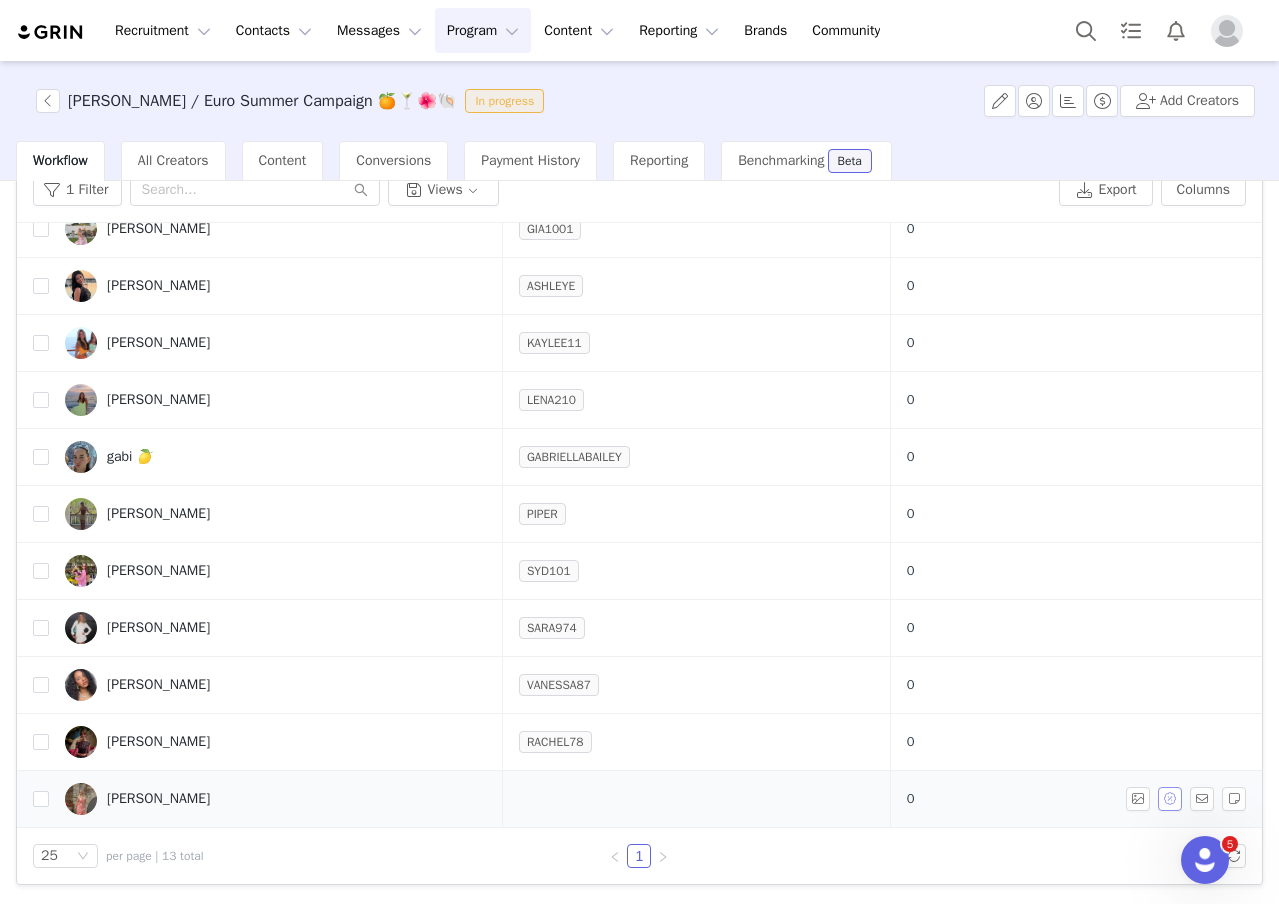 click at bounding box center [1170, 799] 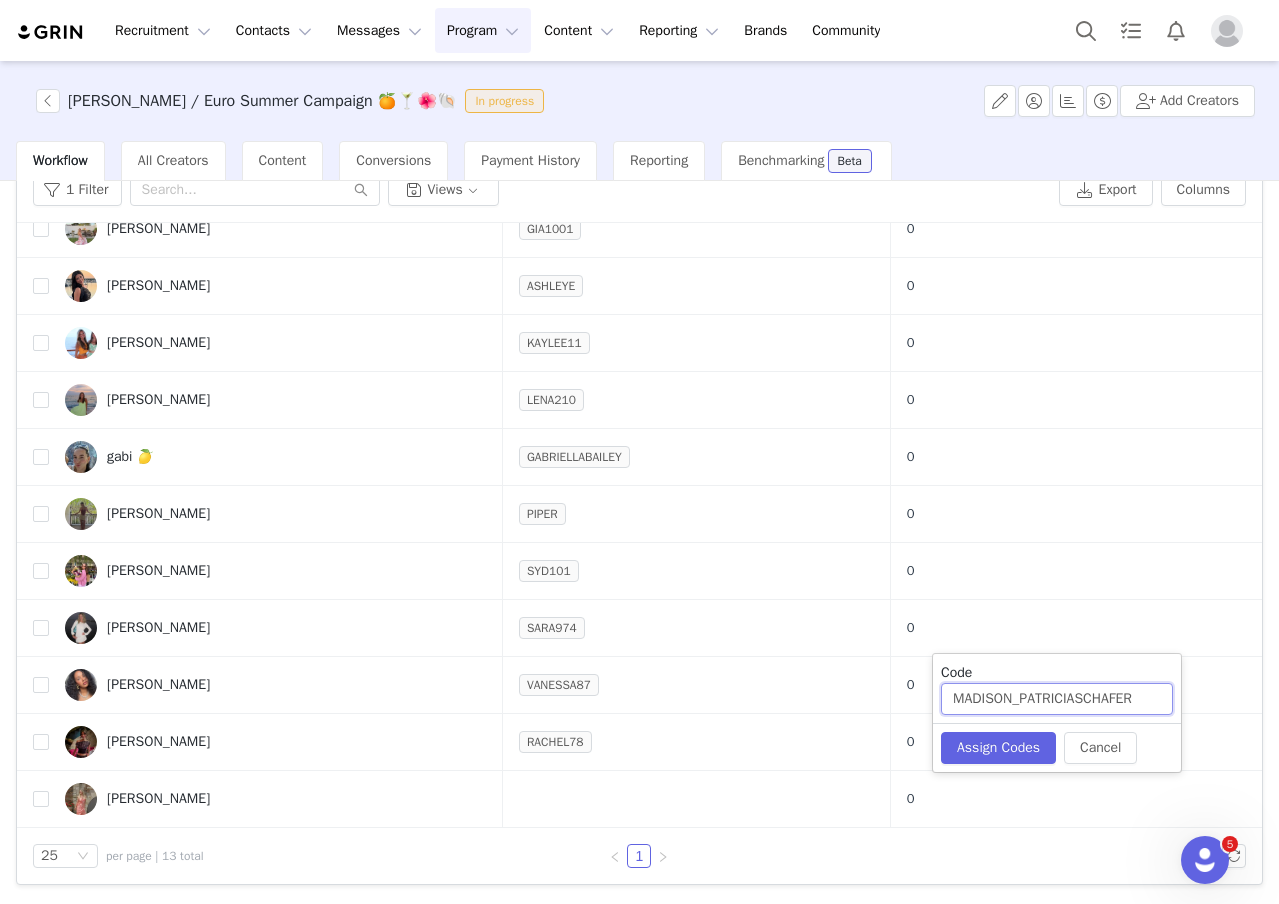 click on "MADISON_PATRICIASCHAFER" at bounding box center (1057, 699) 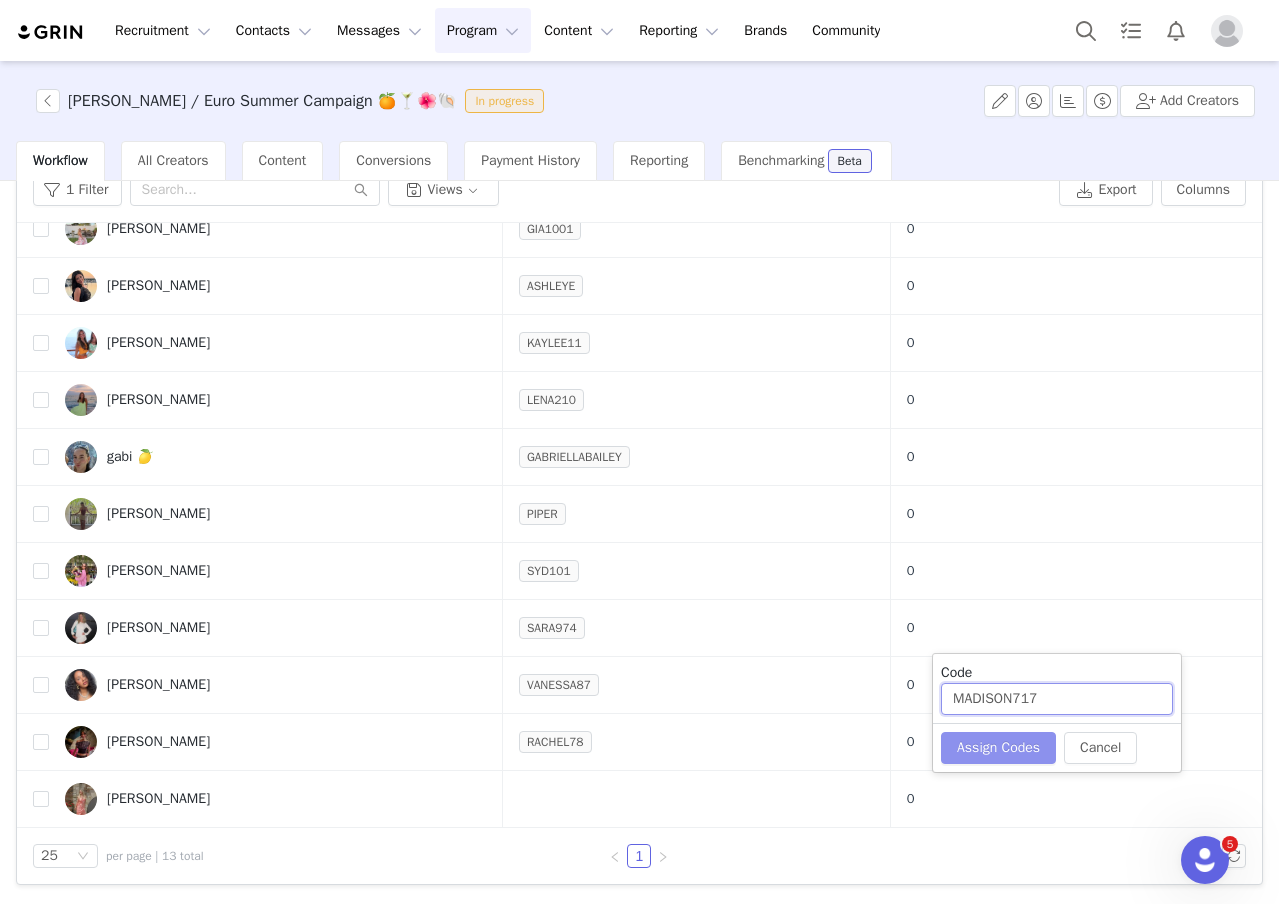 type on "MADISON717" 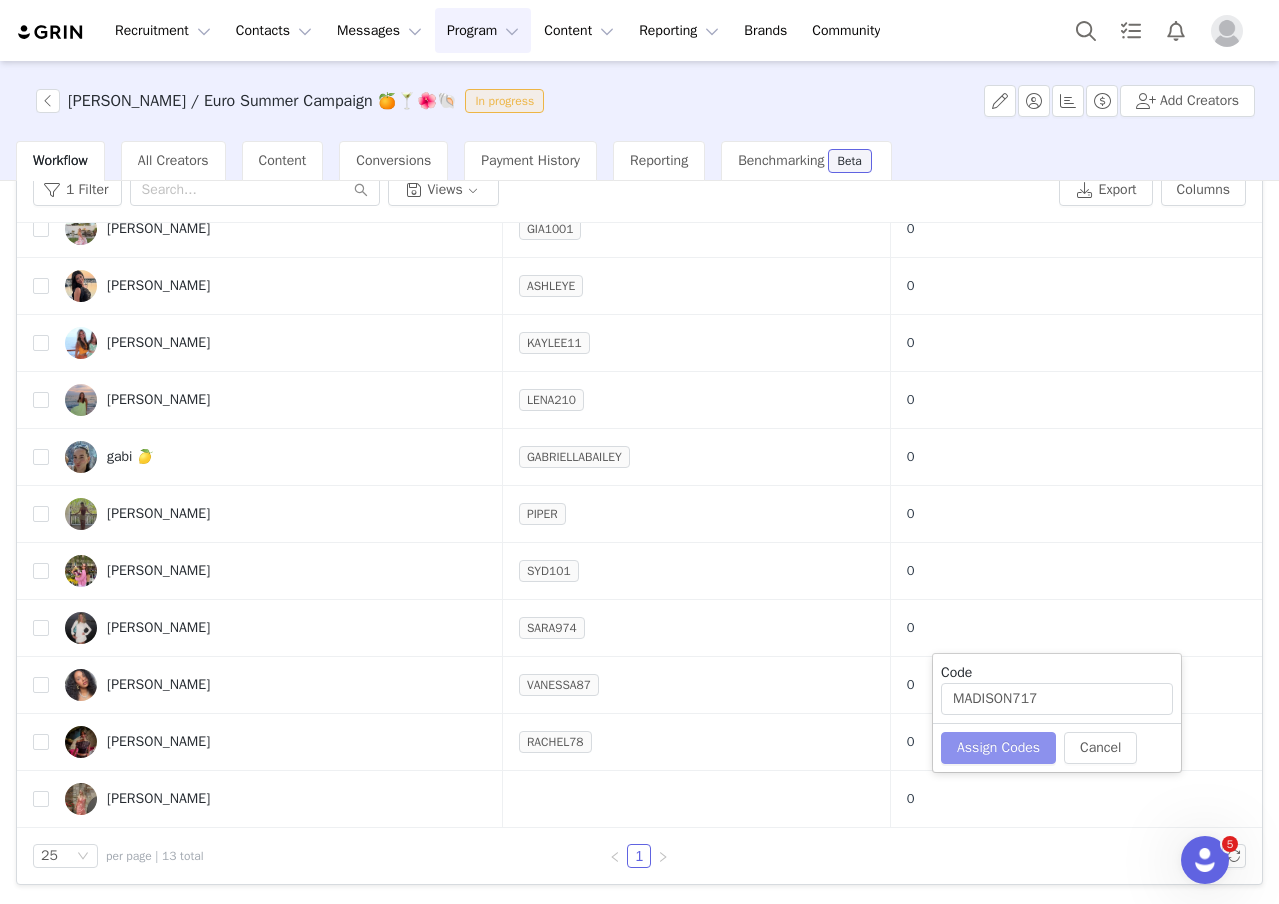 click on "Assign Codes" at bounding box center [998, 748] 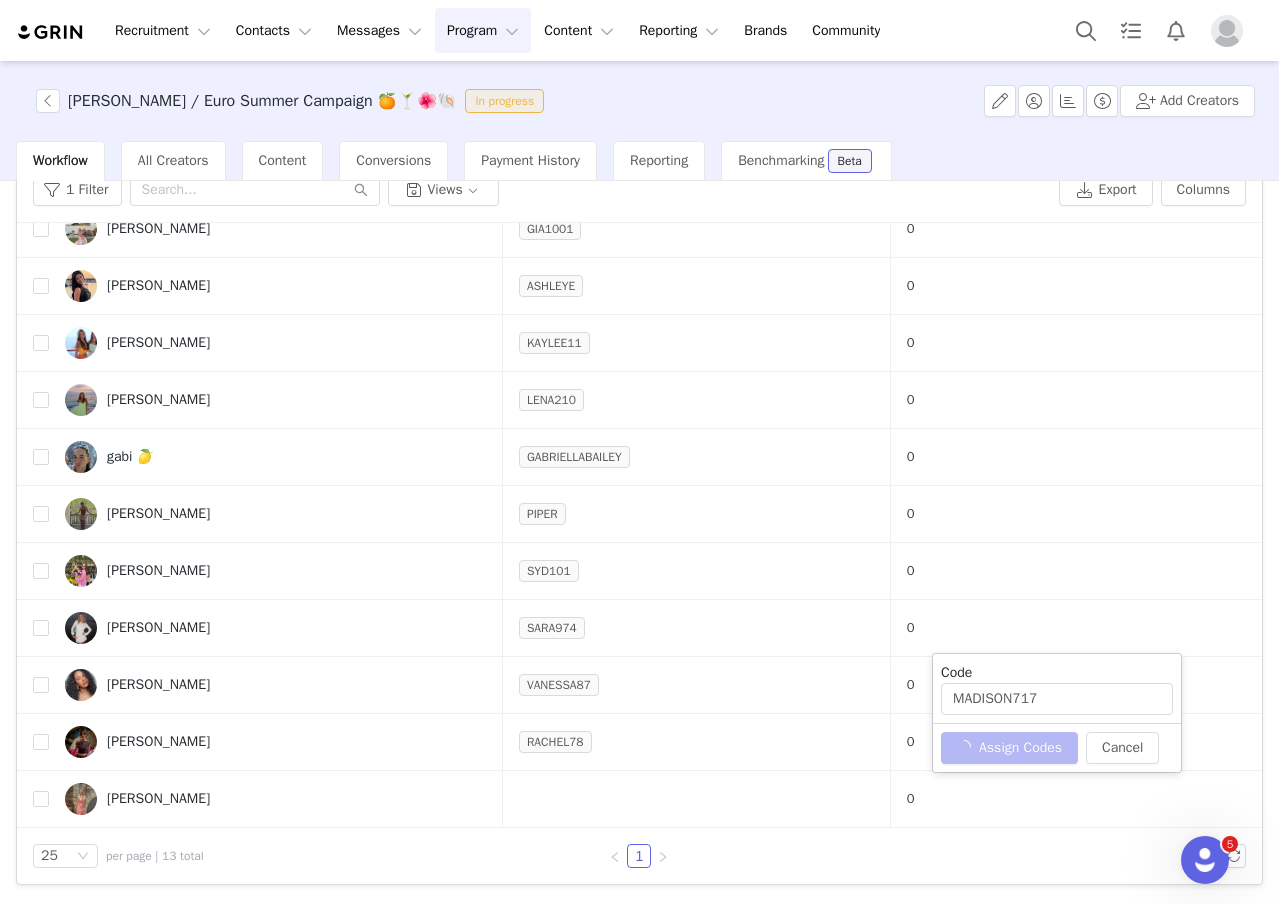 type 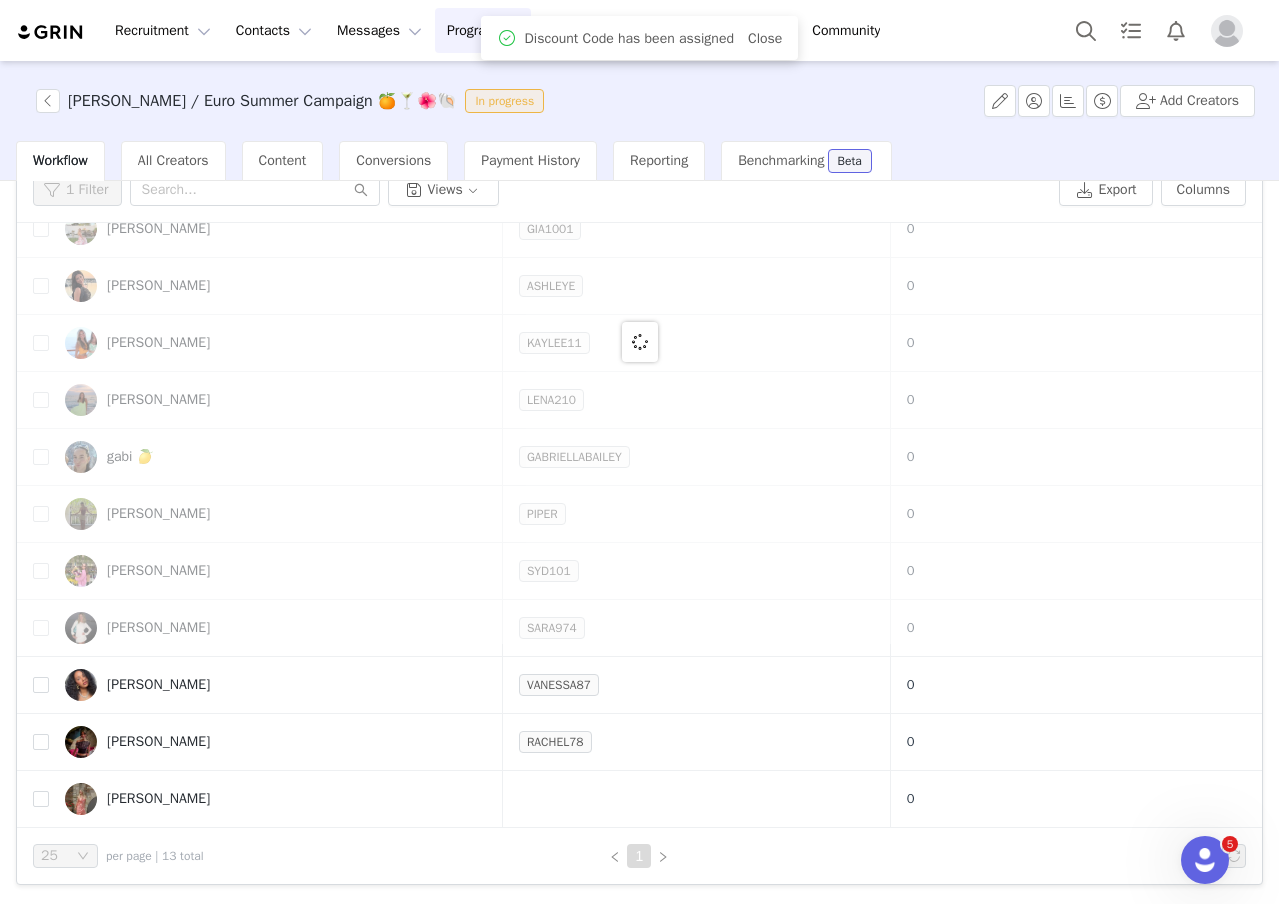 scroll, scrollTop: 0, scrollLeft: 0, axis: both 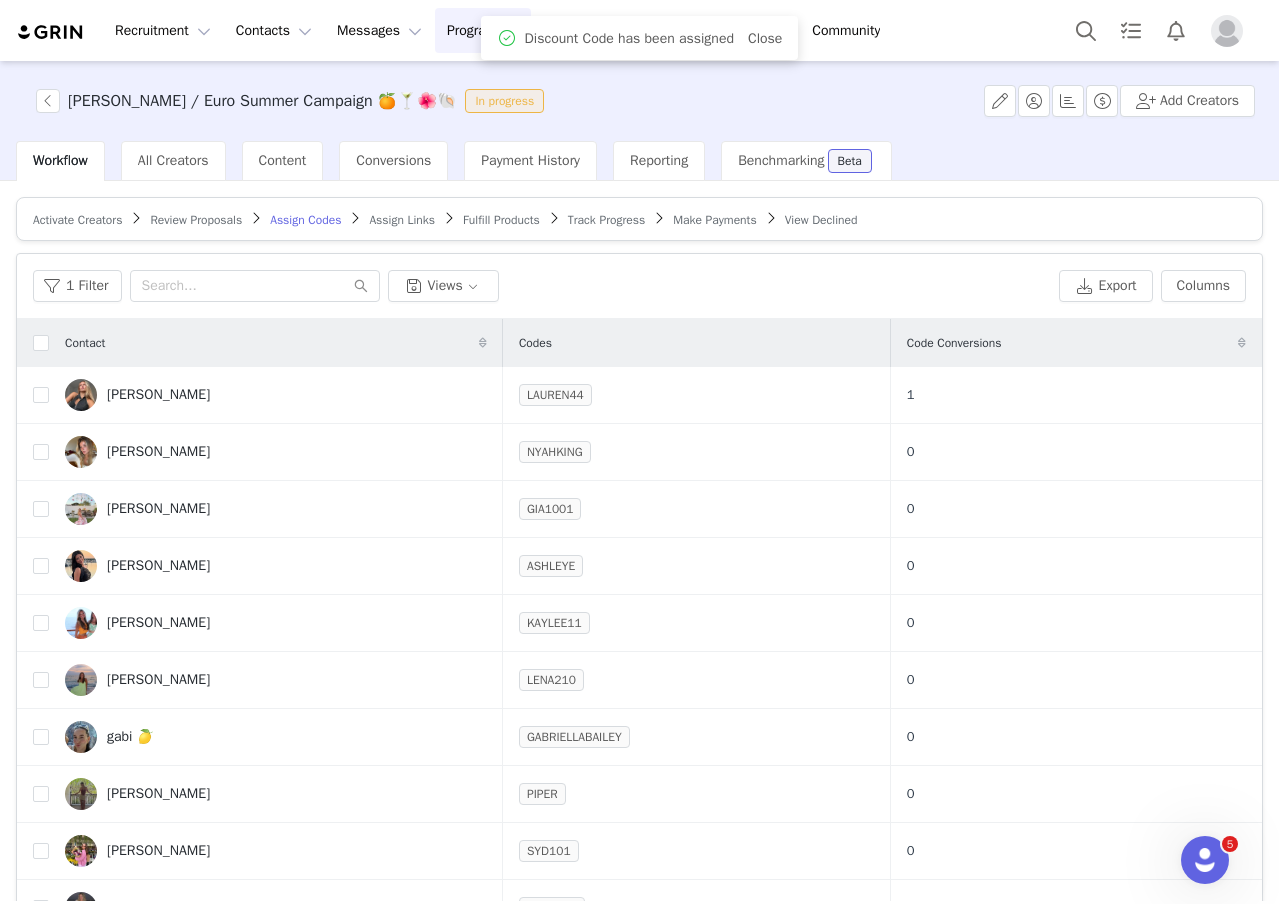click on "Assign Links" at bounding box center (402, 220) 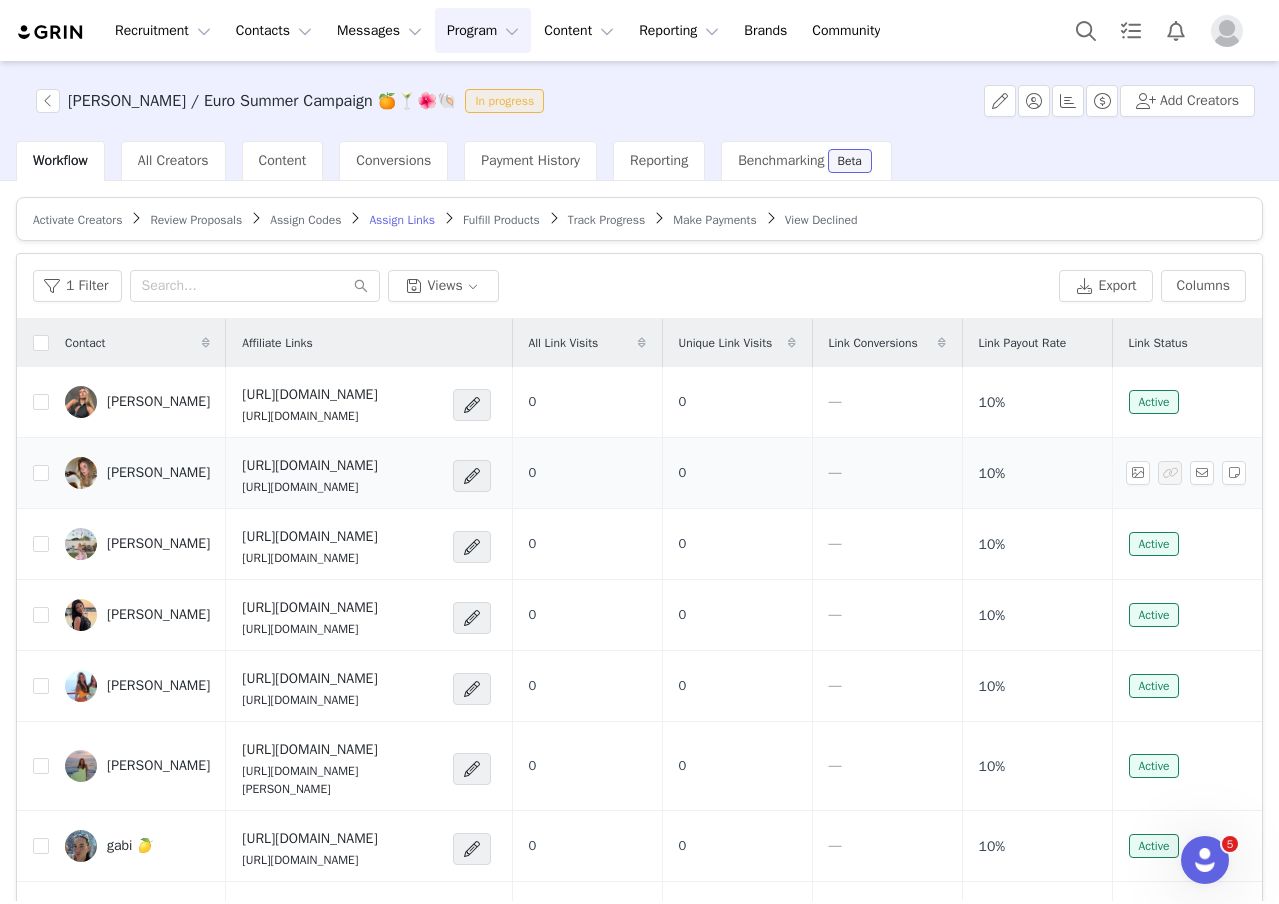 scroll, scrollTop: 352, scrollLeft: 0, axis: vertical 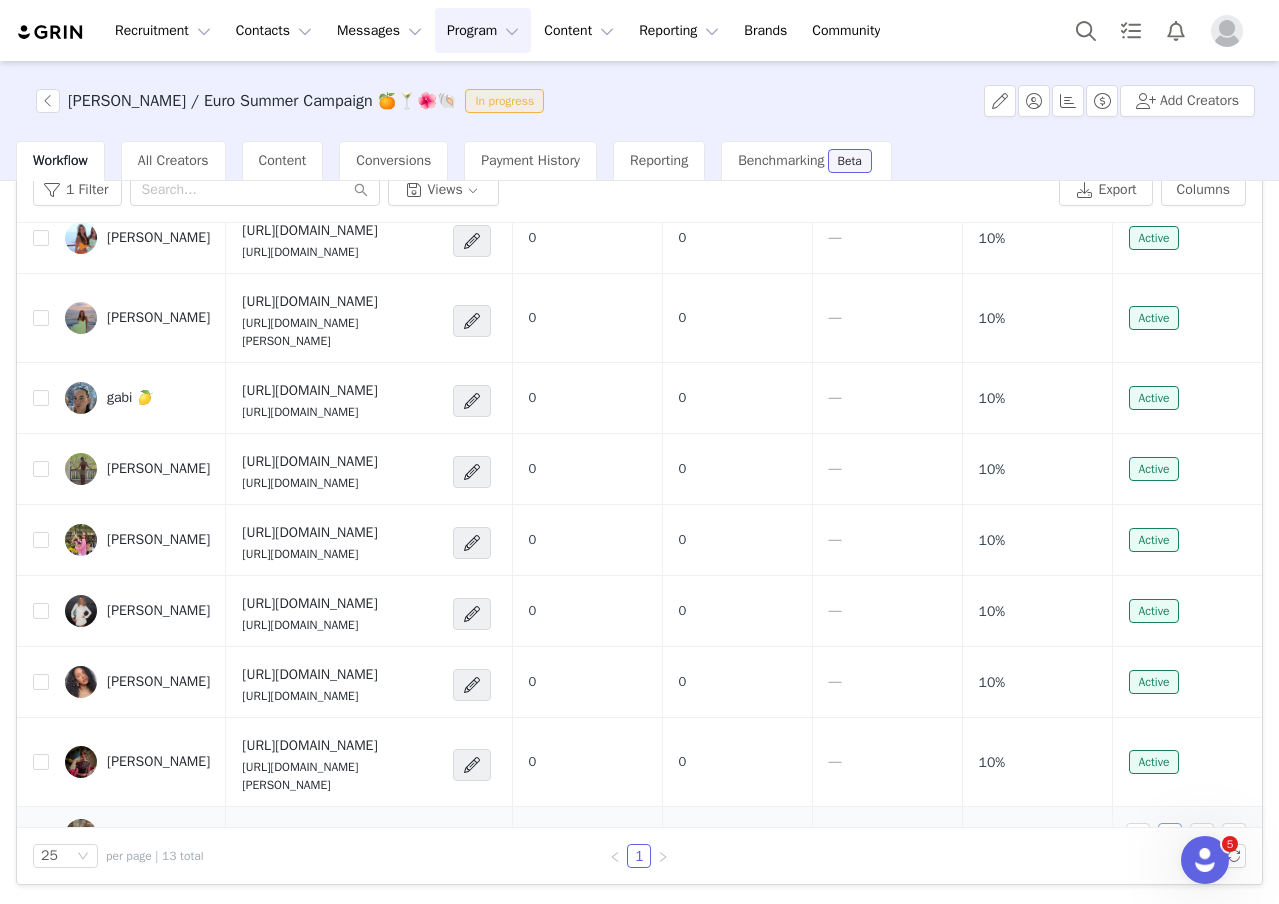 click at bounding box center (1170, 835) 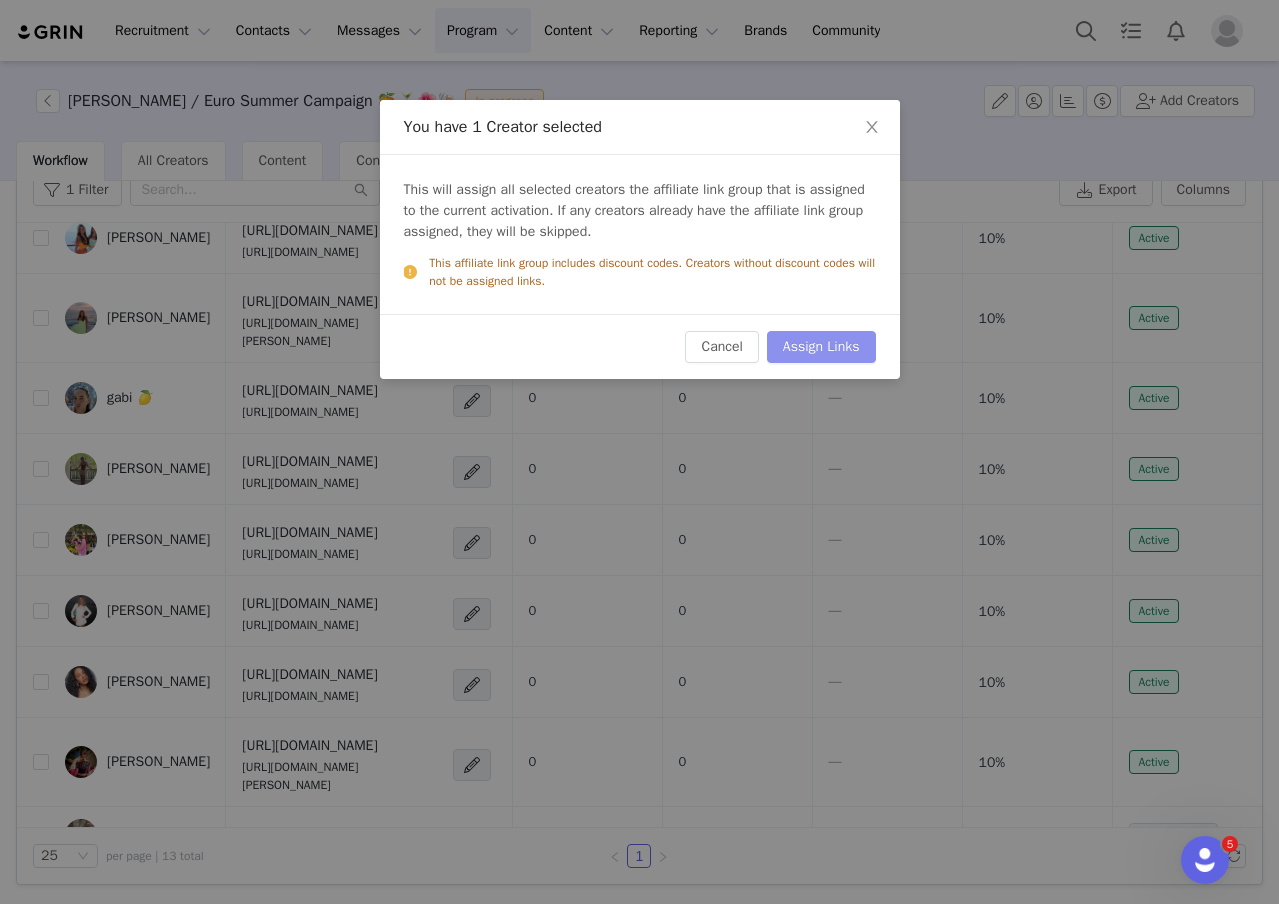 click on "Assign Links" at bounding box center [821, 347] 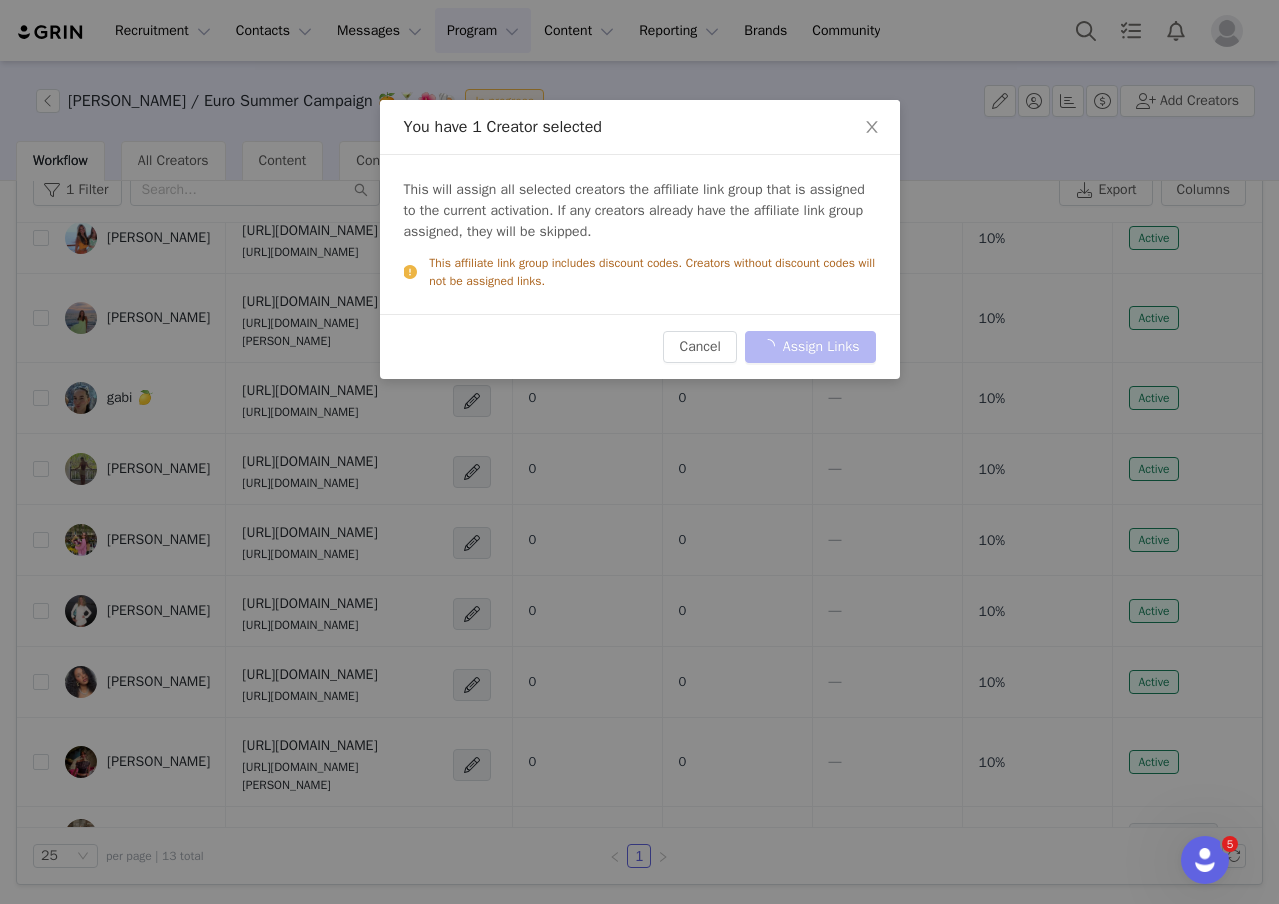 scroll, scrollTop: 0, scrollLeft: 0, axis: both 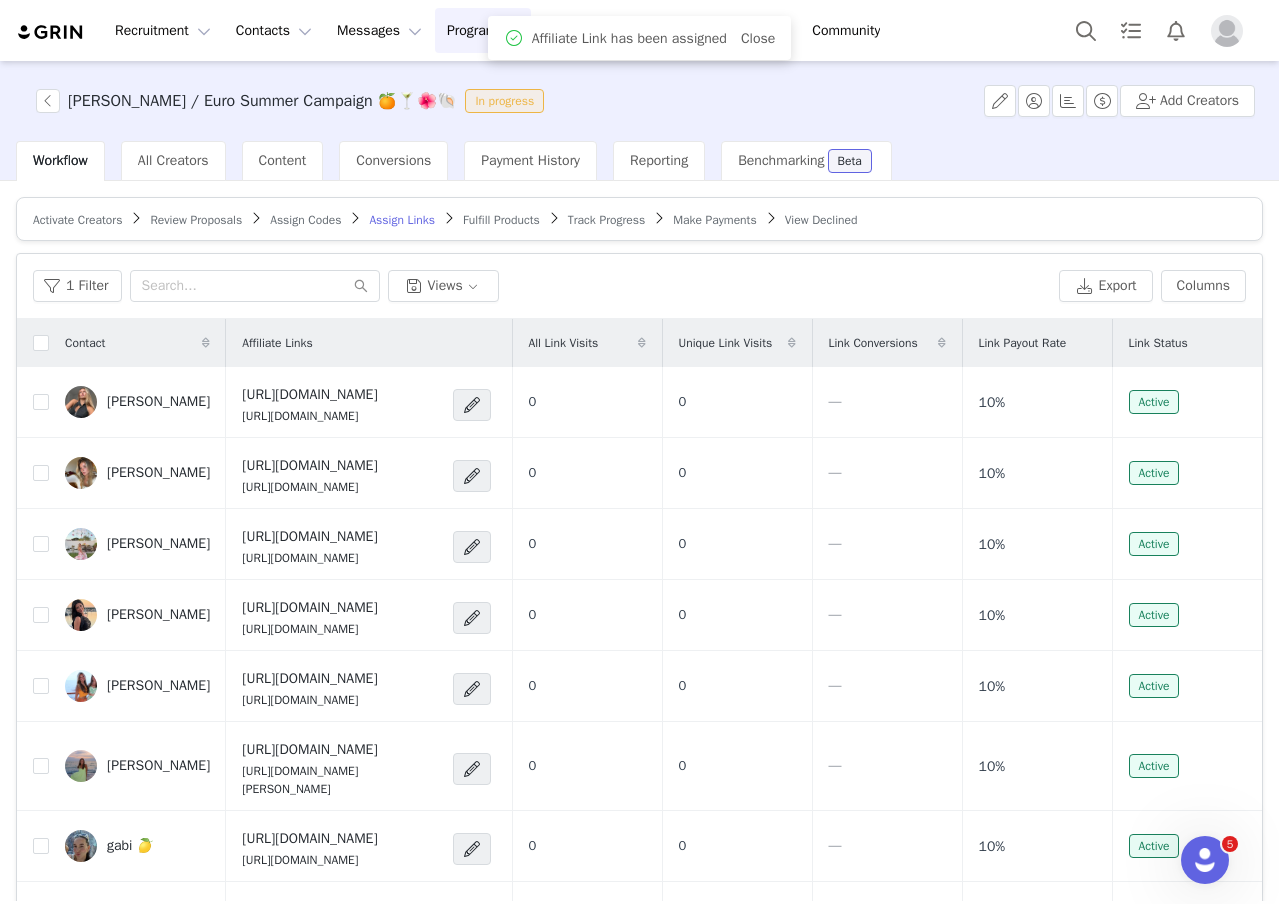 click on "Fulfill Products" at bounding box center [501, 220] 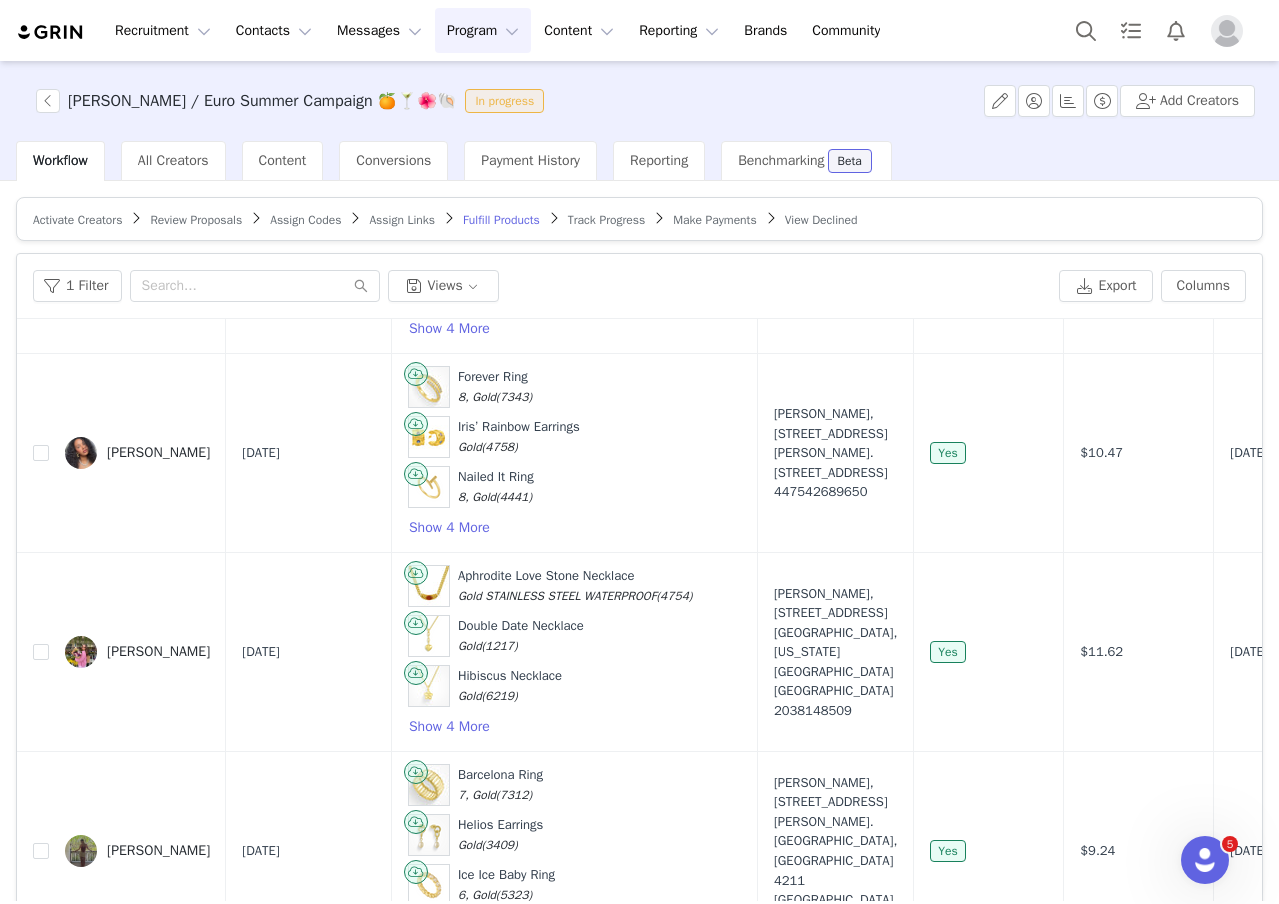 scroll, scrollTop: 2030, scrollLeft: 0, axis: vertical 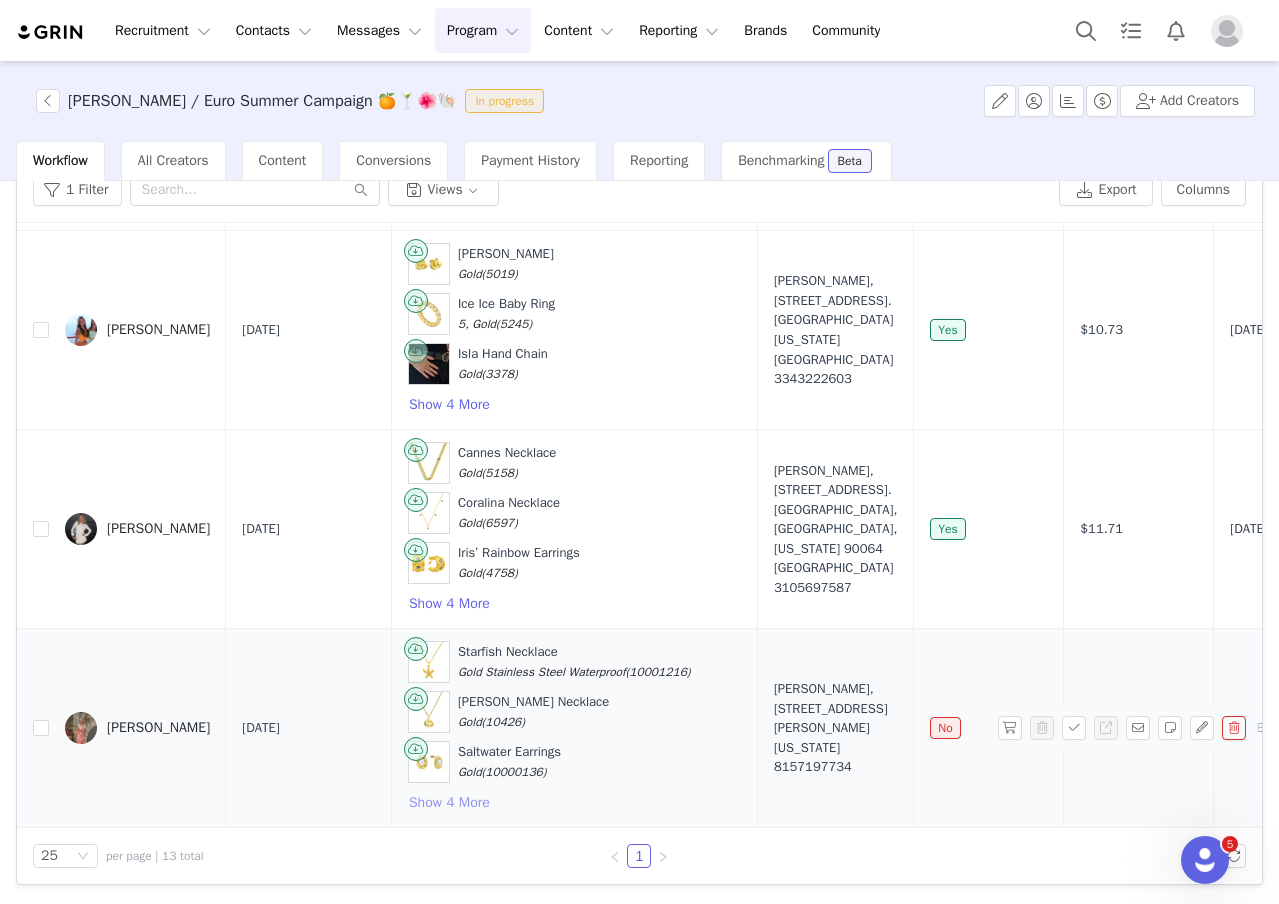 click on "Show 4 More" at bounding box center (449, 803) 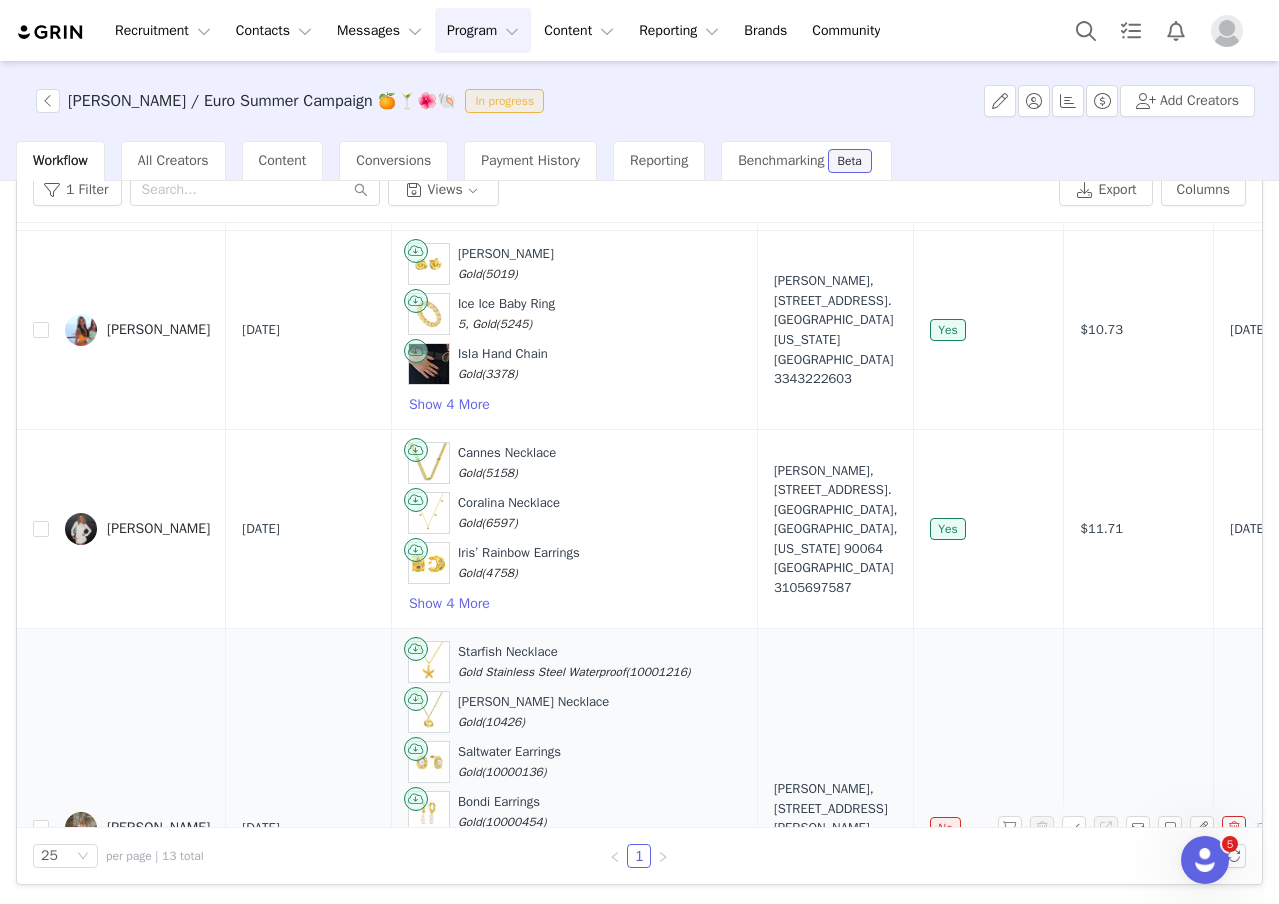 scroll, scrollTop: 2230, scrollLeft: 0, axis: vertical 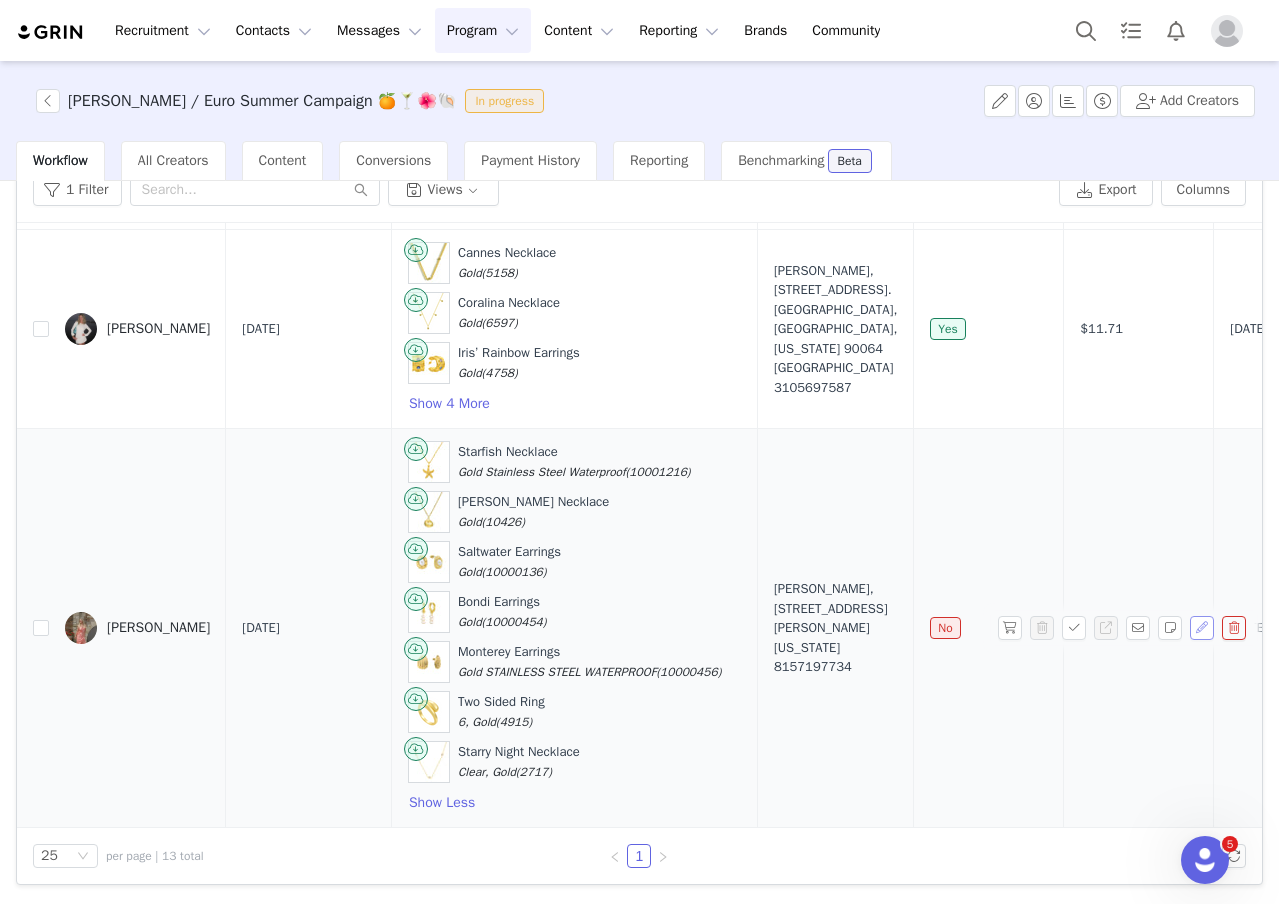 click at bounding box center [1202, 628] 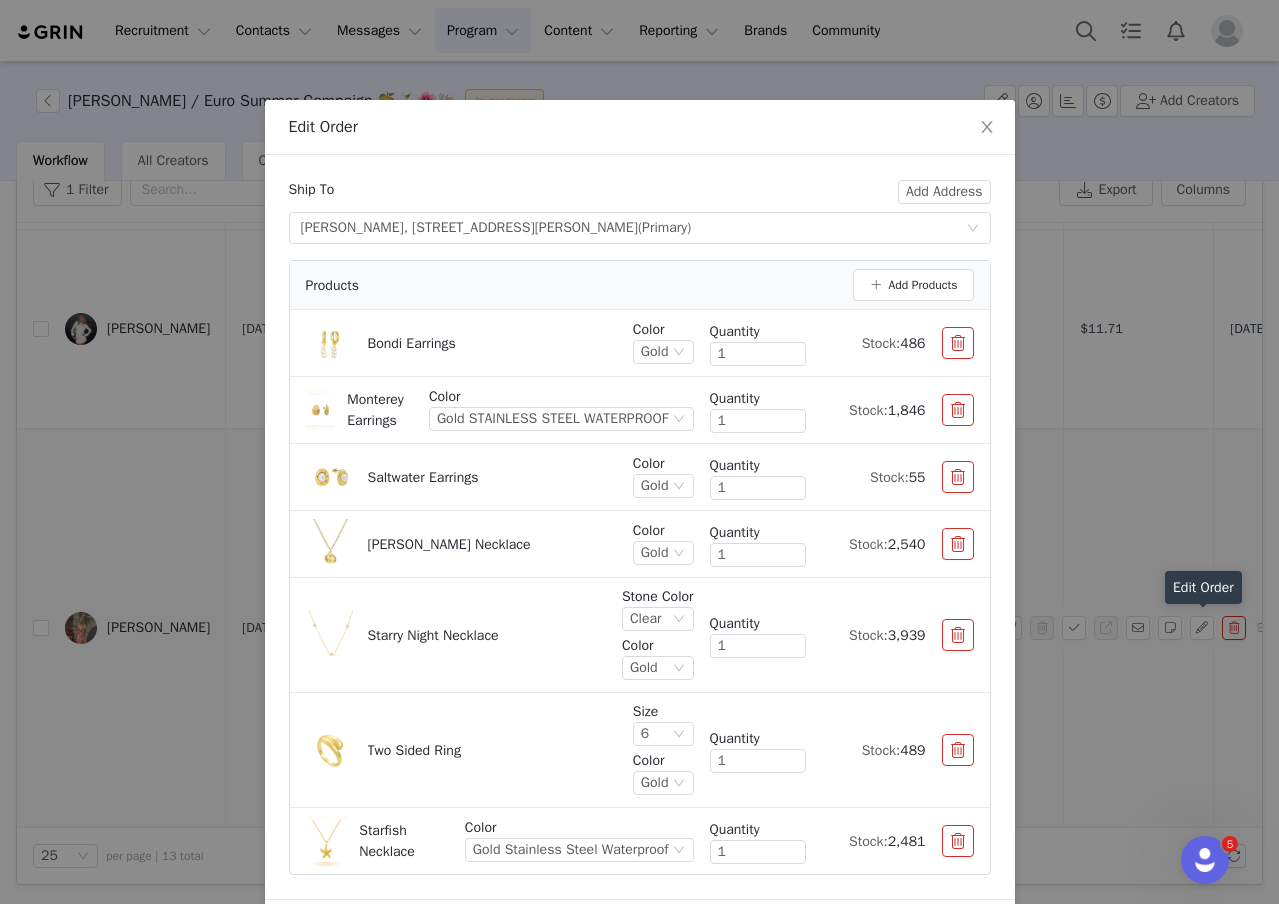 click at bounding box center (958, 477) 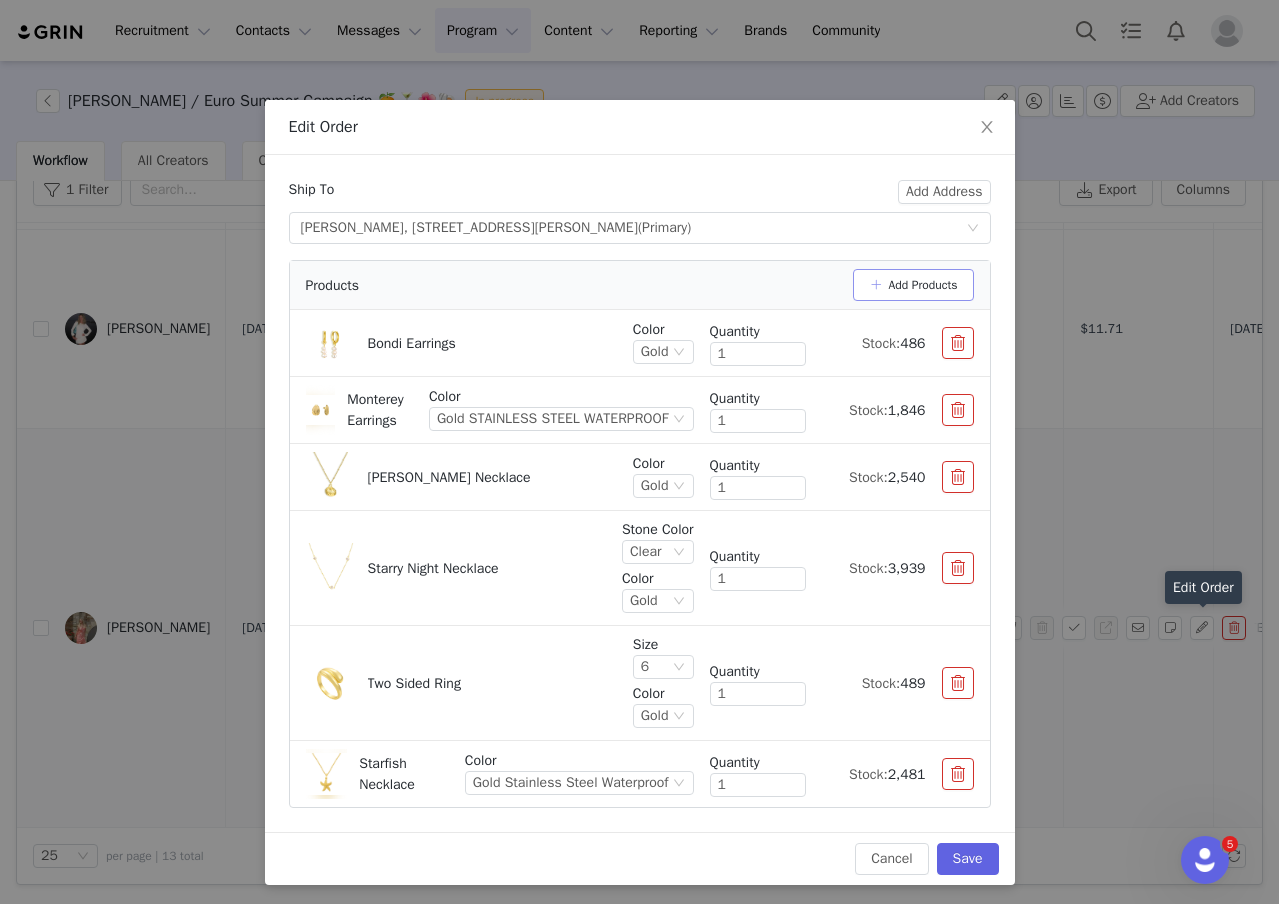 click on "Add Products" at bounding box center (913, 285) 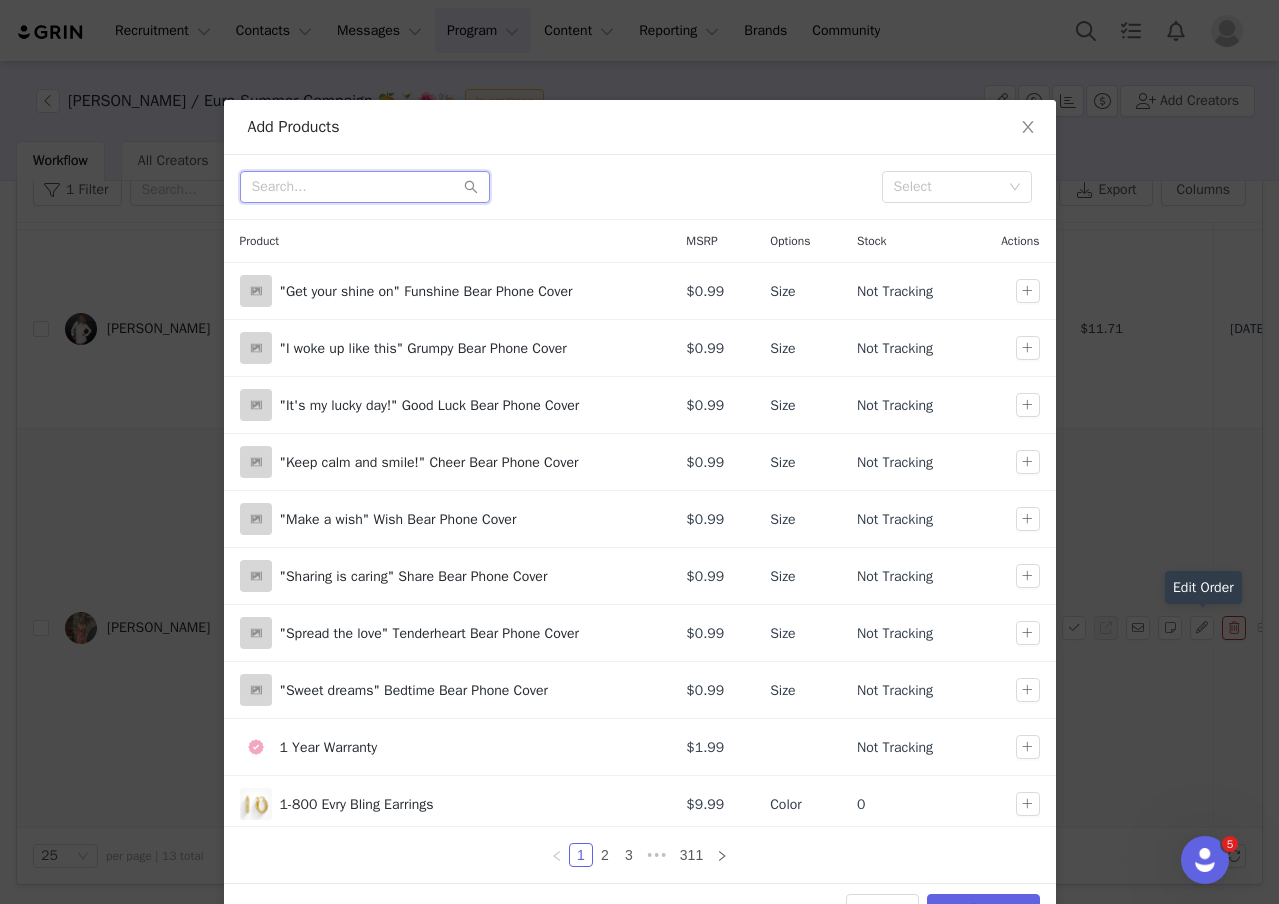 click at bounding box center (365, 187) 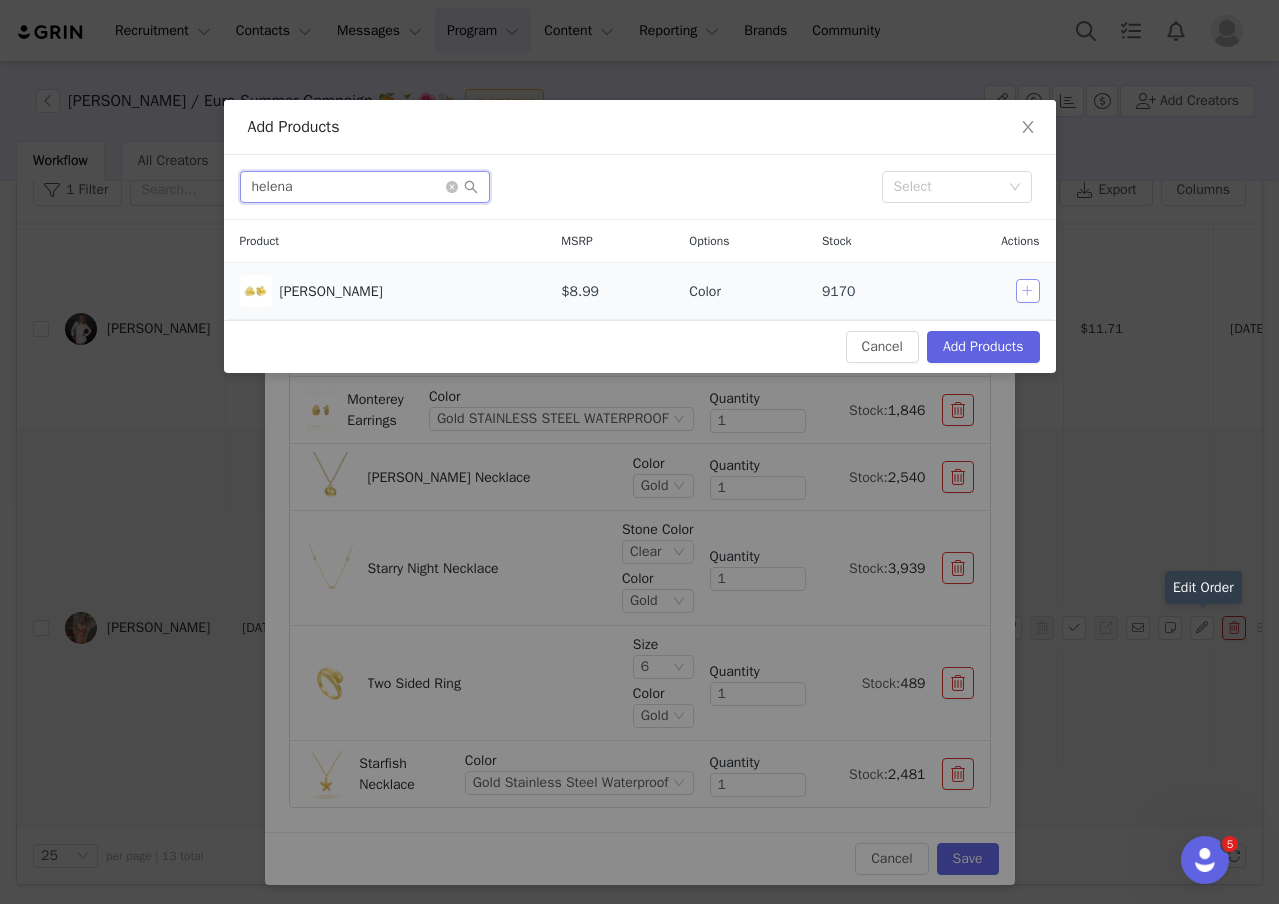 type on "helena" 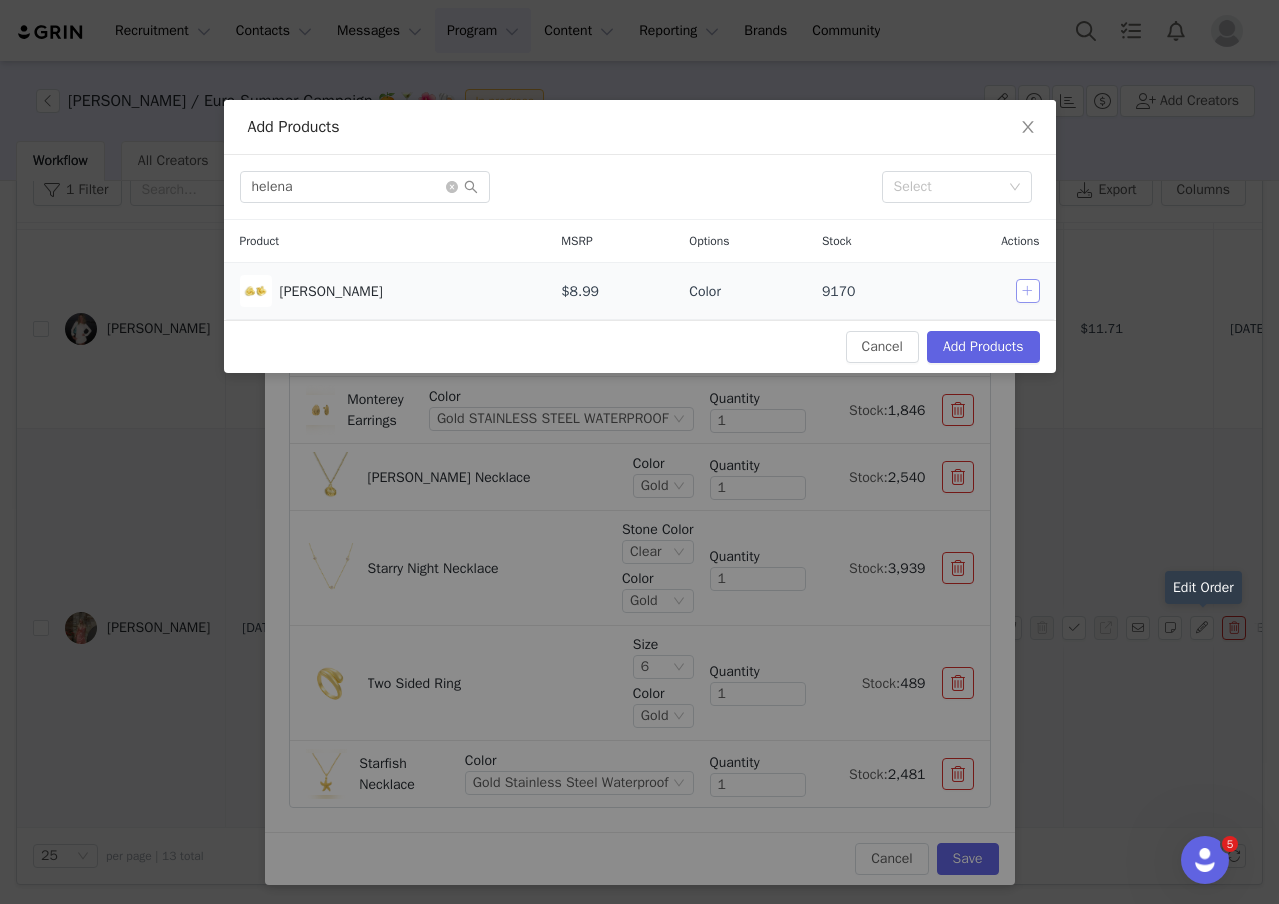 click at bounding box center (1028, 291) 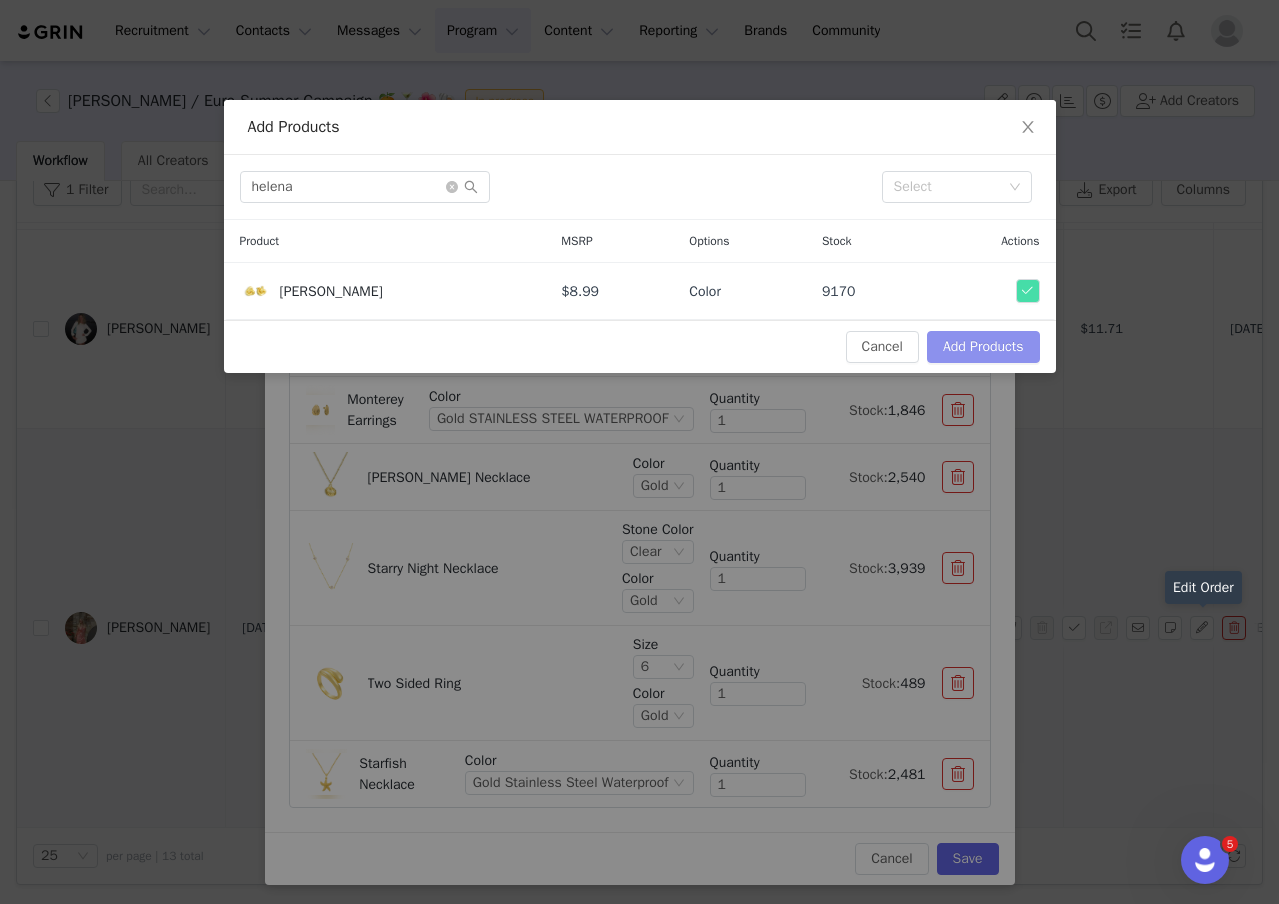 click on "Add Products" at bounding box center [983, 347] 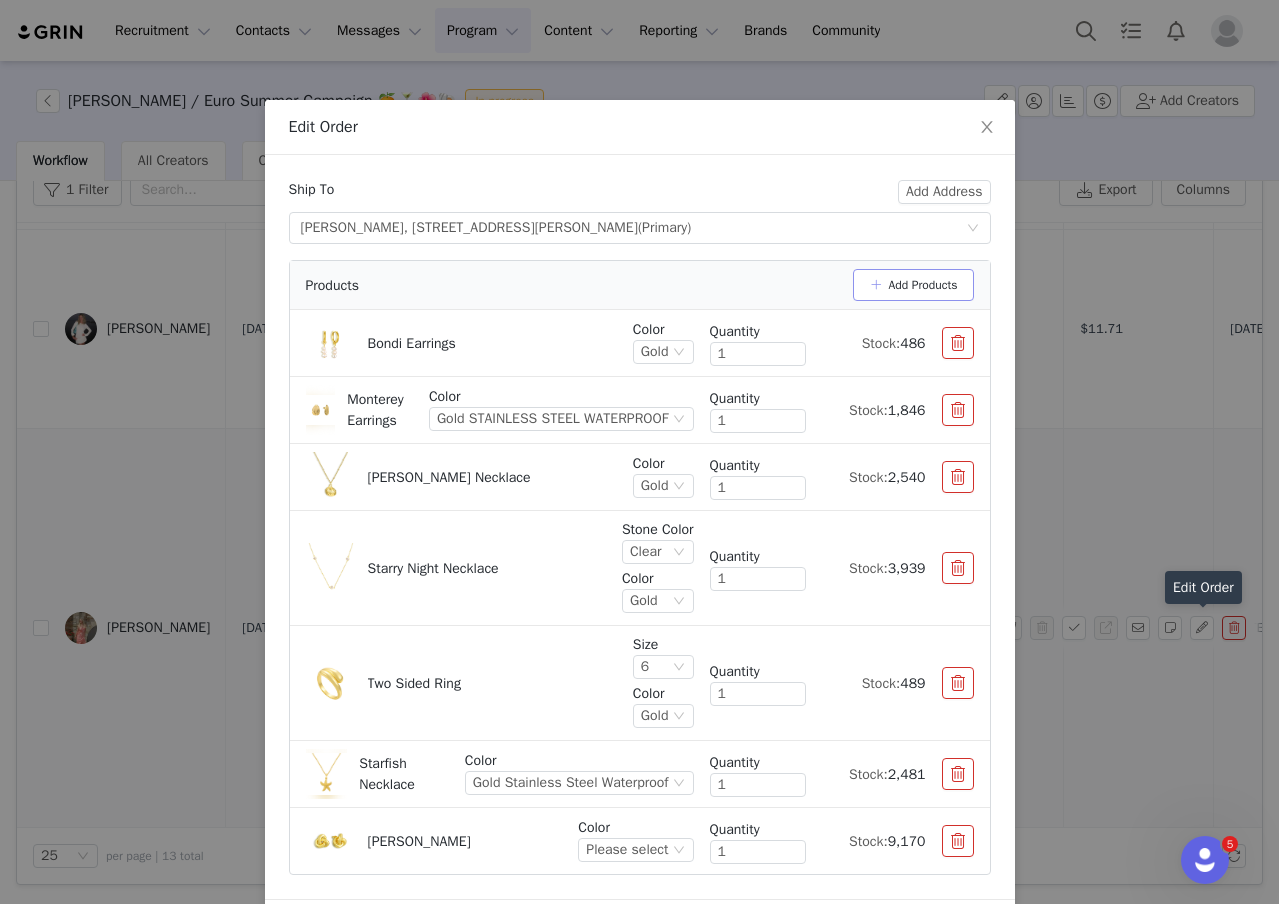 scroll, scrollTop: 72, scrollLeft: 0, axis: vertical 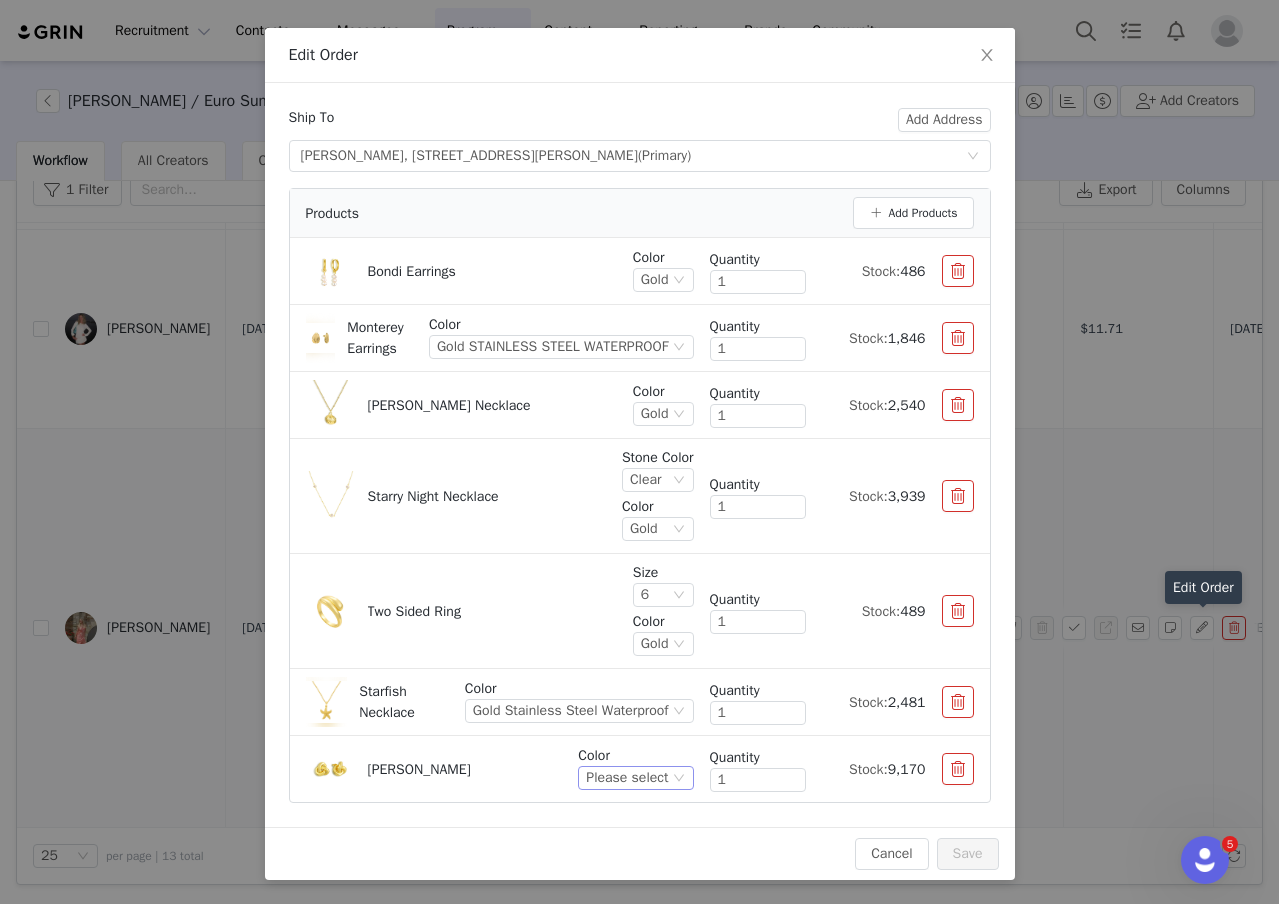 click on "Please select" at bounding box center (627, 778) 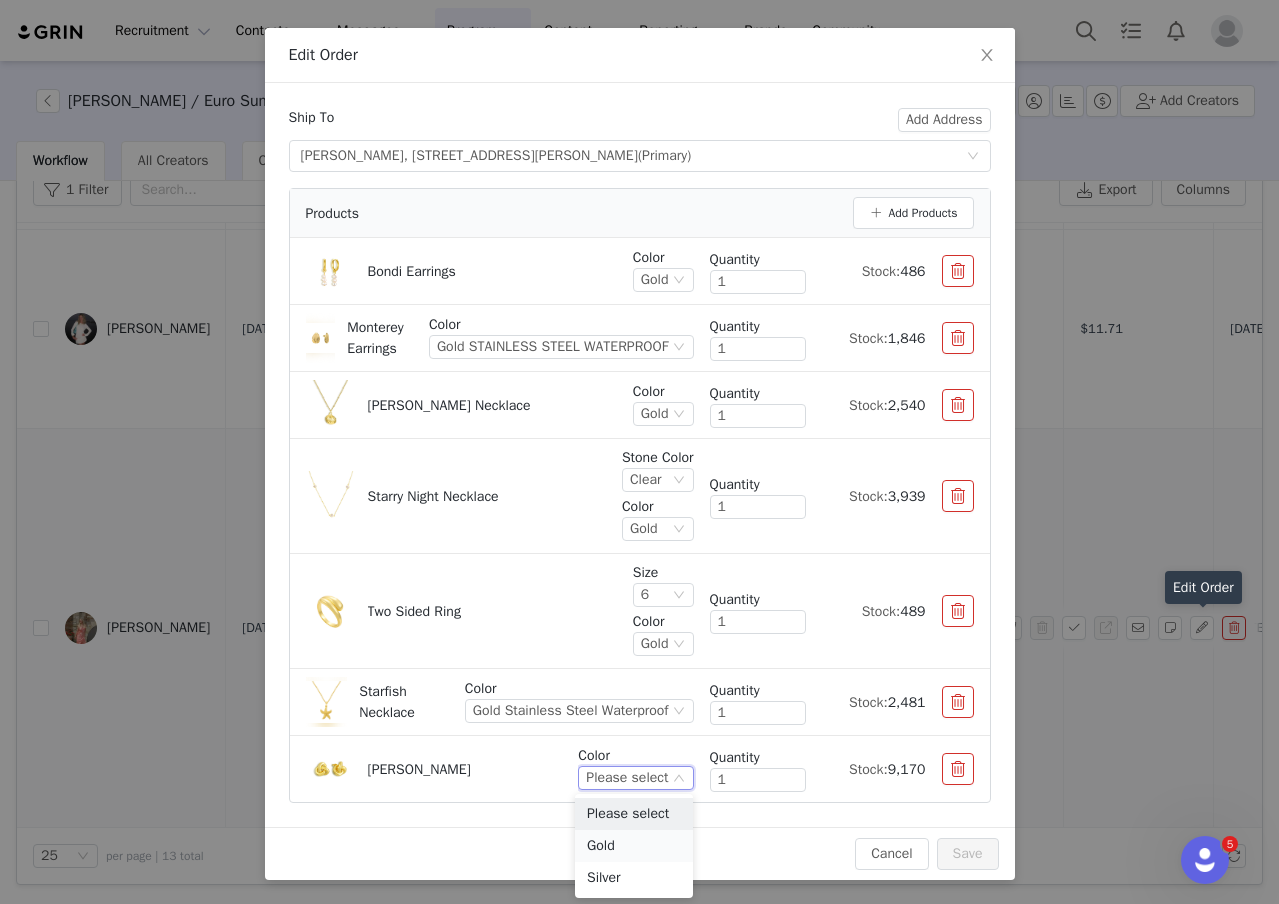 click on "Gold" at bounding box center (634, 846) 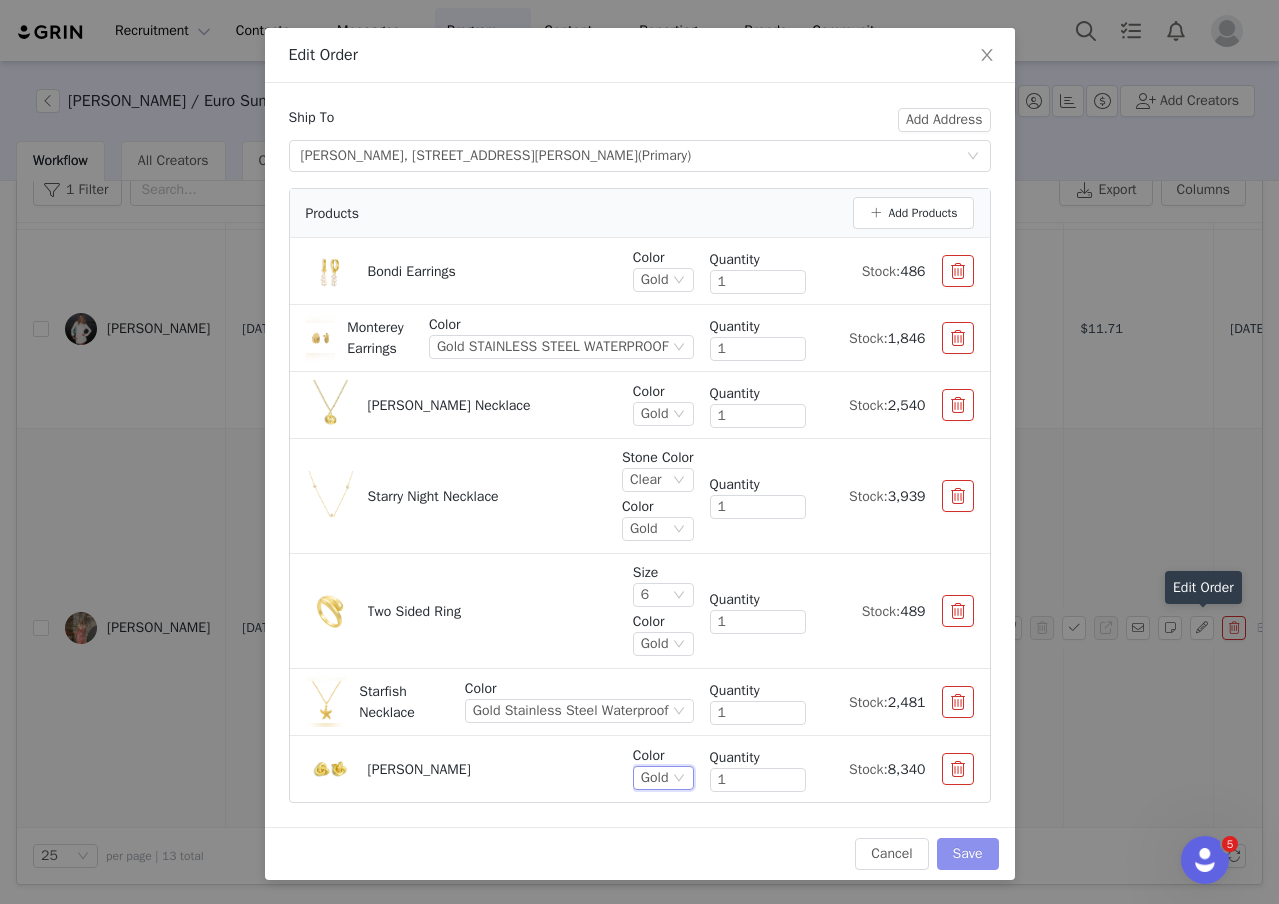 click on "Save" at bounding box center [968, 854] 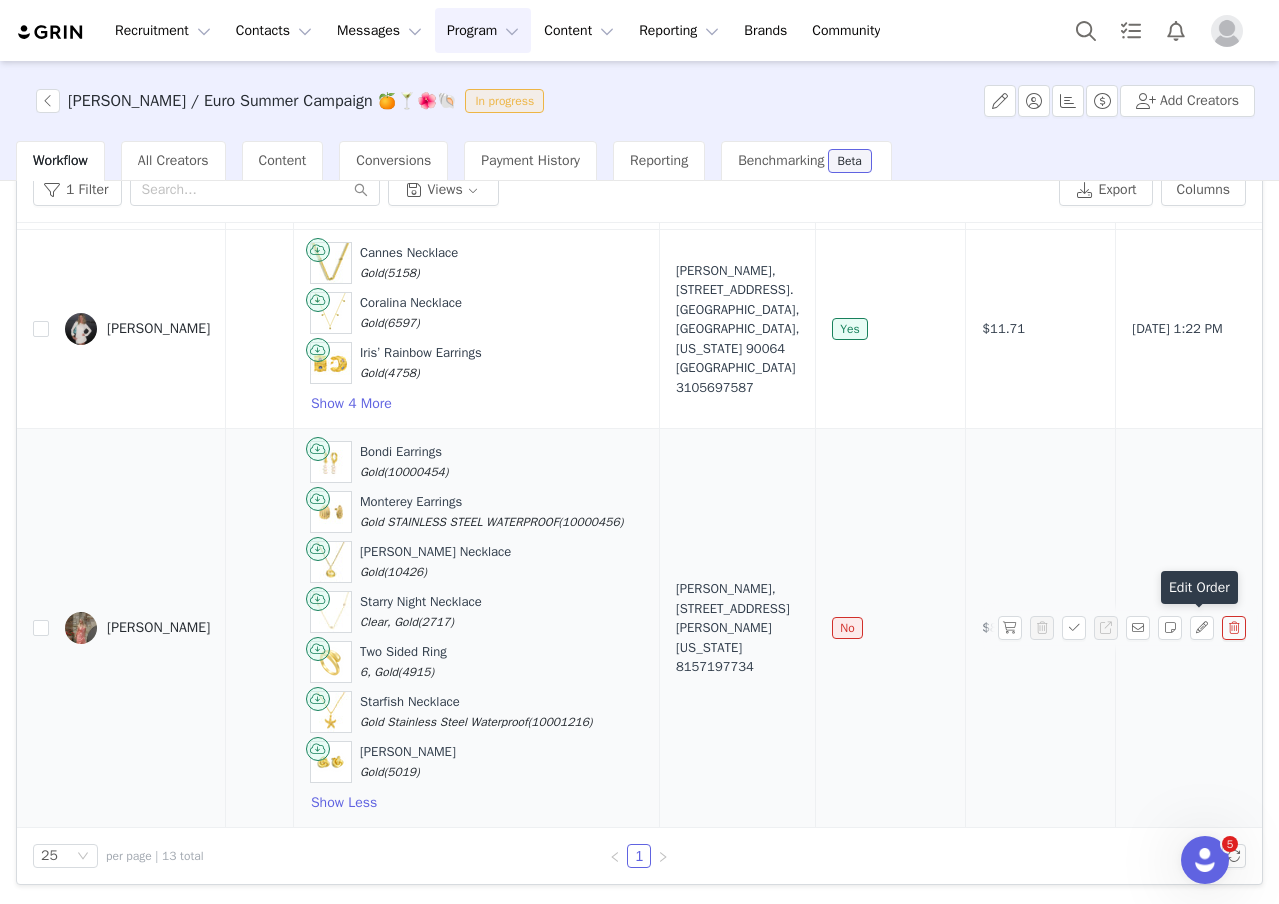 scroll, scrollTop: 2230, scrollLeft: 122, axis: both 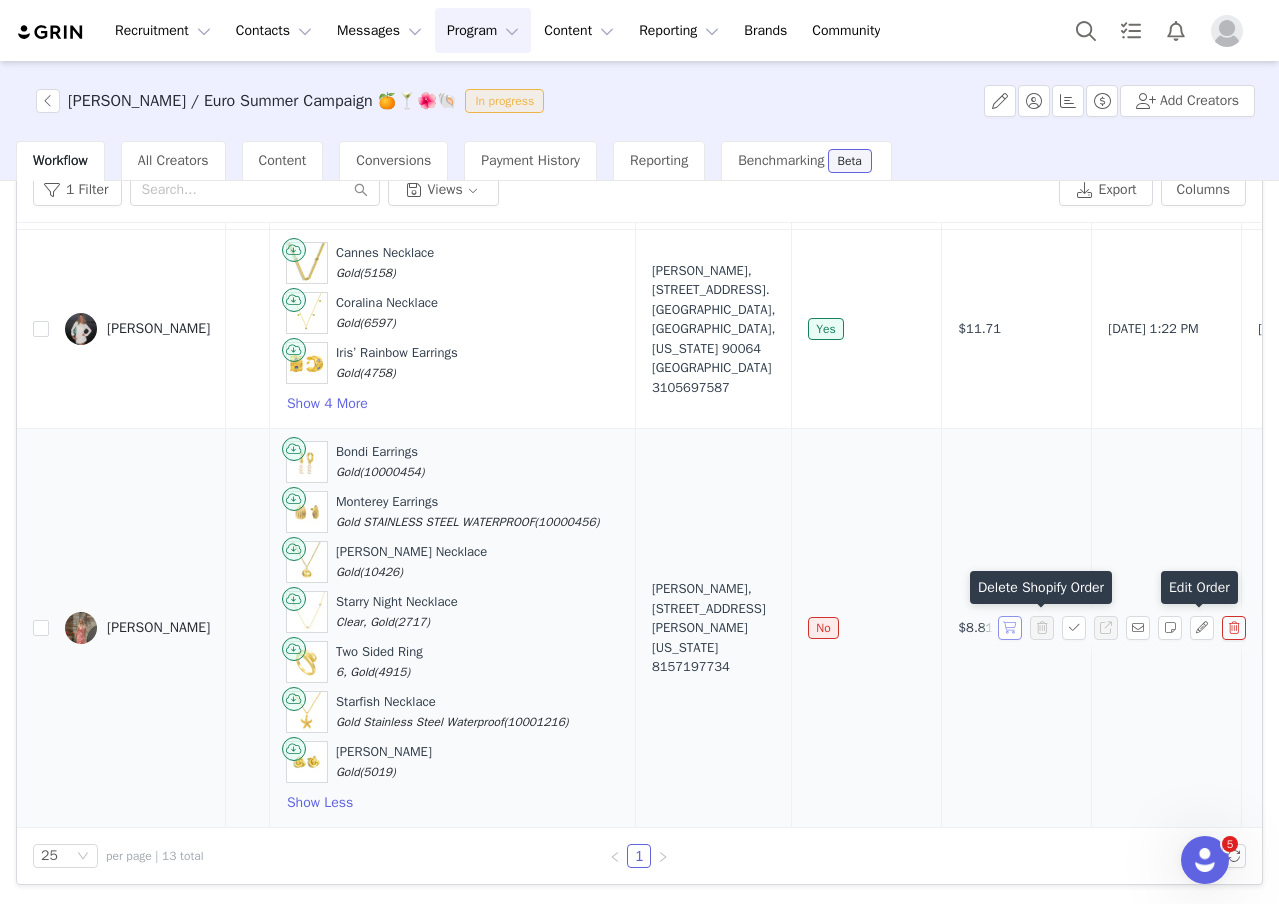 click at bounding box center [1010, 628] 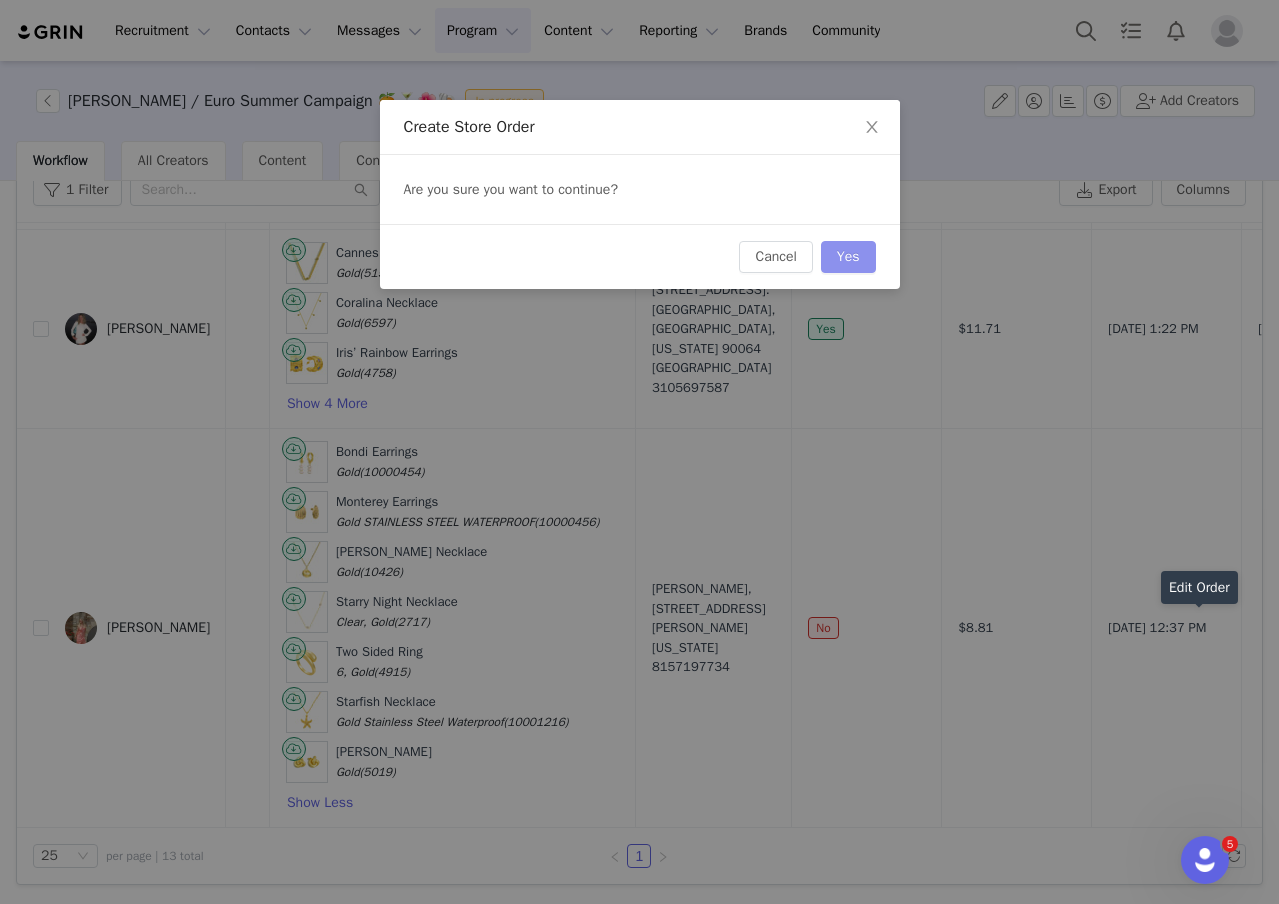 click on "Yes" at bounding box center [848, 257] 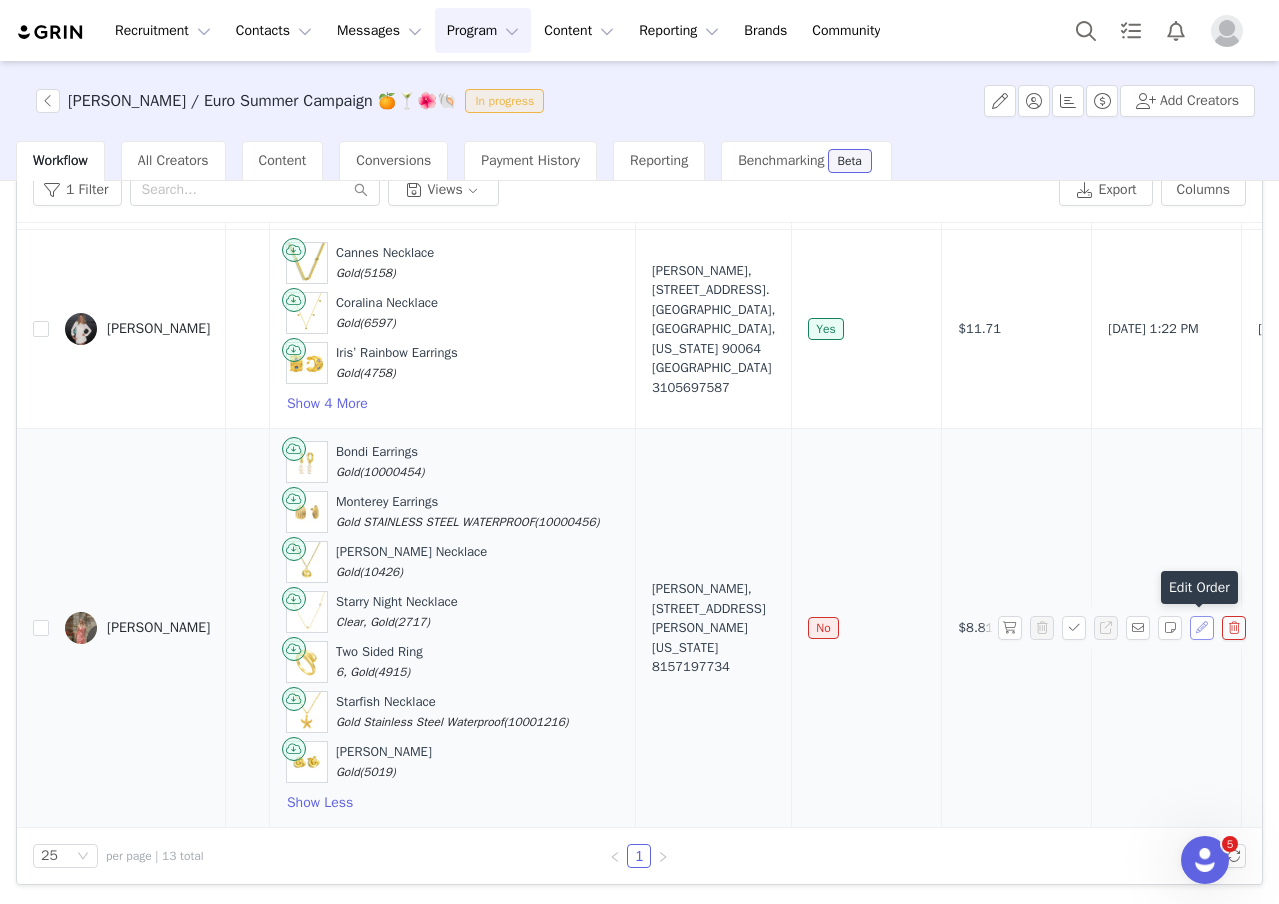 click at bounding box center [1202, 628] 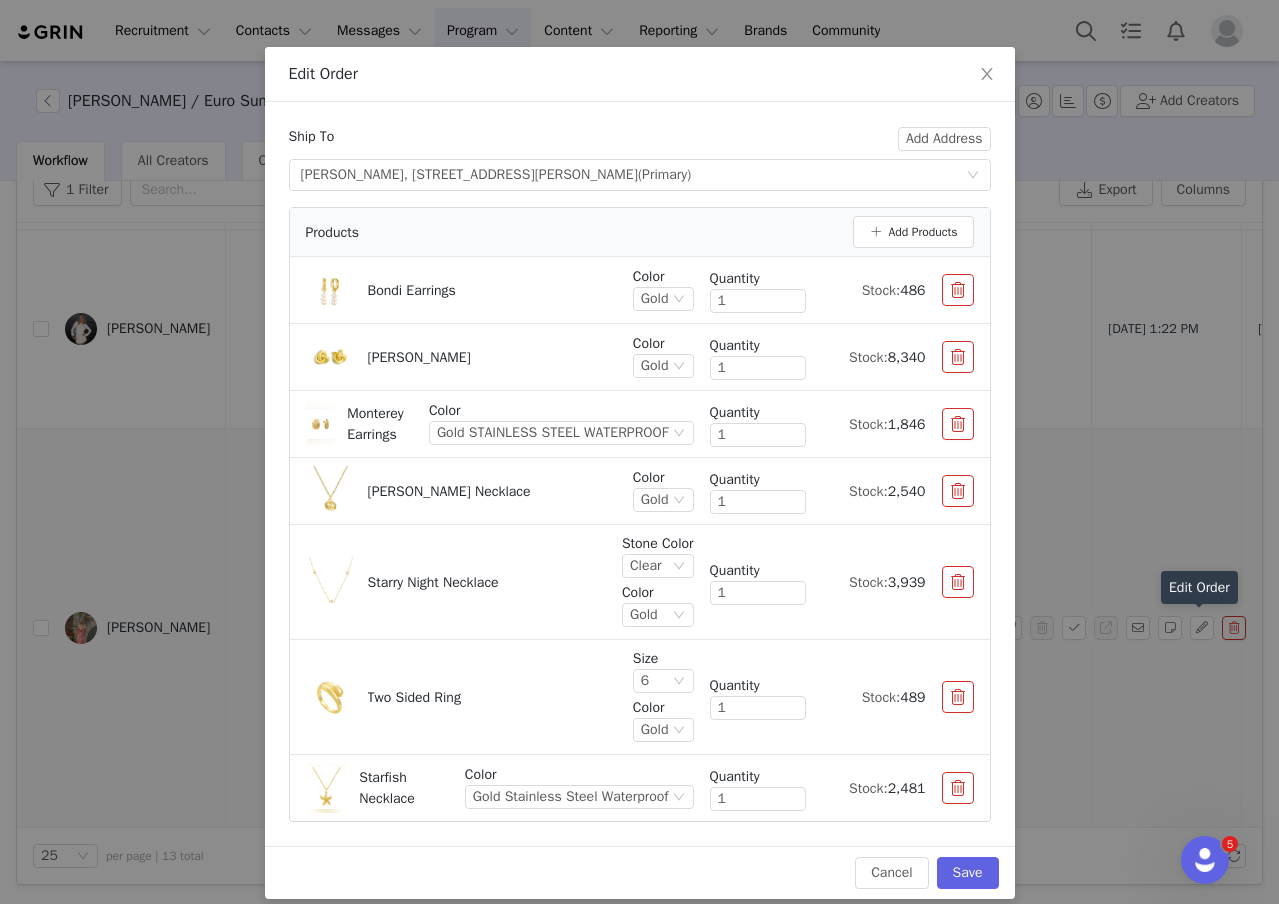 scroll, scrollTop: 48, scrollLeft: 0, axis: vertical 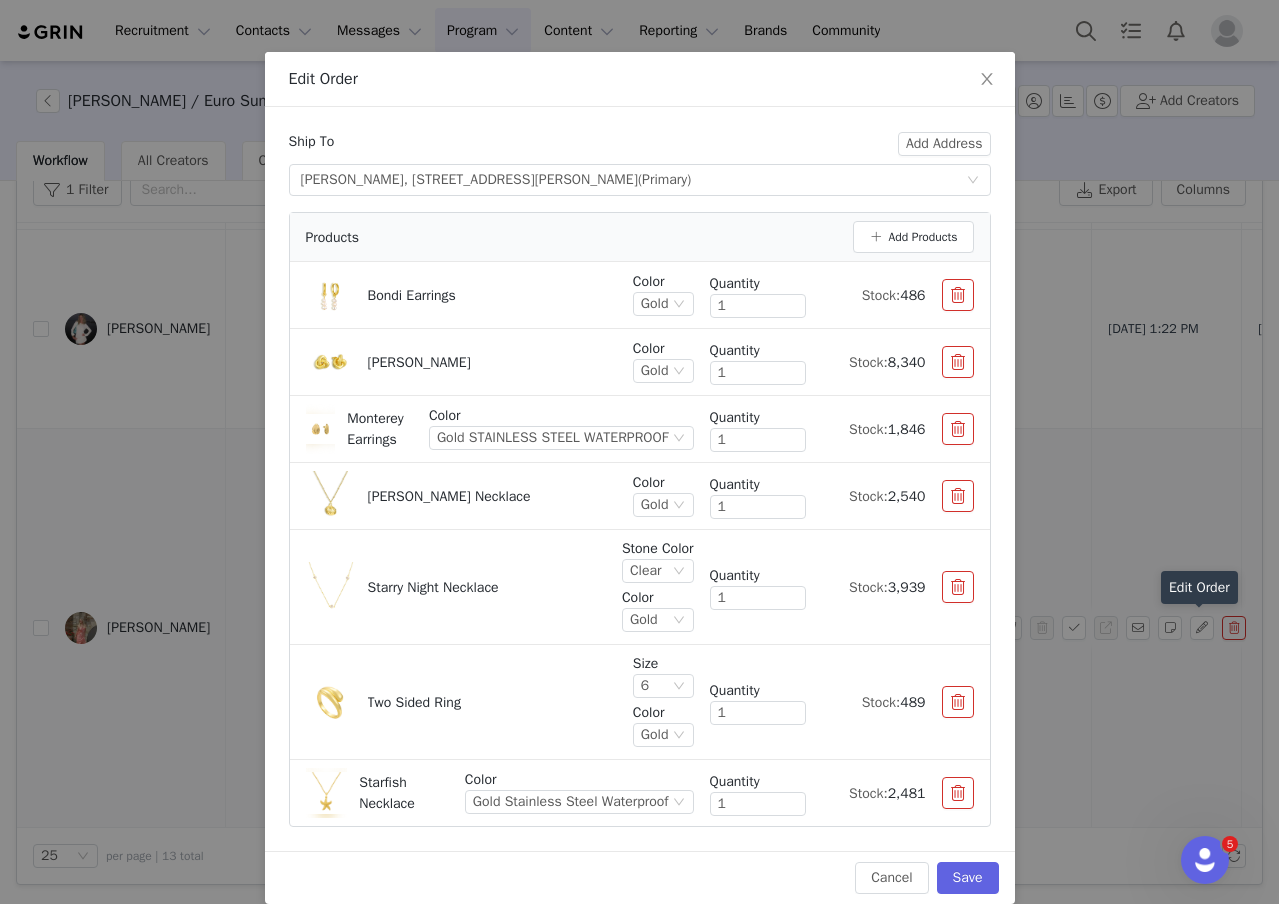 click at bounding box center [958, 295] 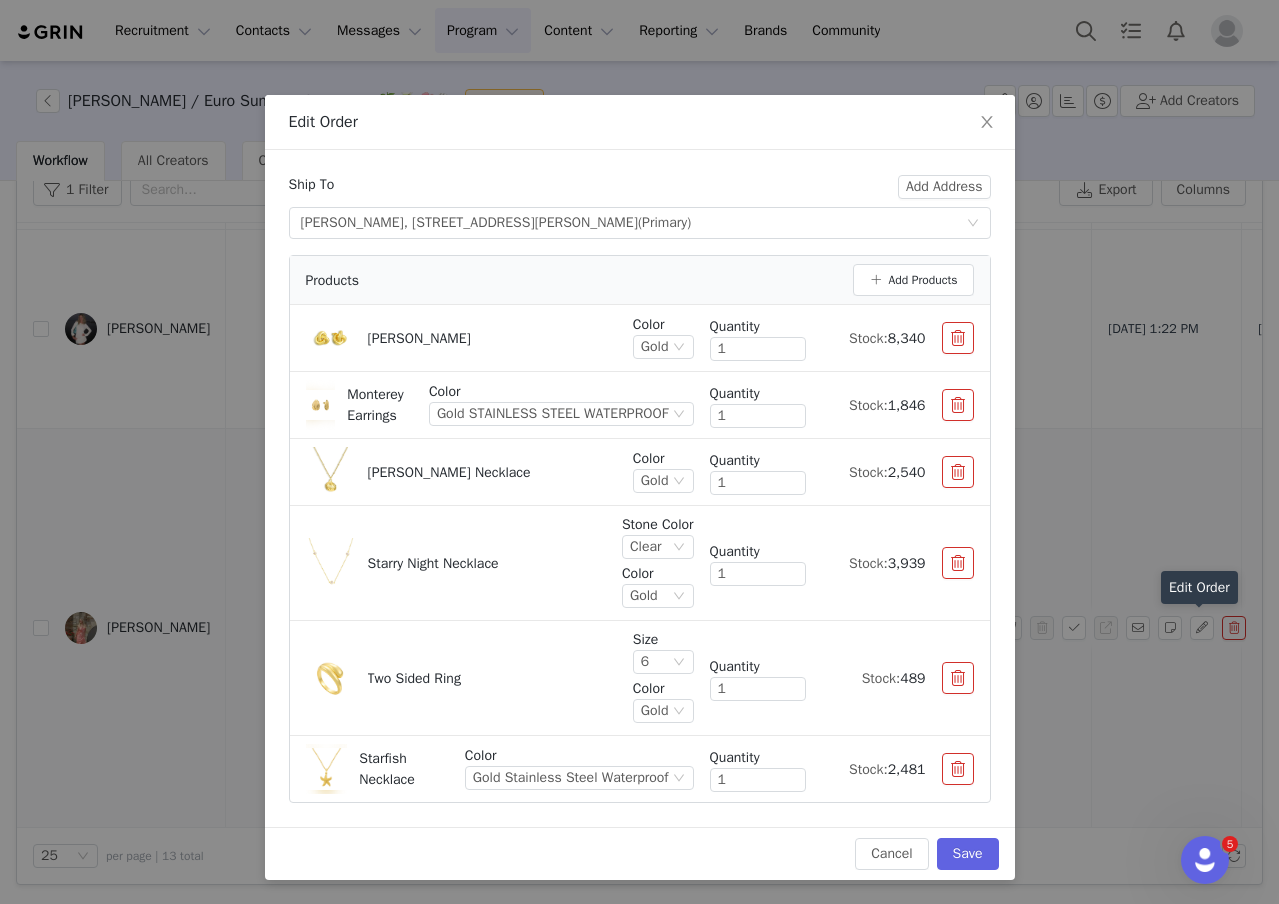 scroll, scrollTop: 5, scrollLeft: 0, axis: vertical 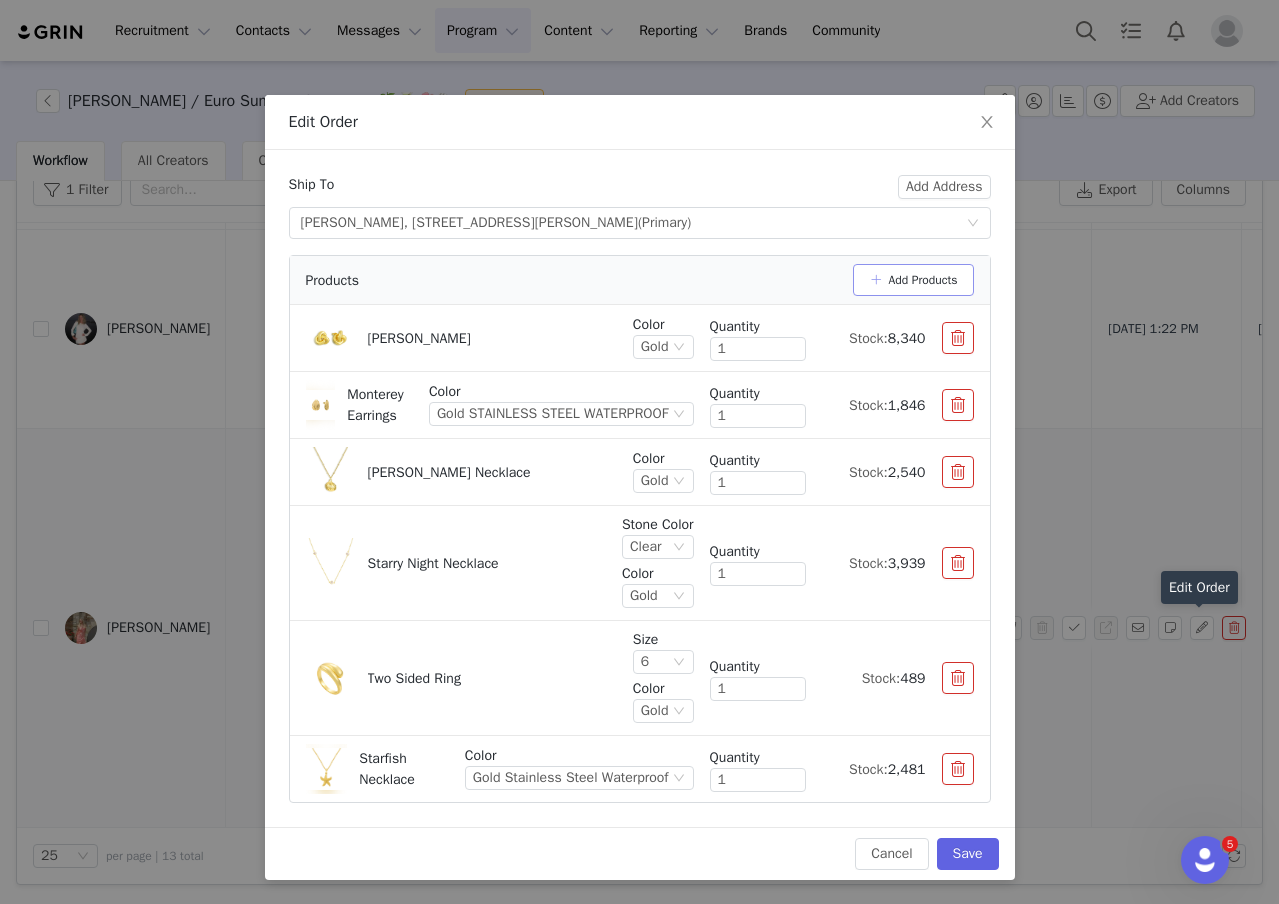 click on "Add Products" at bounding box center [913, 280] 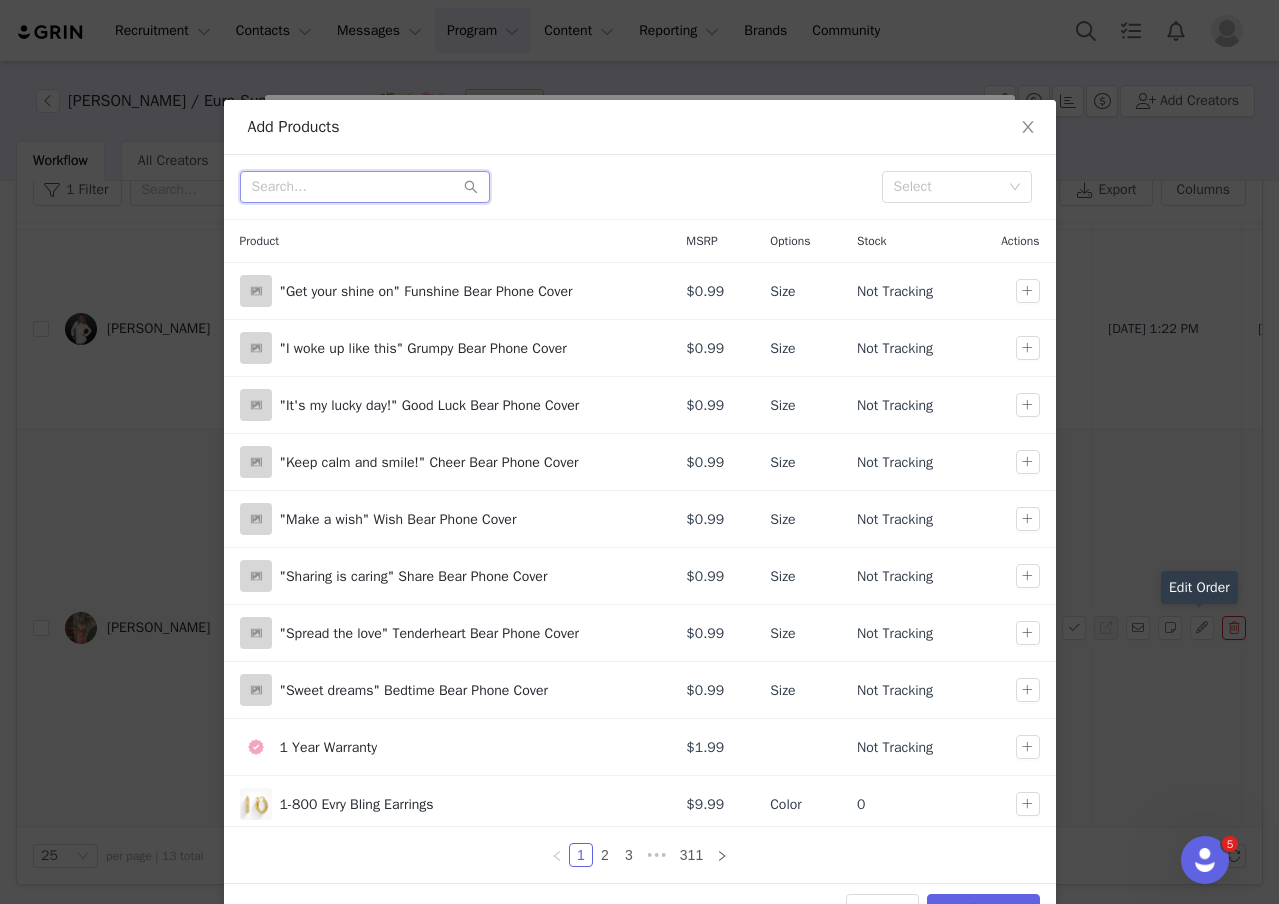 click at bounding box center [365, 187] 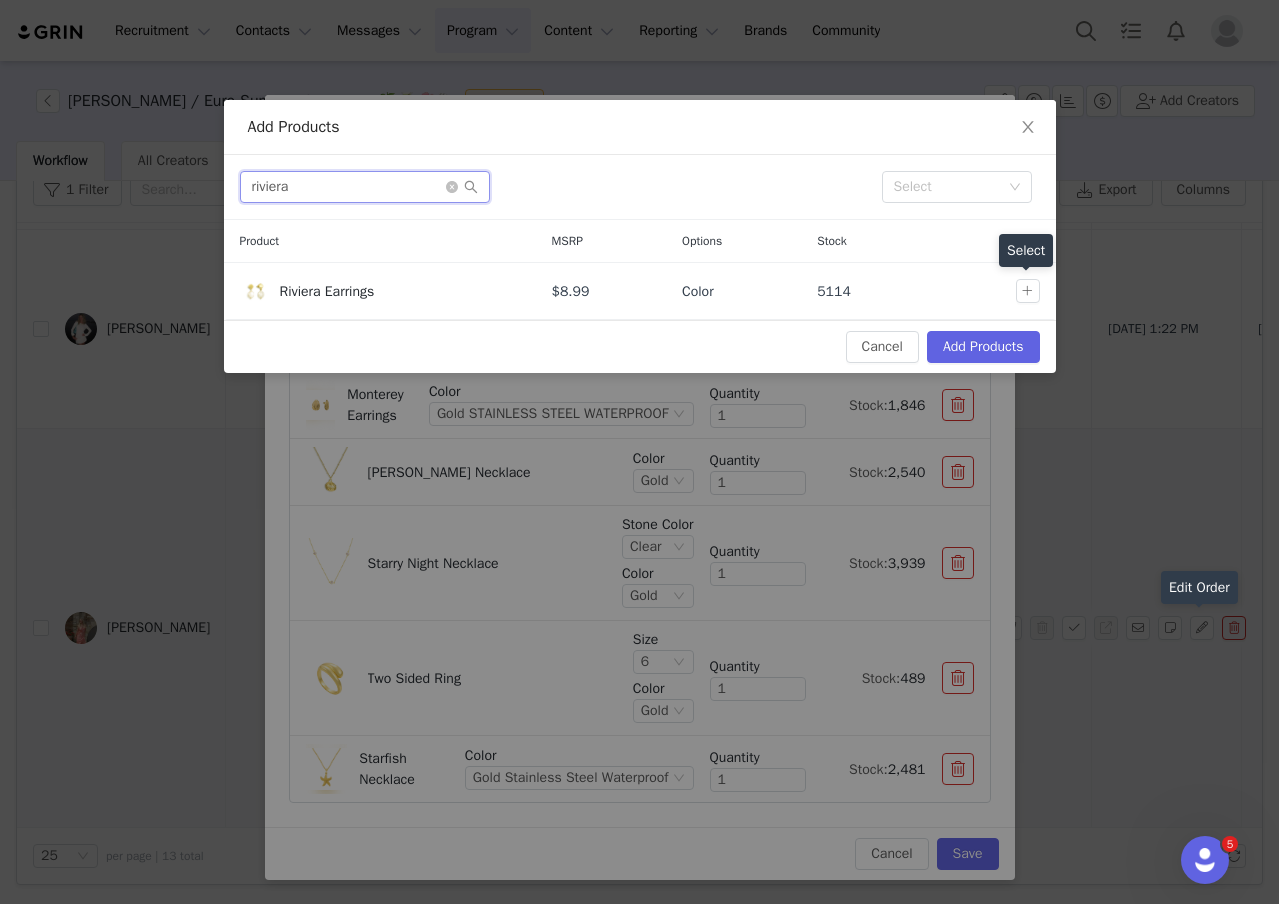 type on "riviera" 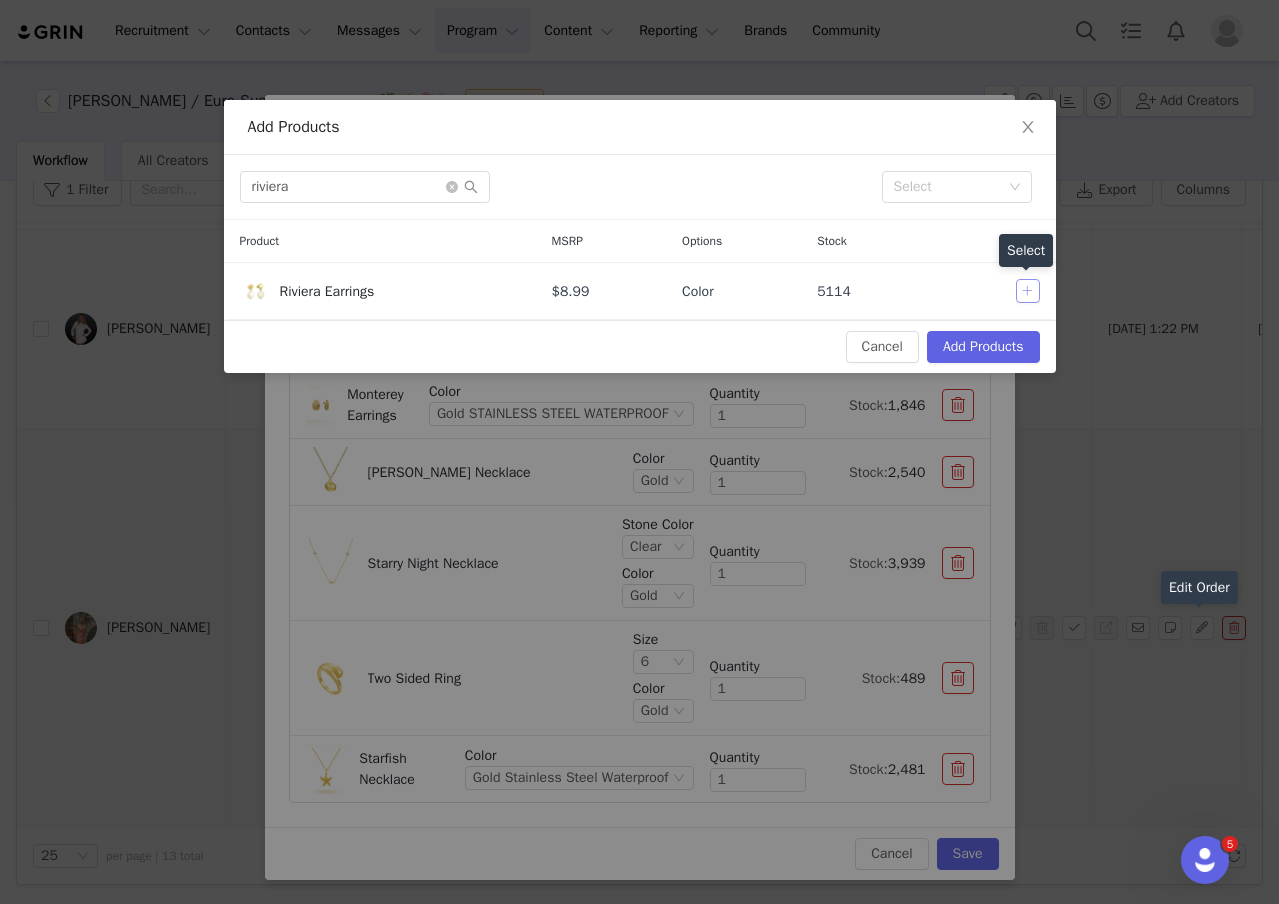 click at bounding box center (1028, 291) 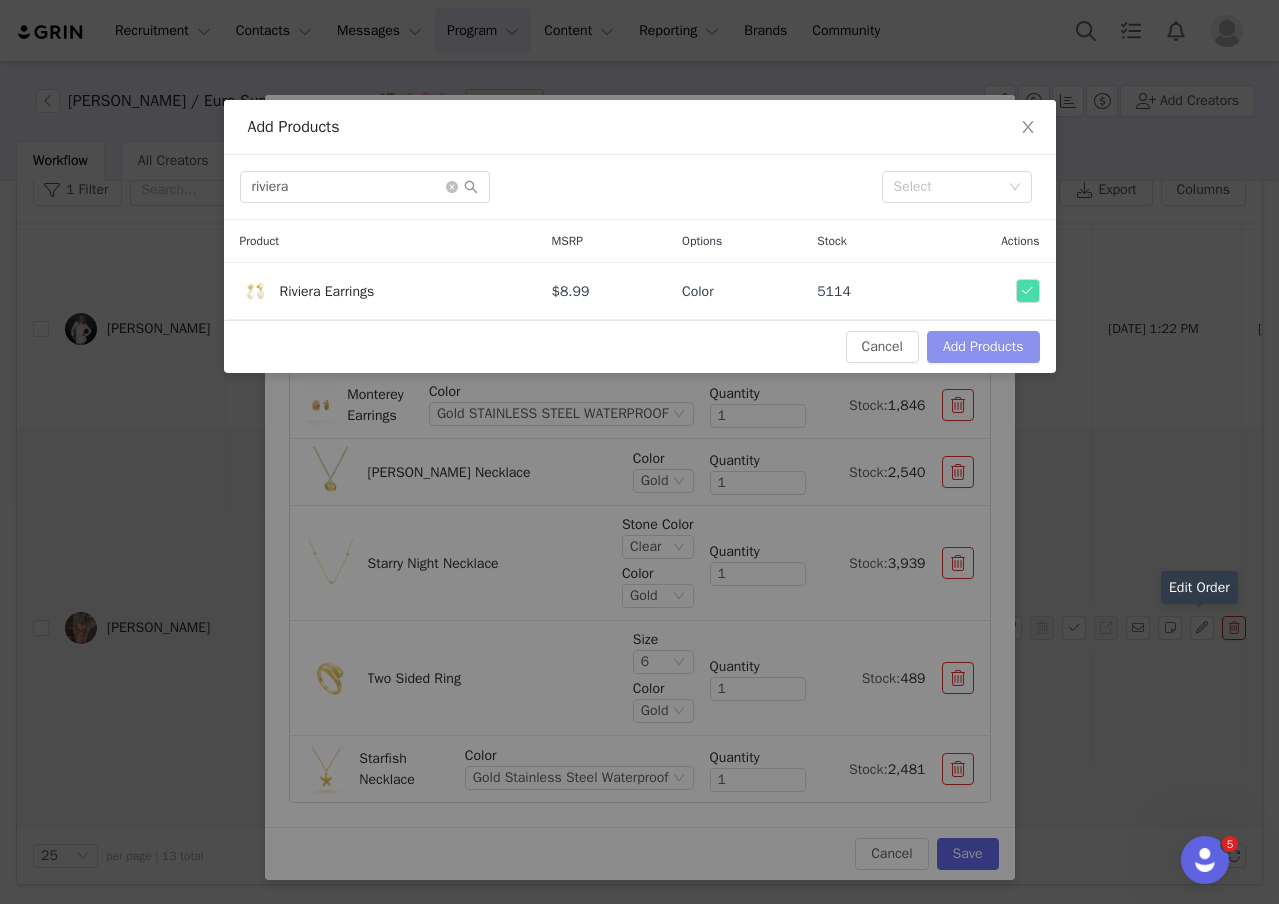 click on "Add Products" at bounding box center (983, 347) 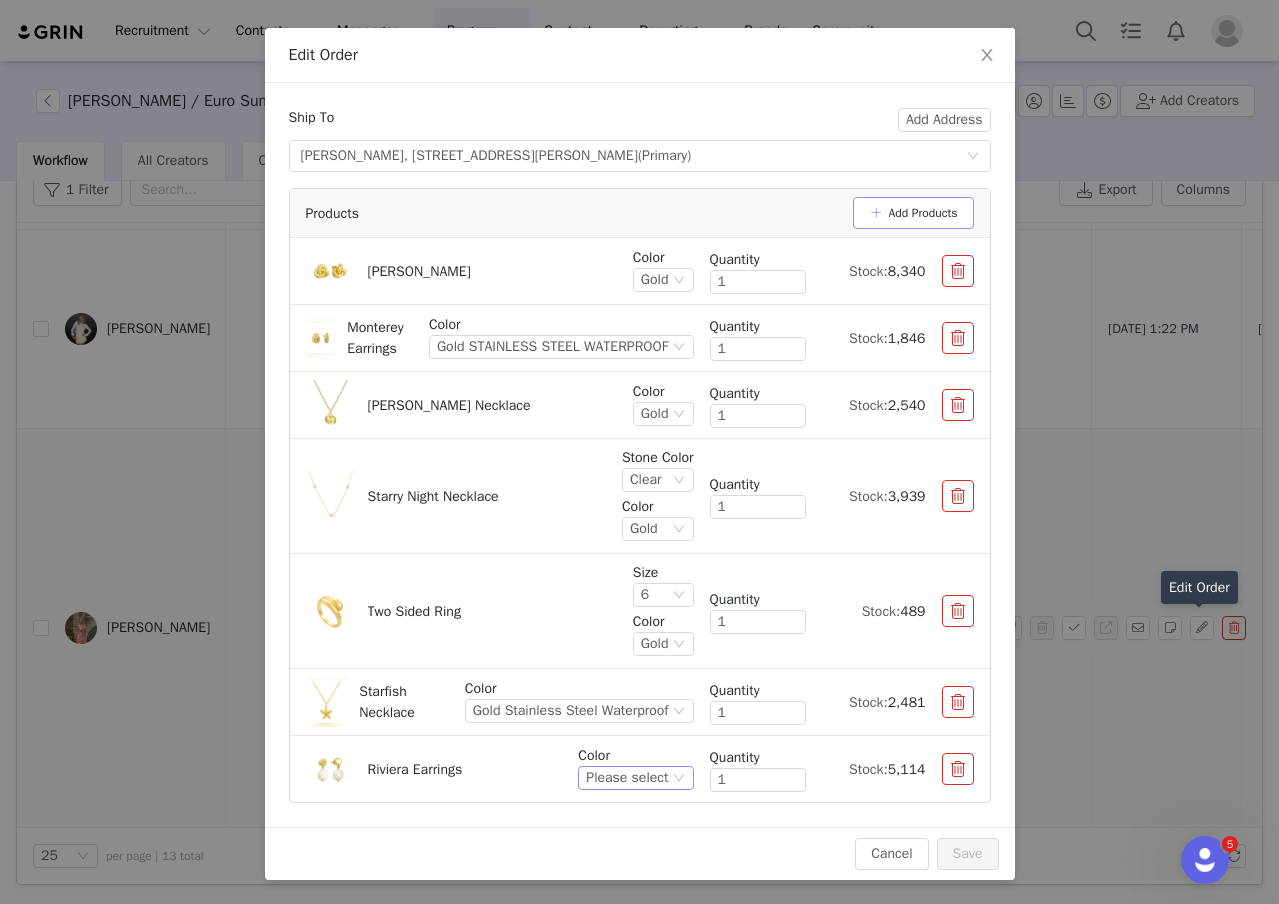 scroll, scrollTop: 70, scrollLeft: 0, axis: vertical 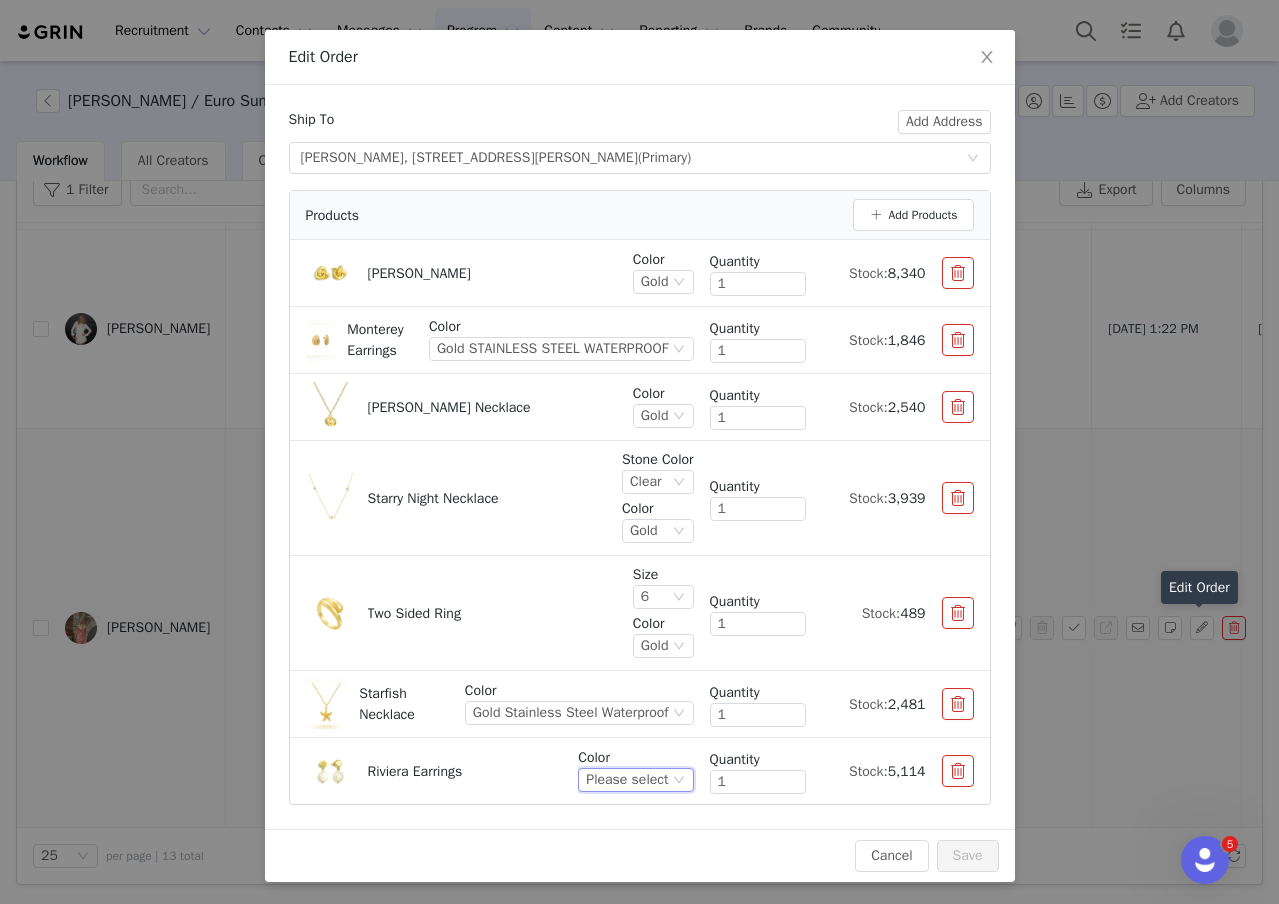 click on "Please select" at bounding box center [627, 780] 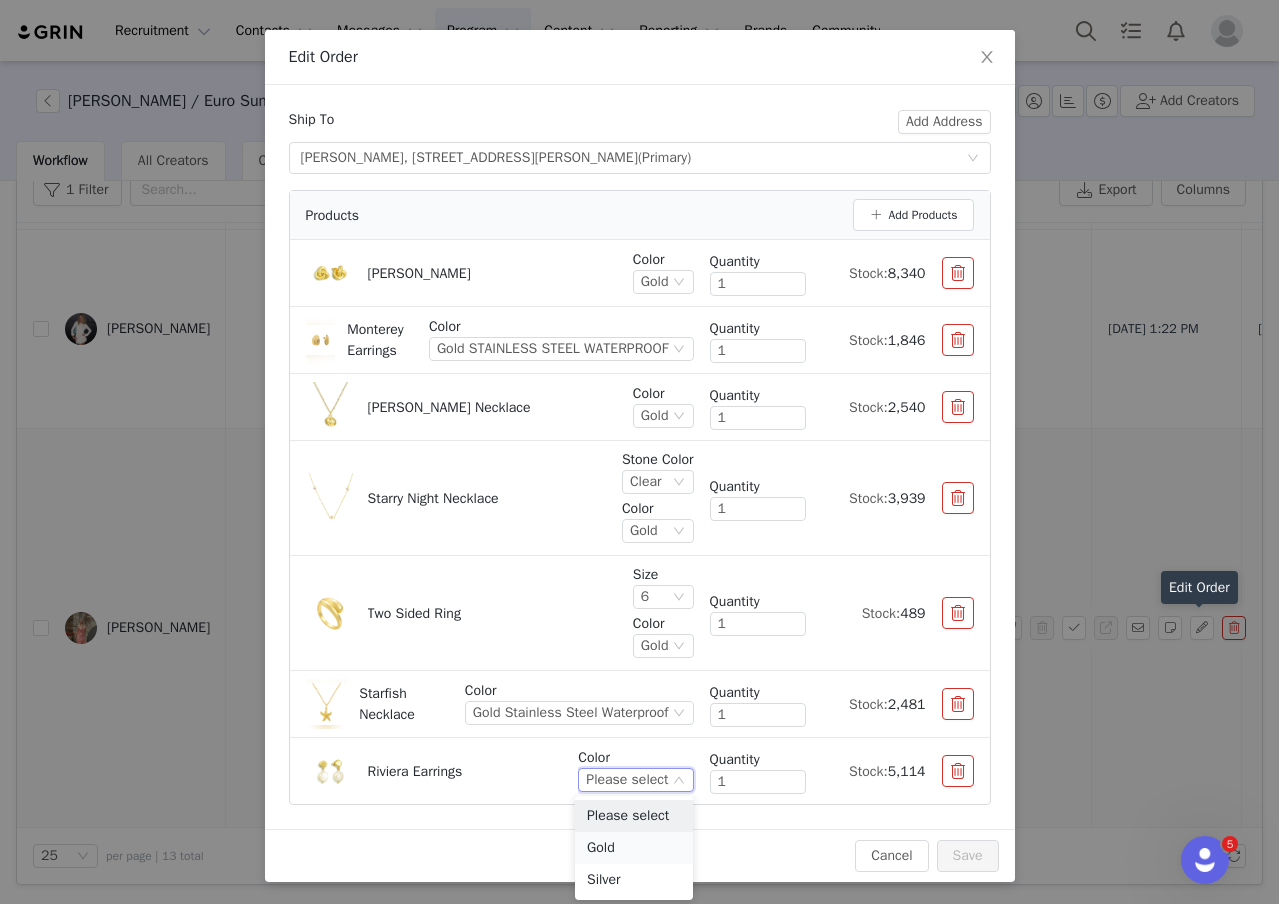 click on "Gold" at bounding box center (634, 848) 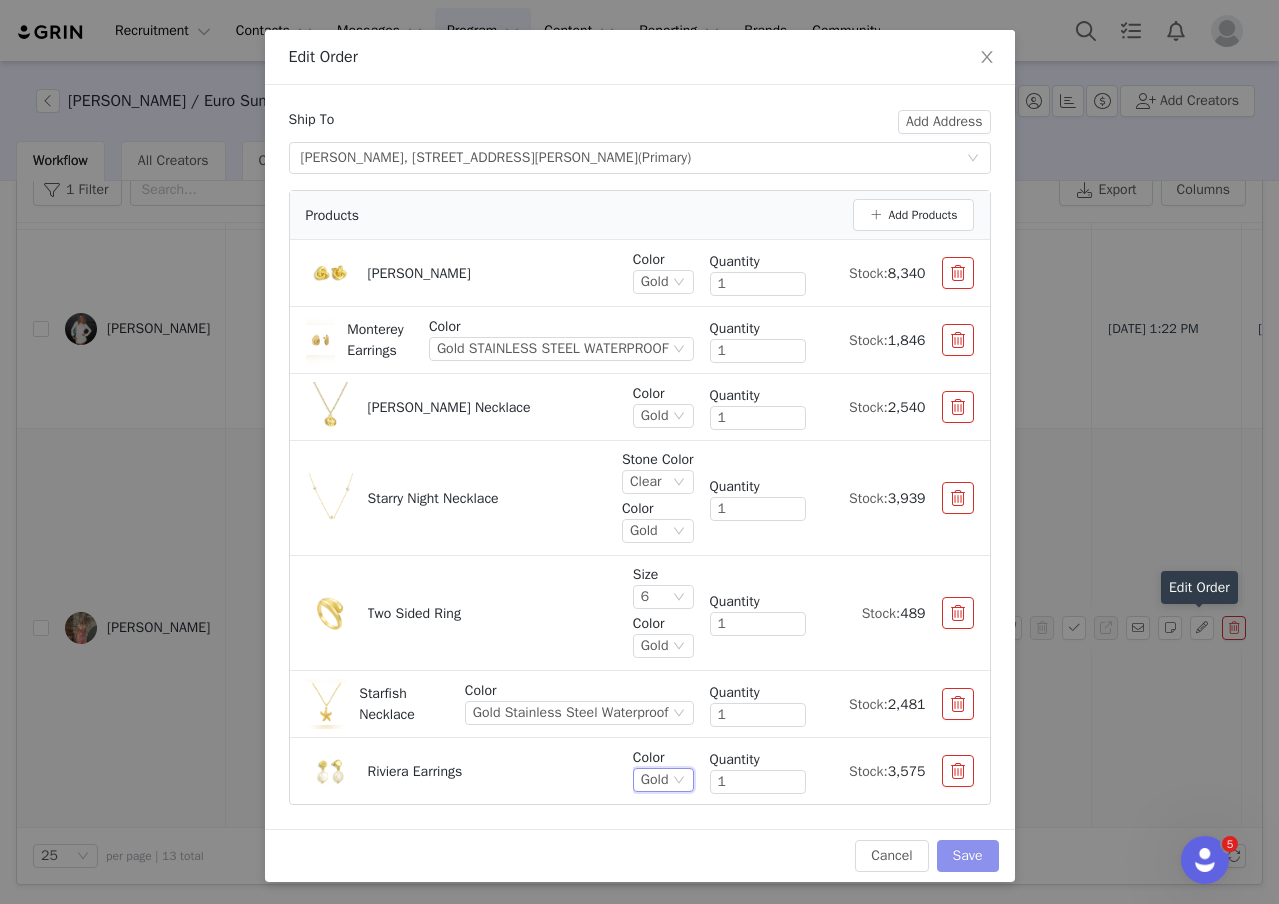 click on "Save" at bounding box center (968, 856) 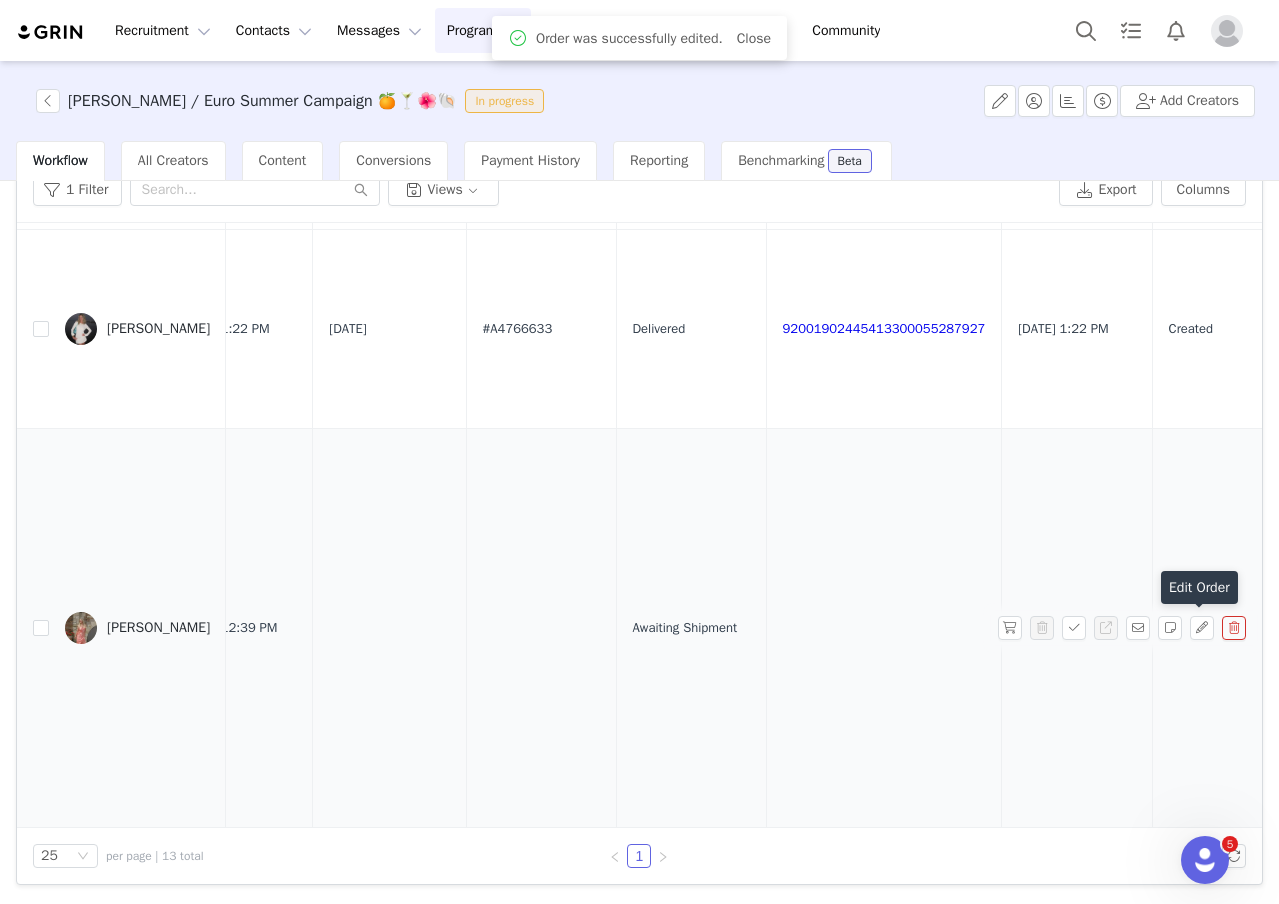 scroll, scrollTop: 2230, scrollLeft: 1374, axis: both 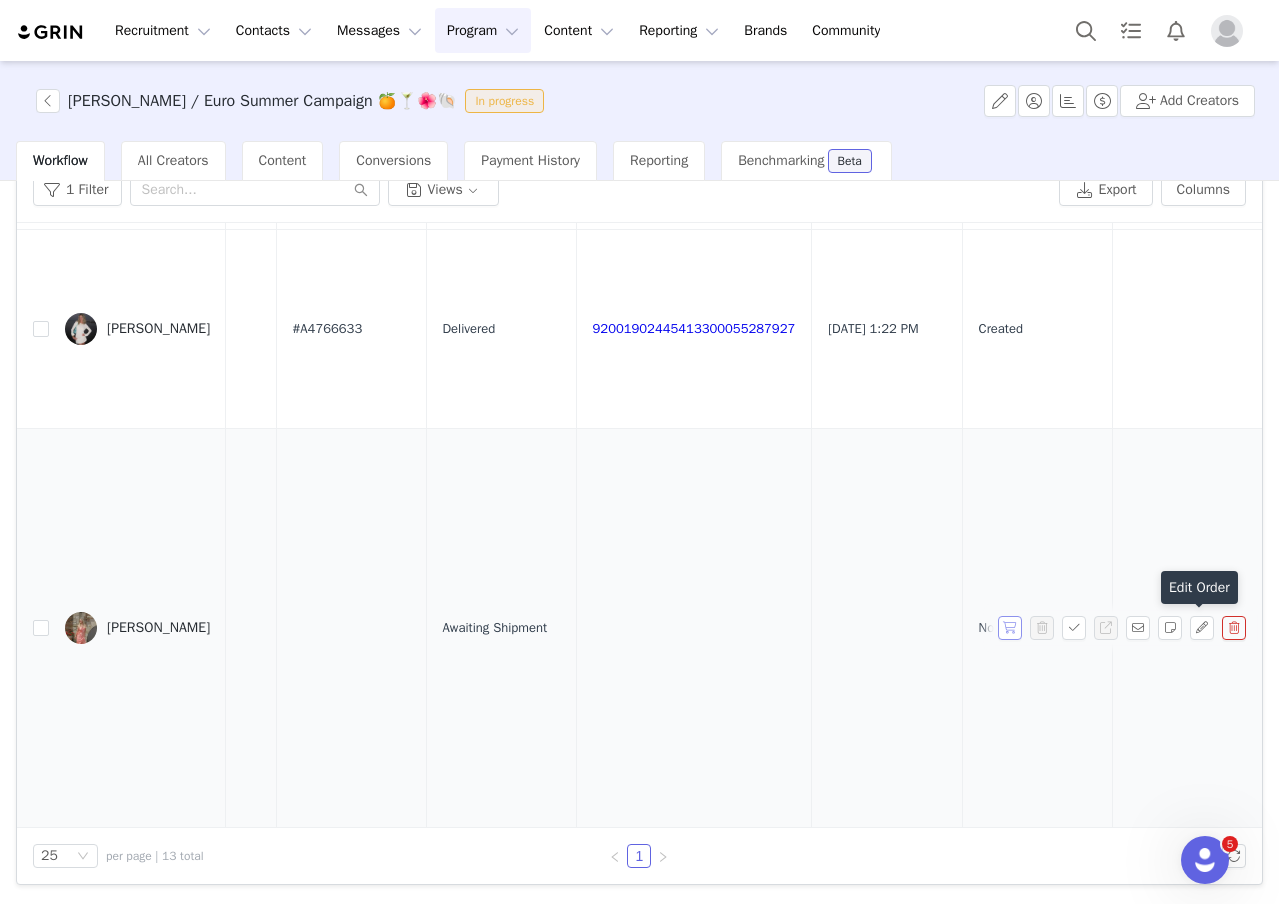 click at bounding box center [1010, 628] 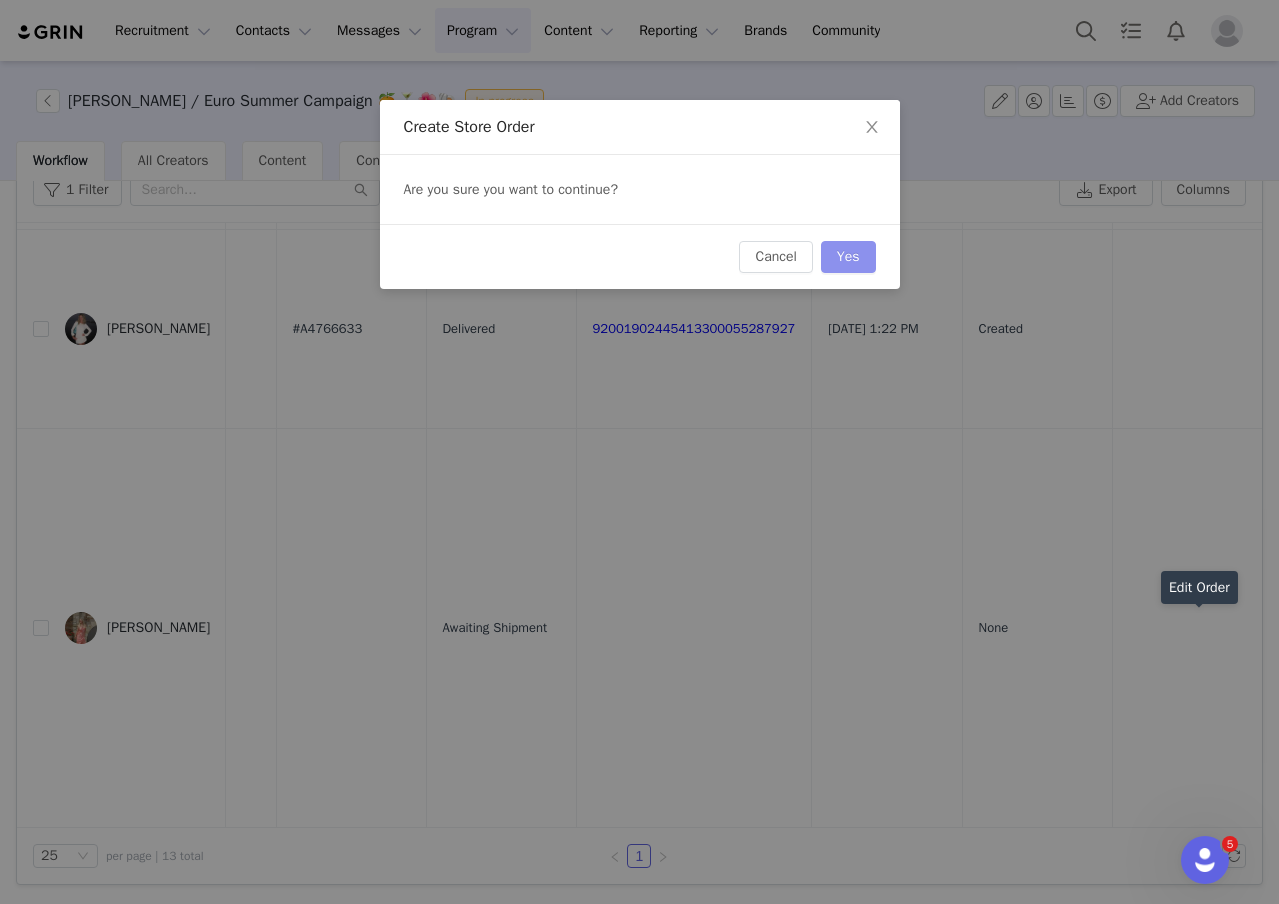 click on "Yes" at bounding box center (848, 257) 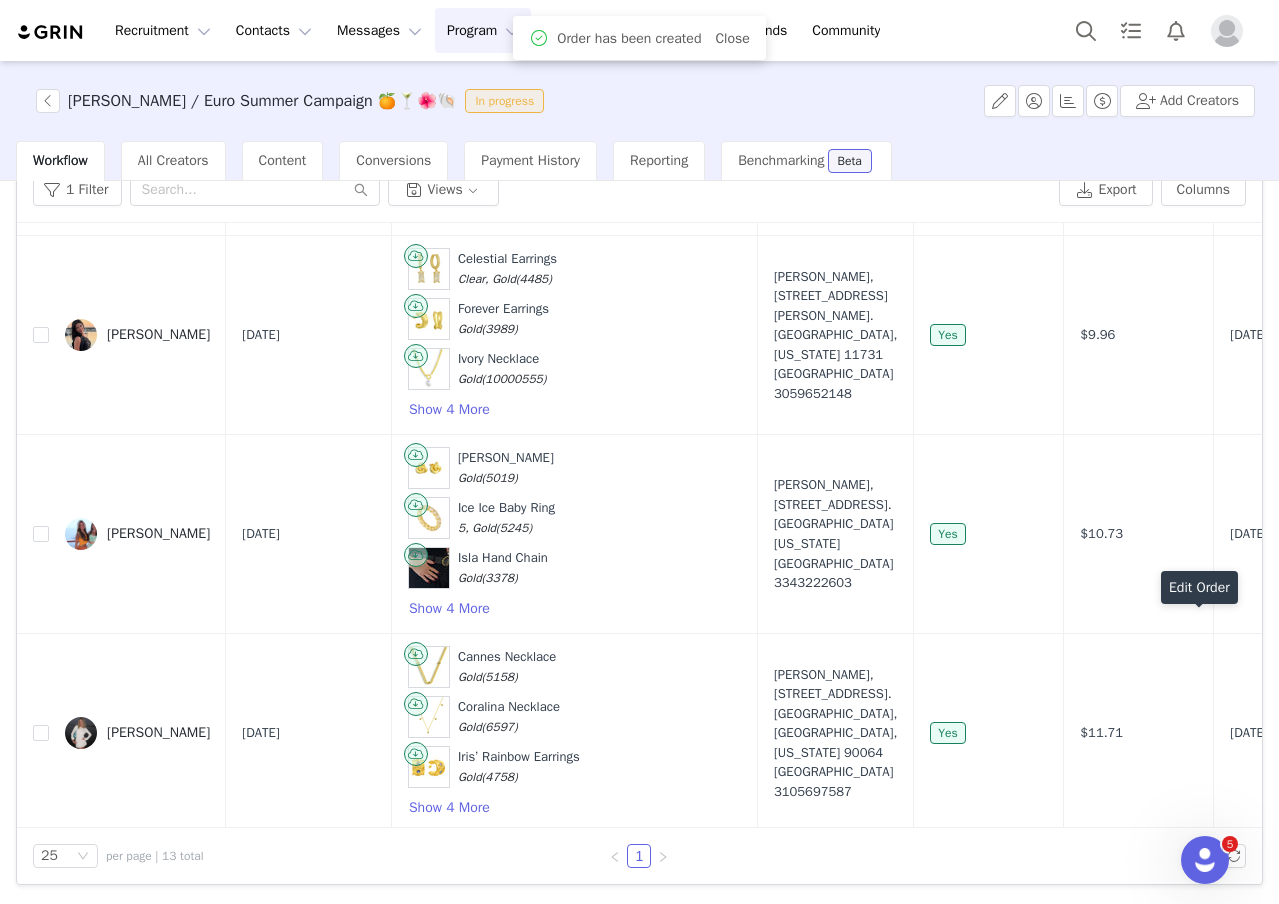 scroll, scrollTop: 2230, scrollLeft: 0, axis: vertical 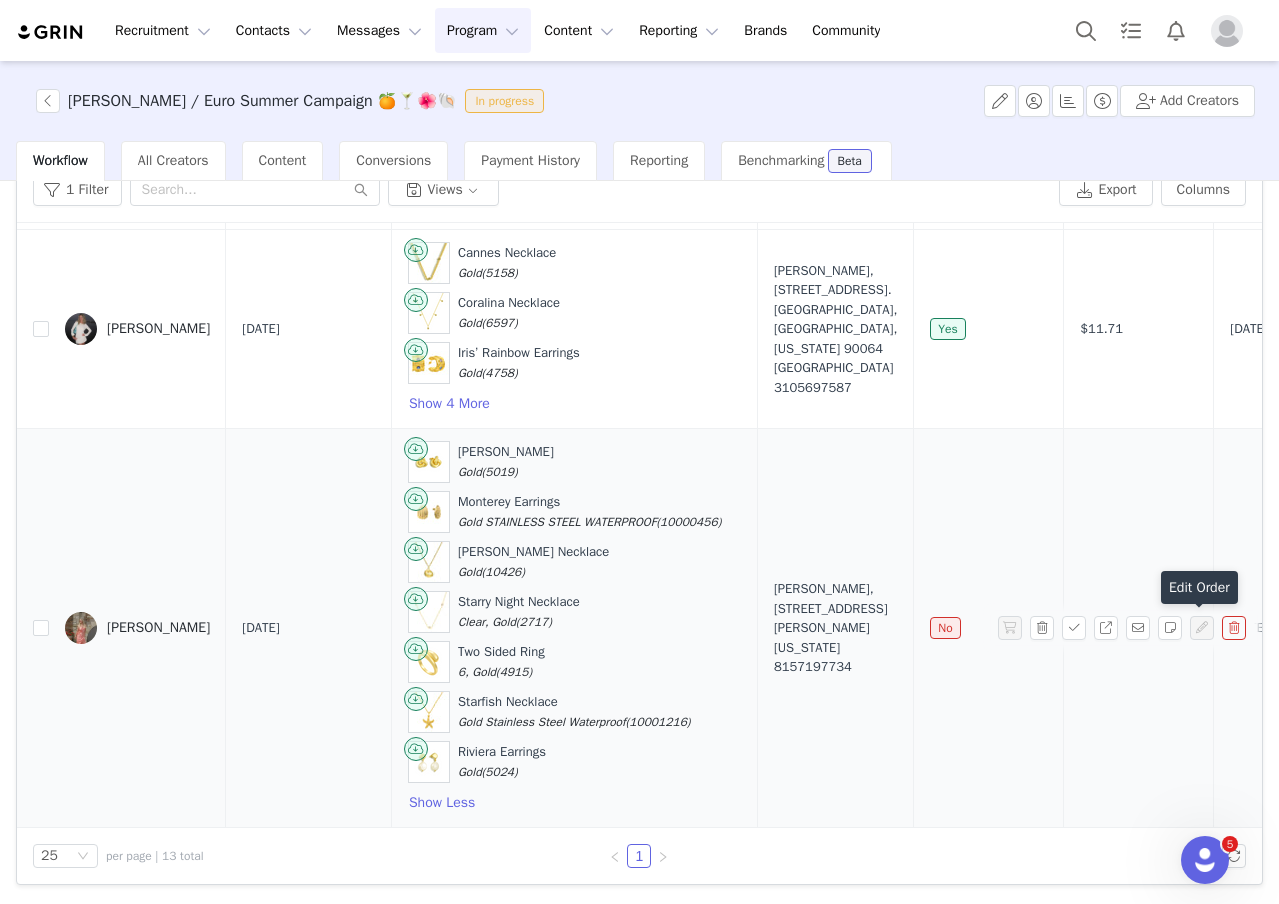 click on "Starry Night Necklace  Clear, Gold   (2717)" at bounding box center [574, 612] 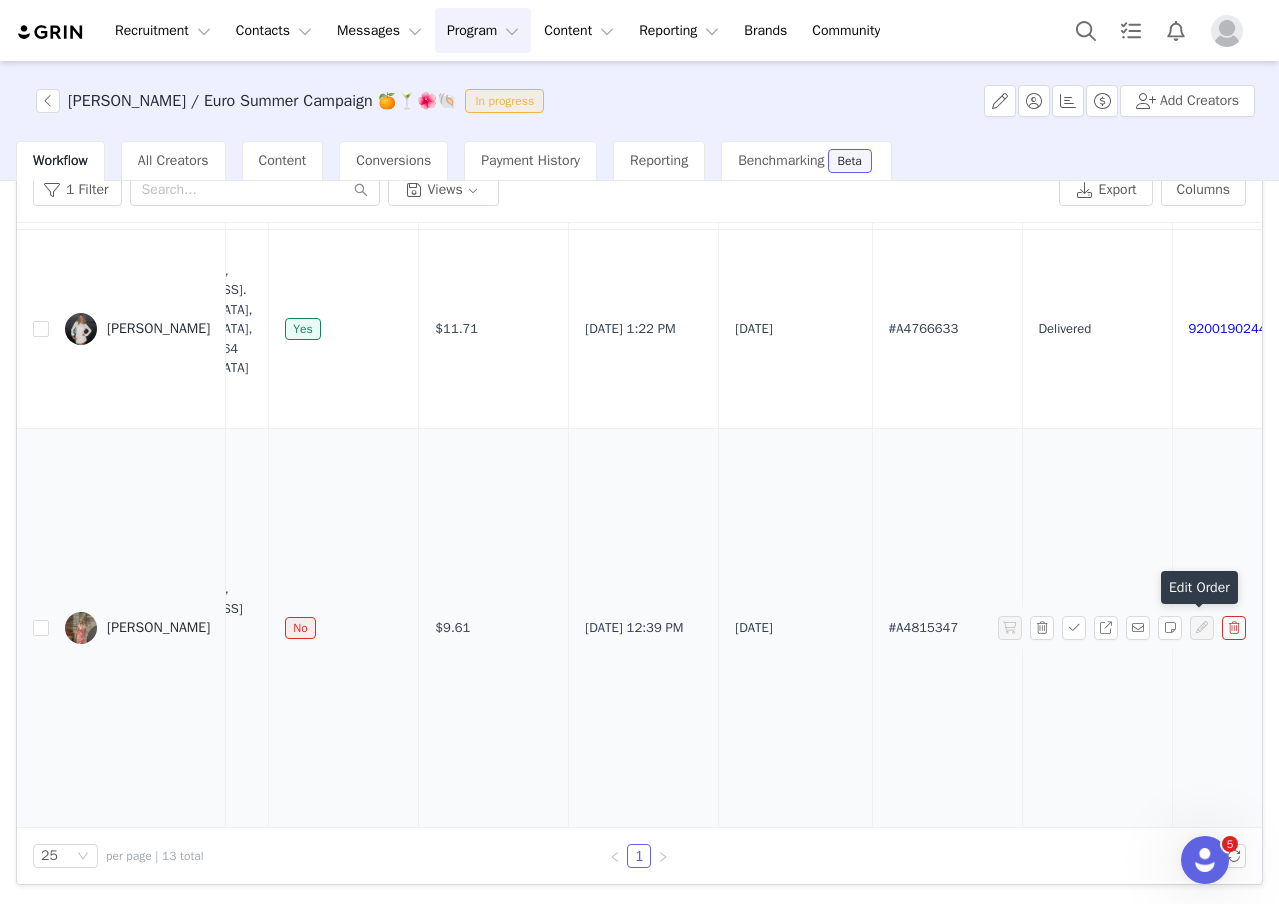 scroll, scrollTop: 2230, scrollLeft: 955, axis: both 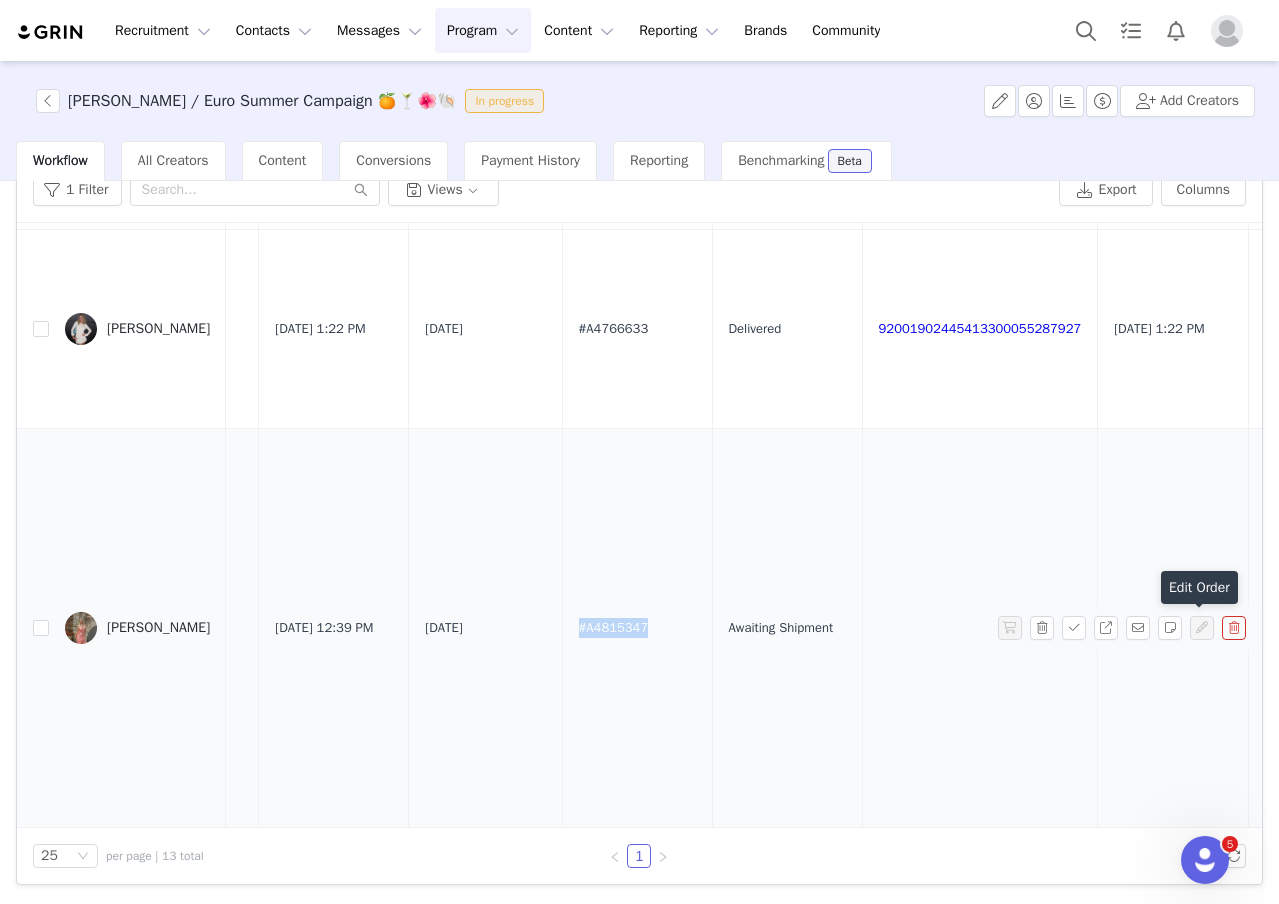 drag, startPoint x: 760, startPoint y: 628, endPoint x: 674, endPoint y: 622, distance: 86.209045 